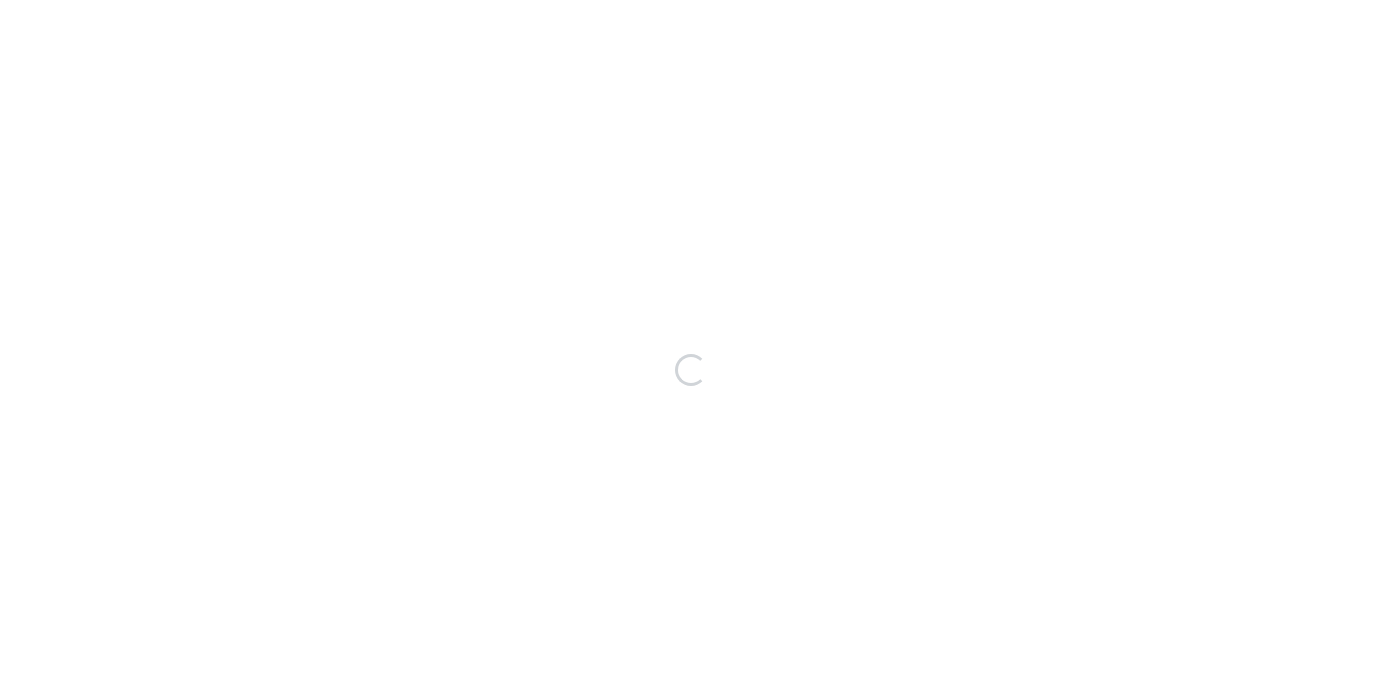 scroll, scrollTop: 0, scrollLeft: 0, axis: both 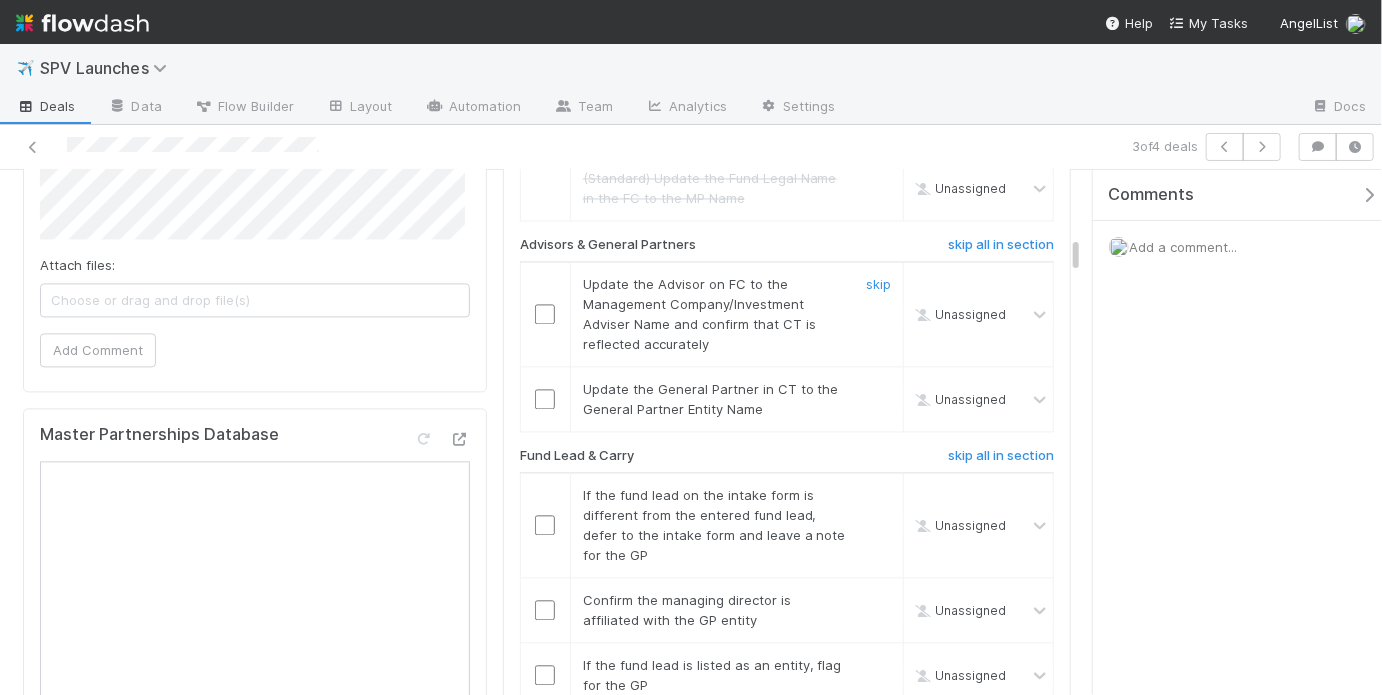 click at bounding box center (545, 314) 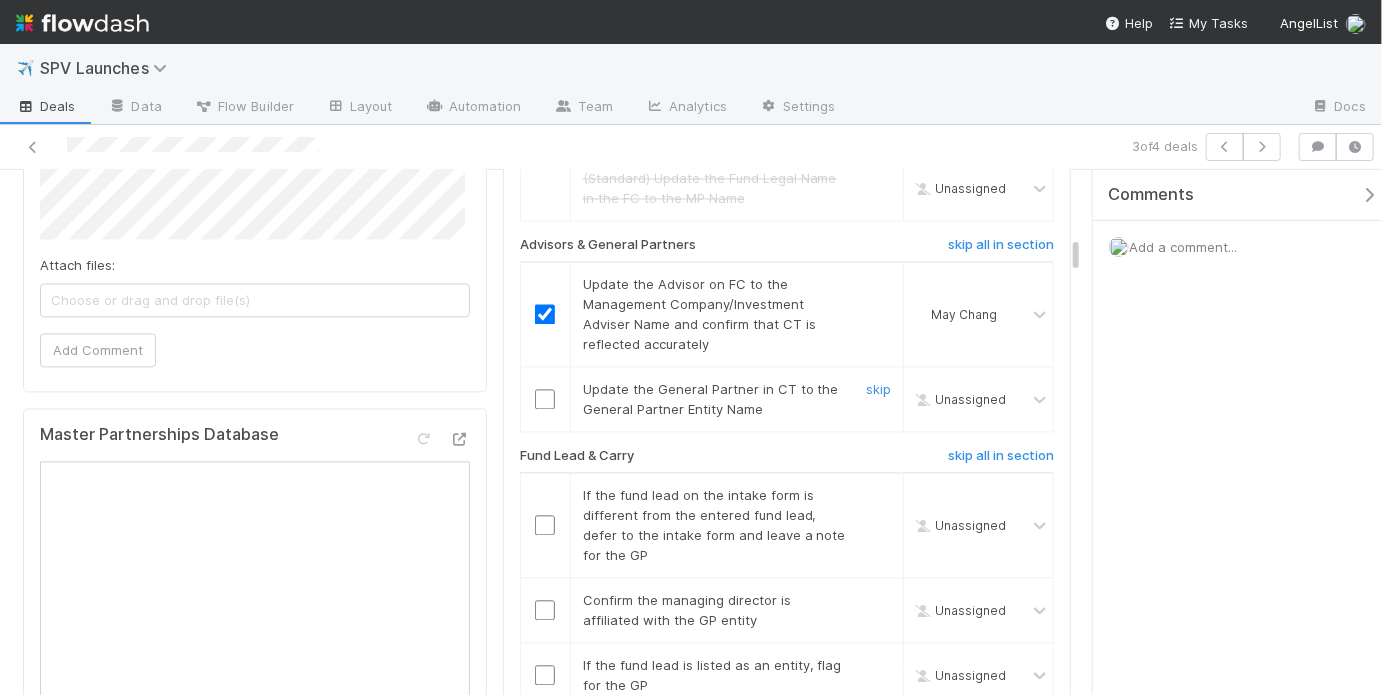 click at bounding box center [545, 399] 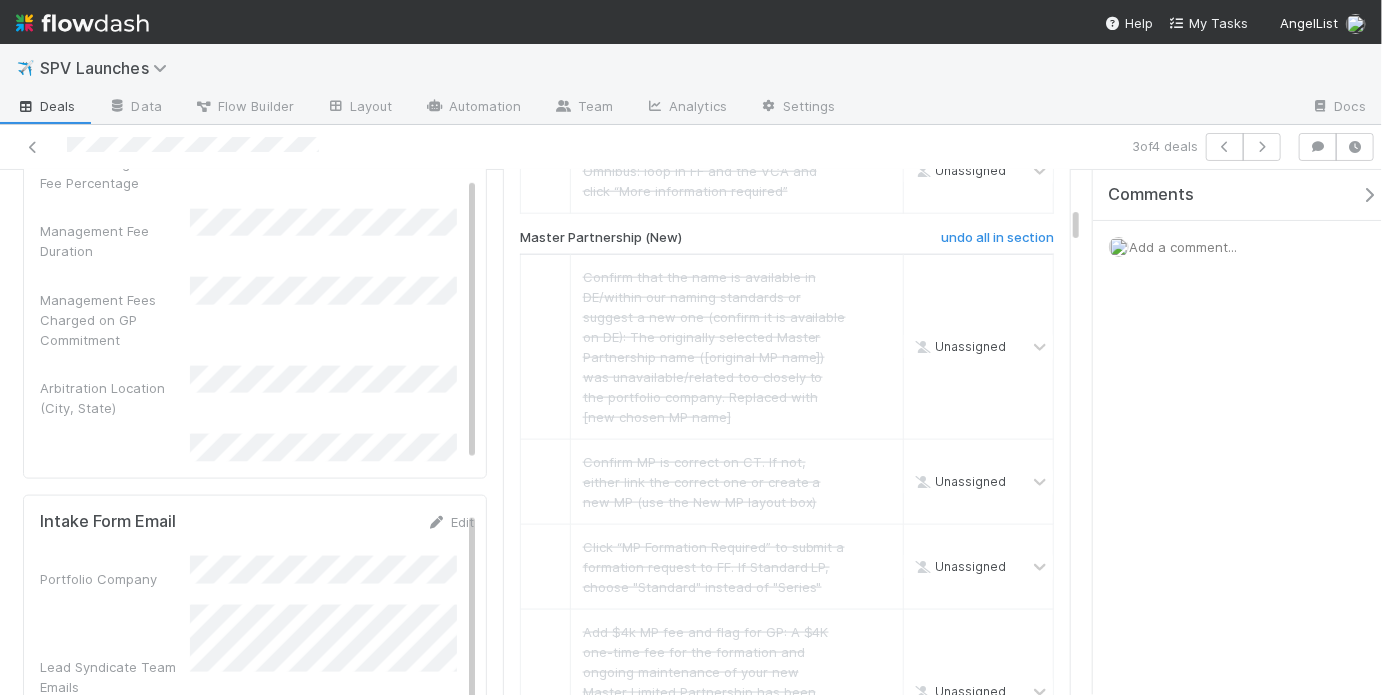scroll, scrollTop: 1015, scrollLeft: 0, axis: vertical 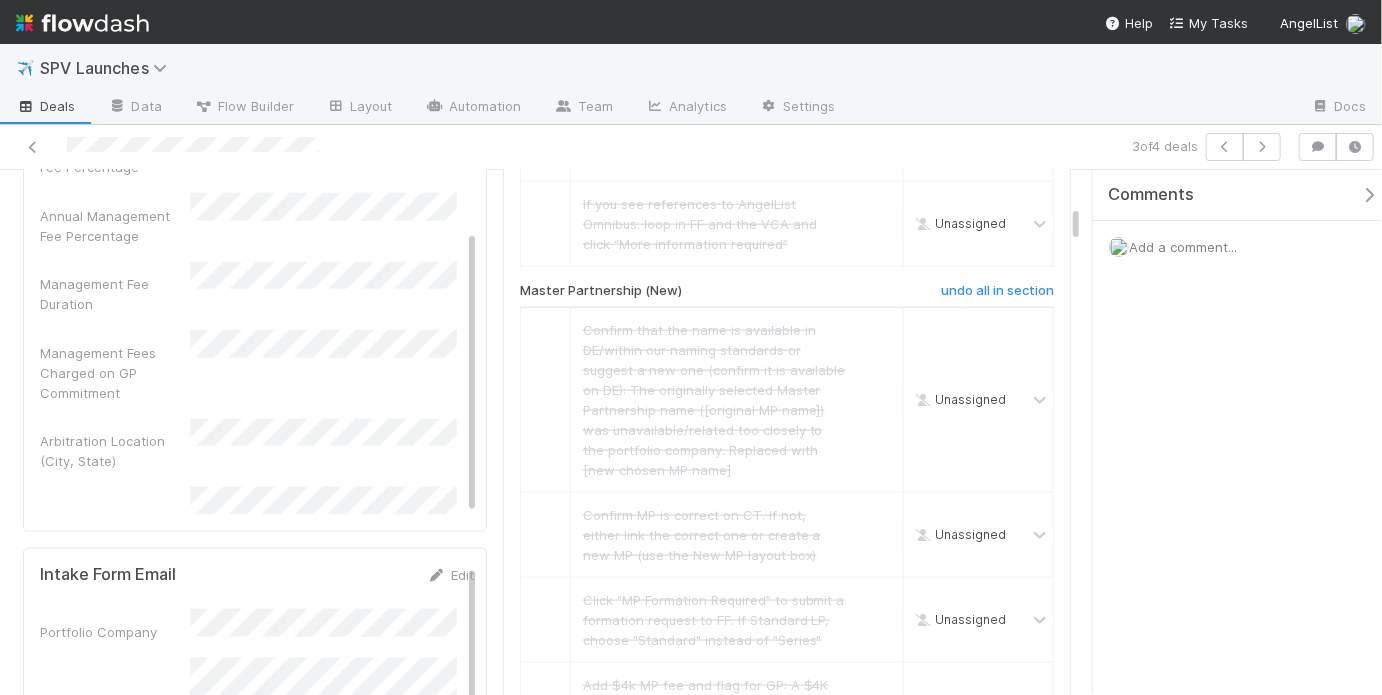click on "By checking this box, I am confirming that the funds raised from this SPV are NOT being invested in another vehicle off the AngelList platform." at bounding box center (257, 769) 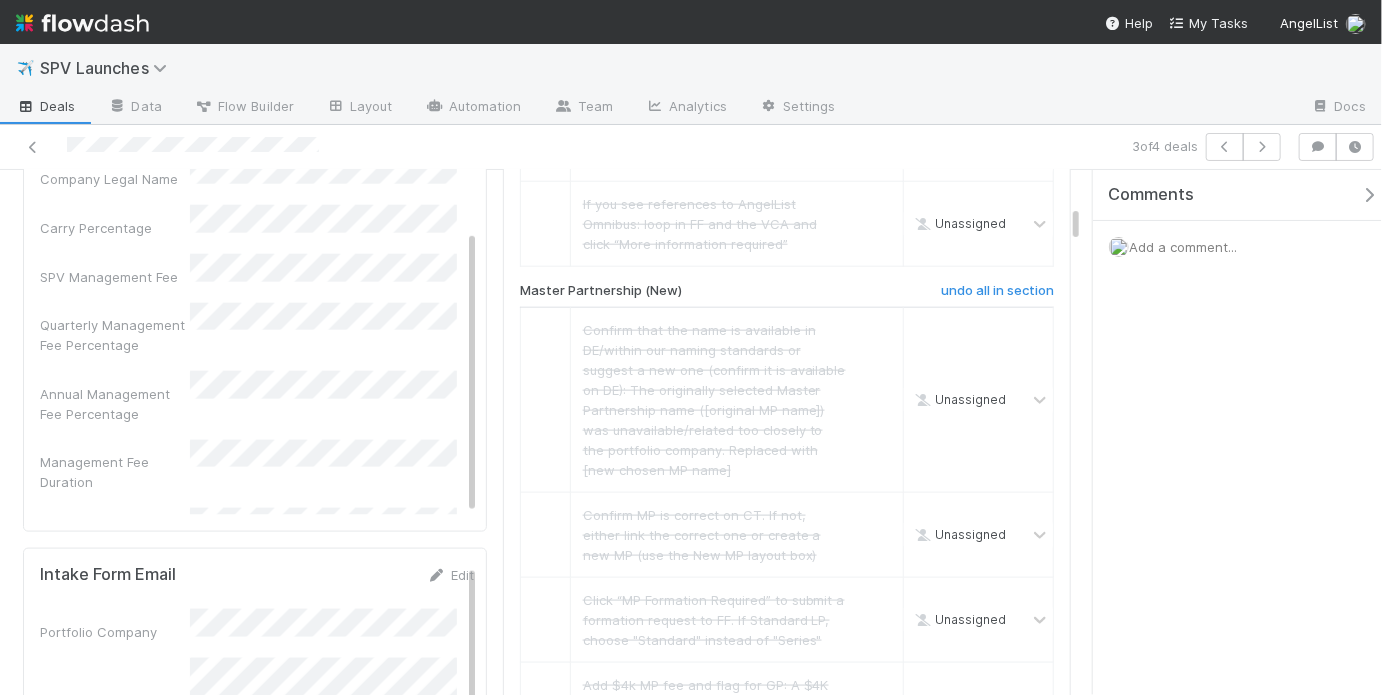 scroll, scrollTop: 698, scrollLeft: 0, axis: vertical 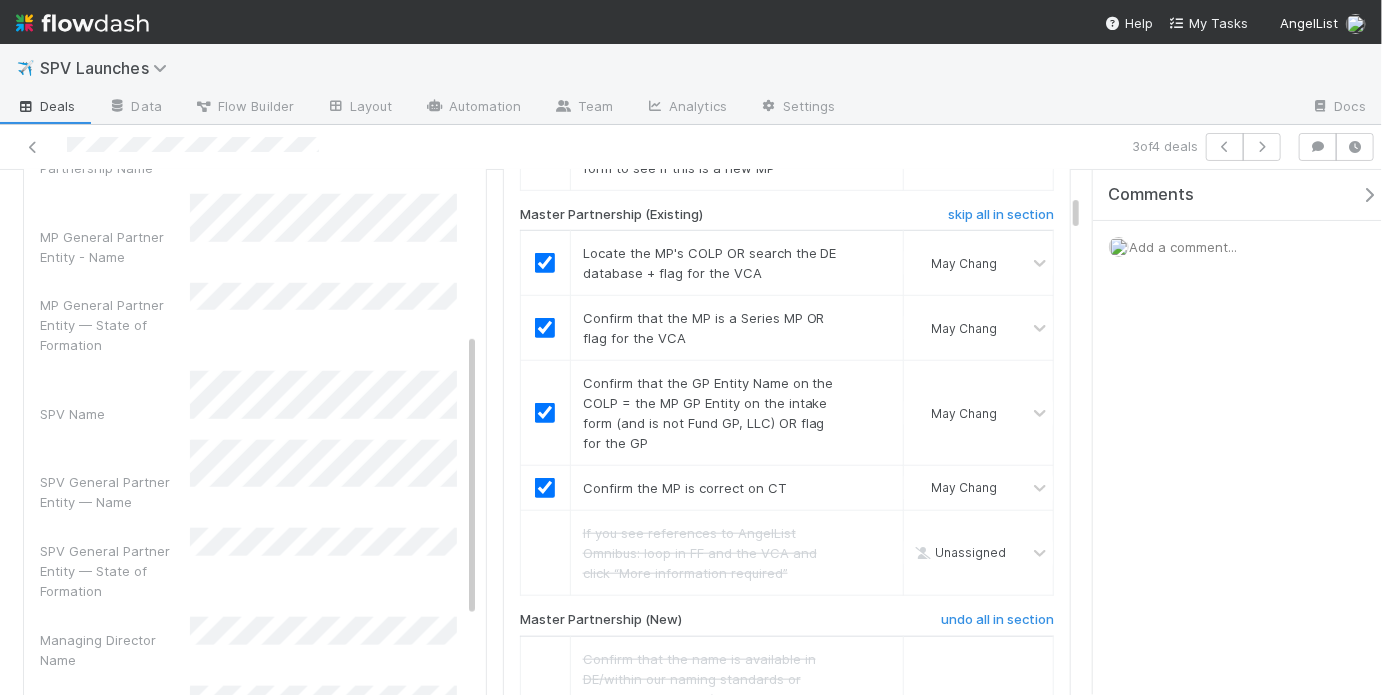 click on "[Lead Commitment]  [State of Portco Incorporation]  Company Incorporation Type  Did you opt to form a new Master Partnership when you submitted this SPV?  New Master Partnership Name  Existing Master Partnership Name  MP General Partner Entity - Name  MP General Partner Entity — State of Formation  SPV Name  SPV General Partner Entity — Name  SPV General Partner Entity — State of Formation  Managing Director Name  Managing Director Email Address  Management Company/Investment Adviser Name  Company Legal Name  Carry Percentage  SPV Management Fee  Quarterly Management Fee Percentage  Annual Management Fee Percentage  Management Fee Duration  Management Fees Charged on GP Commitment  Arbitration Location (City, State)  LP Qualifications  Please mark if either the Master Partnership GP or SPV GP are primarily operating out of the State of California  By checking this box, I am confirming that the funds raised from this SPV are NOT being invested in another vehicle off the AngelList platform." at bounding box center [257, 725] 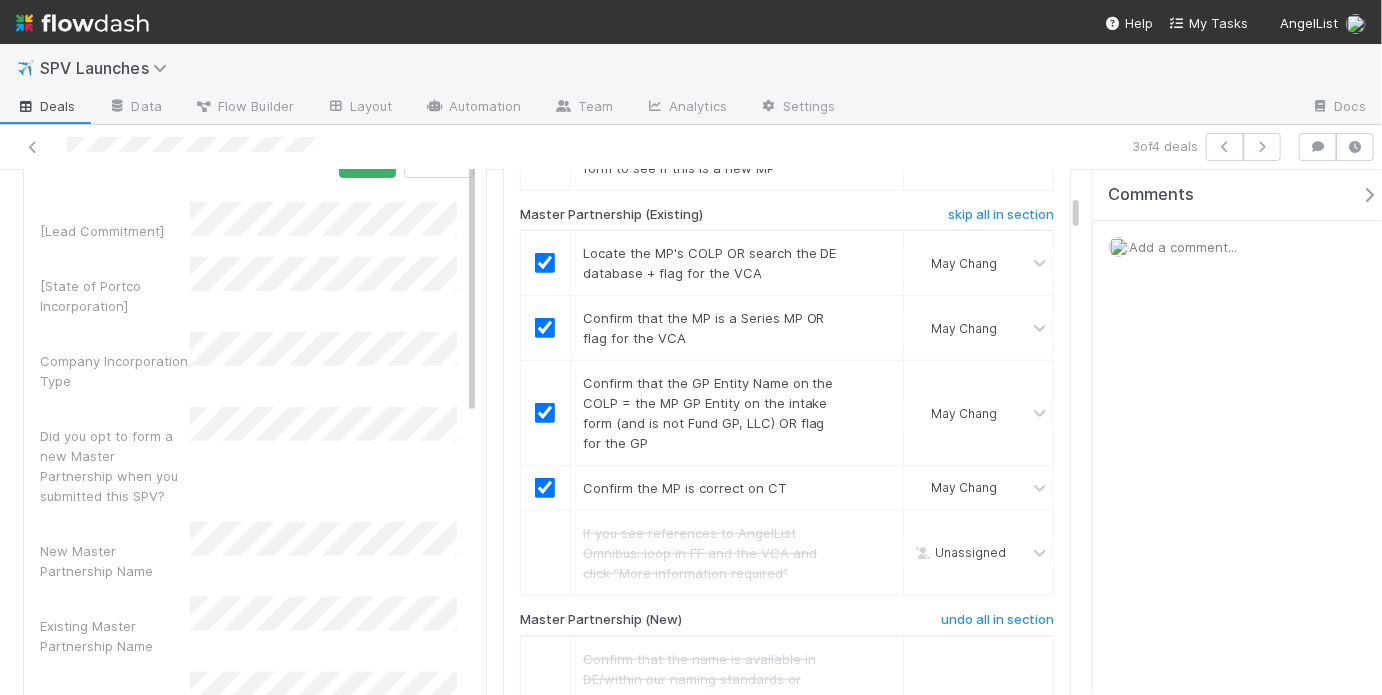 scroll, scrollTop: 0, scrollLeft: 0, axis: both 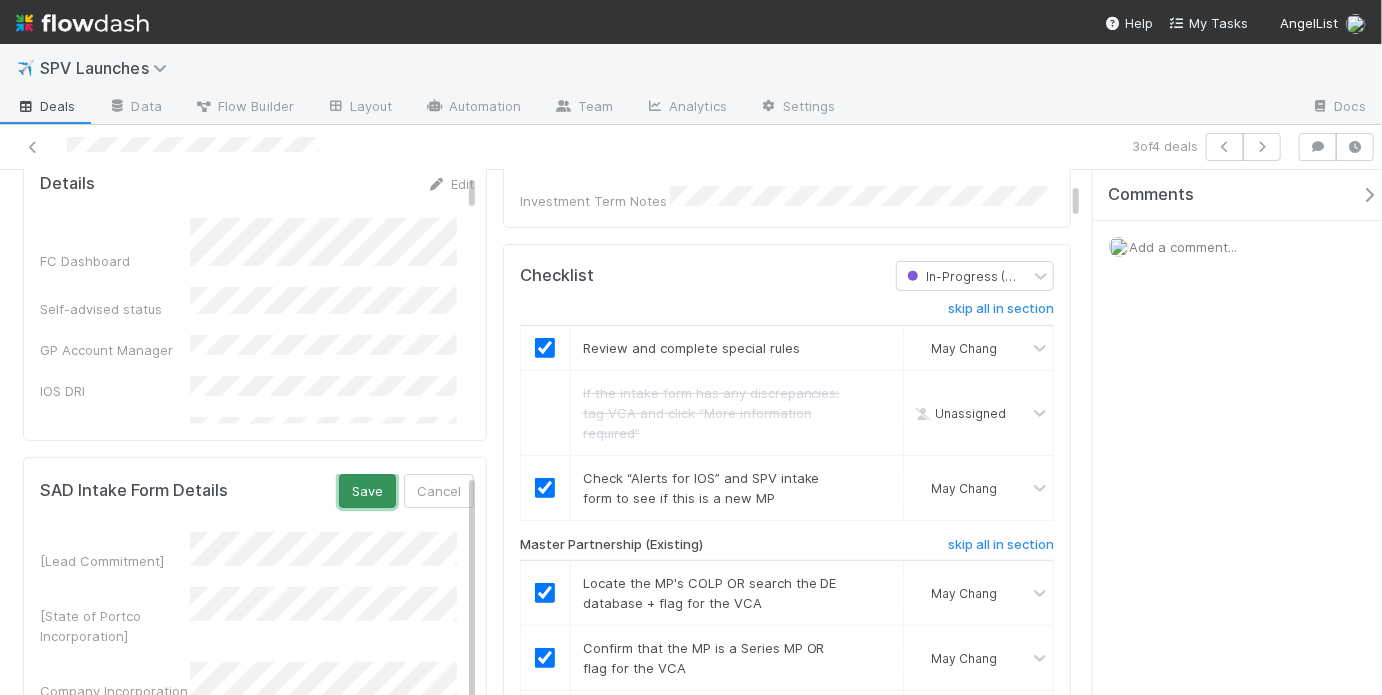 click on "Save" at bounding box center [367, 491] 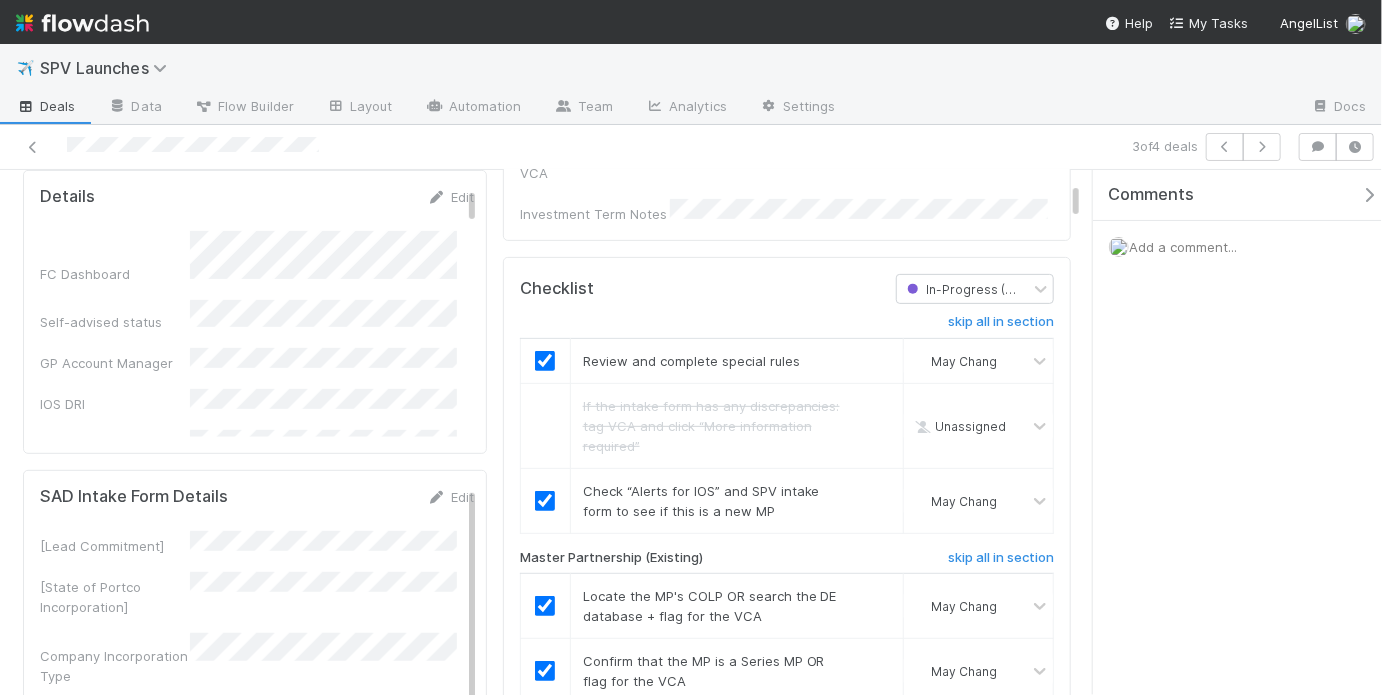 scroll, scrollTop: 672, scrollLeft: 0, axis: vertical 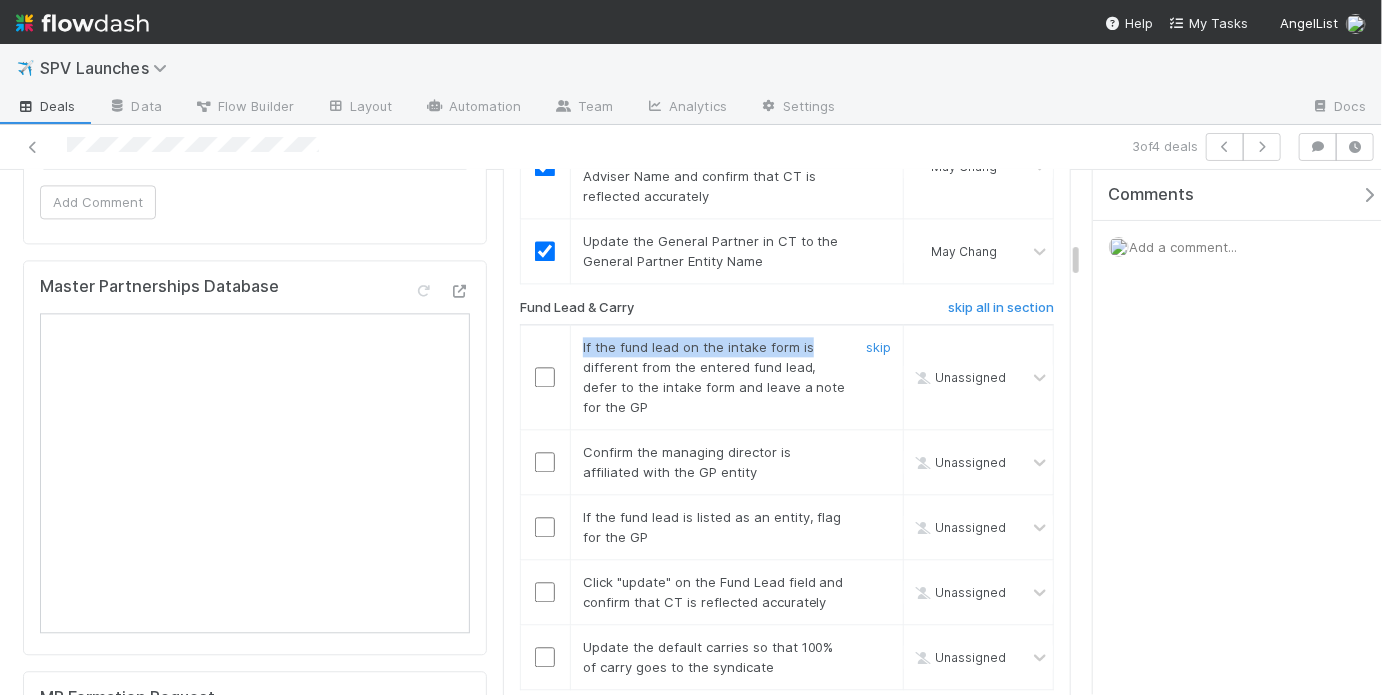 drag, startPoint x: 574, startPoint y: 320, endPoint x: 799, endPoint y: 326, distance: 225.07999 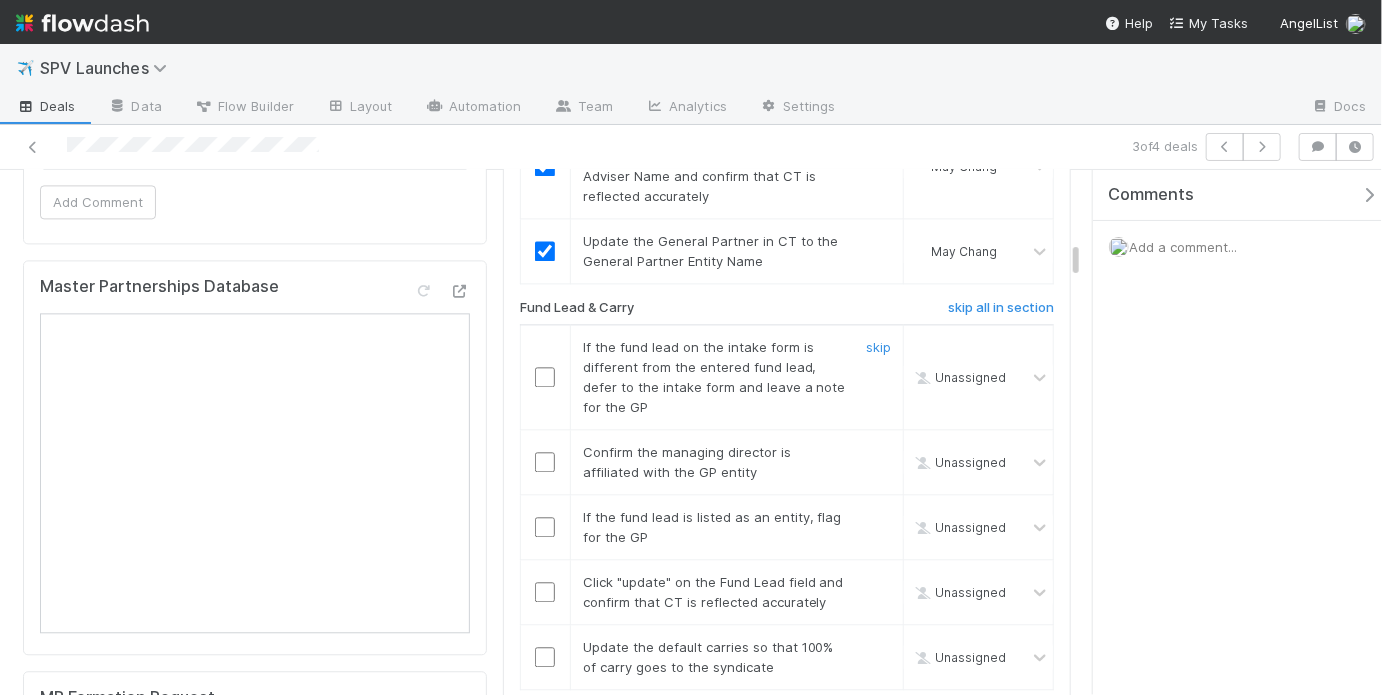 click on "If the fund lead on the intake form is different from the entered fund lead, defer to the intake form and leave a note for the GP" at bounding box center (714, 377) 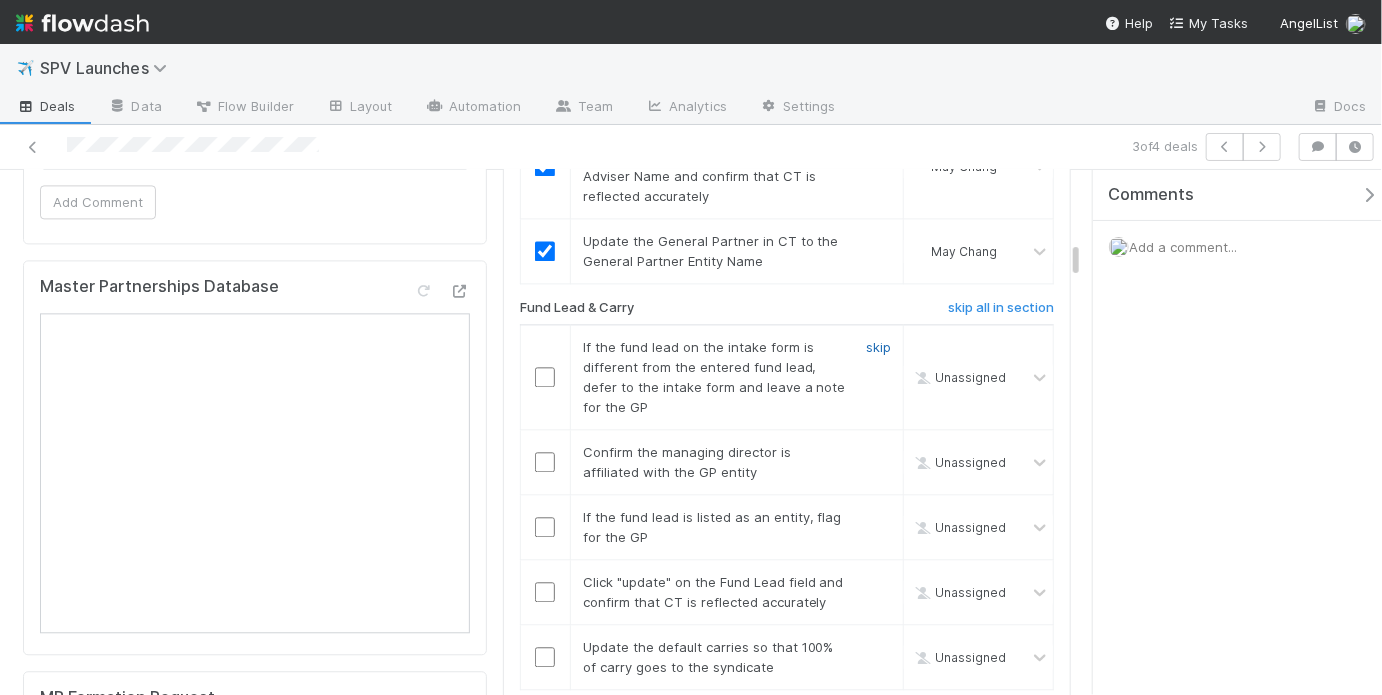 click on "skip" at bounding box center [878, 347] 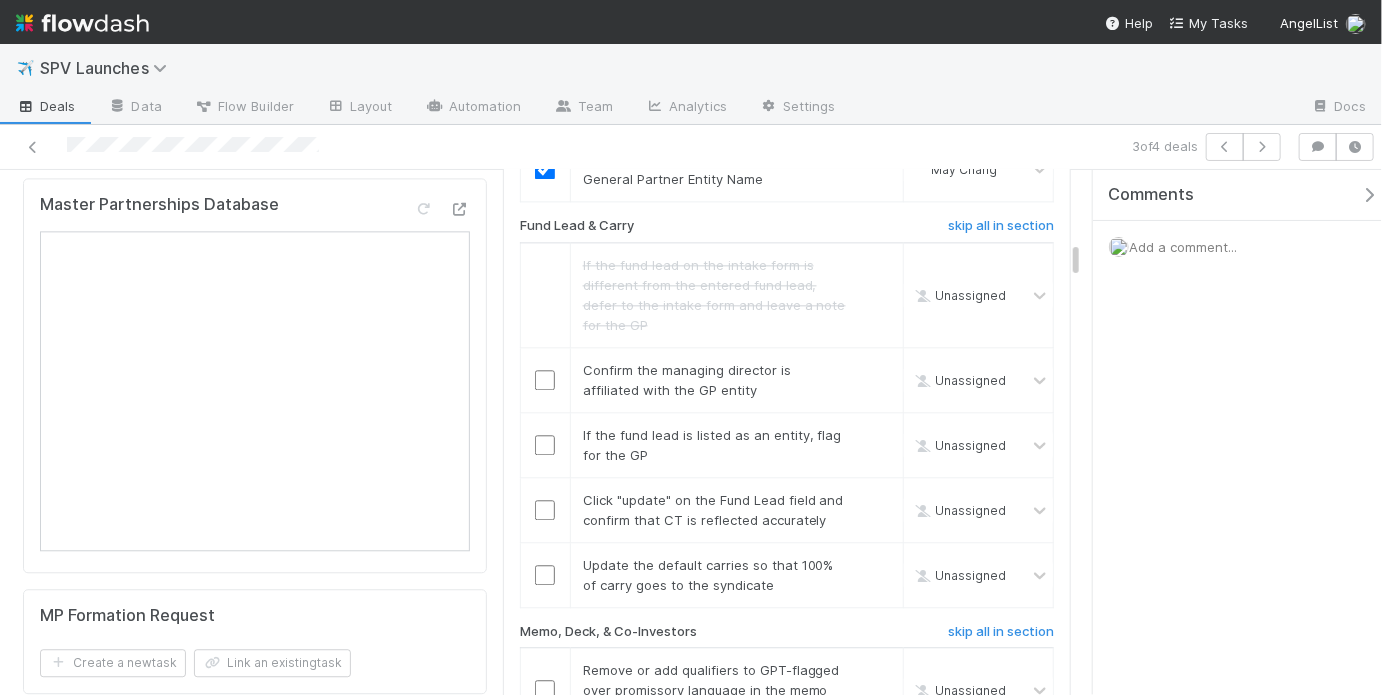 scroll, scrollTop: 2184, scrollLeft: 0, axis: vertical 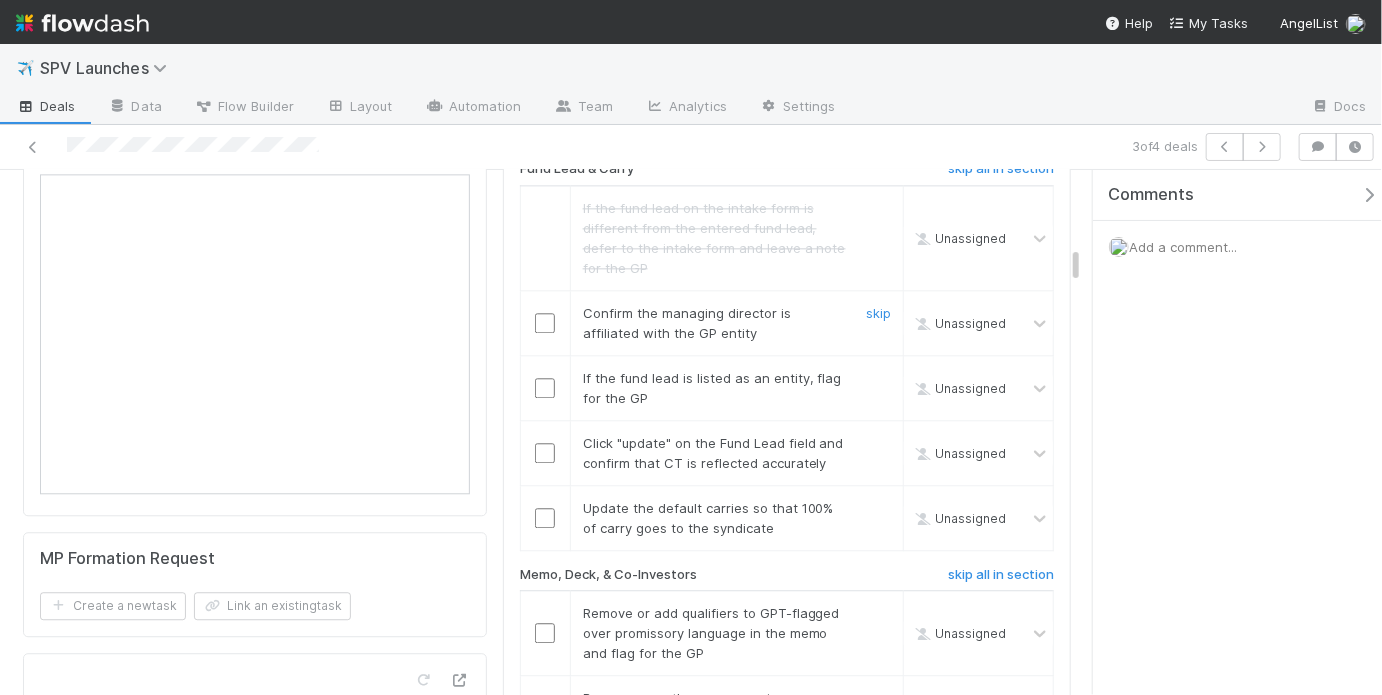 click at bounding box center [545, 323] 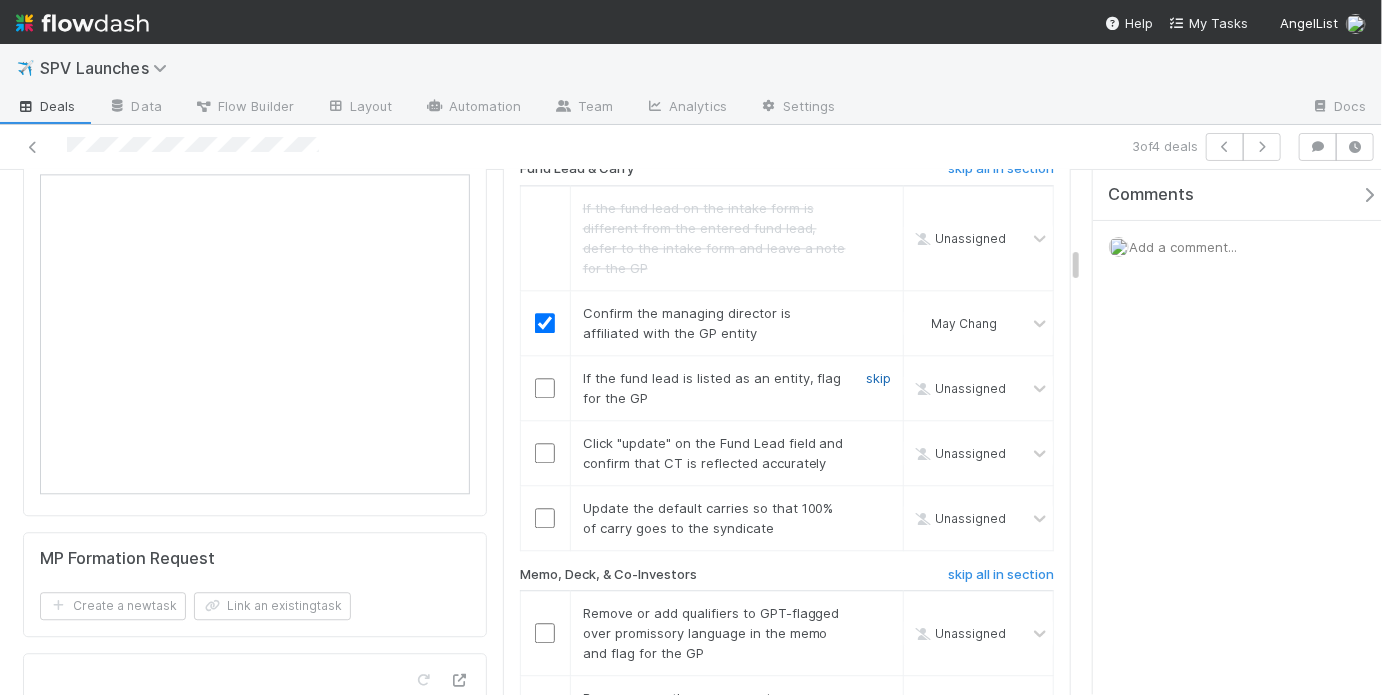click on "skip" at bounding box center [878, 378] 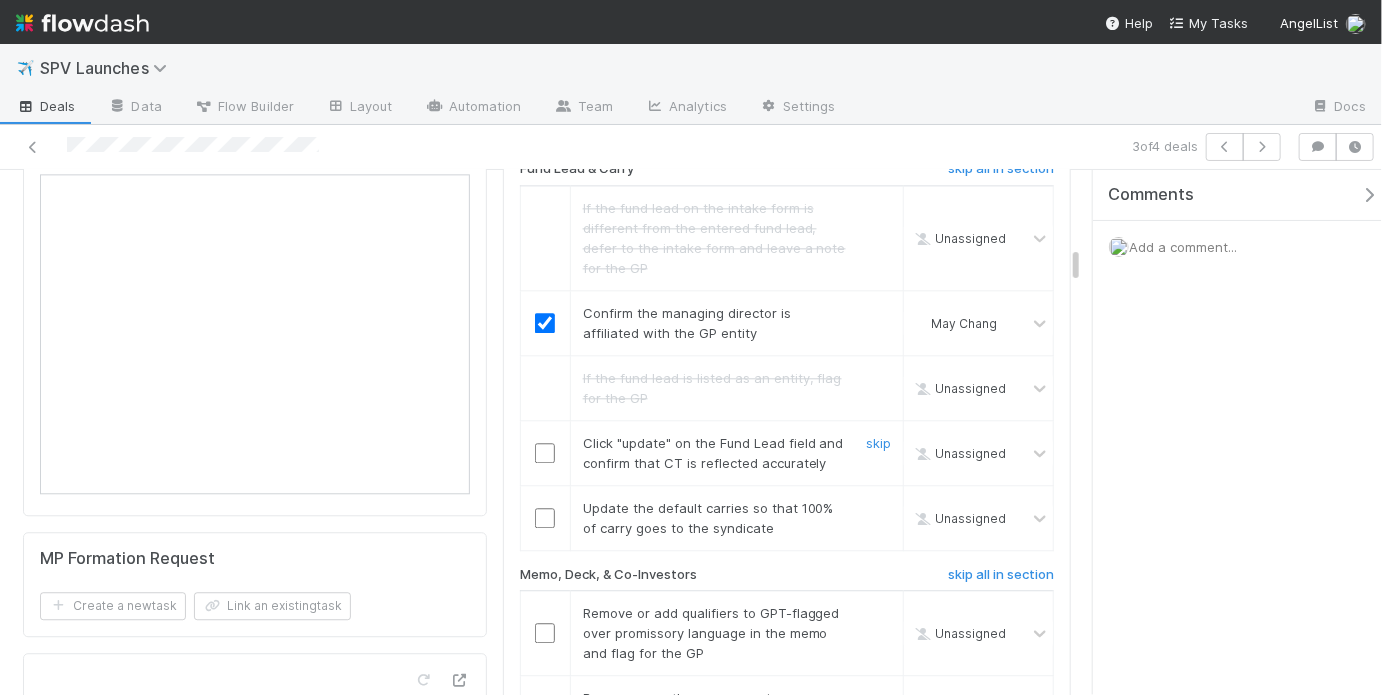 click at bounding box center (545, 453) 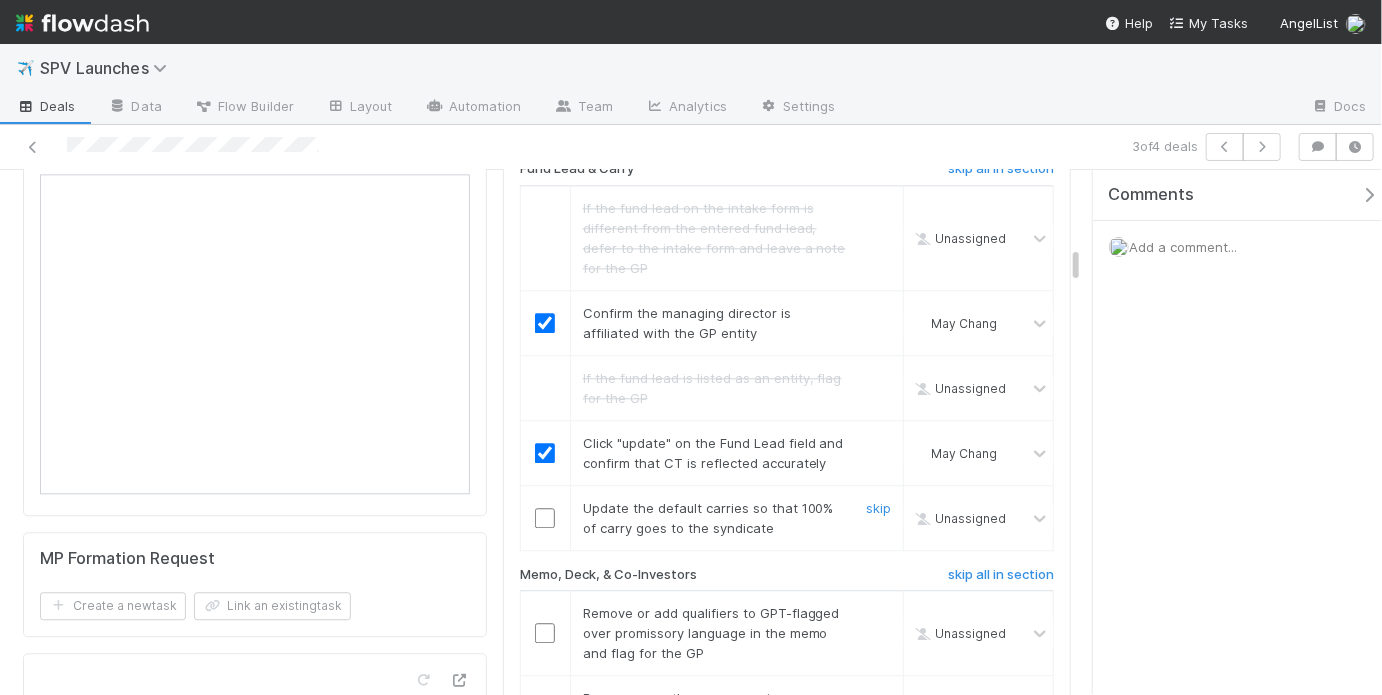 click at bounding box center [545, 518] 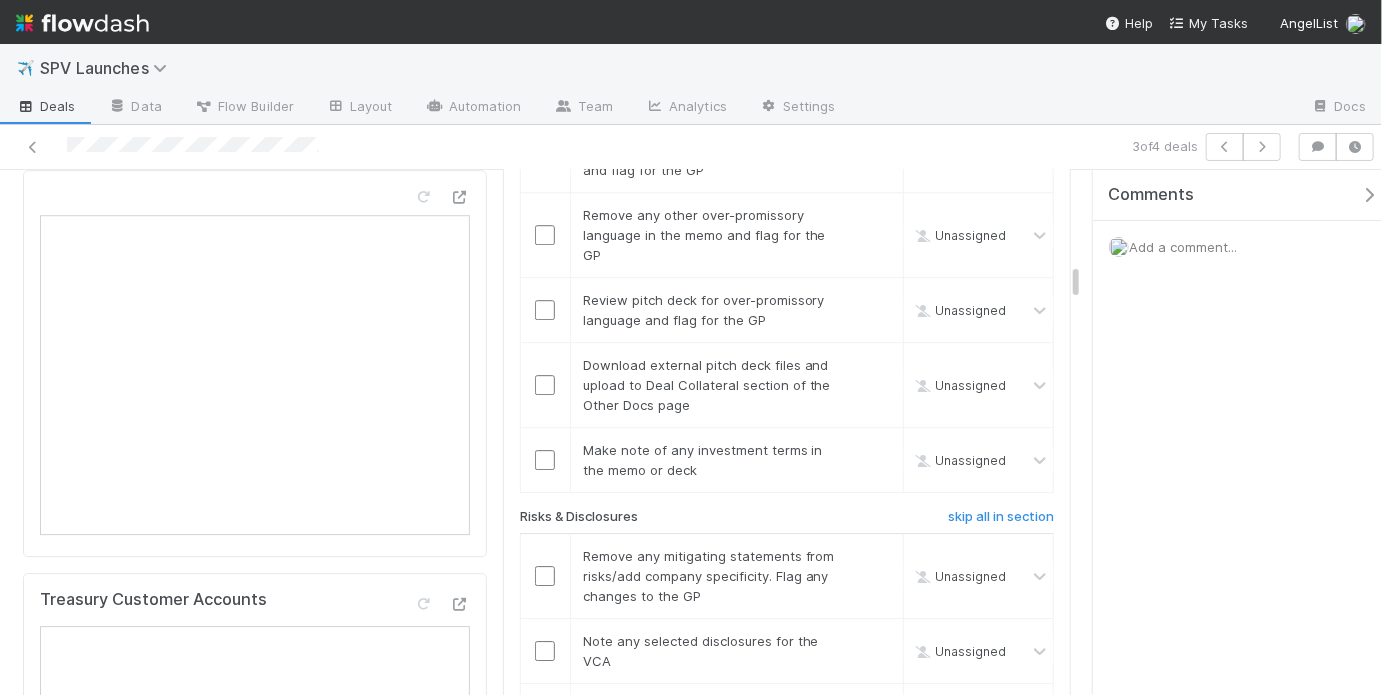 scroll, scrollTop: 2517, scrollLeft: 0, axis: vertical 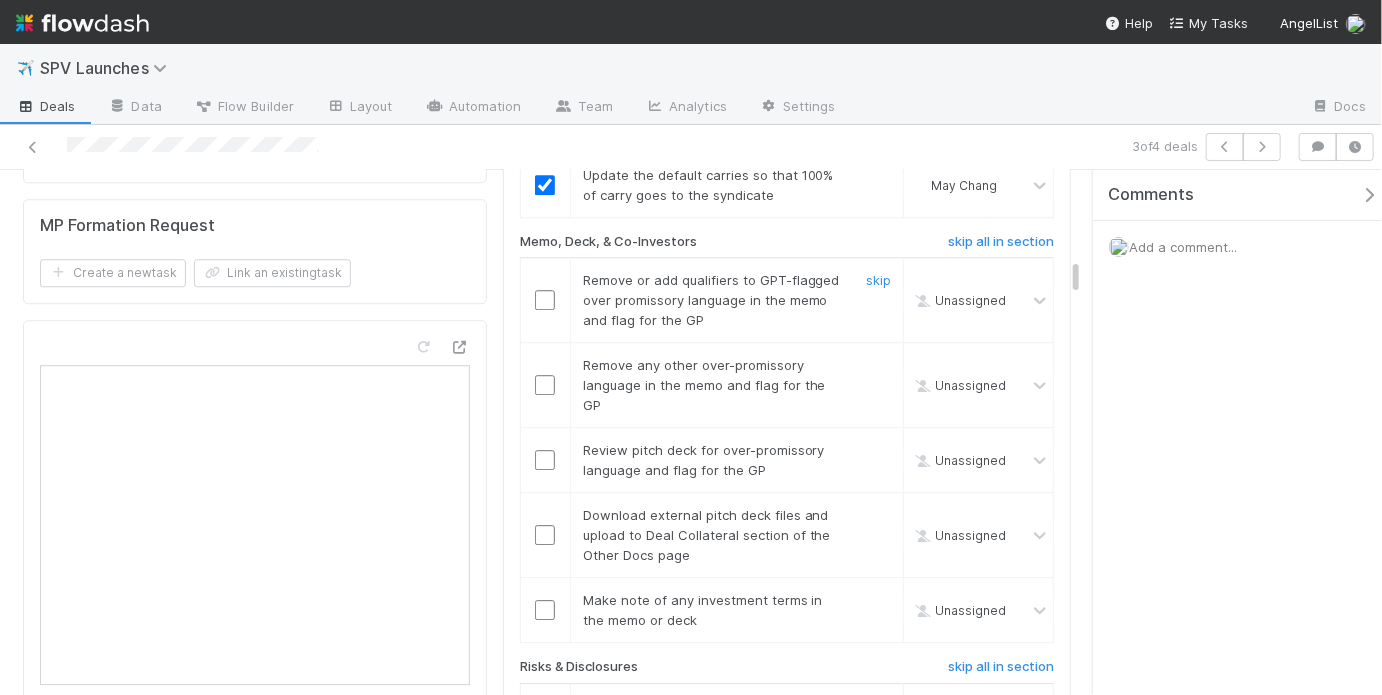 click at bounding box center [545, 300] 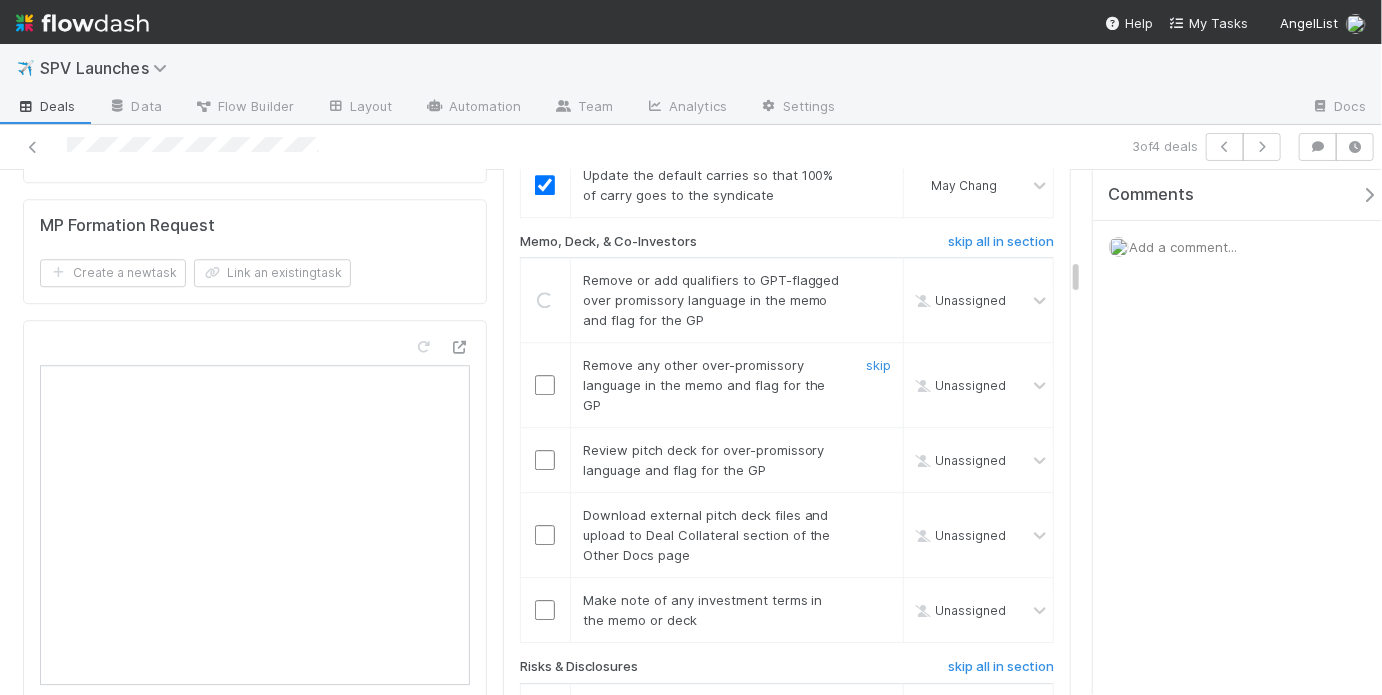 click at bounding box center [545, 385] 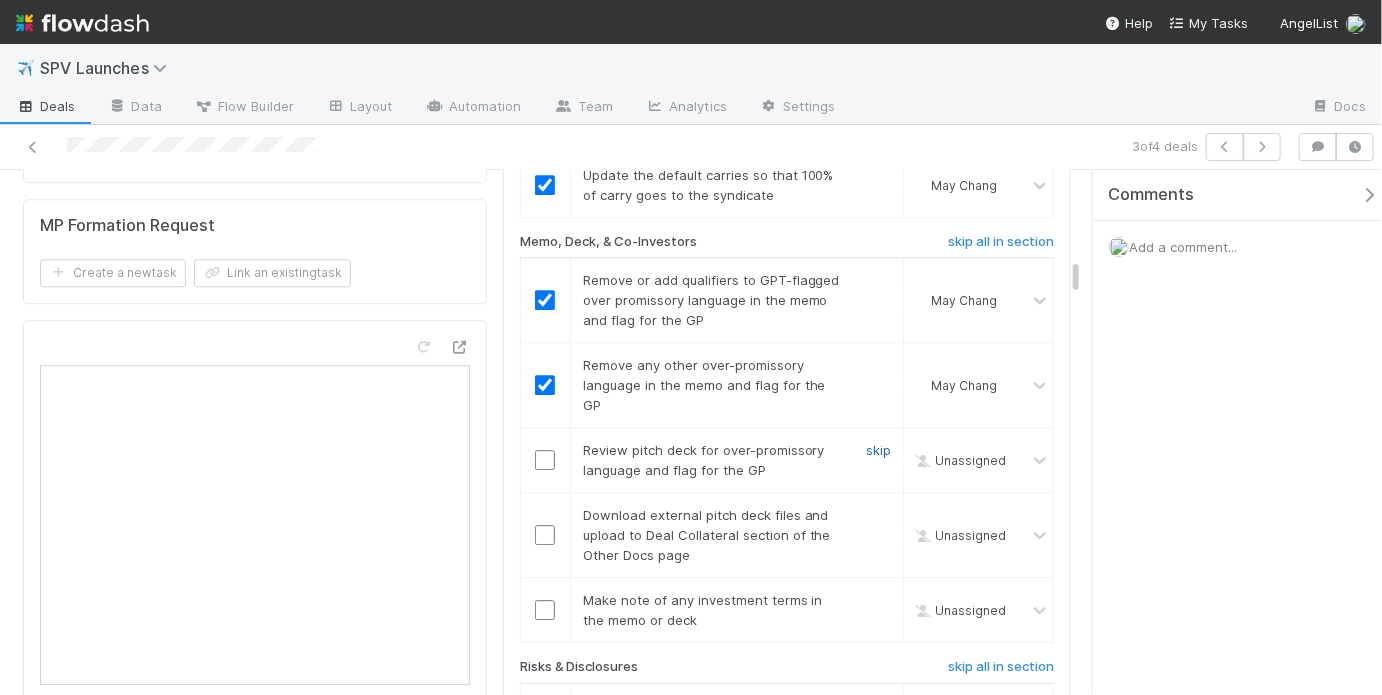 click on "skip" at bounding box center [878, 450] 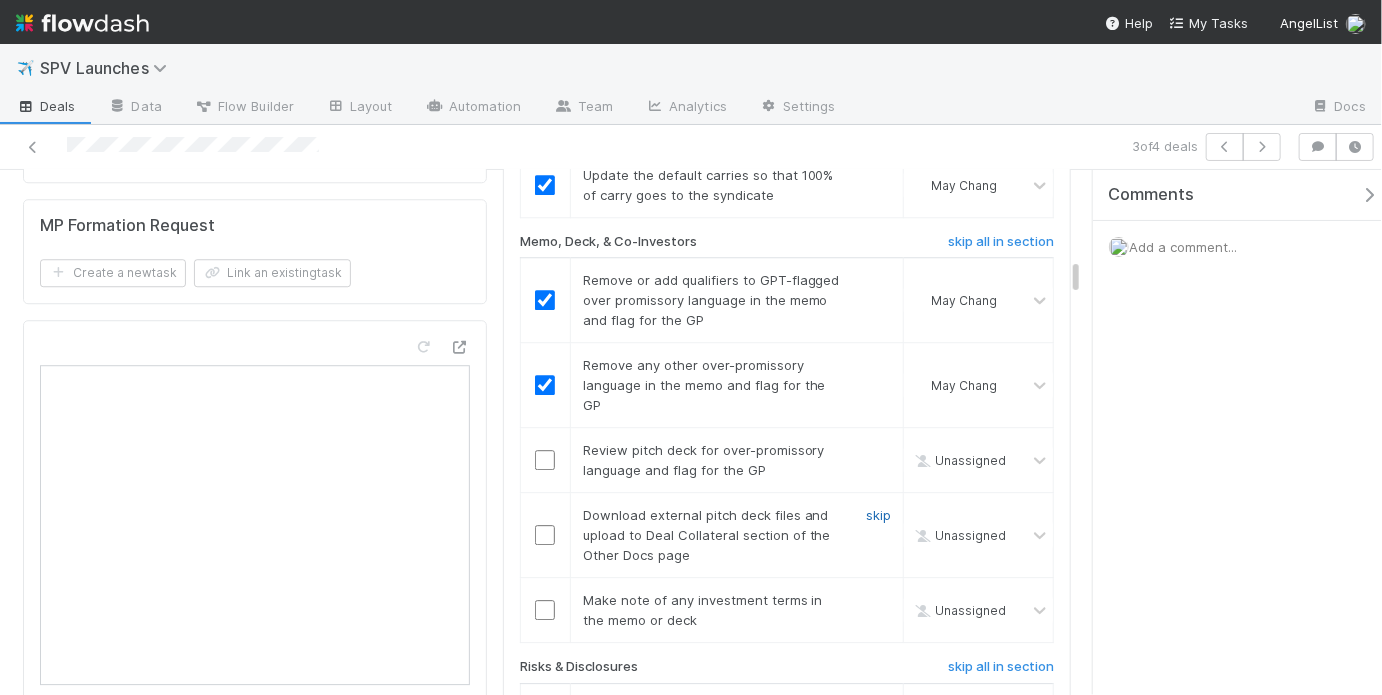 click on "skip" at bounding box center [878, 515] 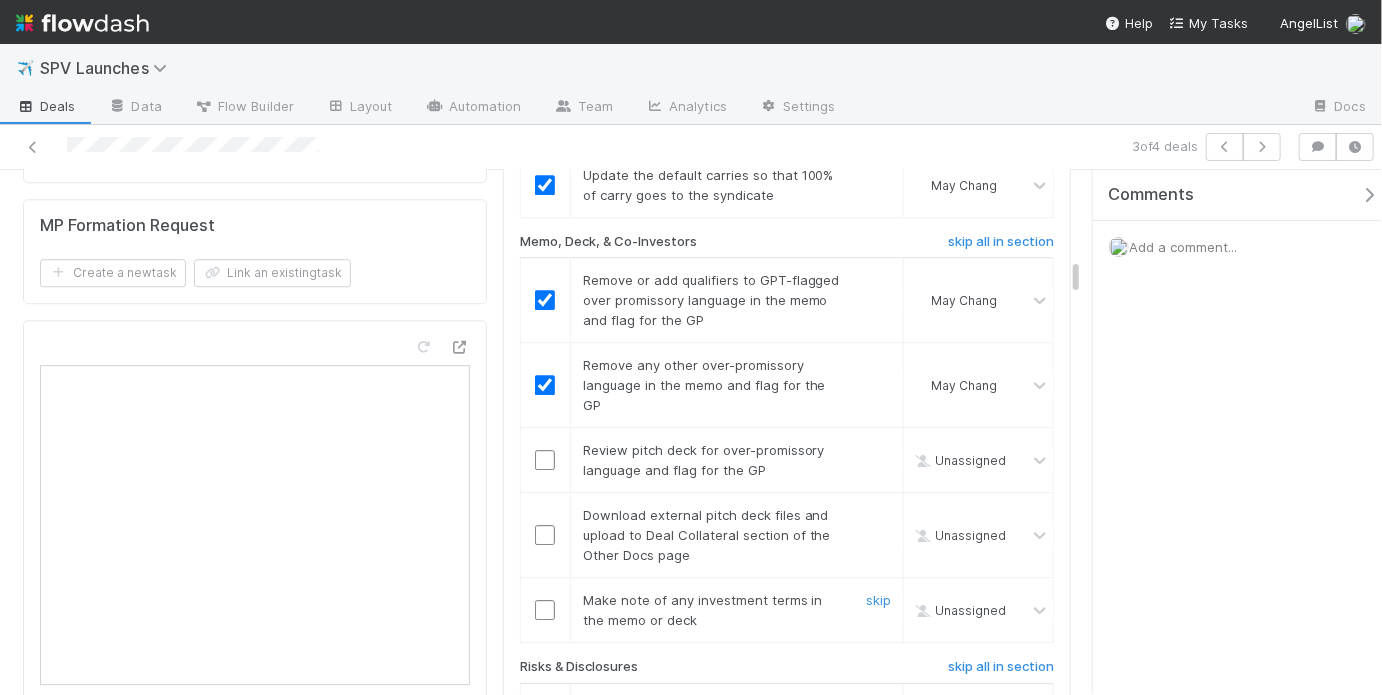 drag, startPoint x: 545, startPoint y: 560, endPoint x: 559, endPoint y: 555, distance: 14.866069 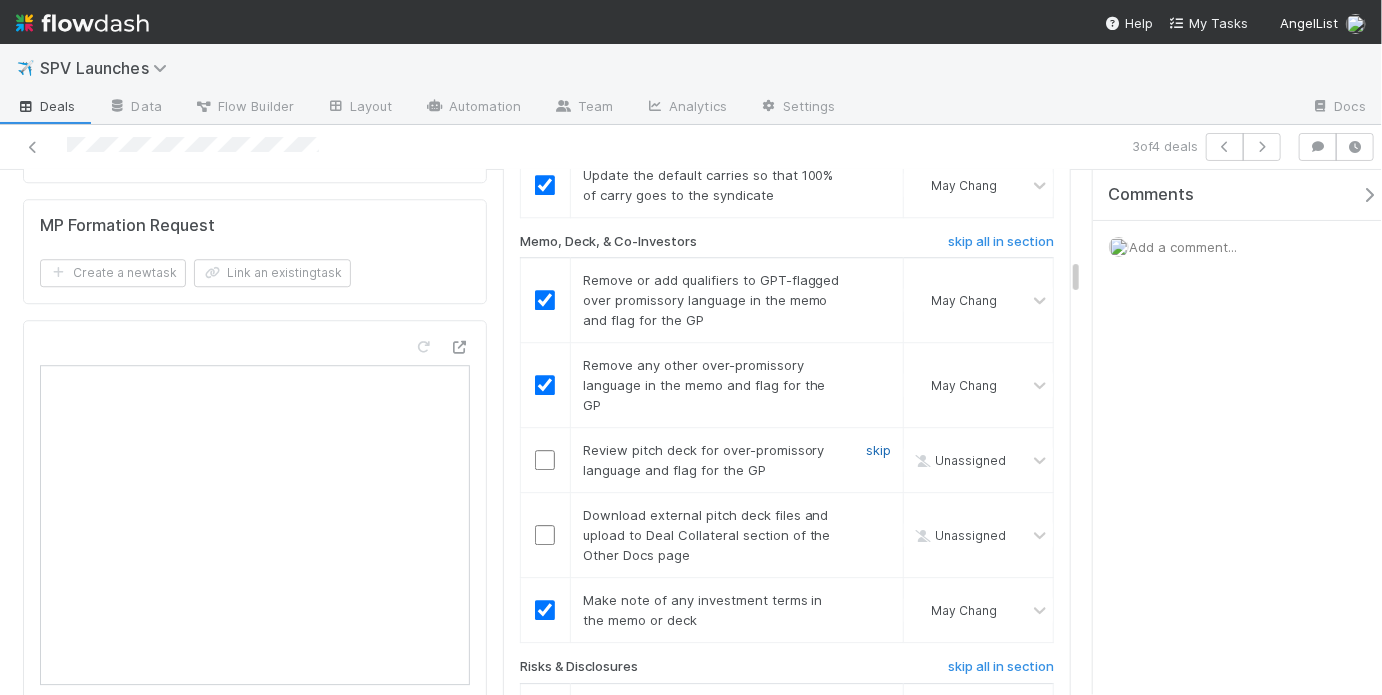 click on "skip" at bounding box center (878, 450) 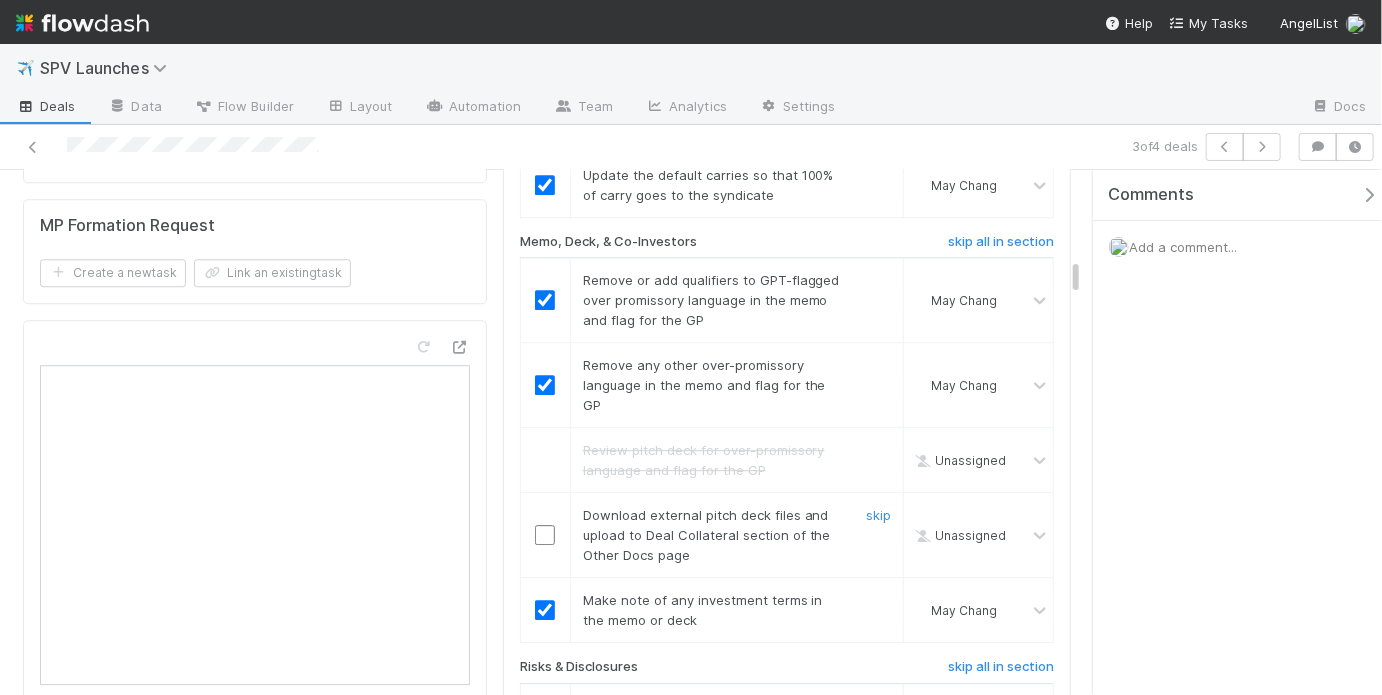 click on "skip" at bounding box center (878, 515) 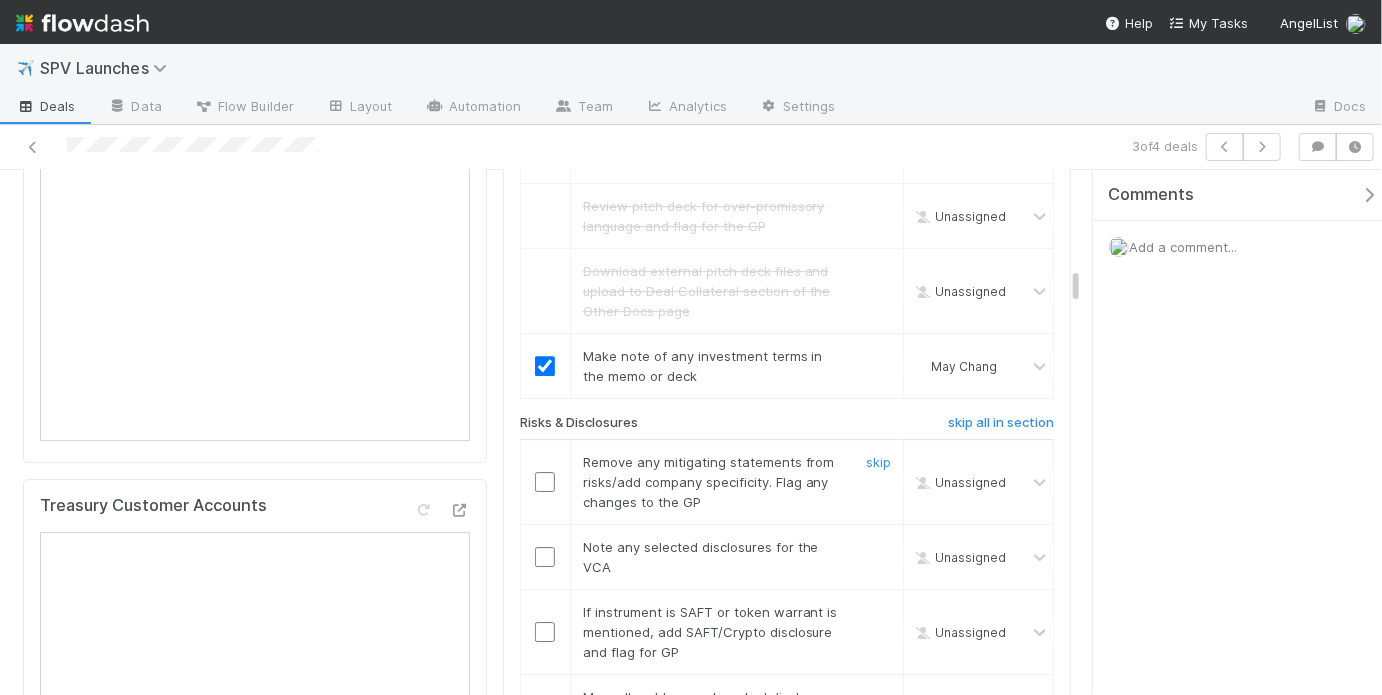 scroll, scrollTop: 2790, scrollLeft: 0, axis: vertical 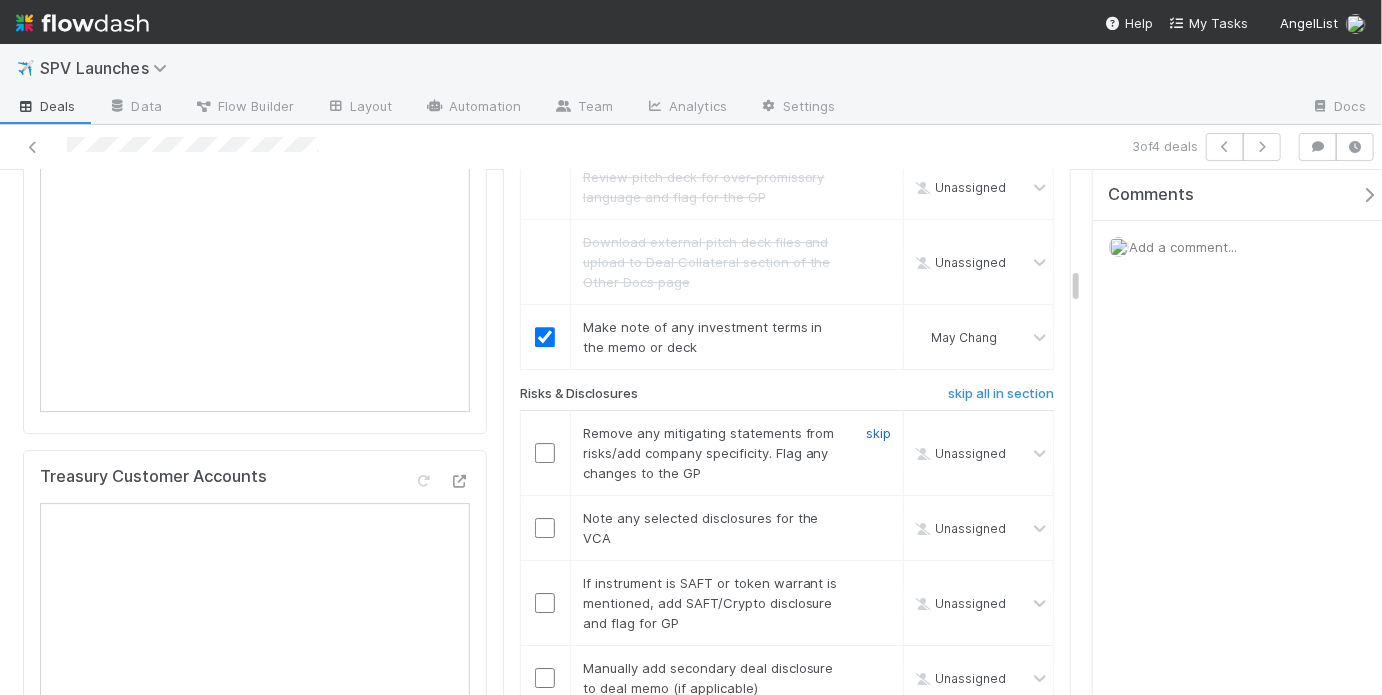 click on "skip" at bounding box center [878, 433] 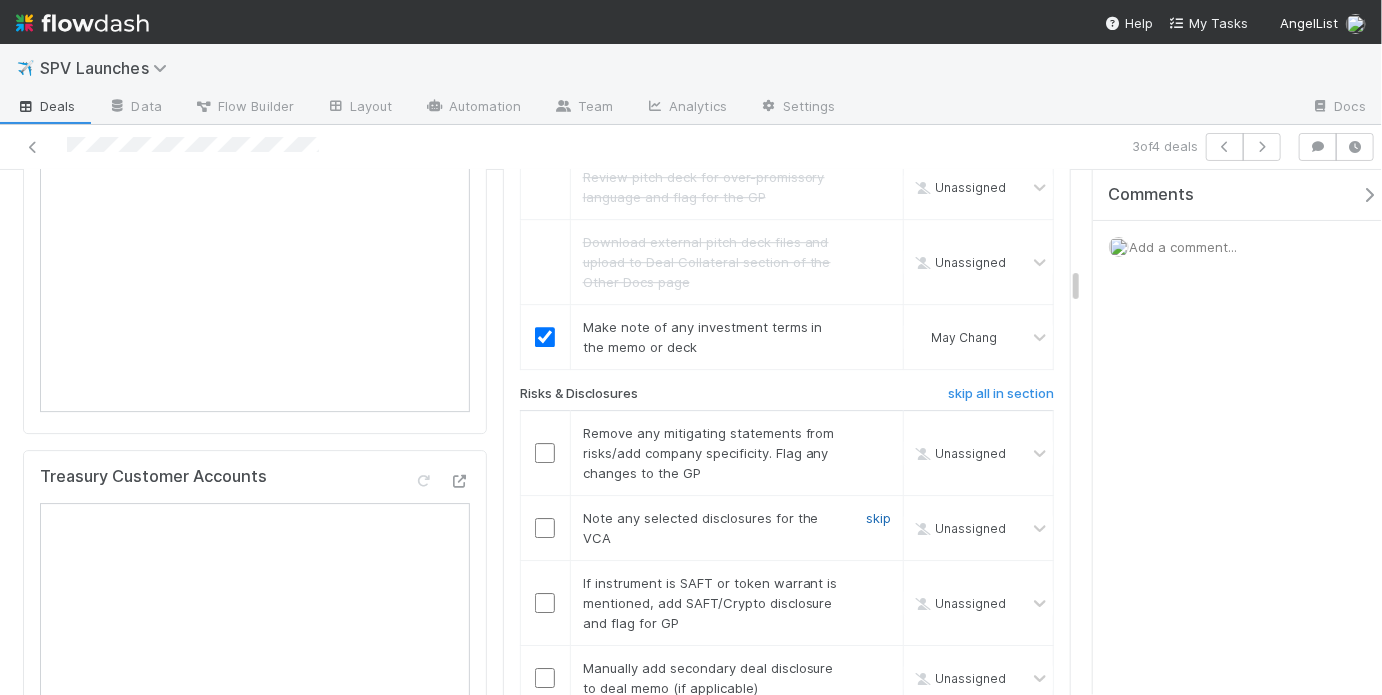 click on "skip" at bounding box center (878, 518) 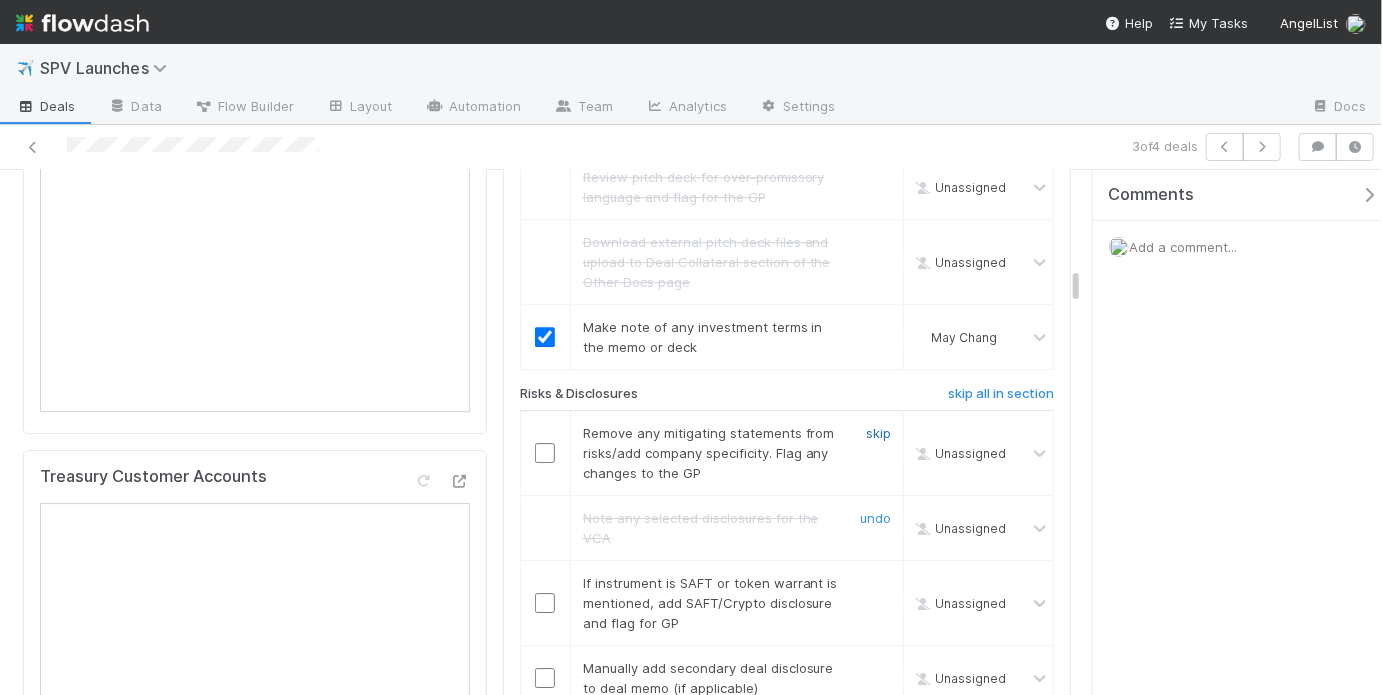 click on "skip" at bounding box center [878, 433] 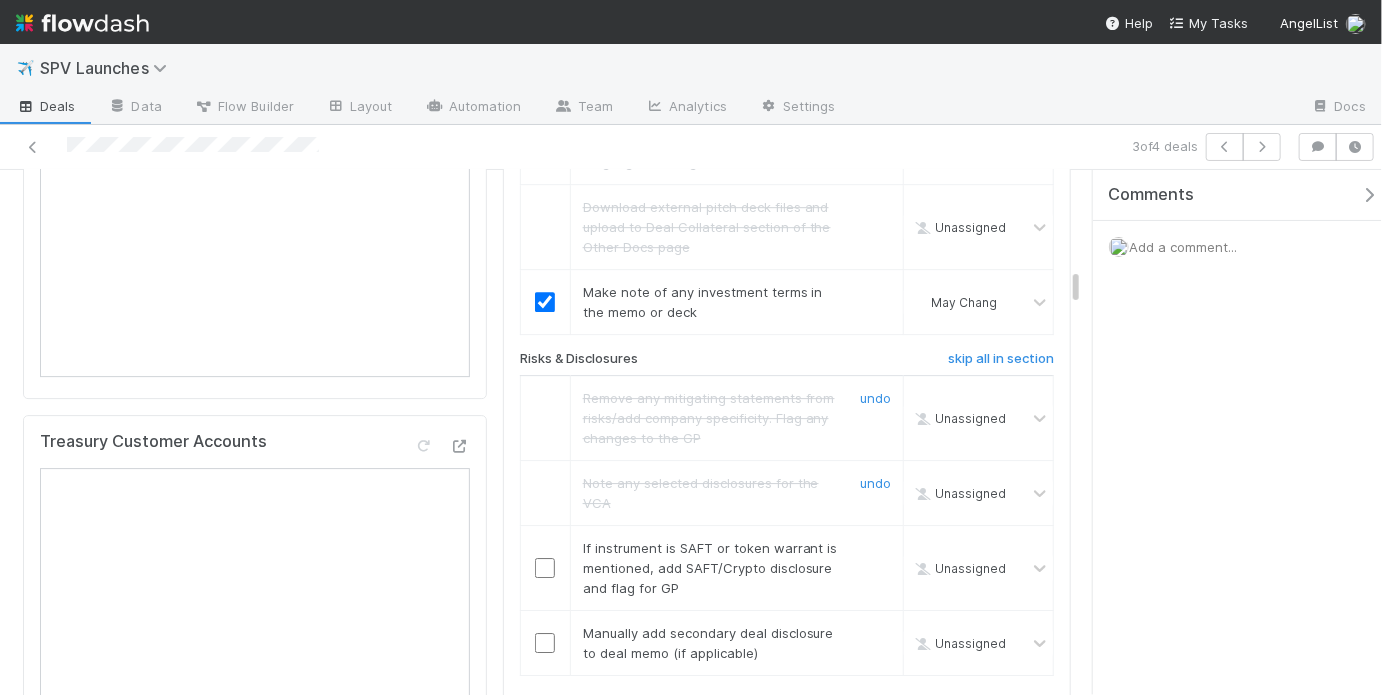 scroll, scrollTop: 2928, scrollLeft: 0, axis: vertical 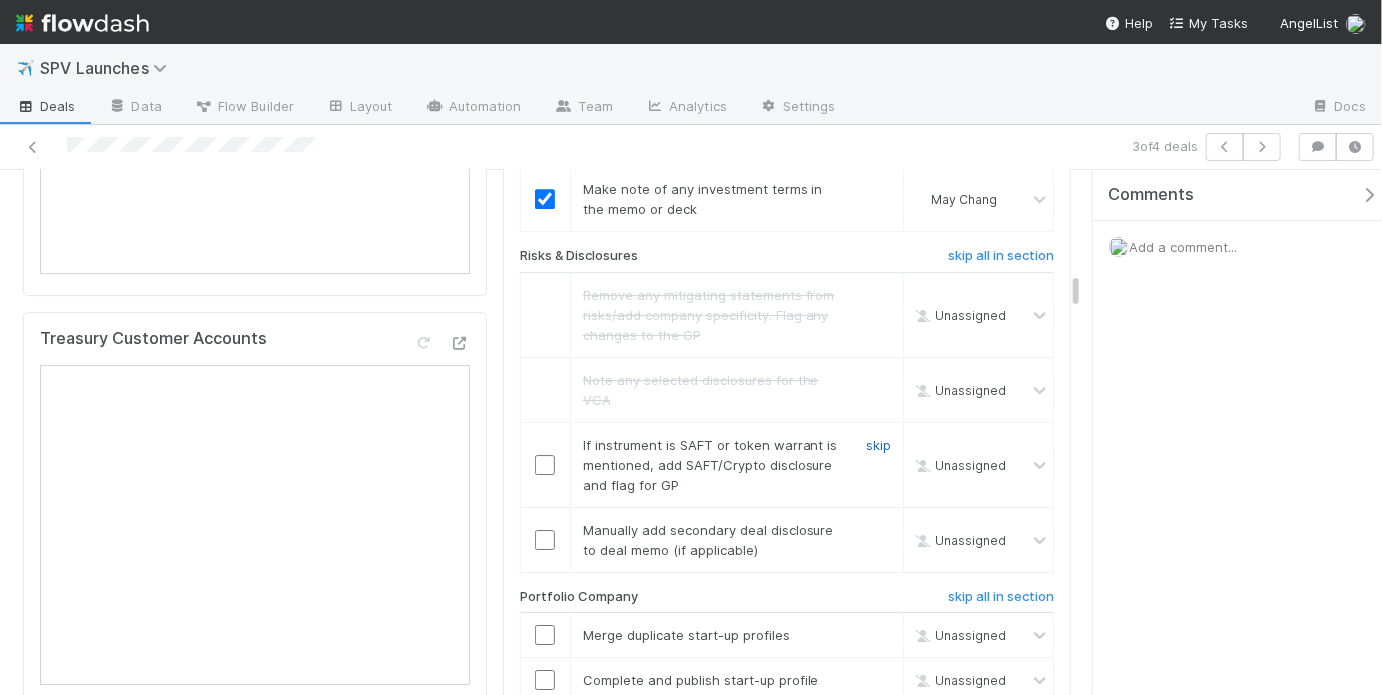 click on "skip" at bounding box center (878, 445) 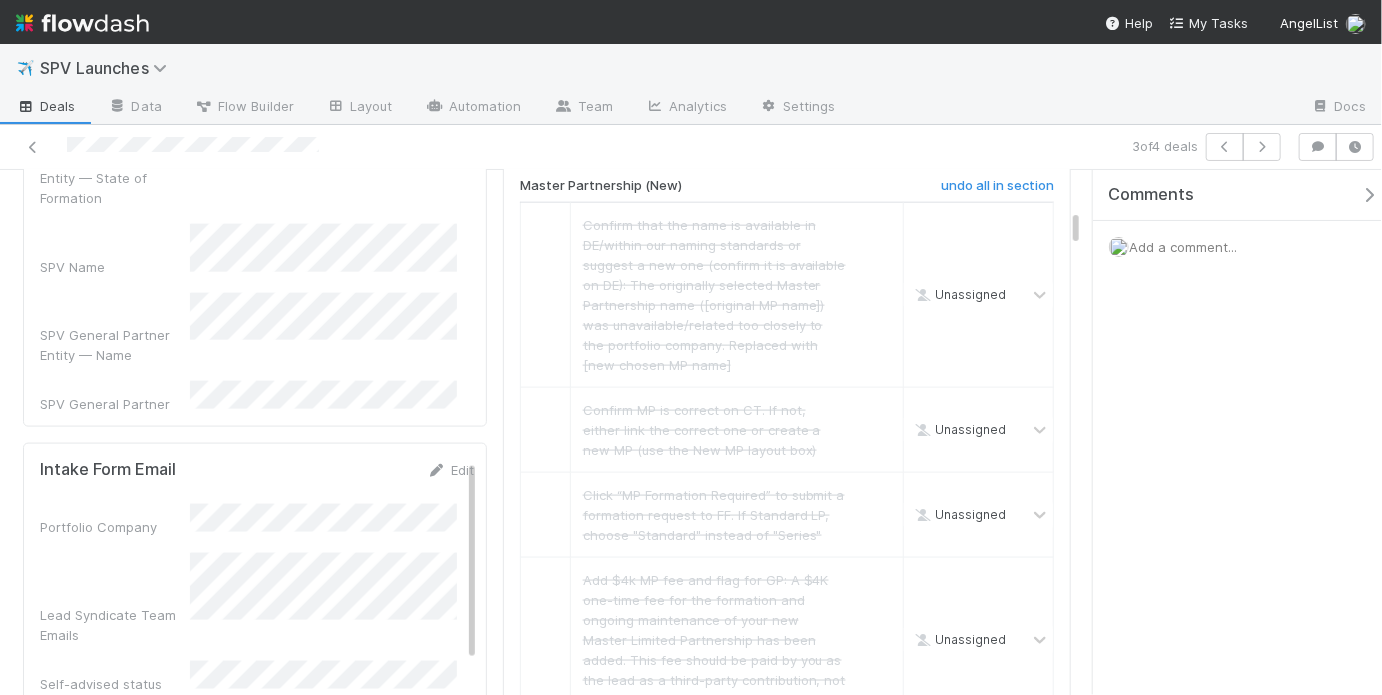 scroll, scrollTop: 791, scrollLeft: 0, axis: vertical 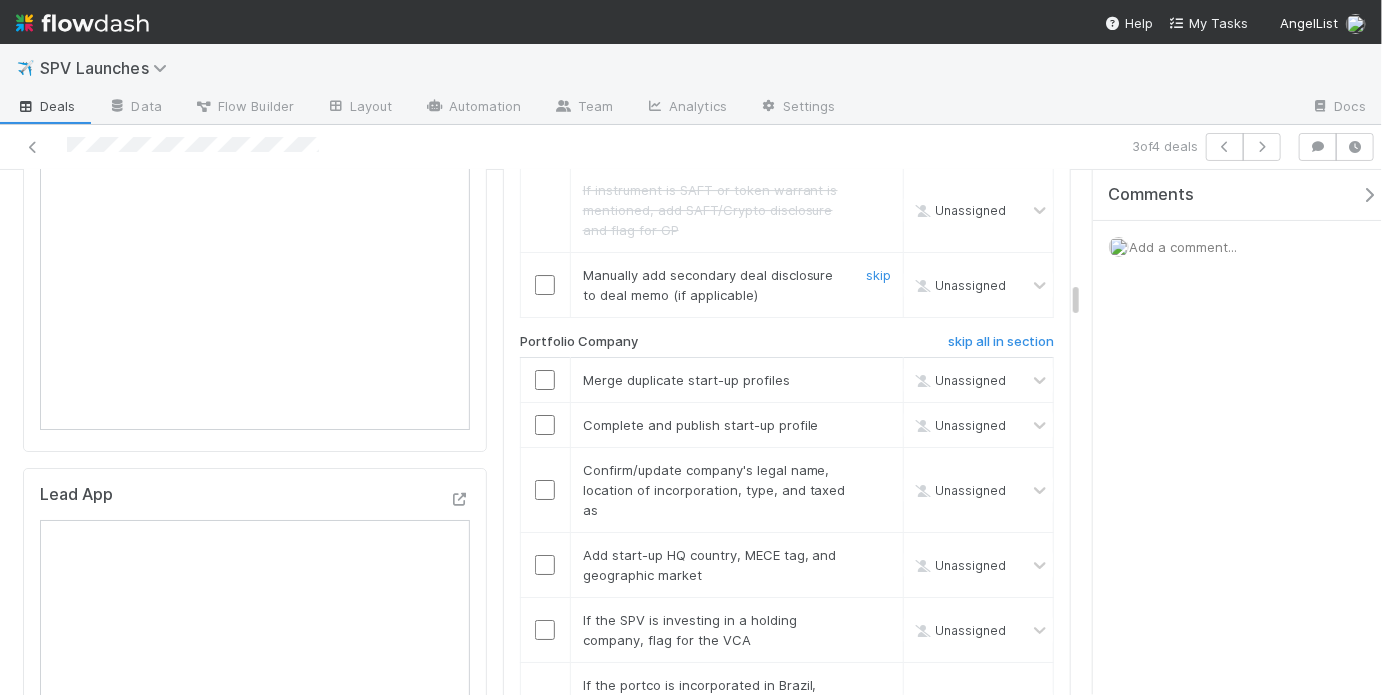 click at bounding box center [545, 285] 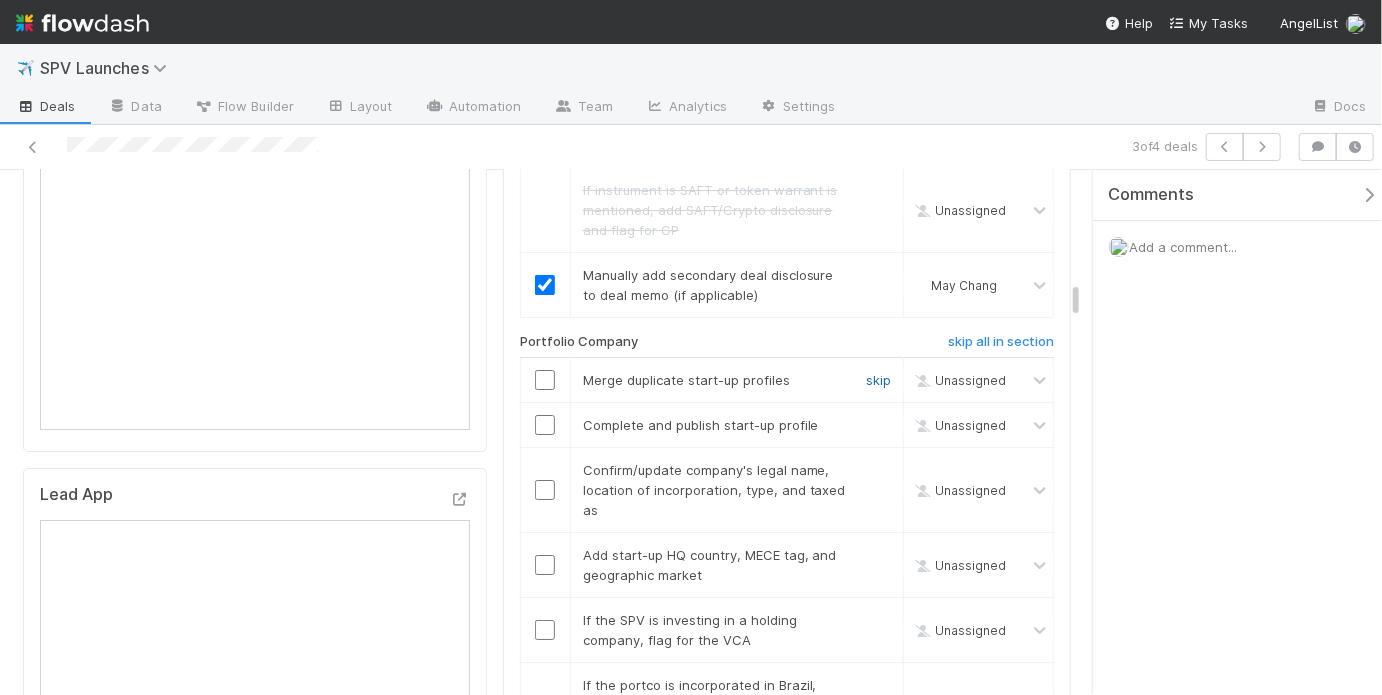click on "skip" at bounding box center [878, 380] 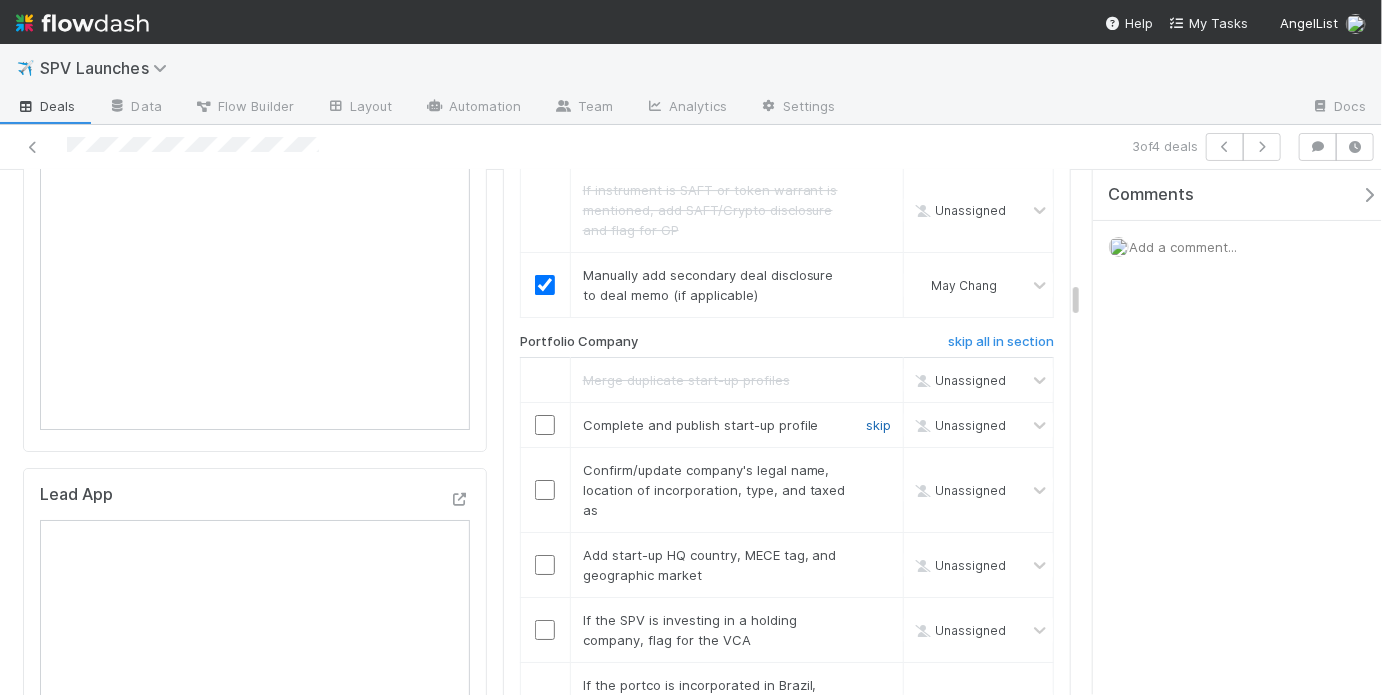 click on "skip" at bounding box center [878, 425] 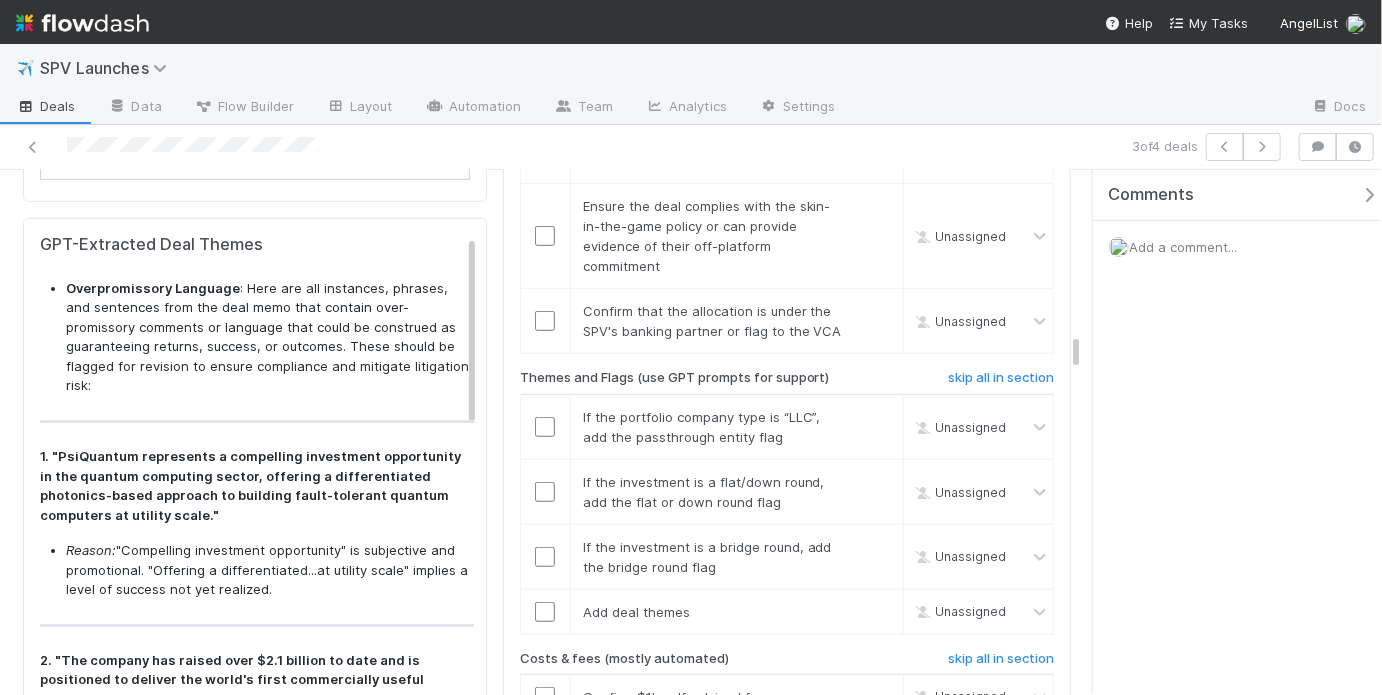 scroll, scrollTop: 3943, scrollLeft: 0, axis: vertical 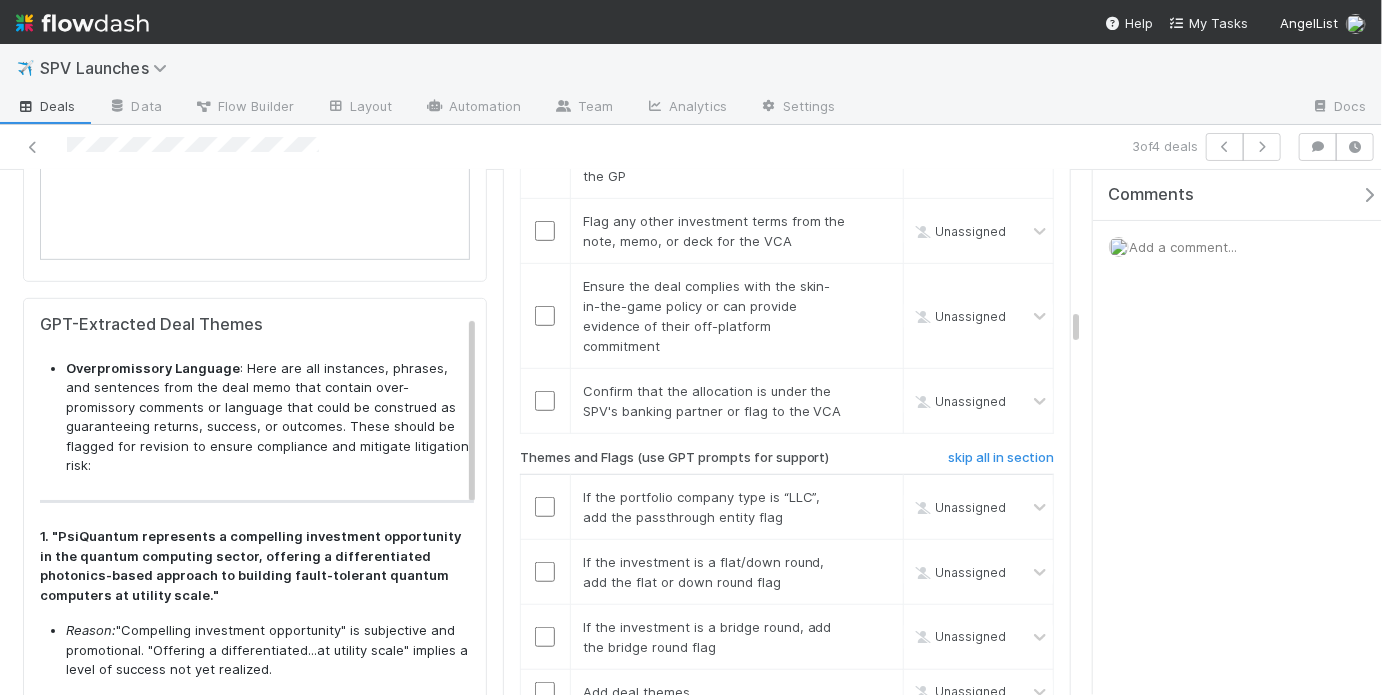 click on "Overpromissory Language : Here are all instances, phrases, and sentences from the deal memo that contain over-promissory comments or language that could be construed as guaranteeing returns, success, or outcomes. These should be flagged for revision to ensure compliance and mitigate litigation risk:" at bounding box center [270, 417] 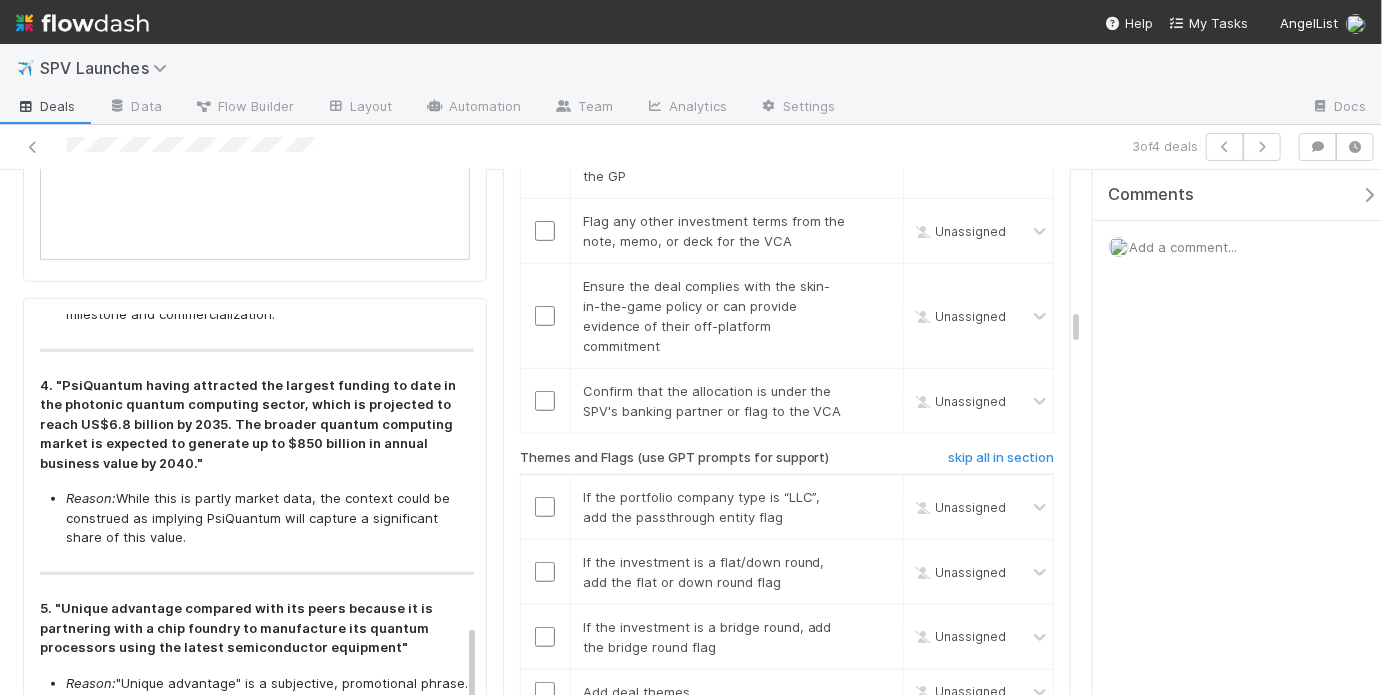 scroll, scrollTop: 807, scrollLeft: 0, axis: vertical 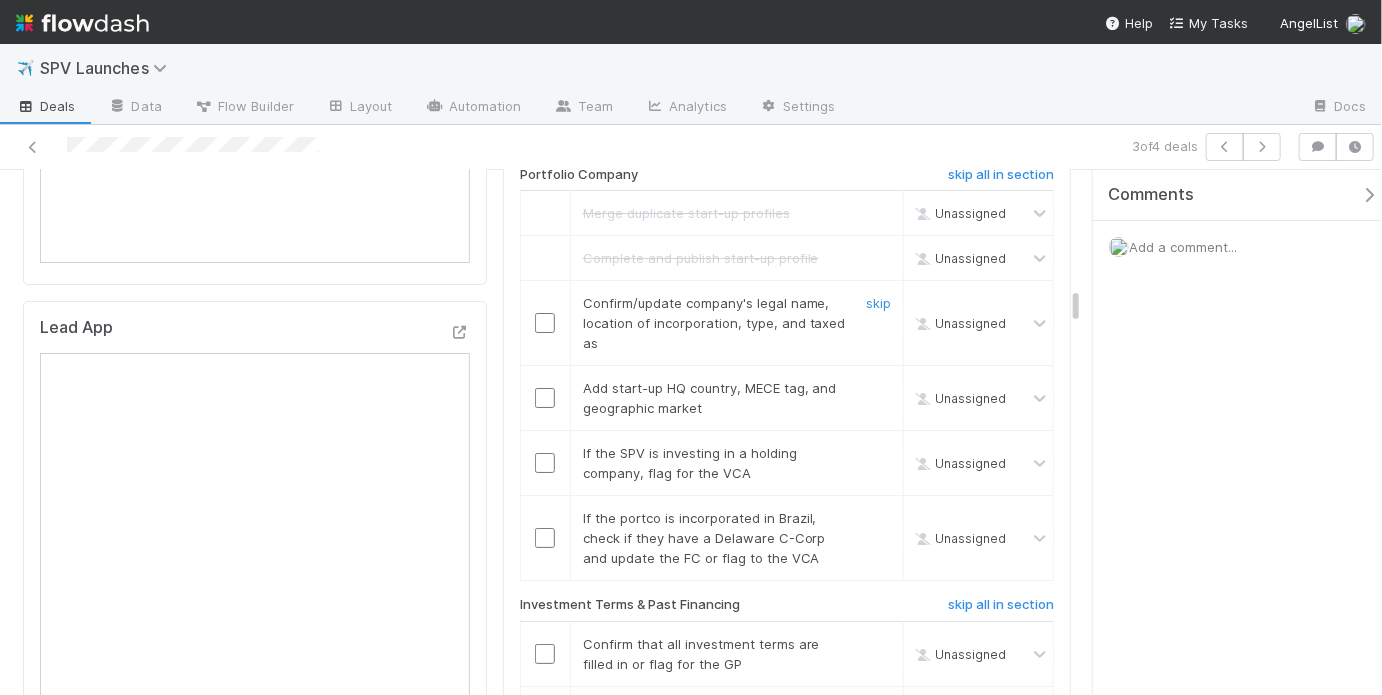 click at bounding box center (545, 323) 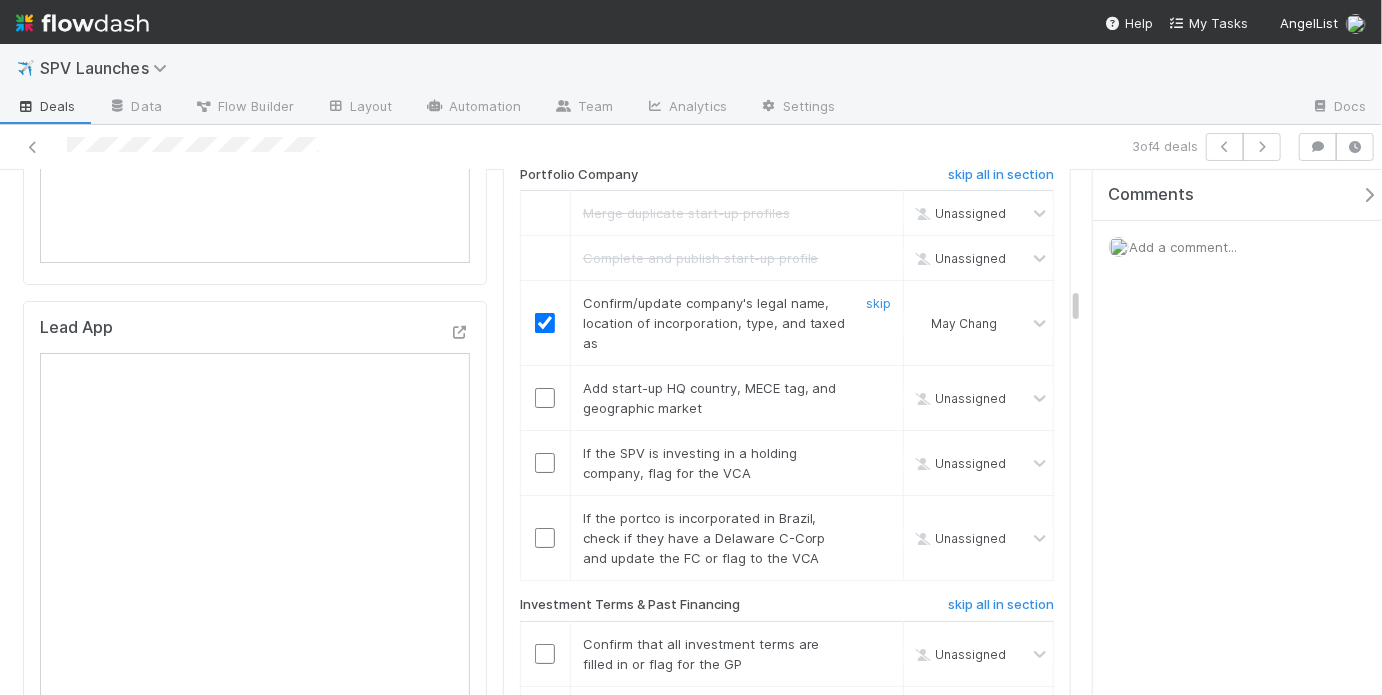 click at bounding box center [545, 398] 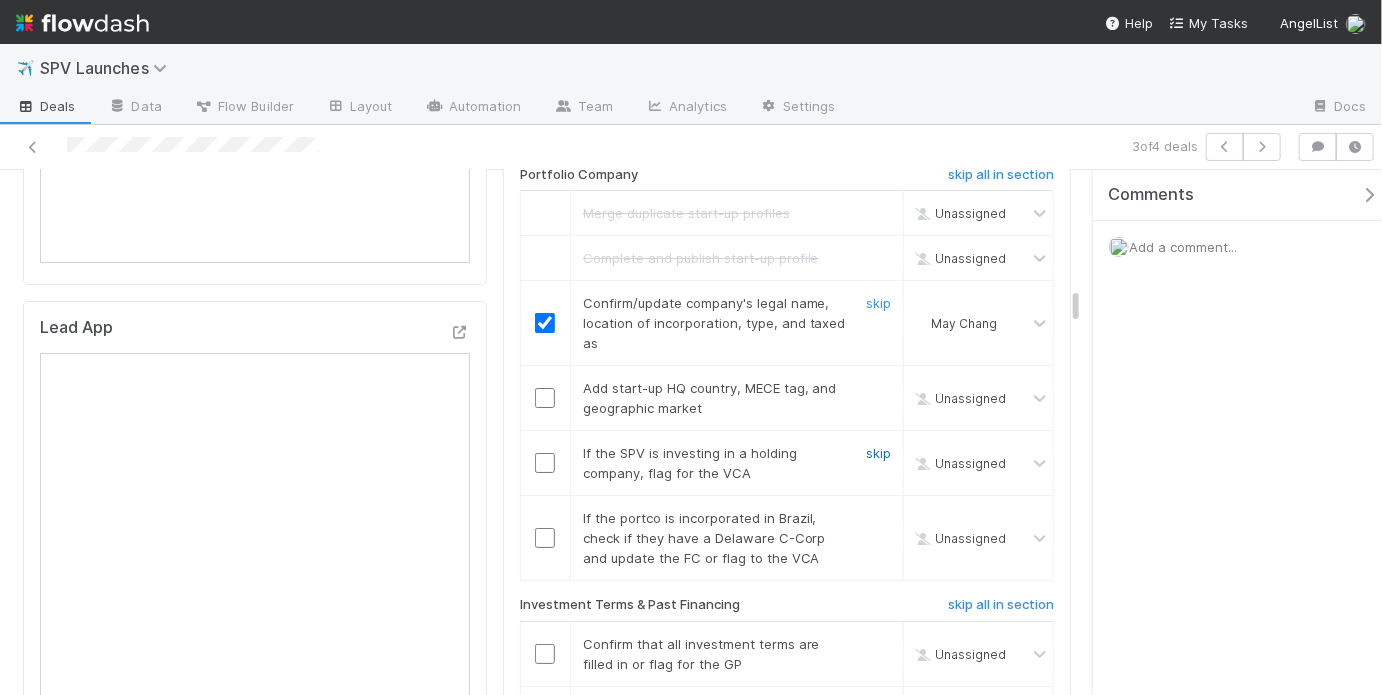 click on "skip" at bounding box center [878, 453] 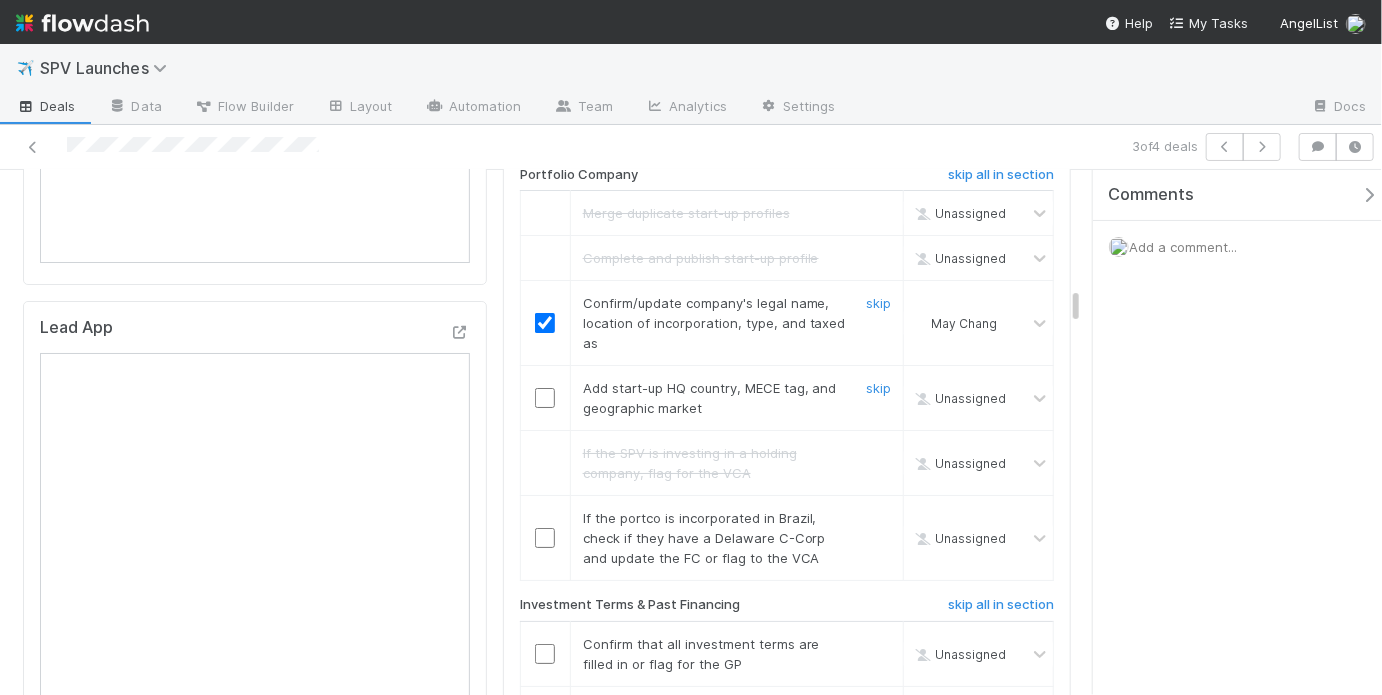 click at bounding box center [545, 398] 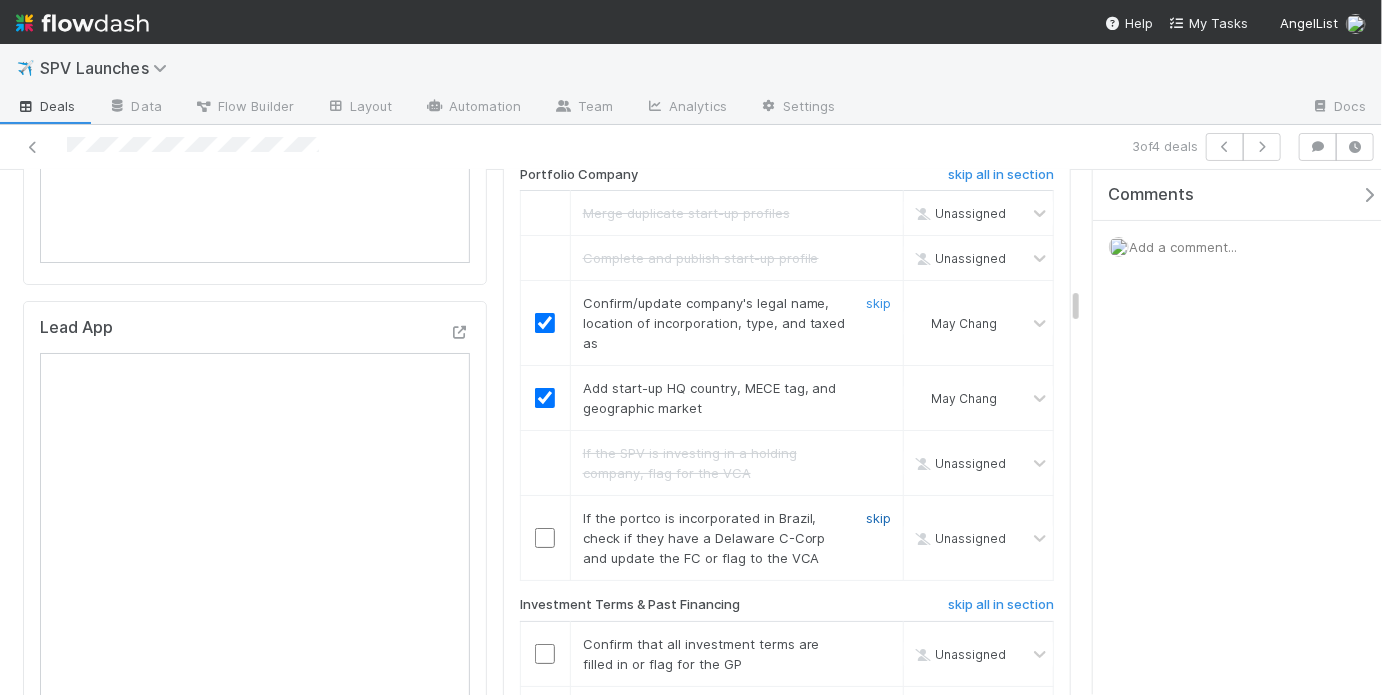 click on "skip" at bounding box center (878, 518) 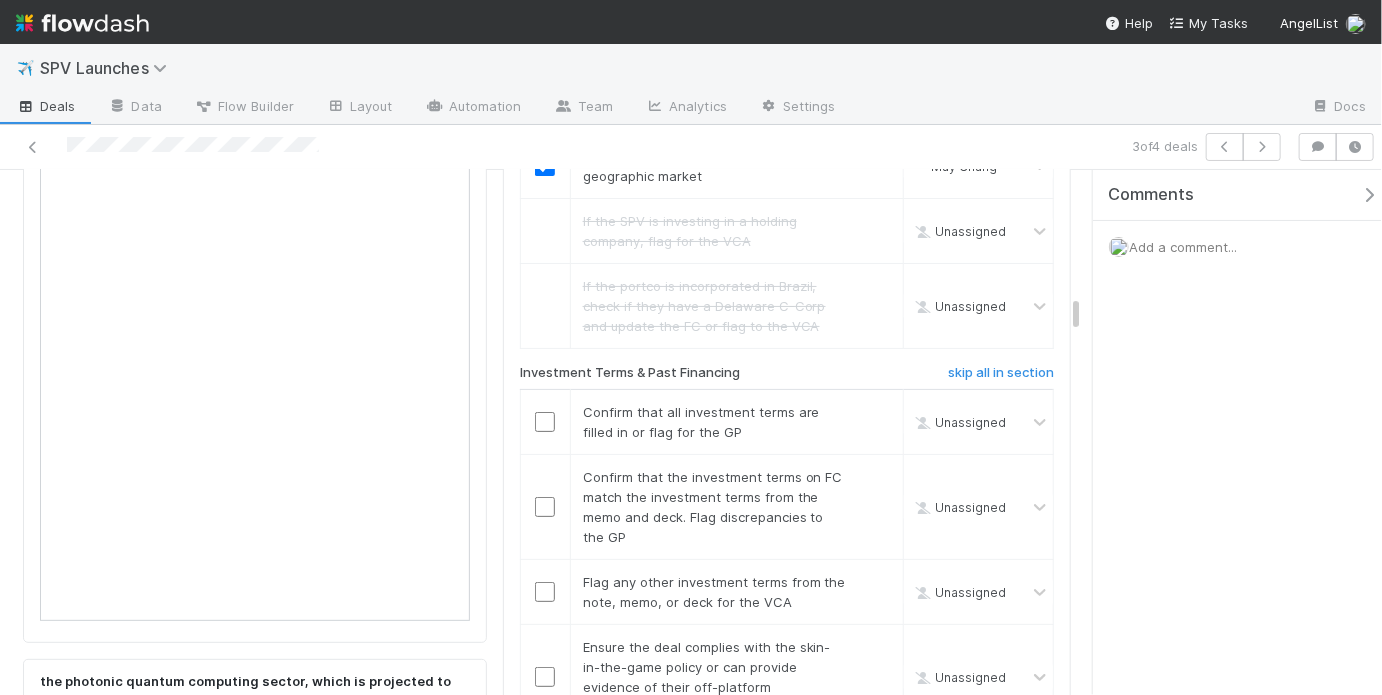 scroll, scrollTop: 3585, scrollLeft: 0, axis: vertical 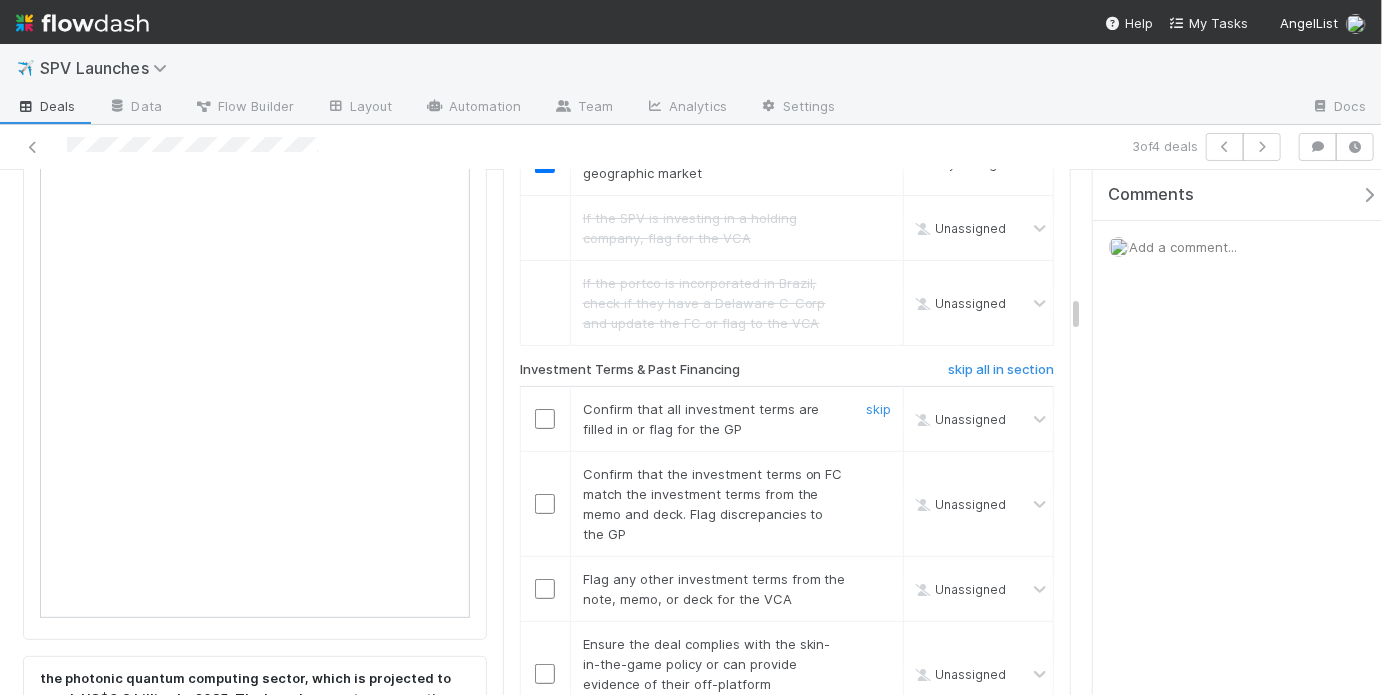 click at bounding box center (545, 419) 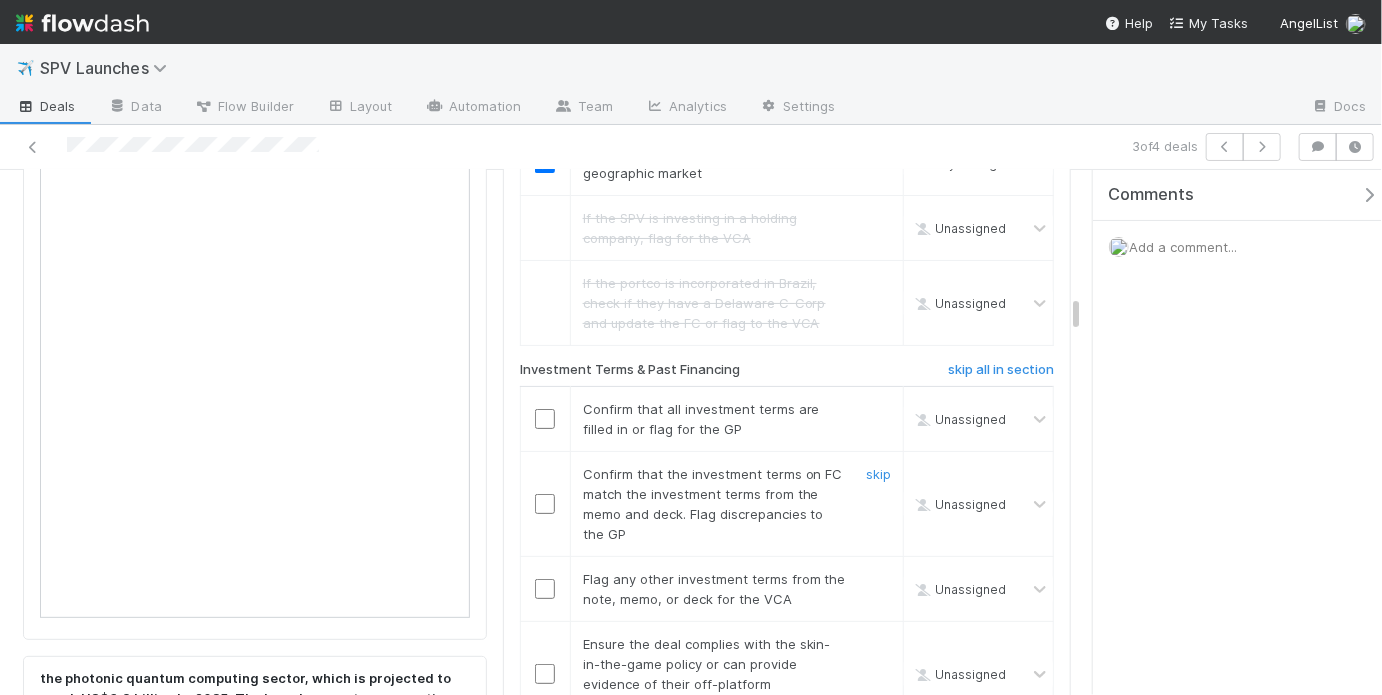 click at bounding box center [545, 504] 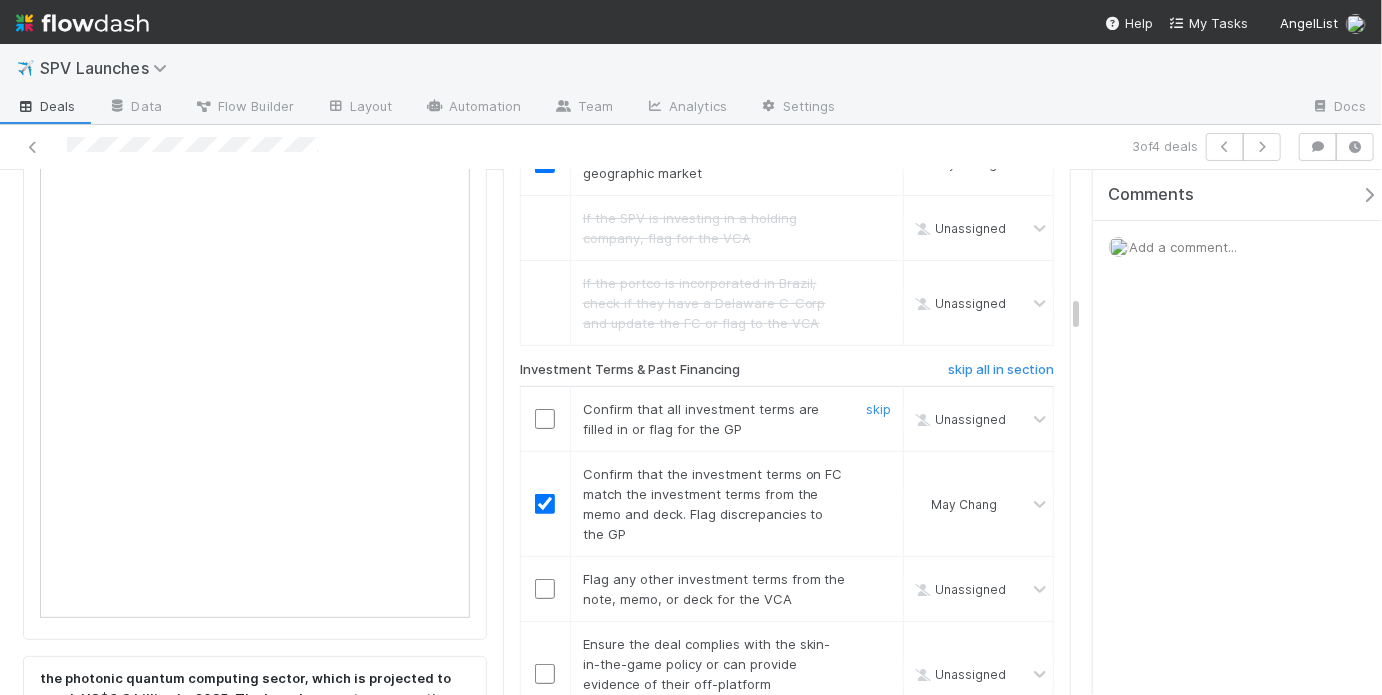 click at bounding box center (545, 419) 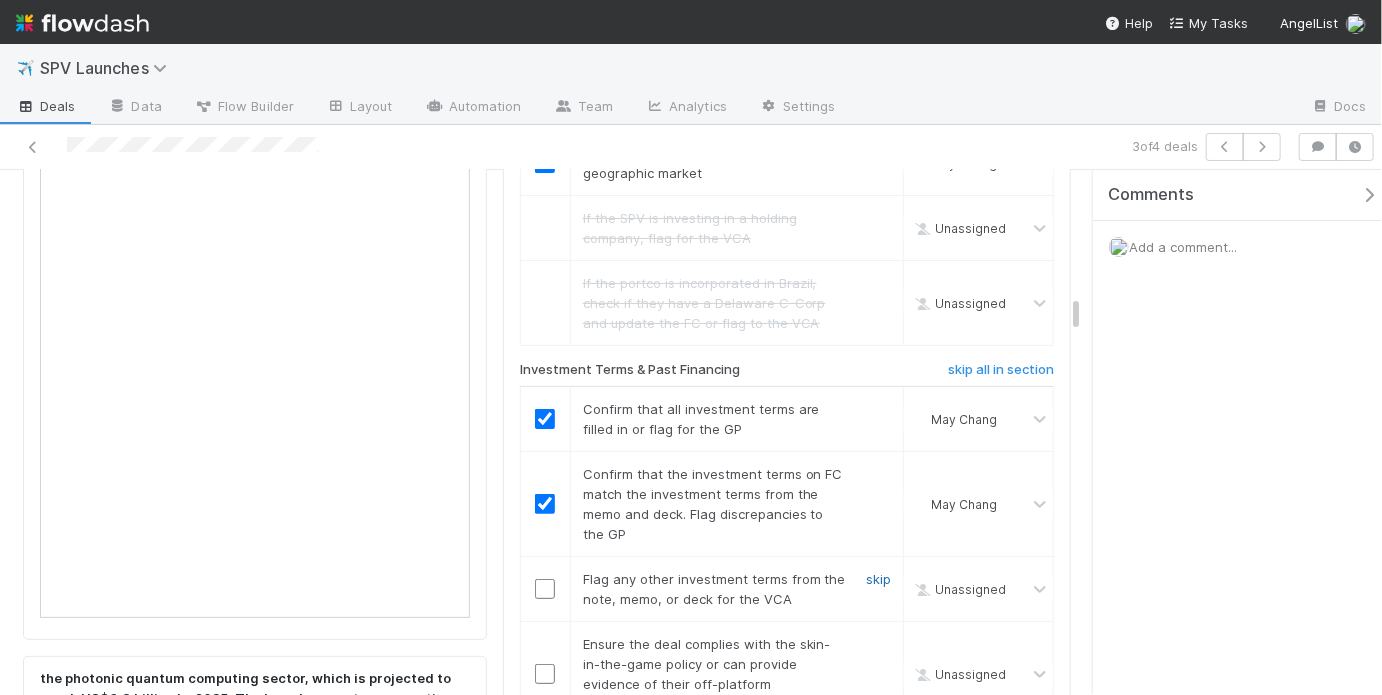 click on "skip" at bounding box center [878, 579] 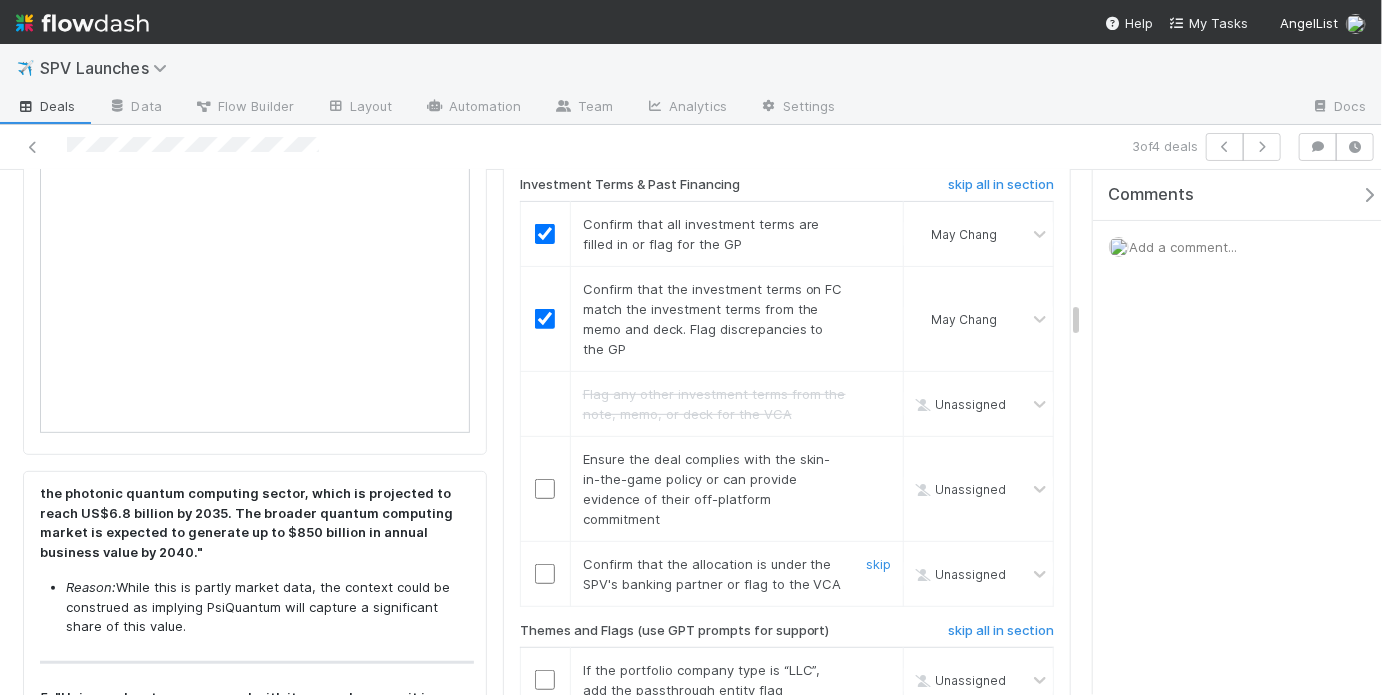 scroll, scrollTop: 3810, scrollLeft: 0, axis: vertical 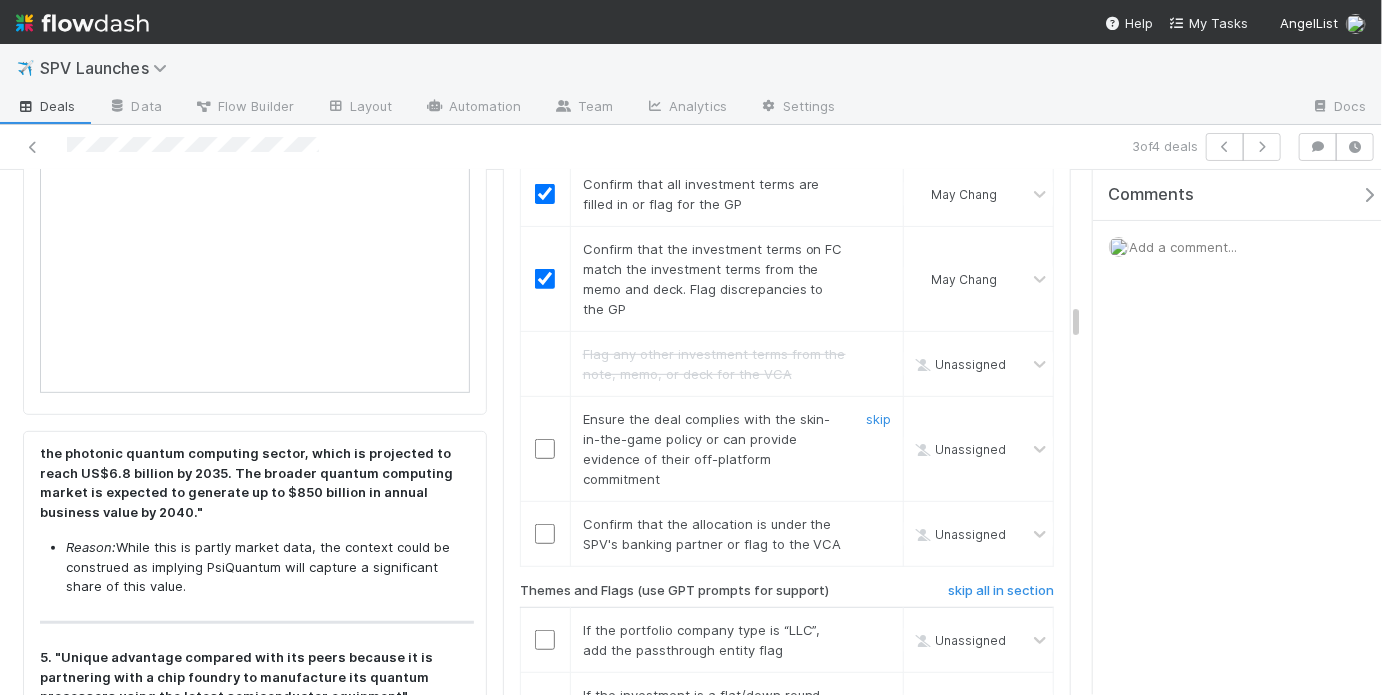 click at bounding box center (545, 449) 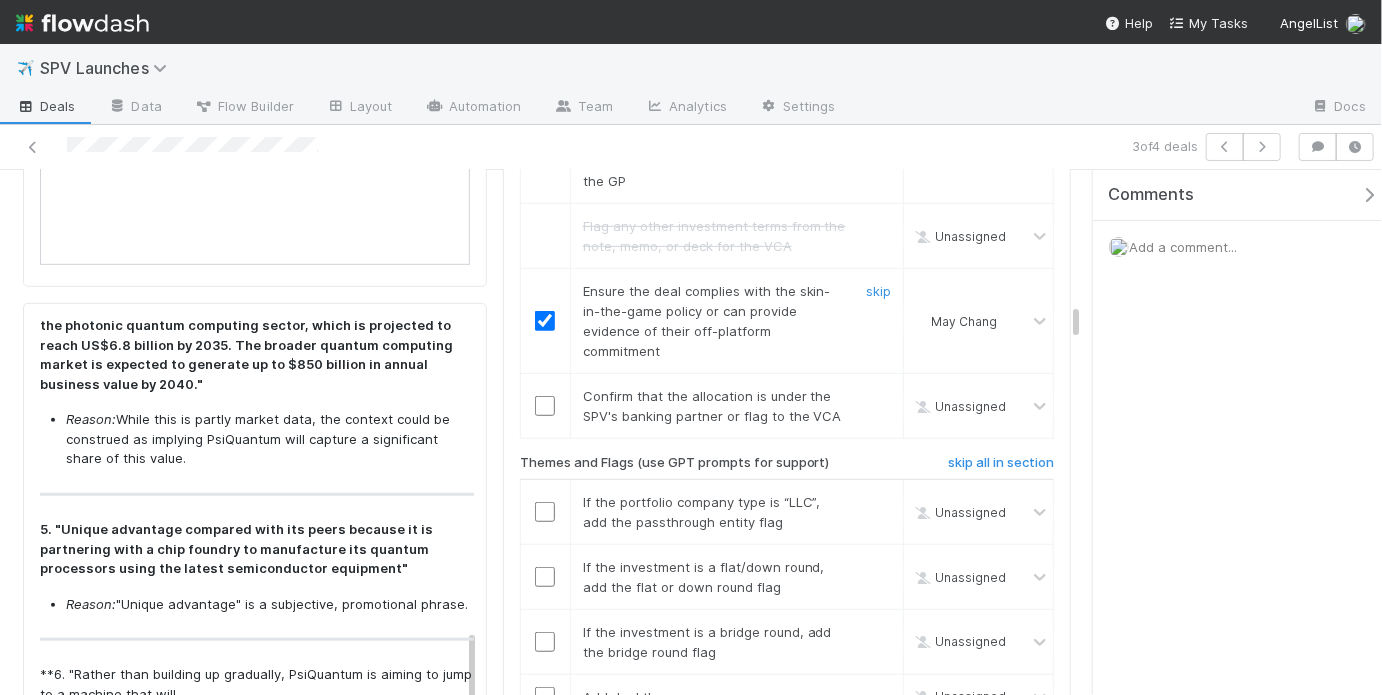 scroll, scrollTop: 3942, scrollLeft: 0, axis: vertical 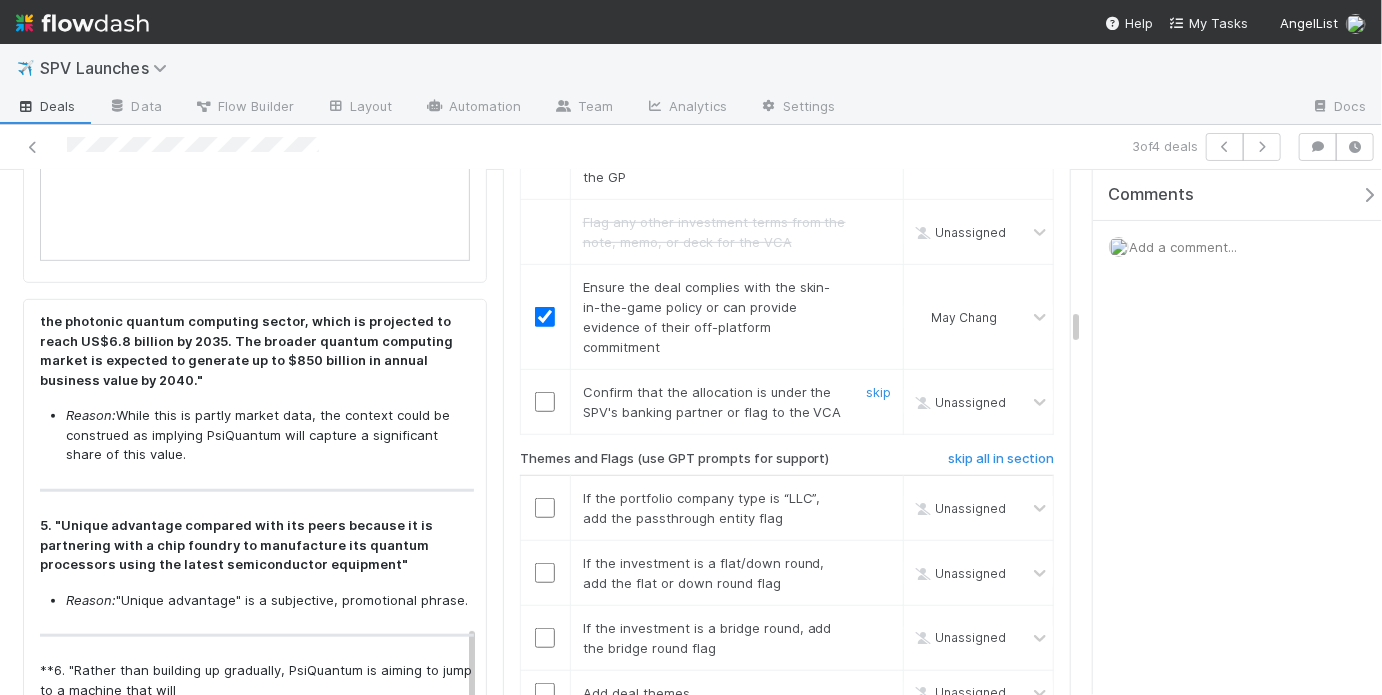 click at bounding box center [545, 402] 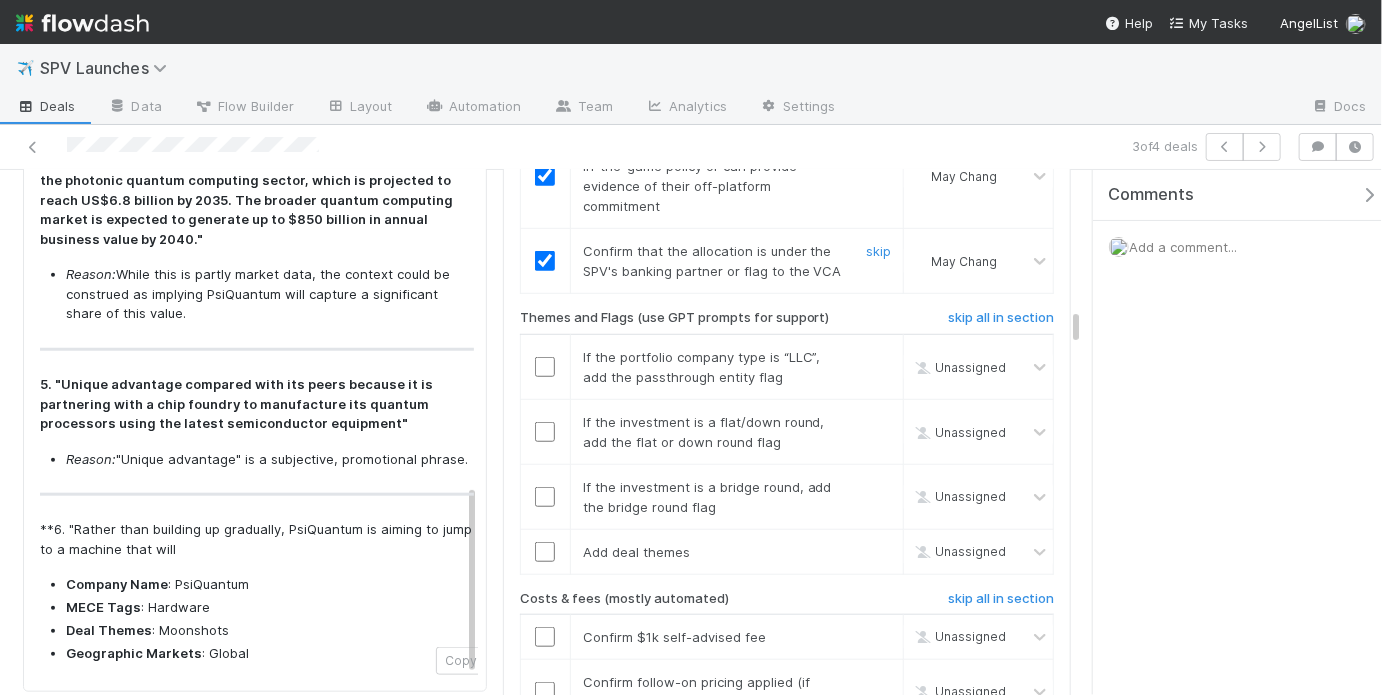 scroll, scrollTop: 4085, scrollLeft: 0, axis: vertical 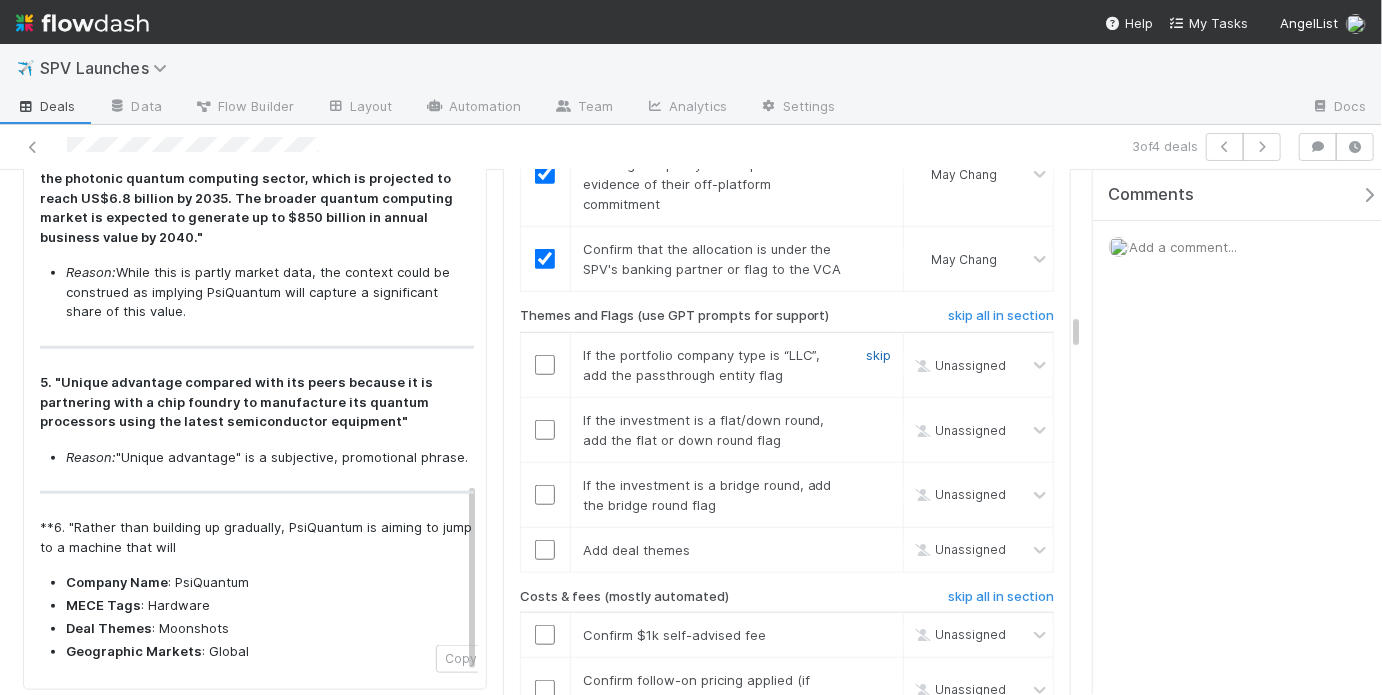 click on "skip" at bounding box center [878, 355] 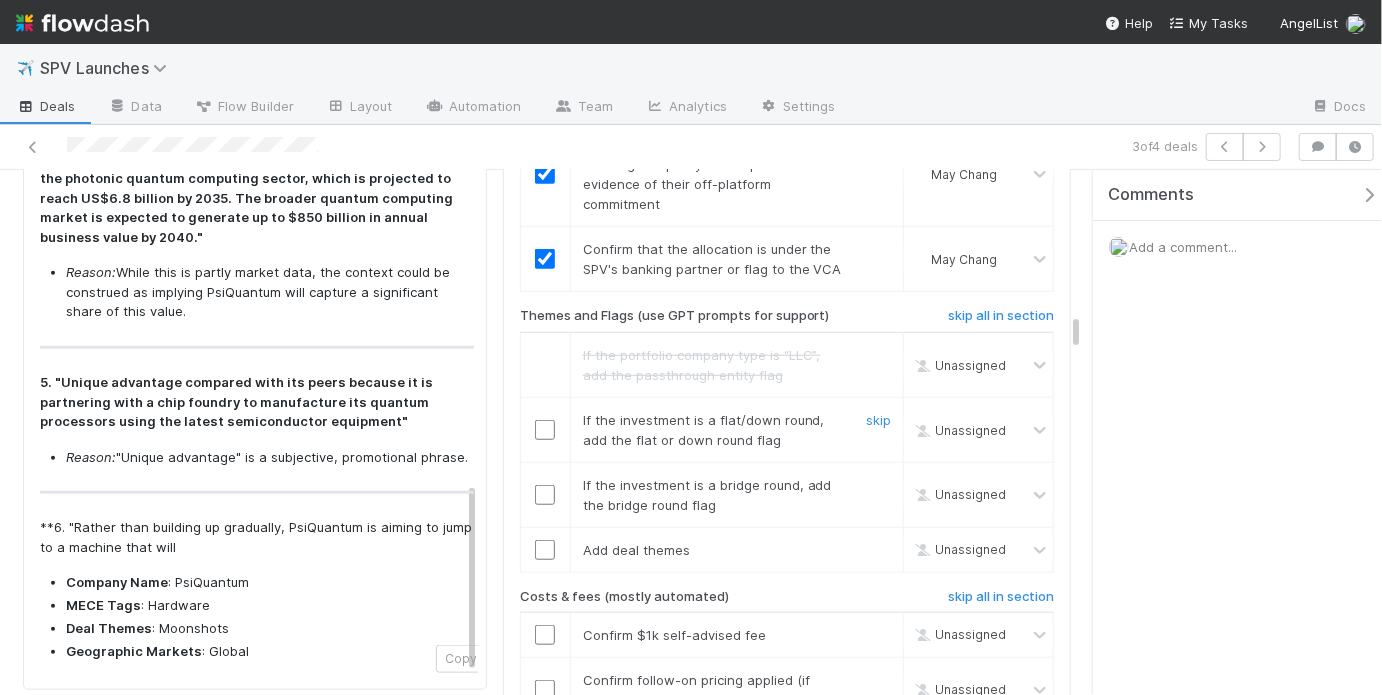 click on "If the investment is a flat/down round, add the flat or down round flag  skip" at bounding box center [736, 429] 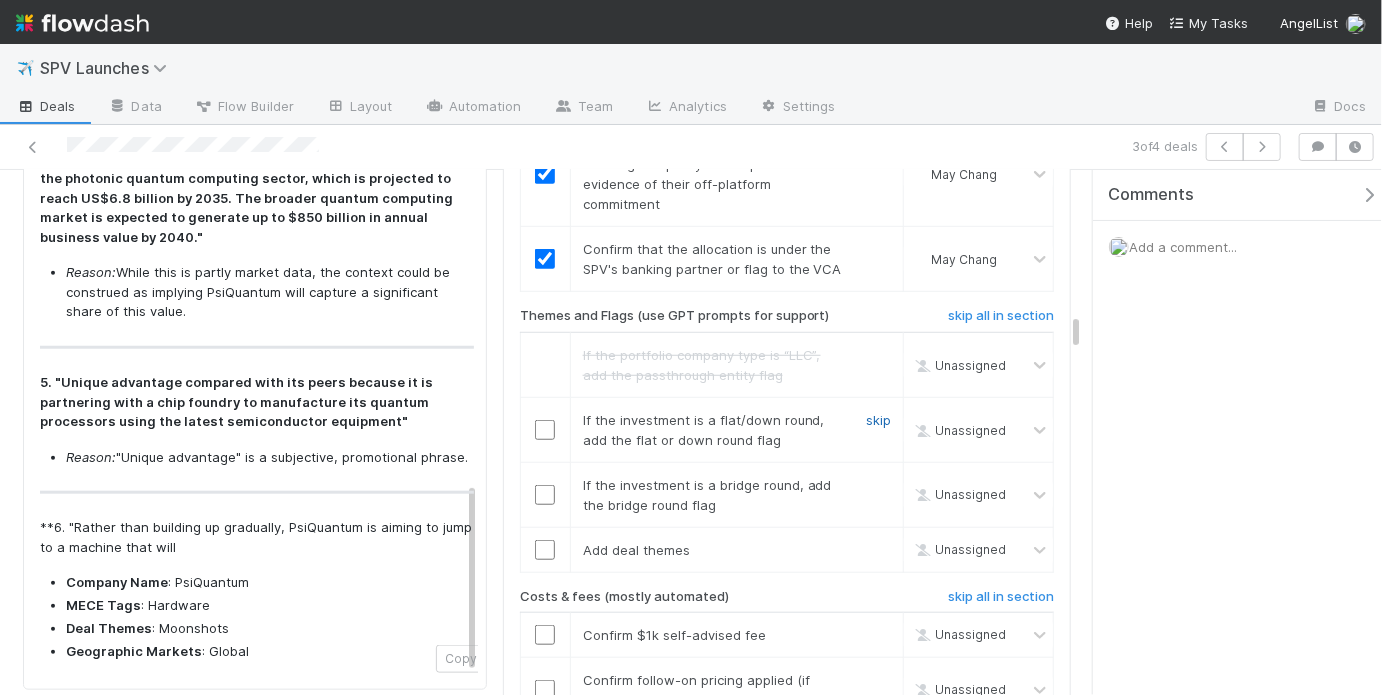 click on "skip" at bounding box center (878, 420) 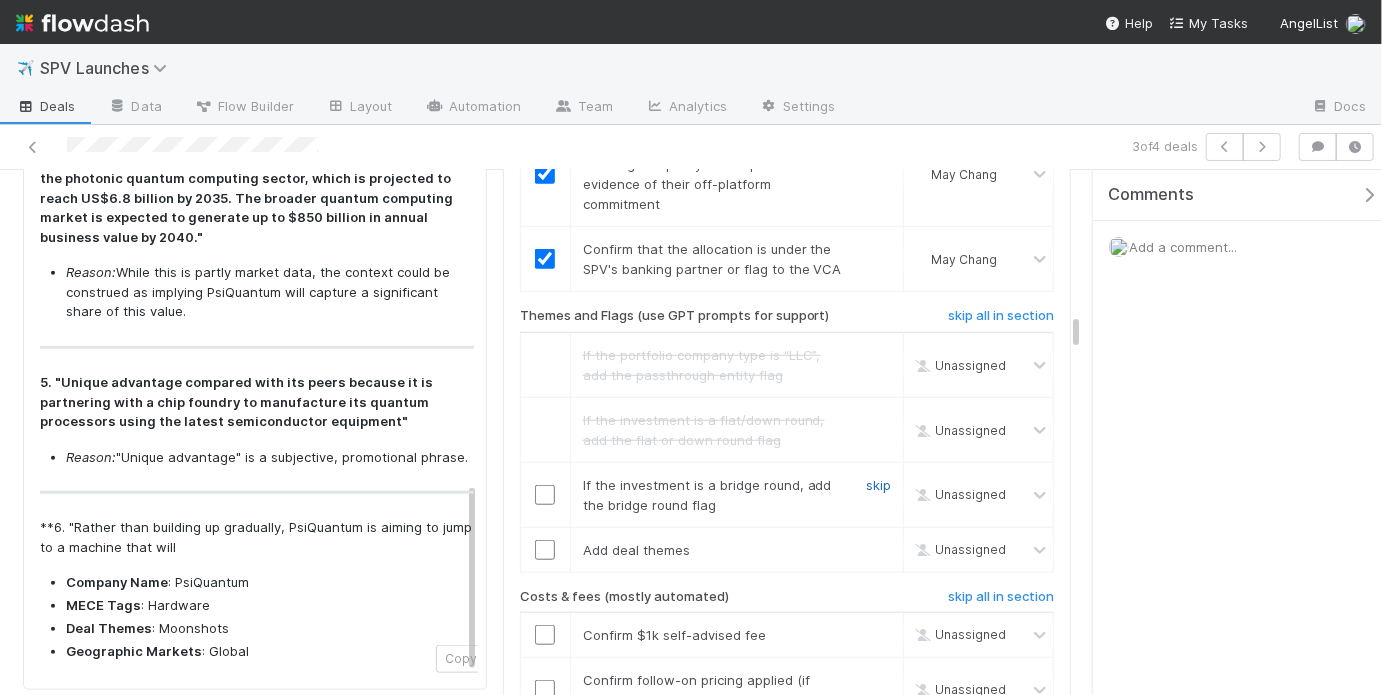 click on "skip" at bounding box center (878, 485) 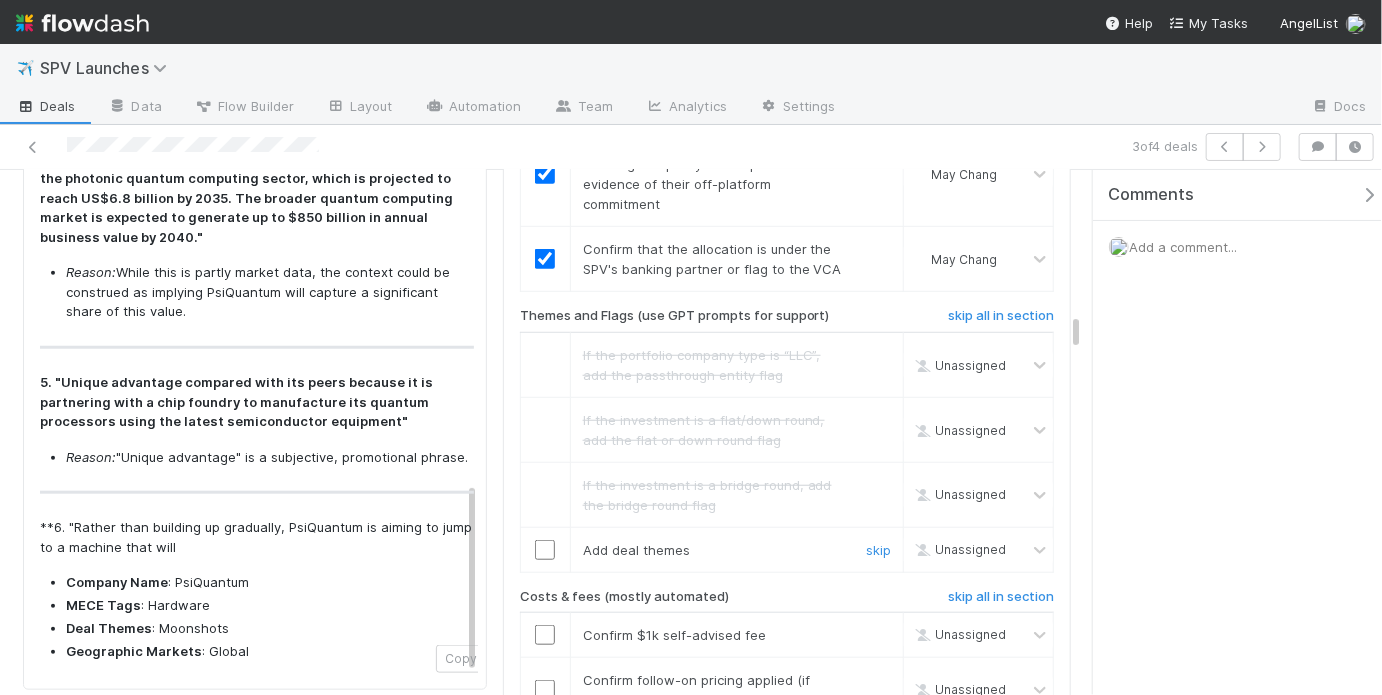 click at bounding box center (545, 550) 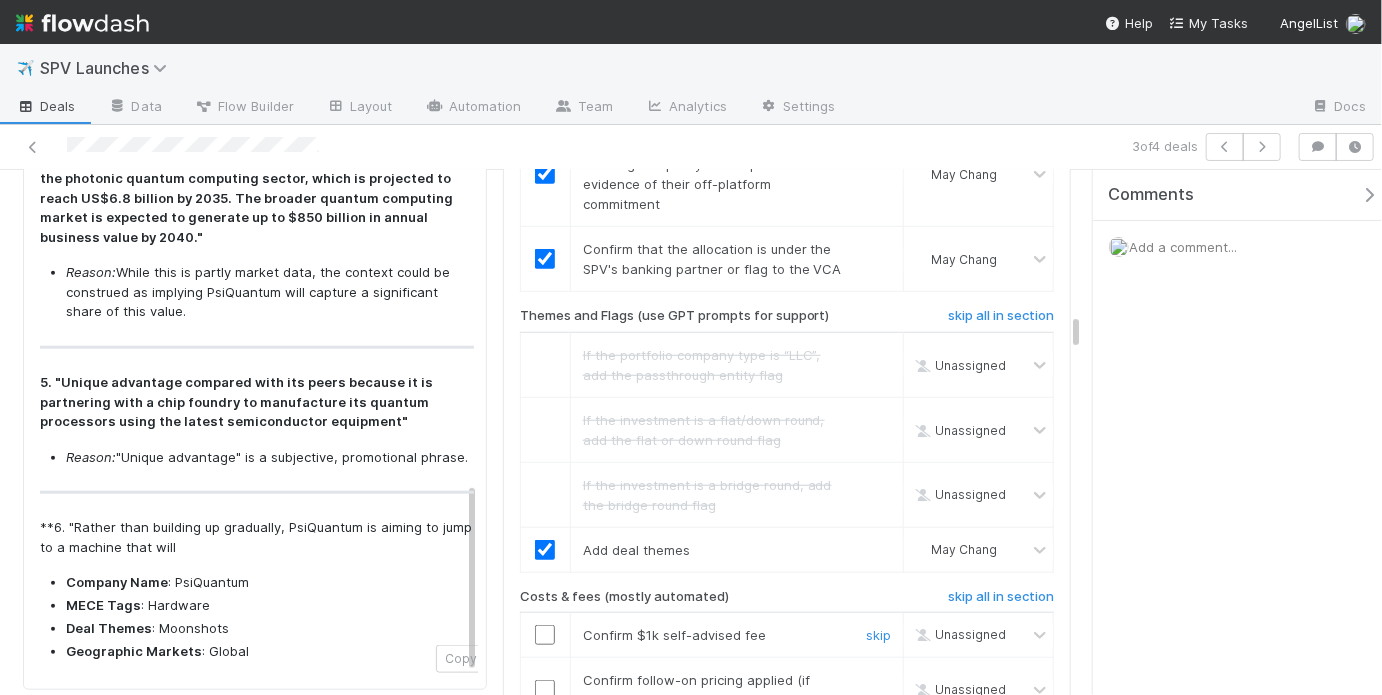 click at bounding box center [545, 635] 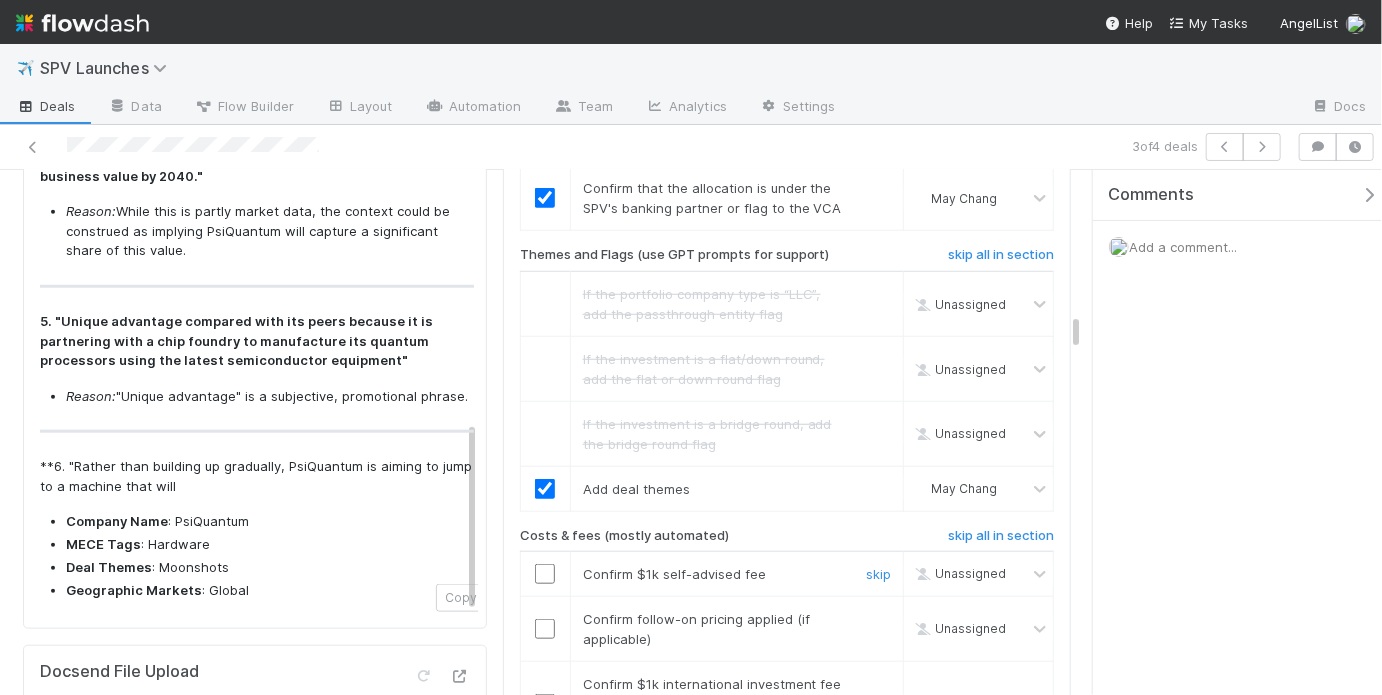 scroll, scrollTop: 4350, scrollLeft: 0, axis: vertical 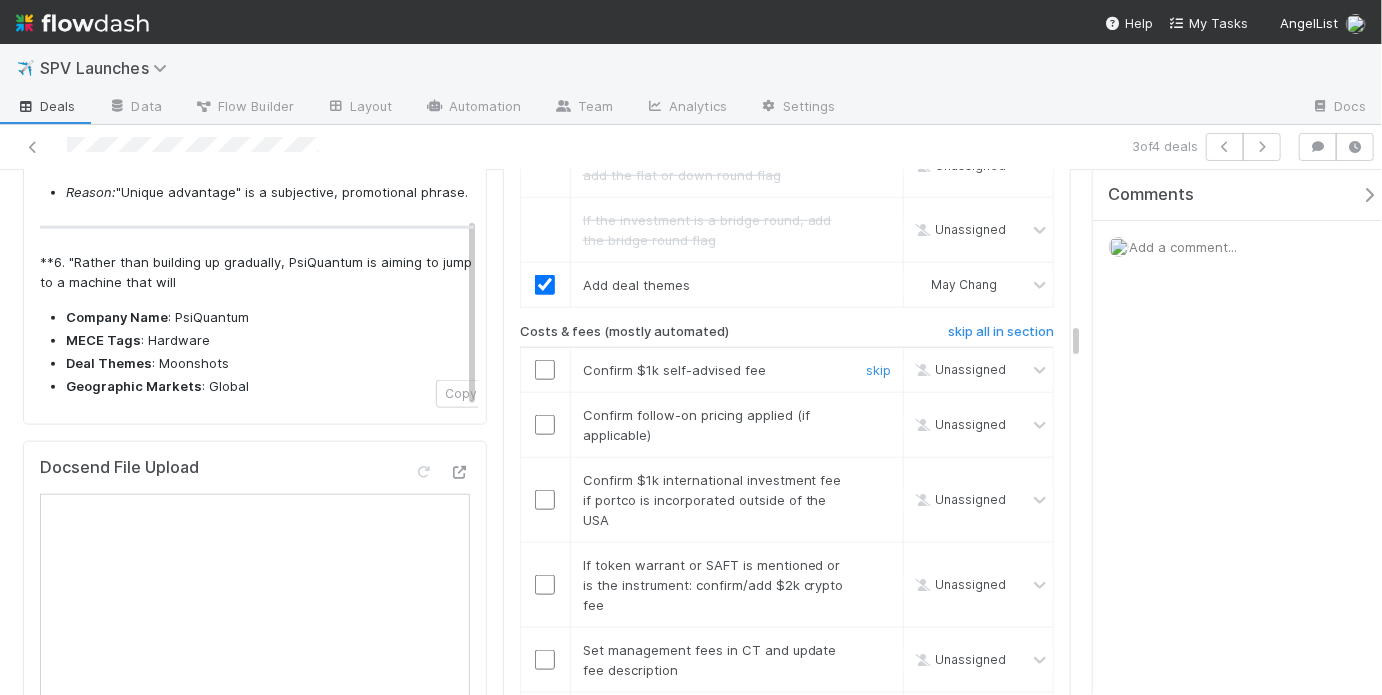 click at bounding box center (545, 370) 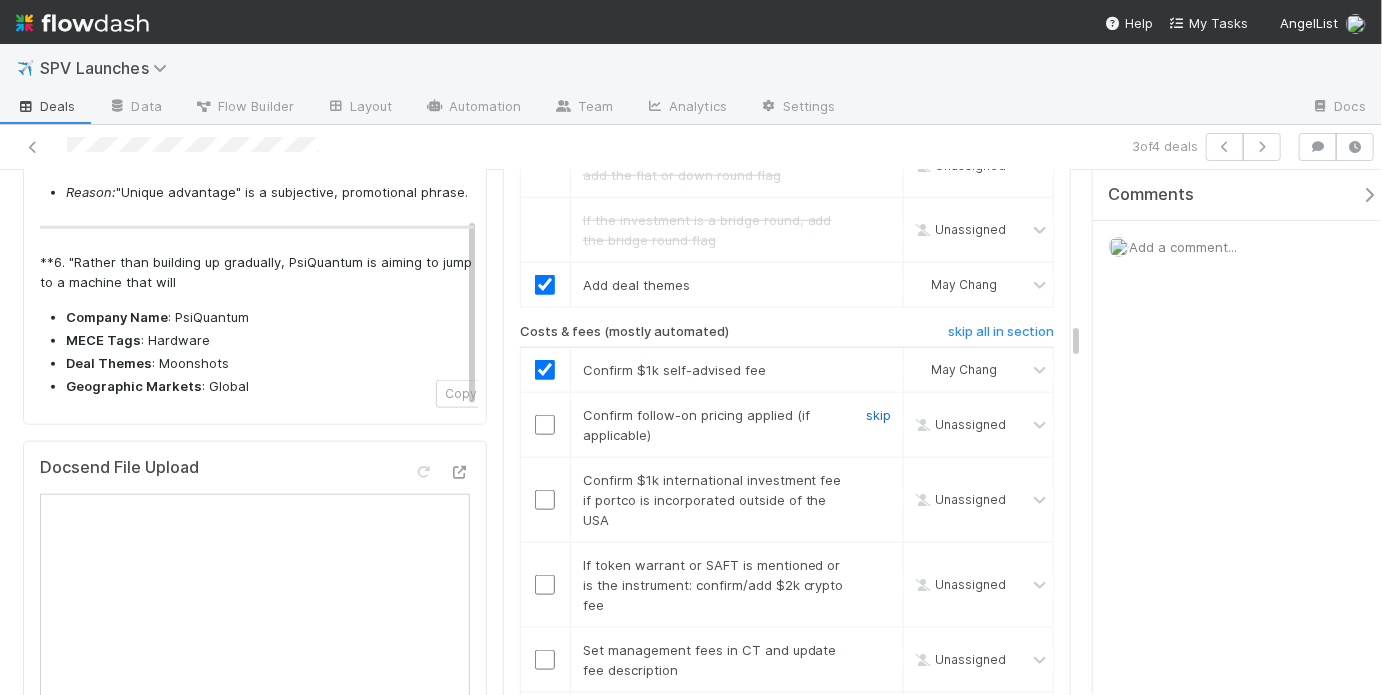 click on "skip" at bounding box center (878, 415) 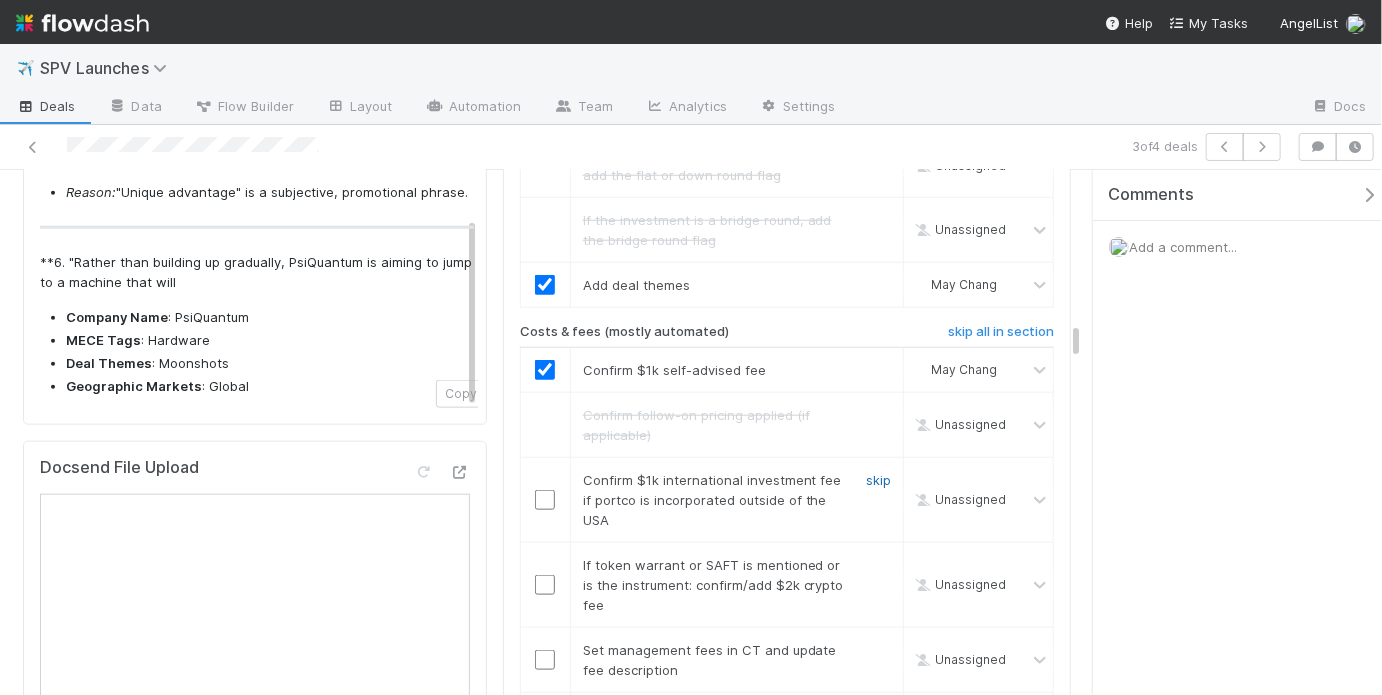 click on "skip" at bounding box center (878, 480) 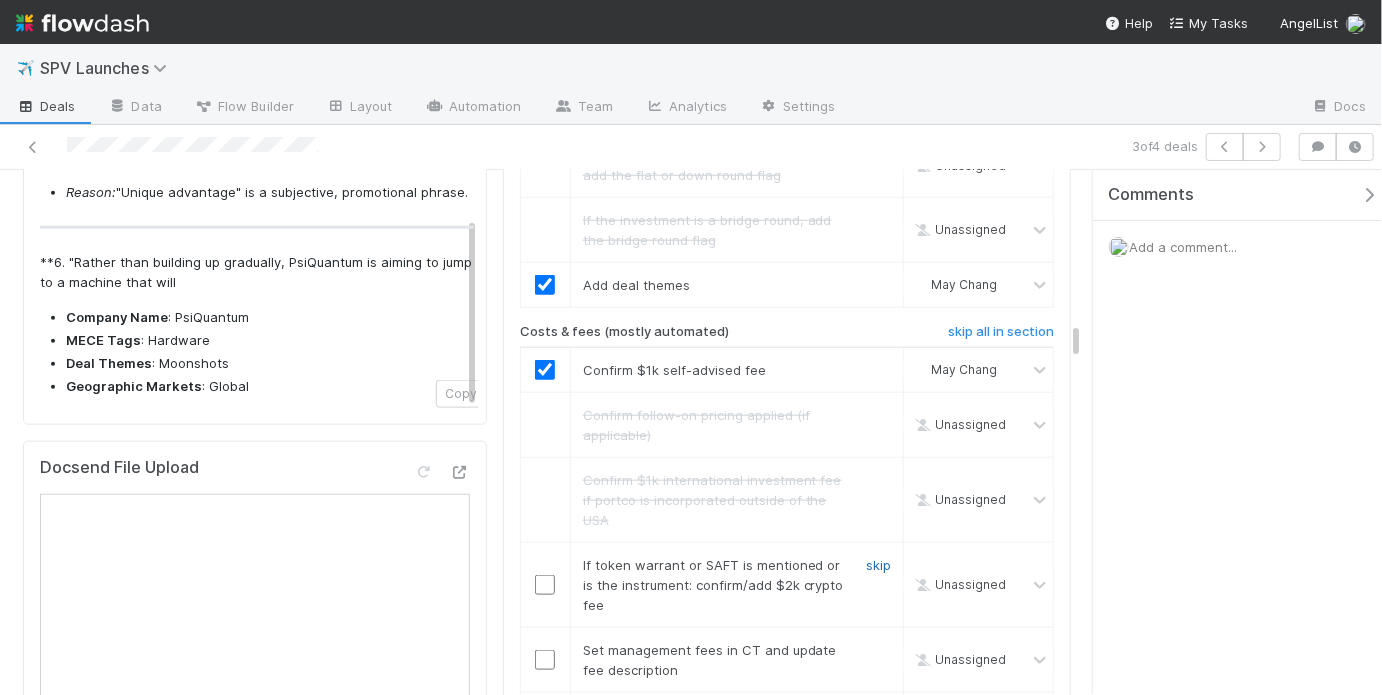 click on "skip" at bounding box center [878, 565] 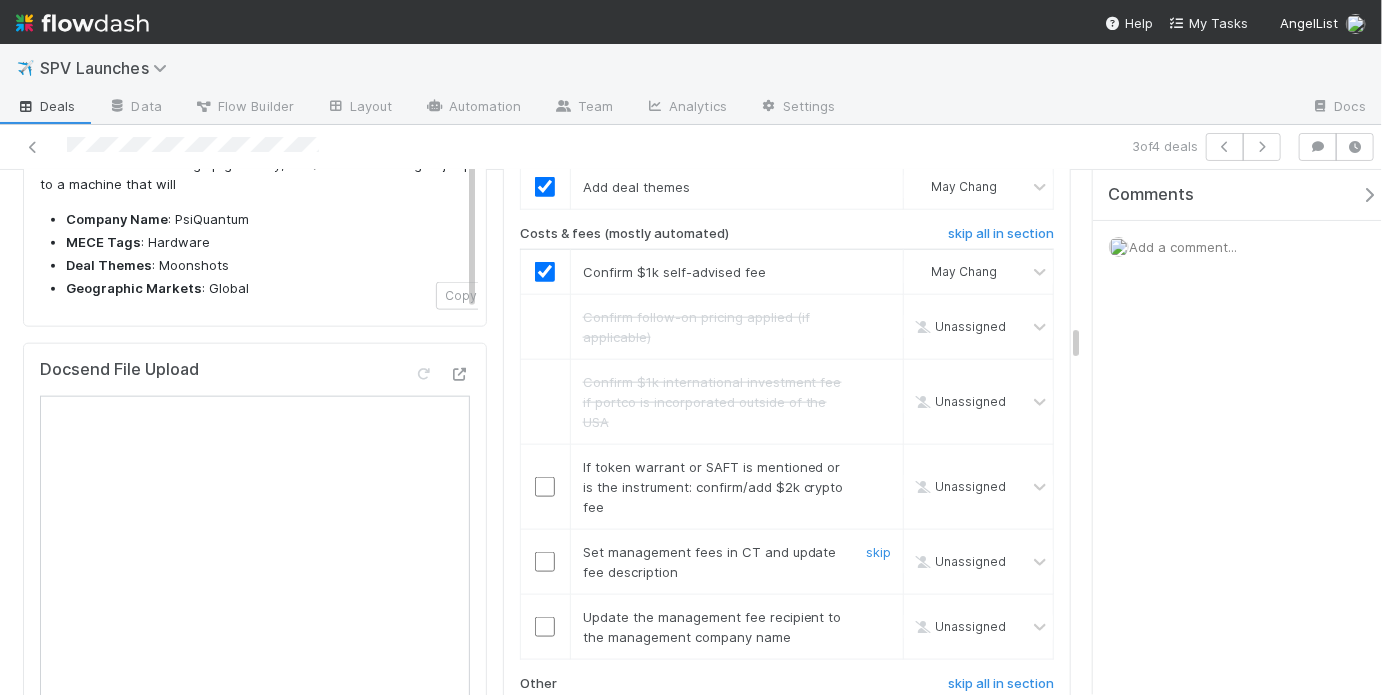 scroll, scrollTop: 4466, scrollLeft: 0, axis: vertical 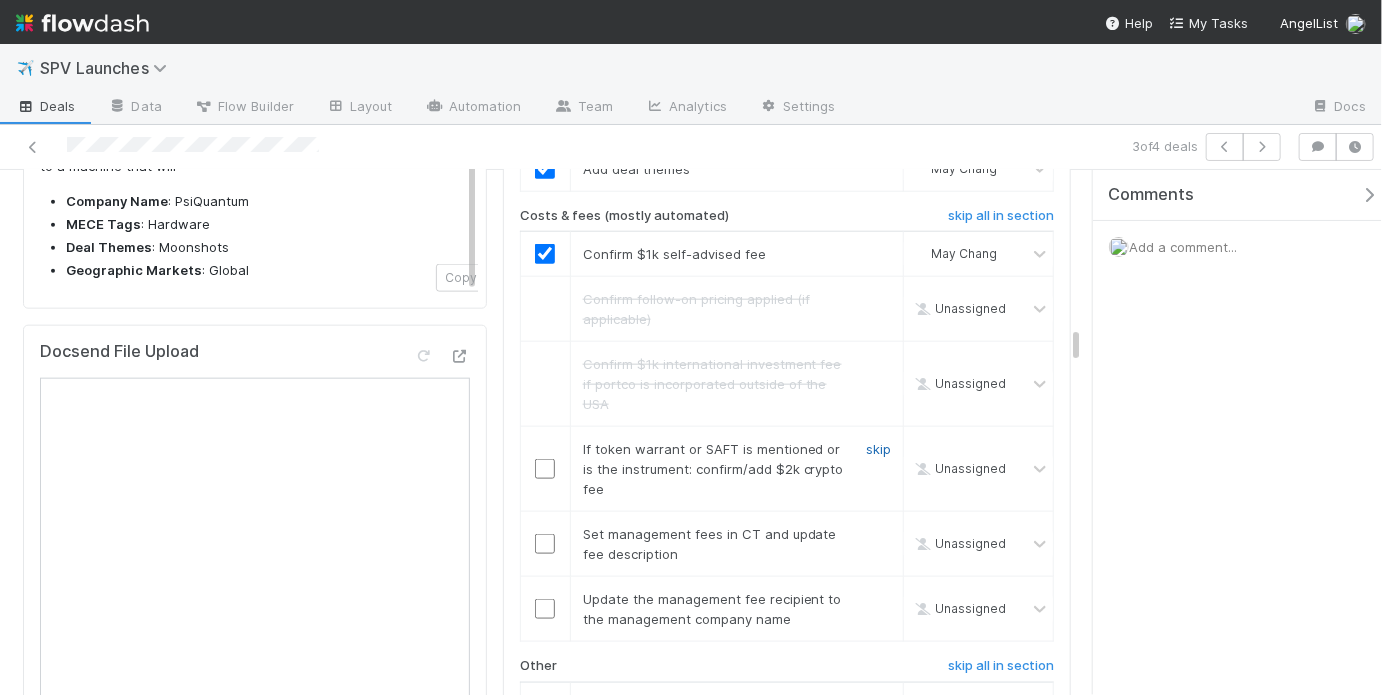 click on "skip" at bounding box center (878, 449) 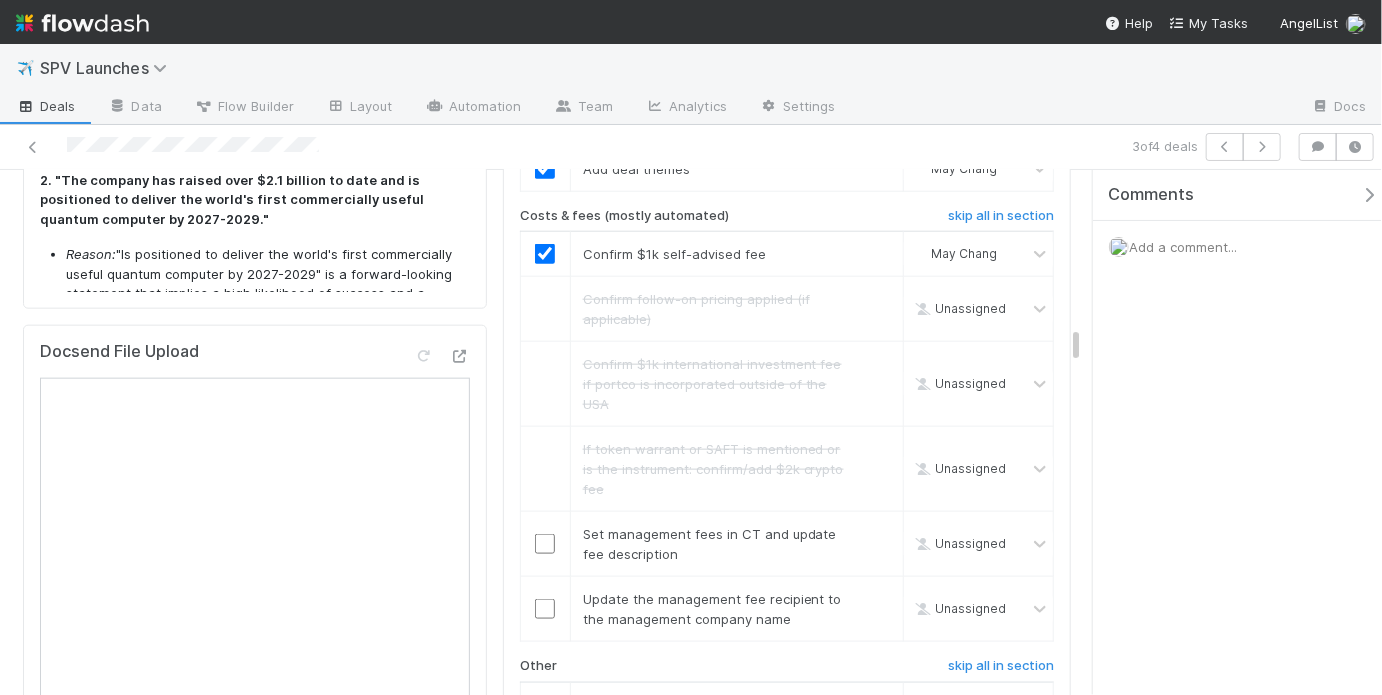 scroll, scrollTop: 0, scrollLeft: 0, axis: both 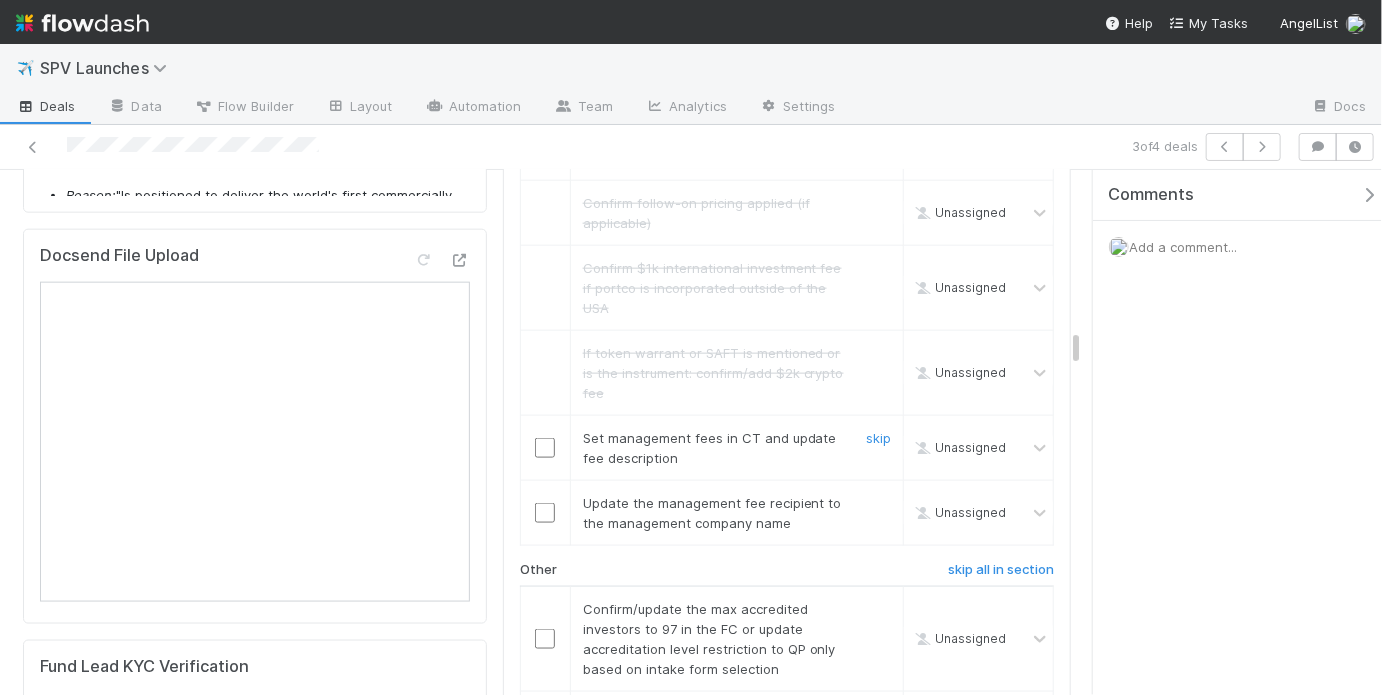 click at bounding box center (545, 448) 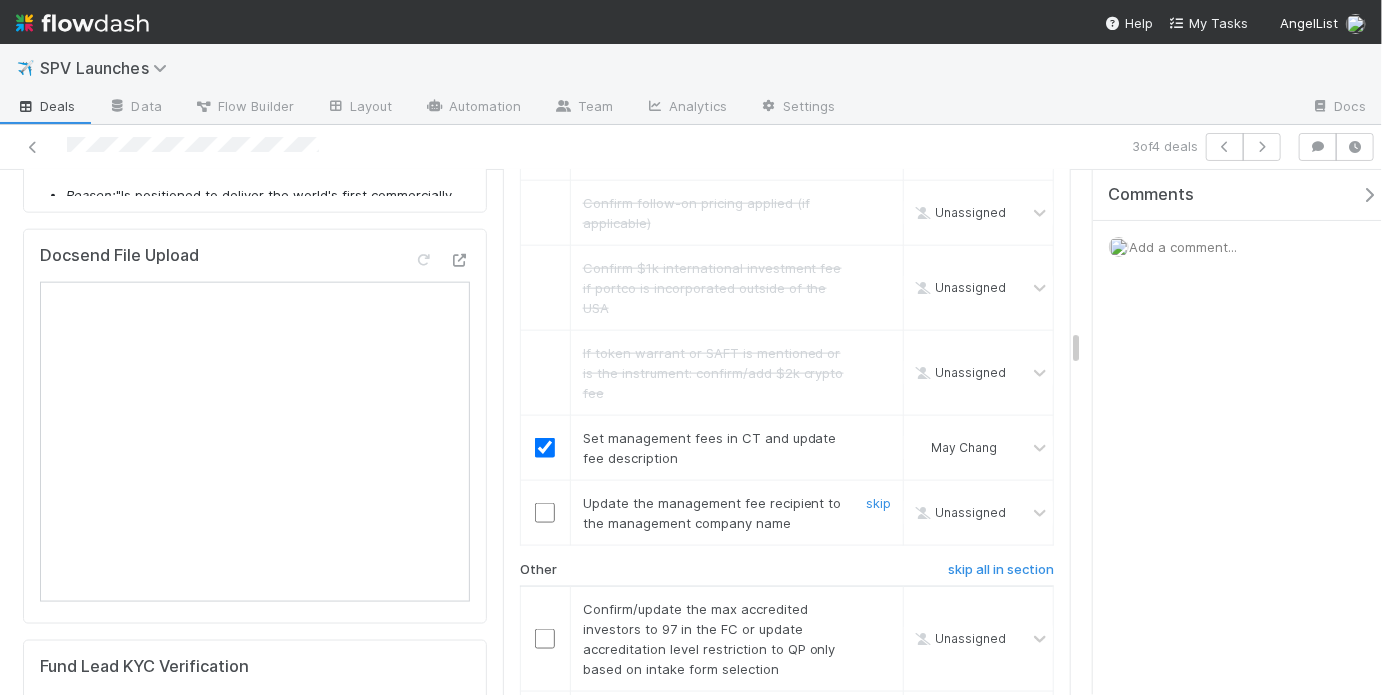 click at bounding box center (545, 513) 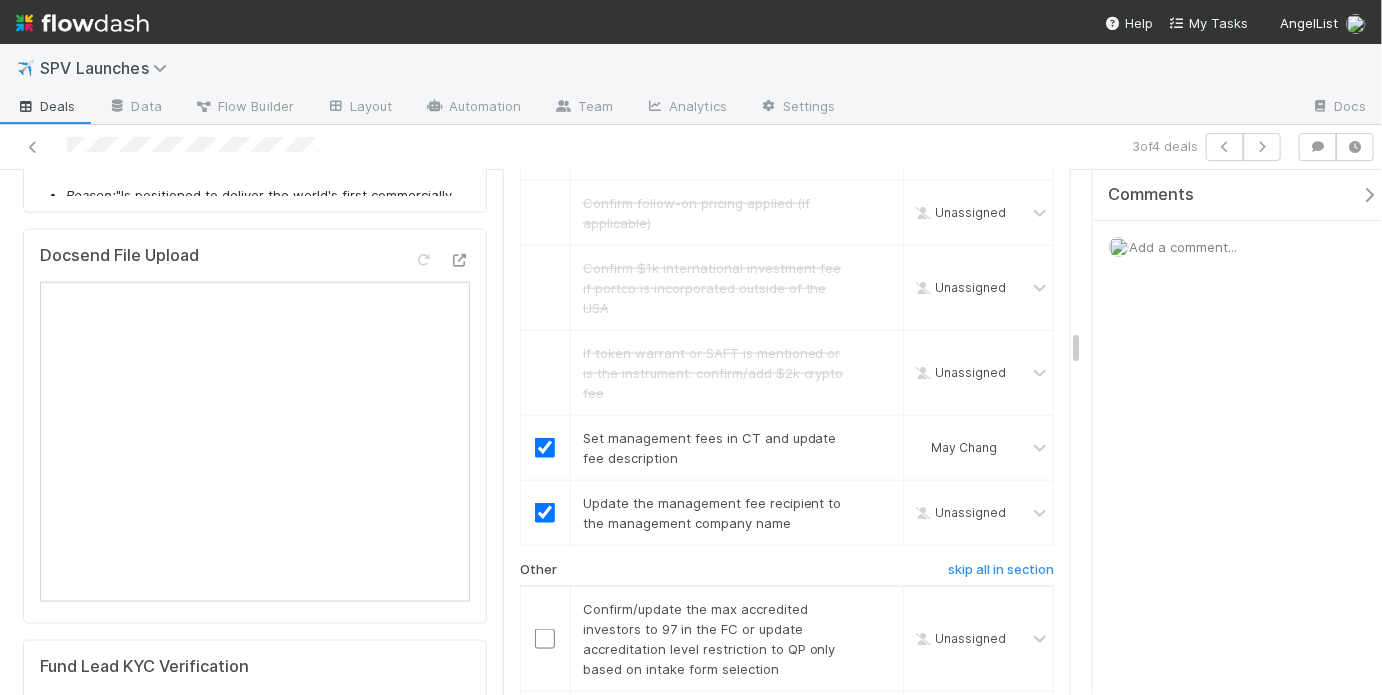 checkbox on "true" 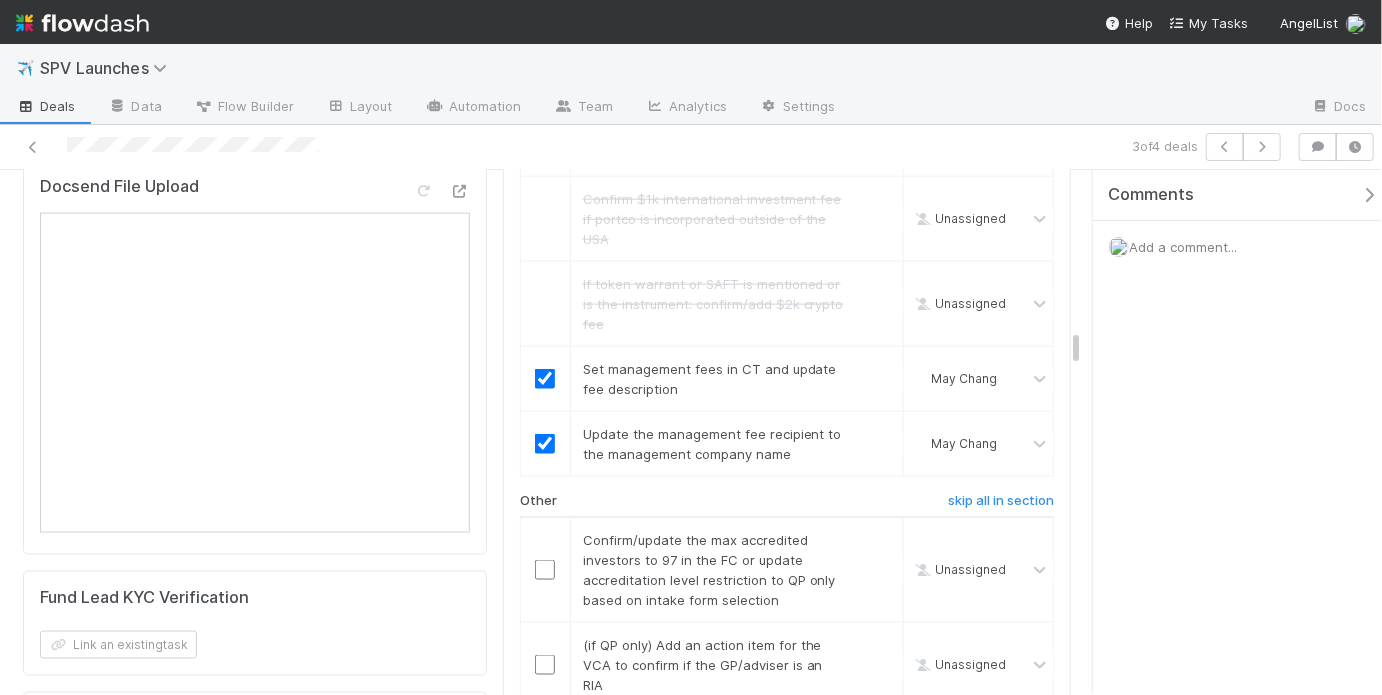 scroll, scrollTop: 4706, scrollLeft: 0, axis: vertical 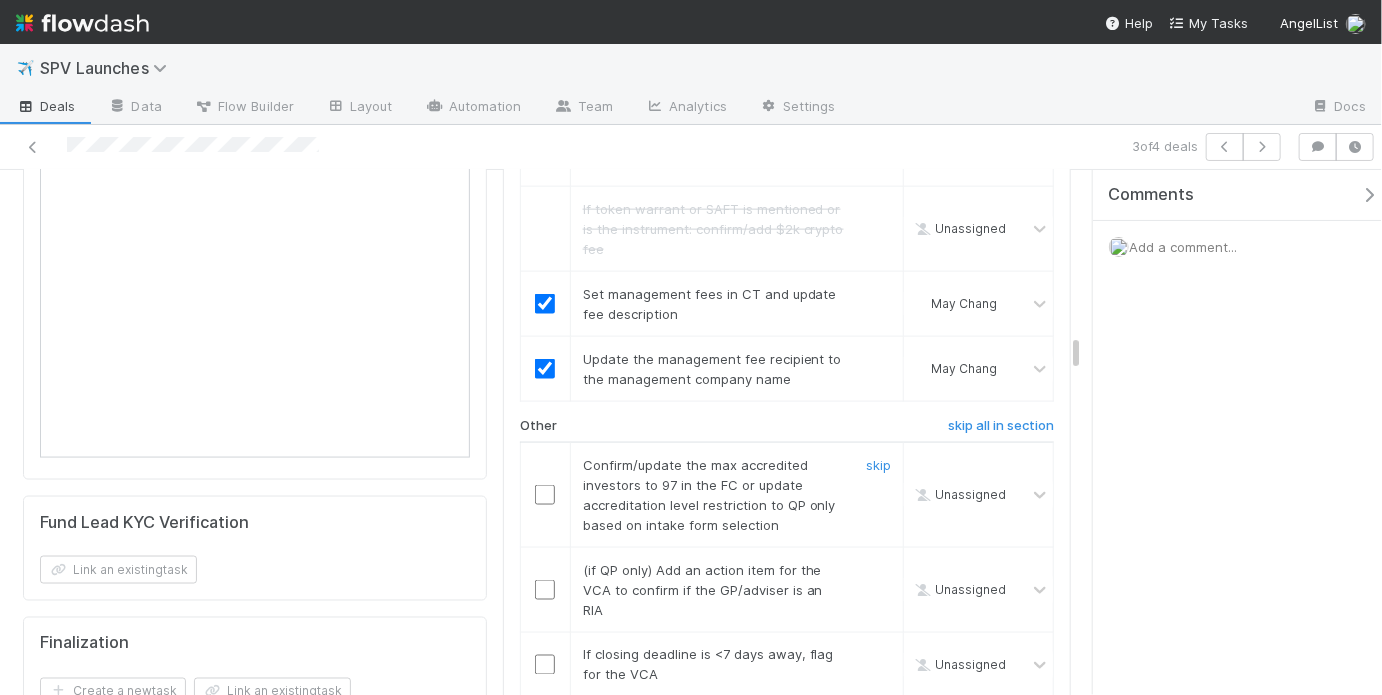 click at bounding box center [545, 495] 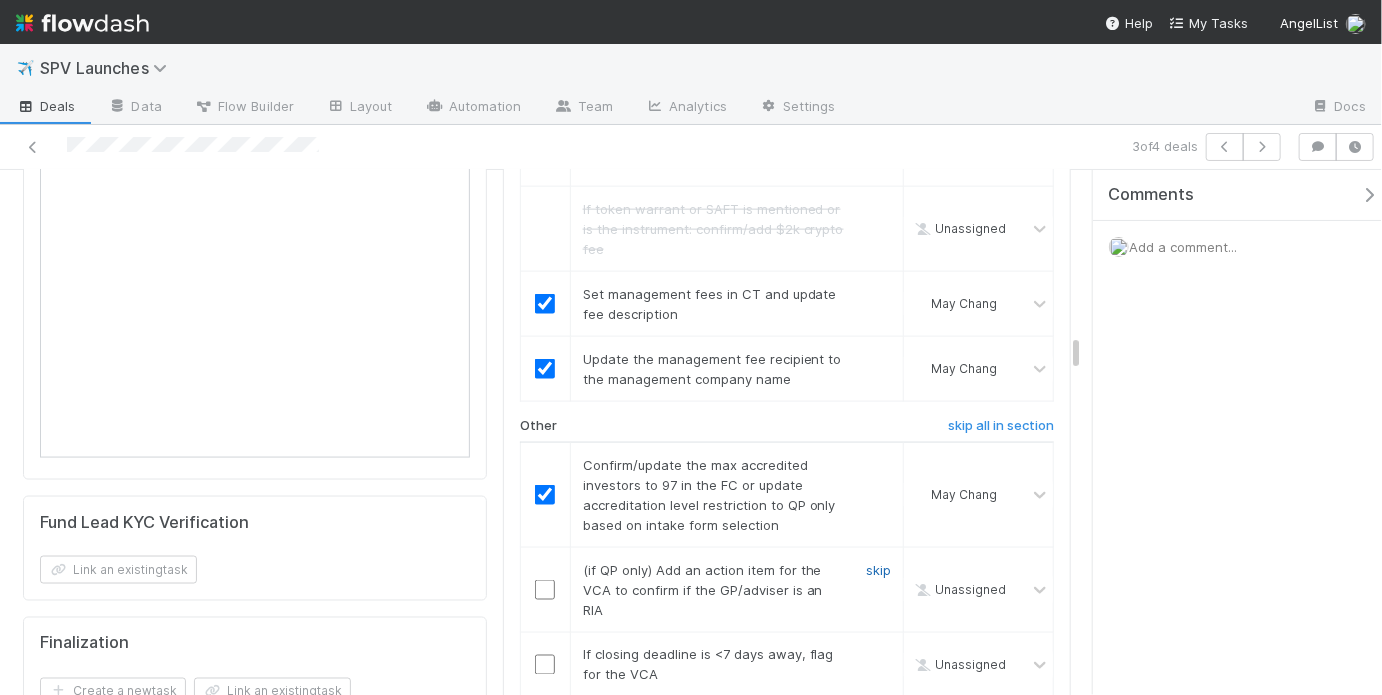 click on "skip" at bounding box center [878, 570] 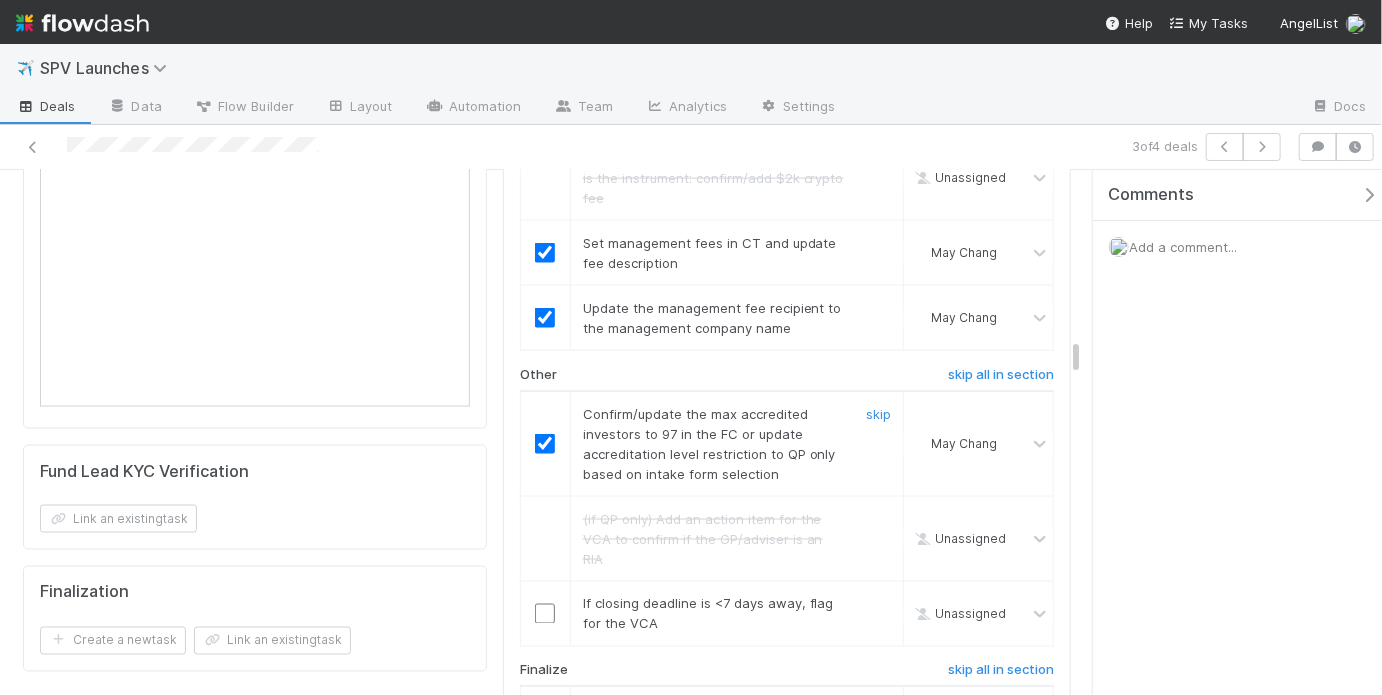 scroll, scrollTop: 4809, scrollLeft: 0, axis: vertical 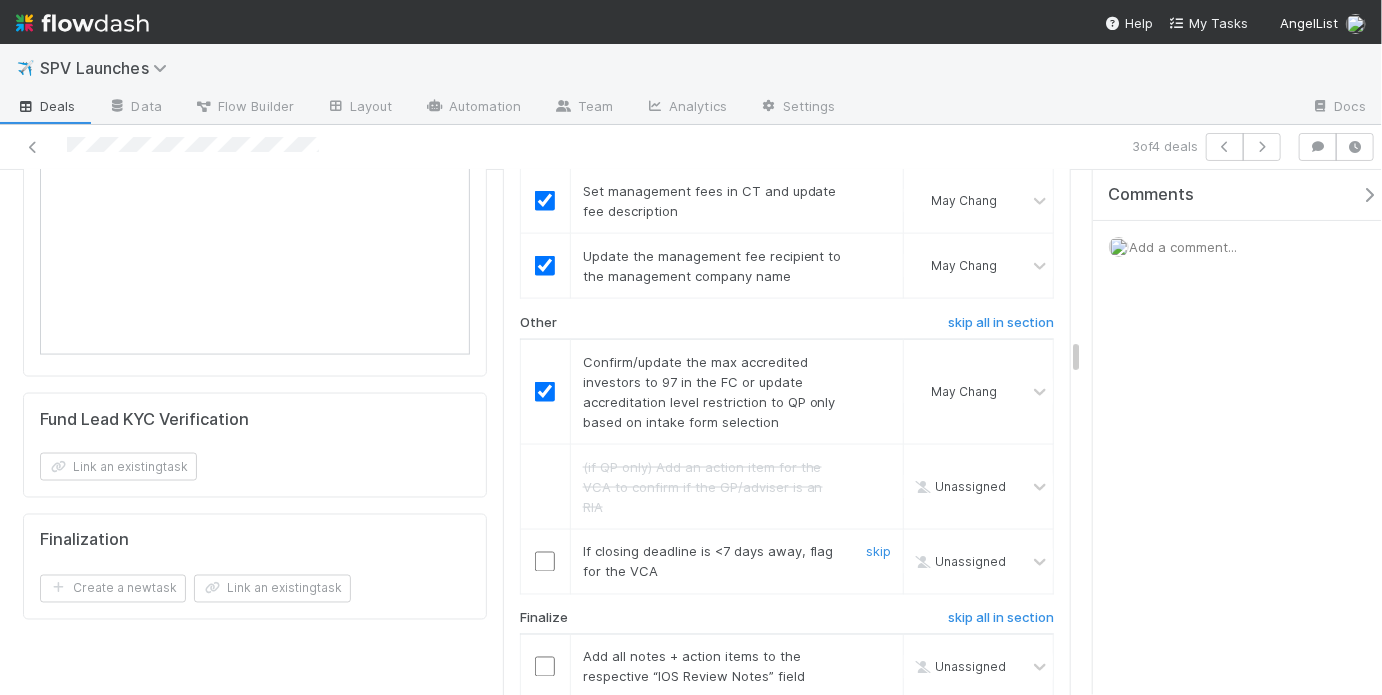 click at bounding box center (545, 562) 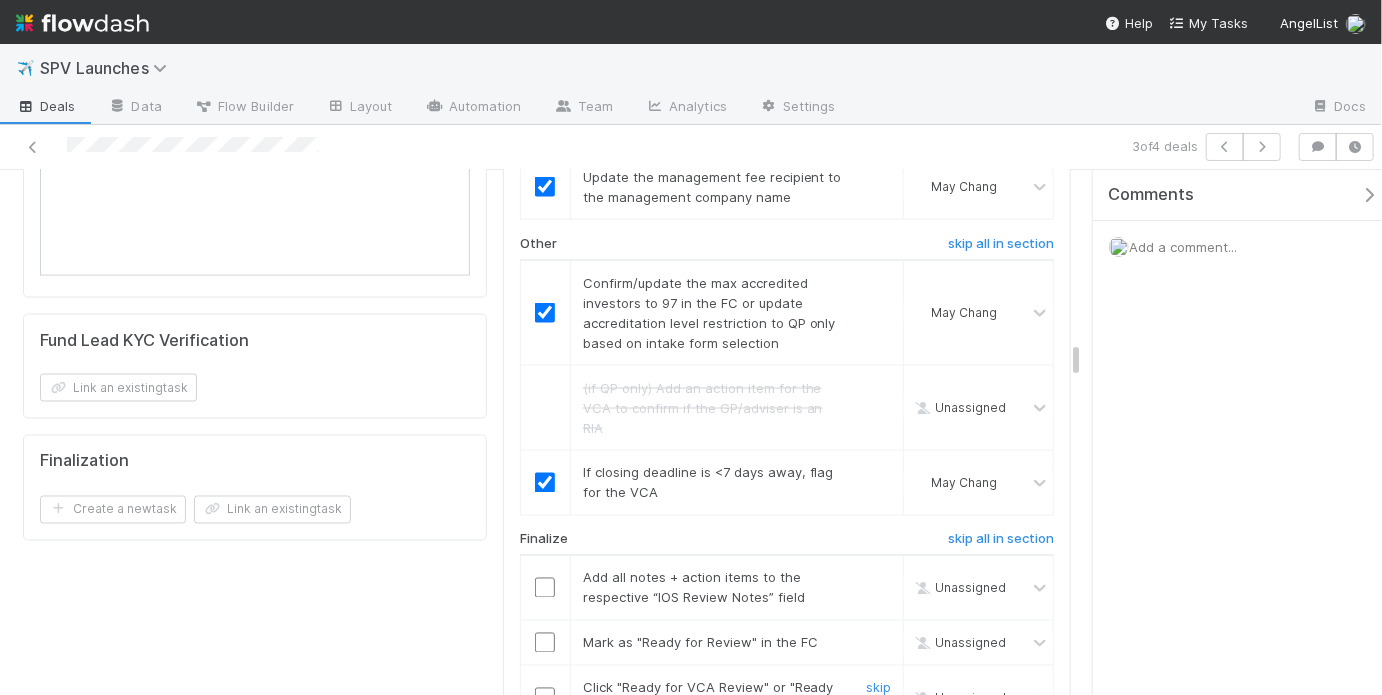 scroll, scrollTop: 4896, scrollLeft: 0, axis: vertical 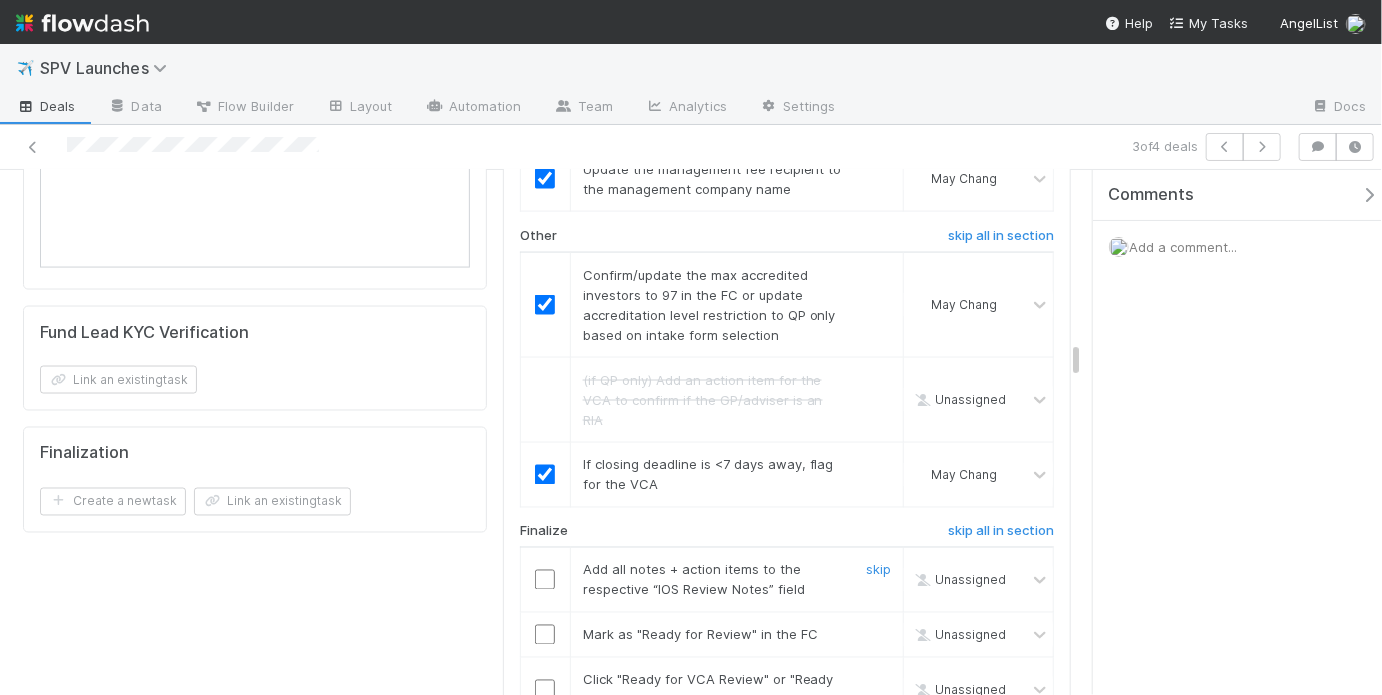 click at bounding box center (545, 580) 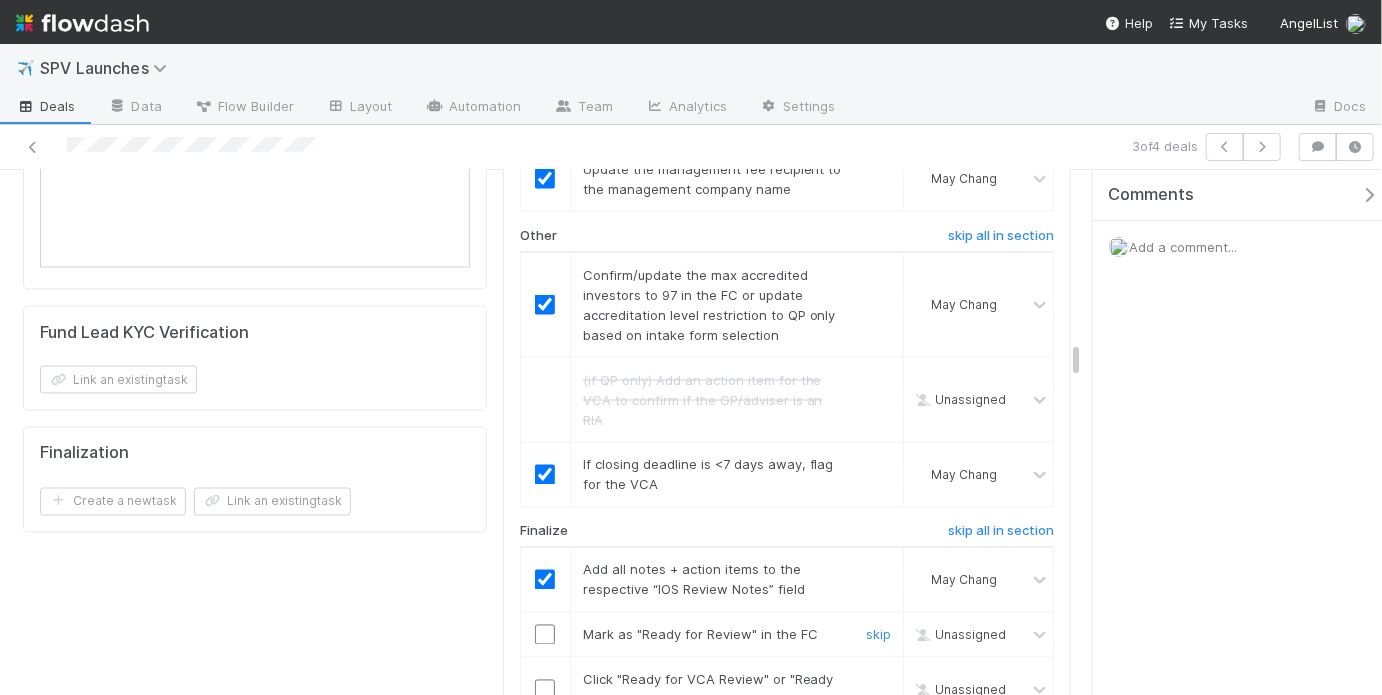 click at bounding box center (545, 635) 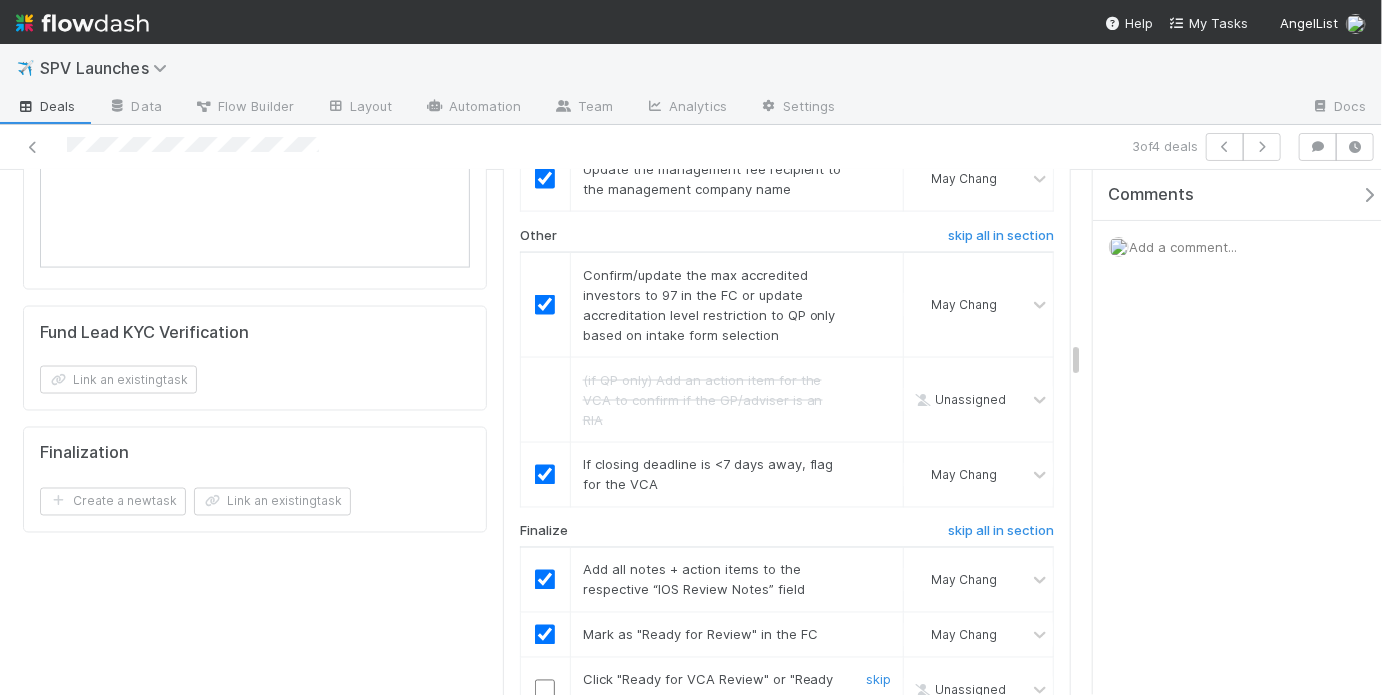 click at bounding box center [545, 690] 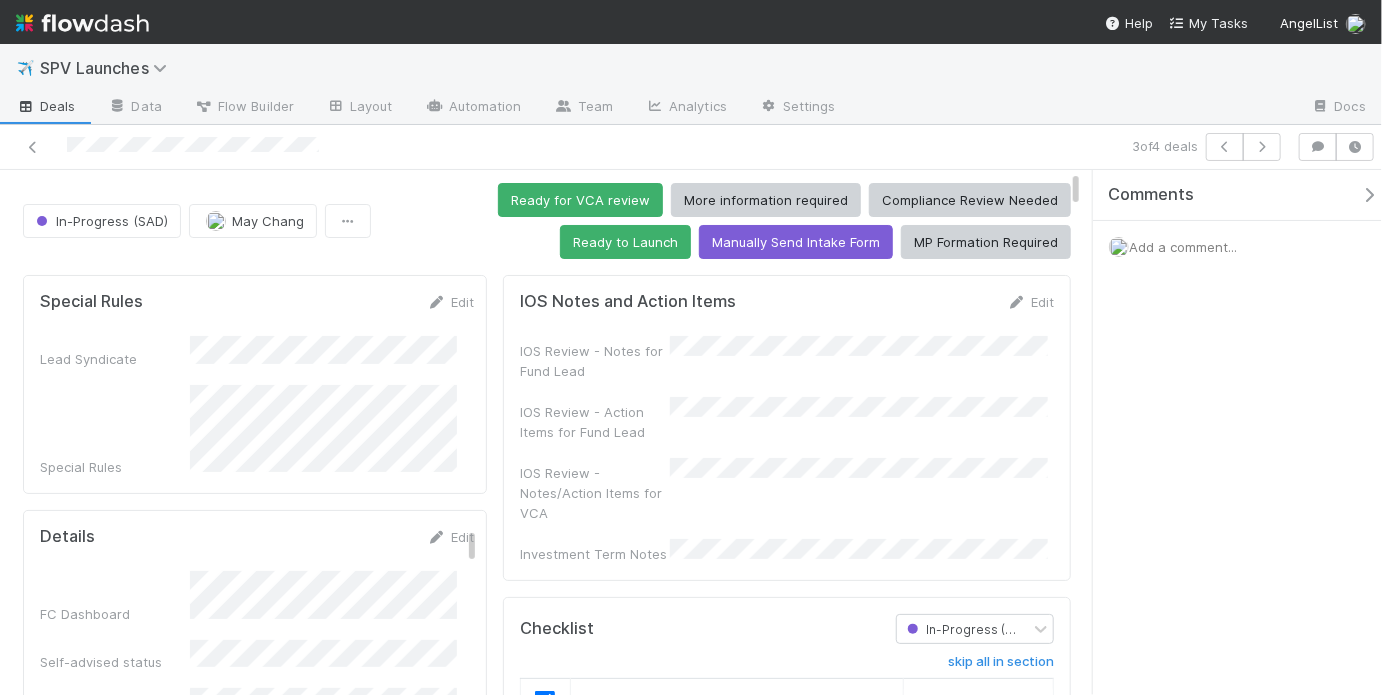 scroll, scrollTop: 0, scrollLeft: 0, axis: both 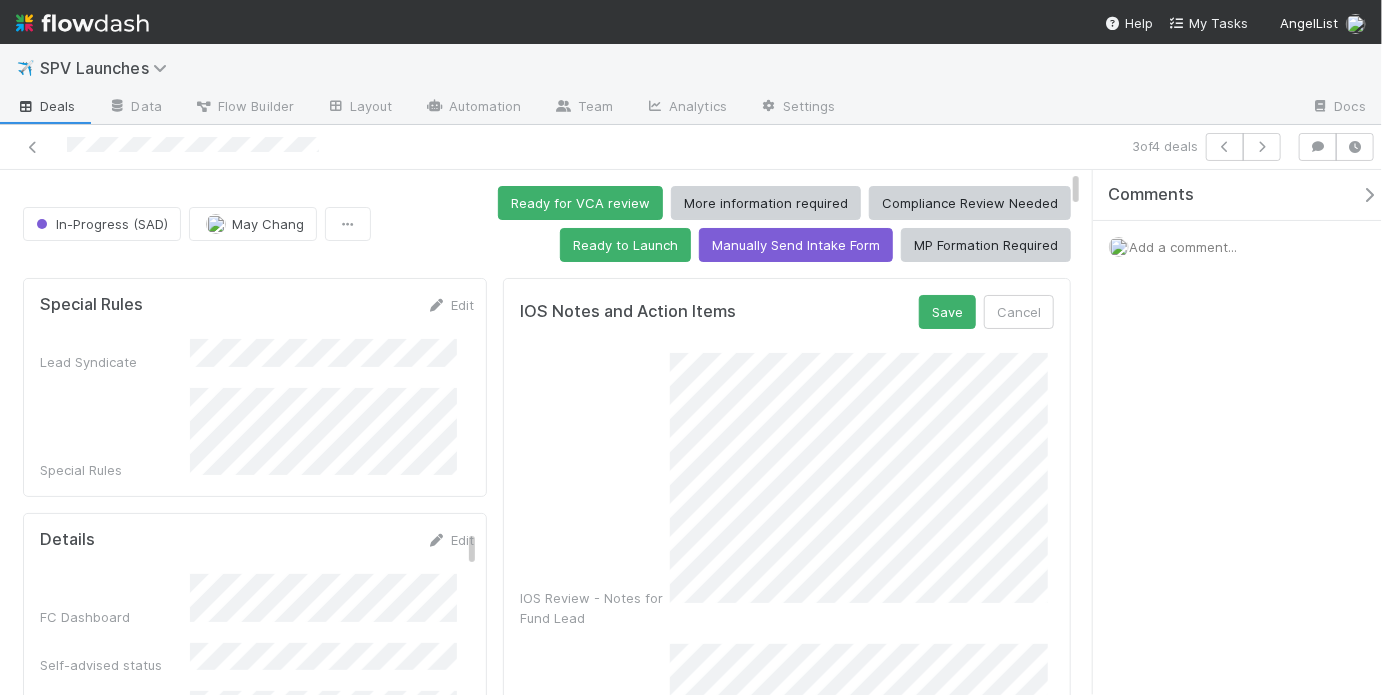 click on "IOS Review - Notes for Fund Lead" at bounding box center (787, 490) 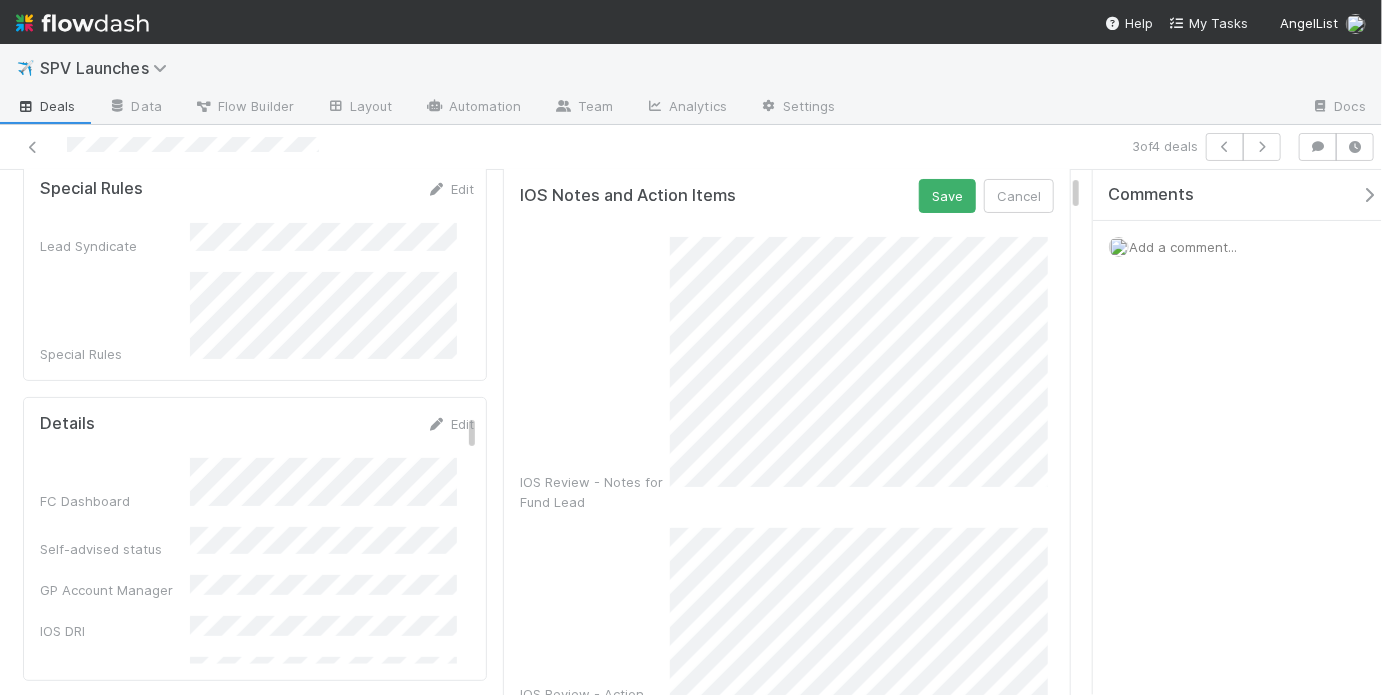 scroll, scrollTop: 322, scrollLeft: 0, axis: vertical 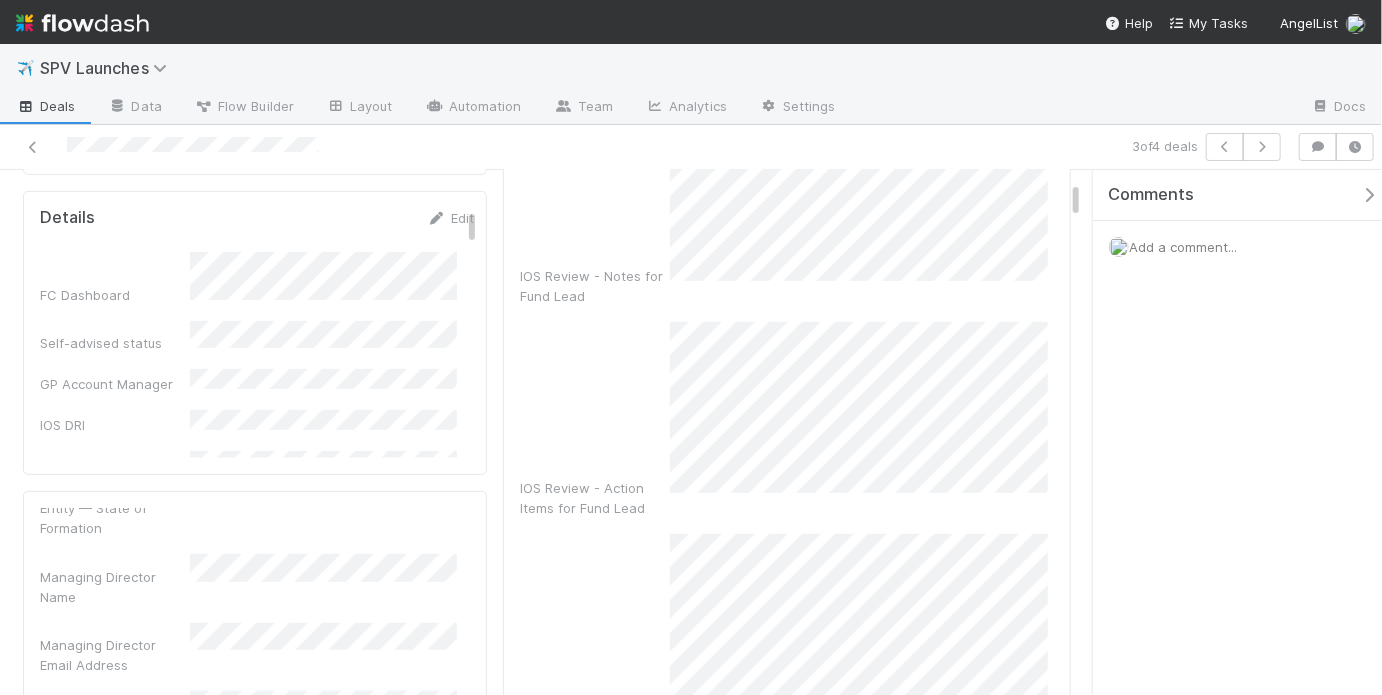 click on "IOS Review - Notes/Action Items for VCA" at bounding box center [787, 642] 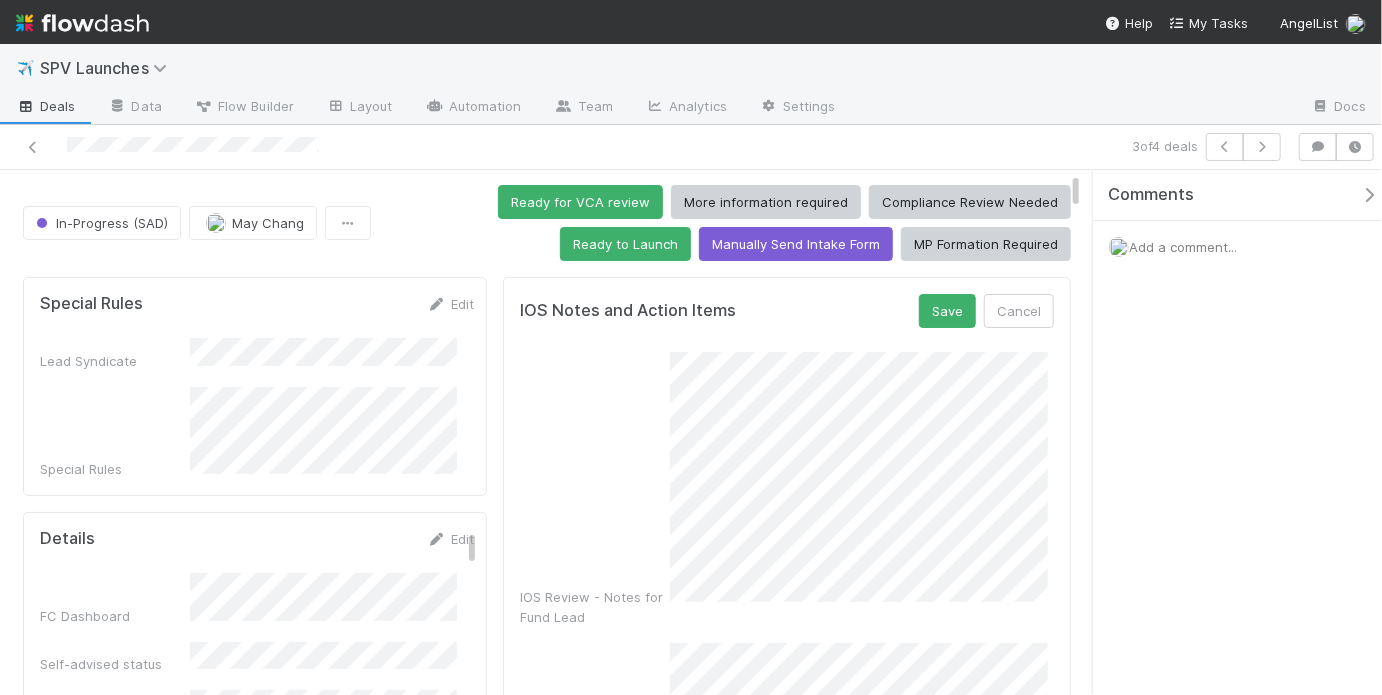 scroll, scrollTop: 0, scrollLeft: 0, axis: both 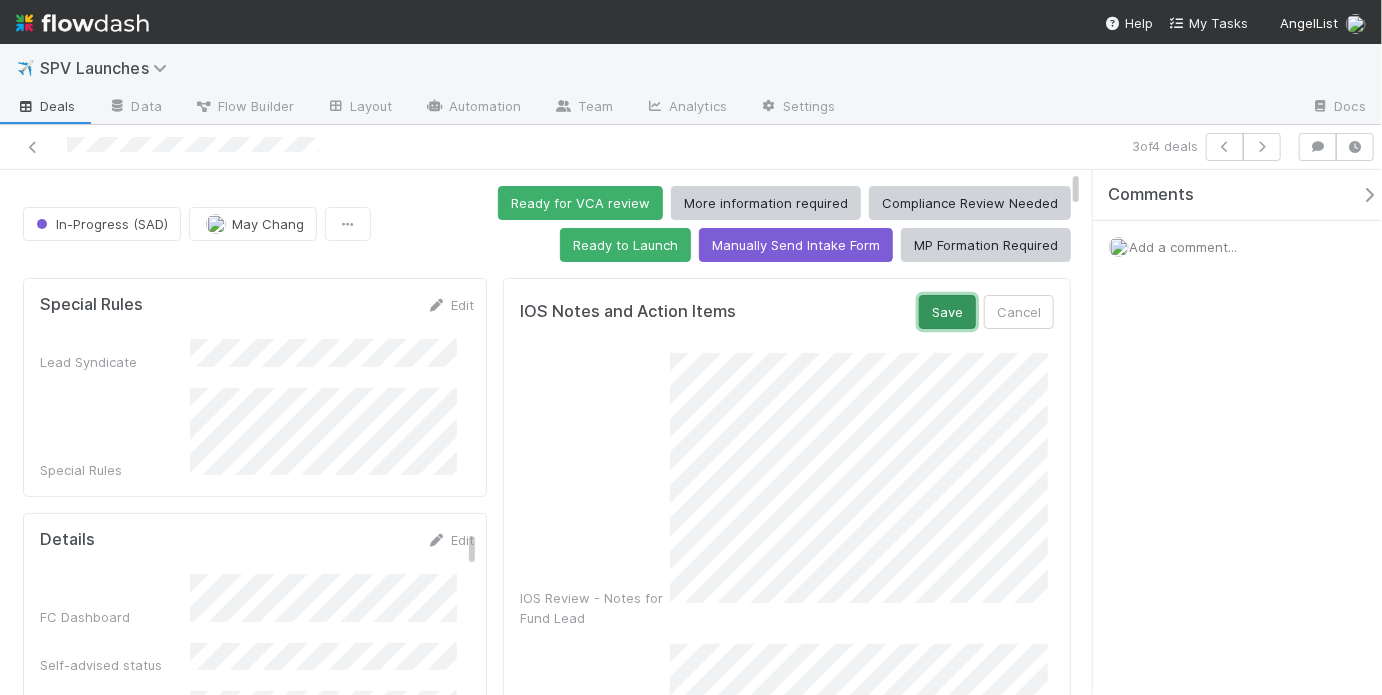 click on "Save" at bounding box center (947, 312) 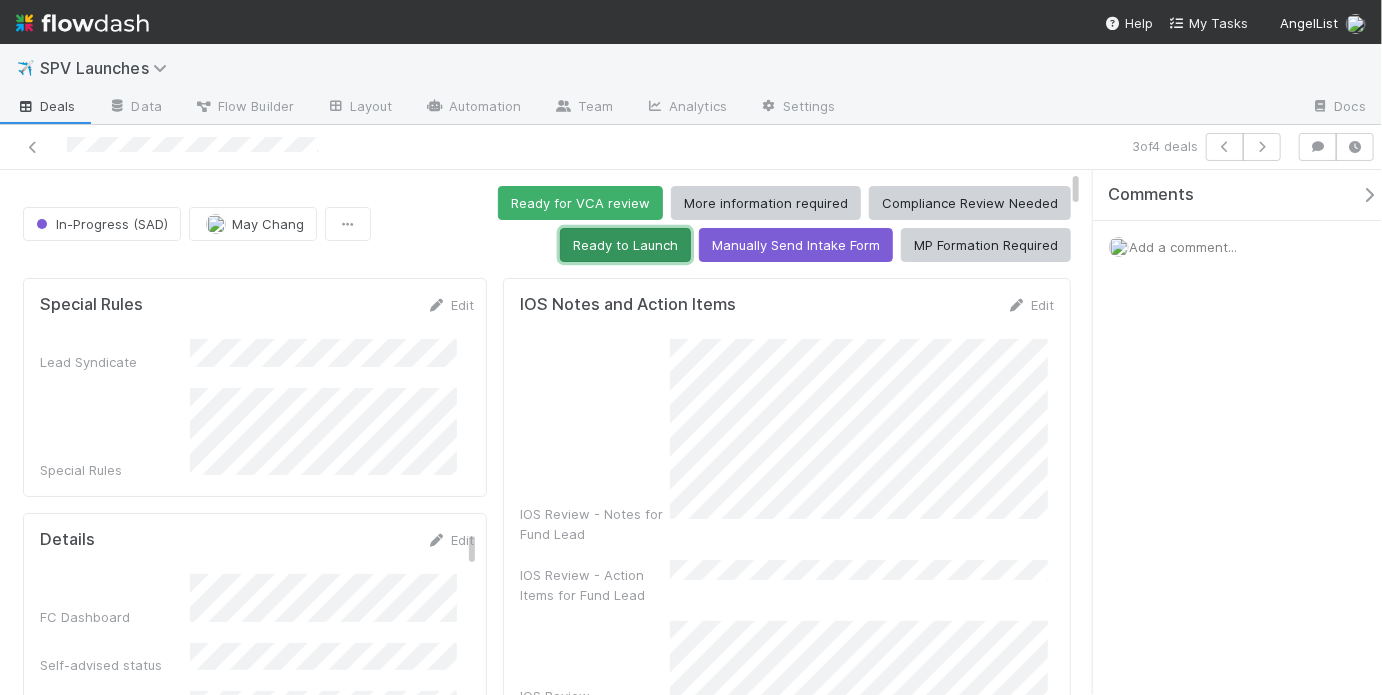click on "Ready to Launch" at bounding box center [625, 245] 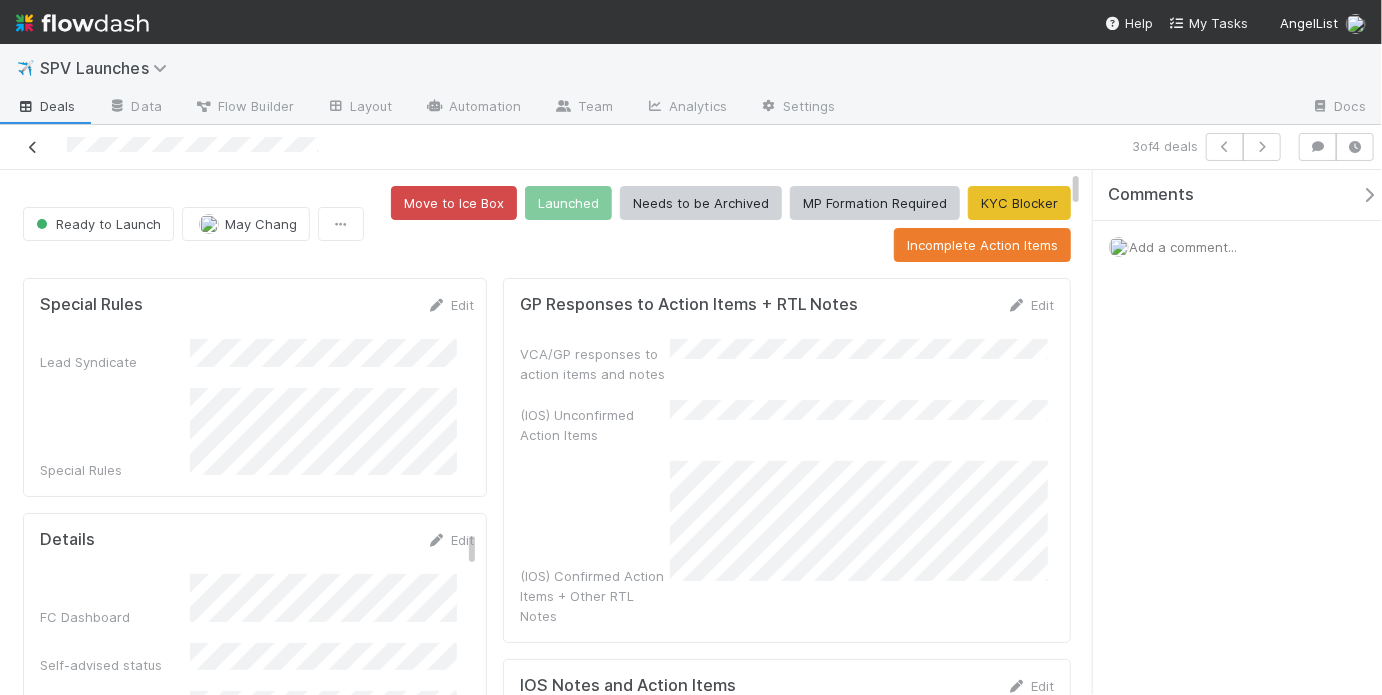 click at bounding box center (33, 147) 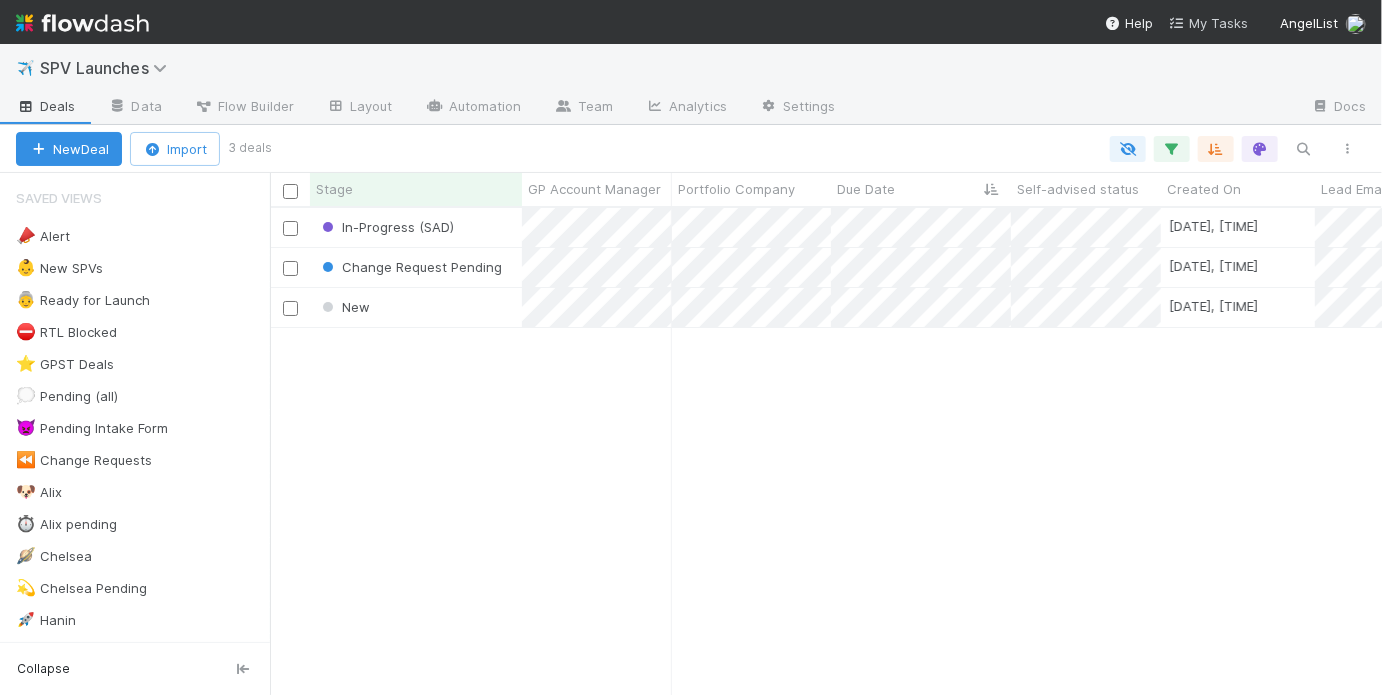 scroll, scrollTop: 13, scrollLeft: 12, axis: both 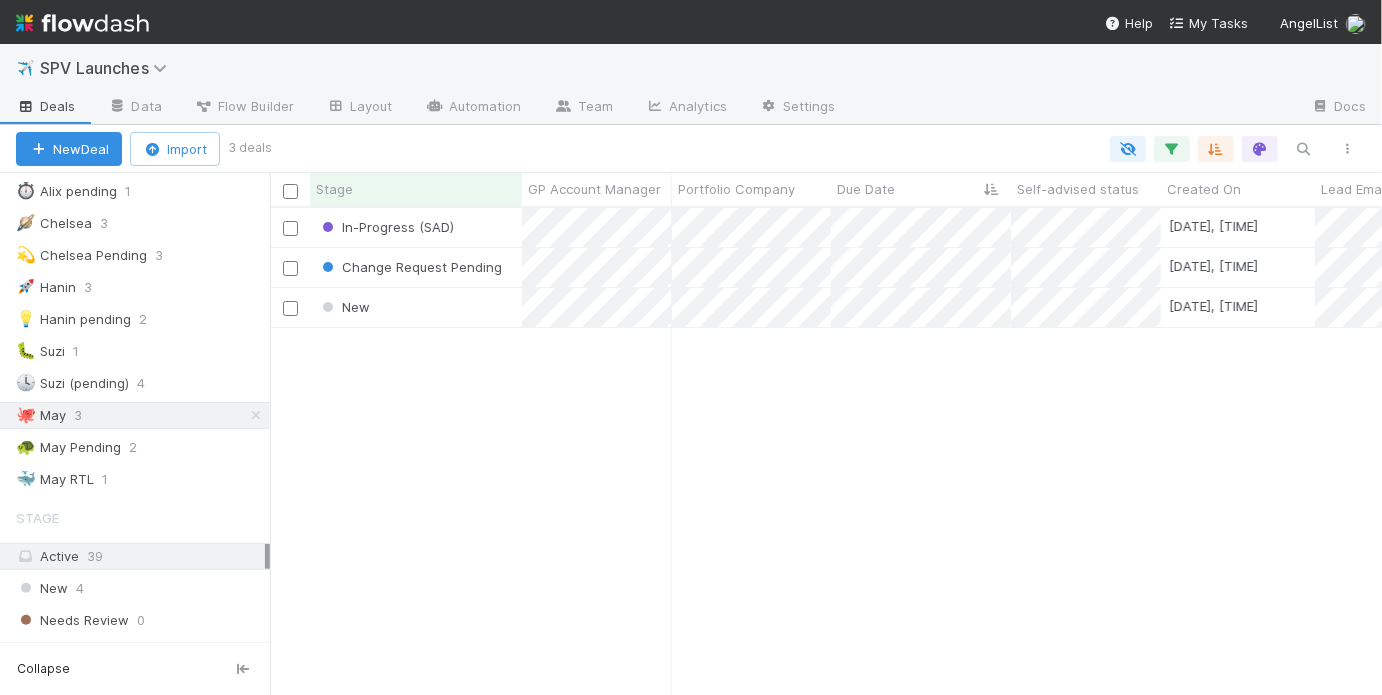 click on "In-Progress (SAD) 7/24/25, 7:04:54 PM May Chang 0 0 0 0 0 0 0   Change Request Pending 7/25/25, 12:32:59 PM May Chang 0 0 1 0 0 1 0   New 8/7/25, 1:53:43 PM May Chang 0 0 0 0 0 0 0" at bounding box center (826, 451) 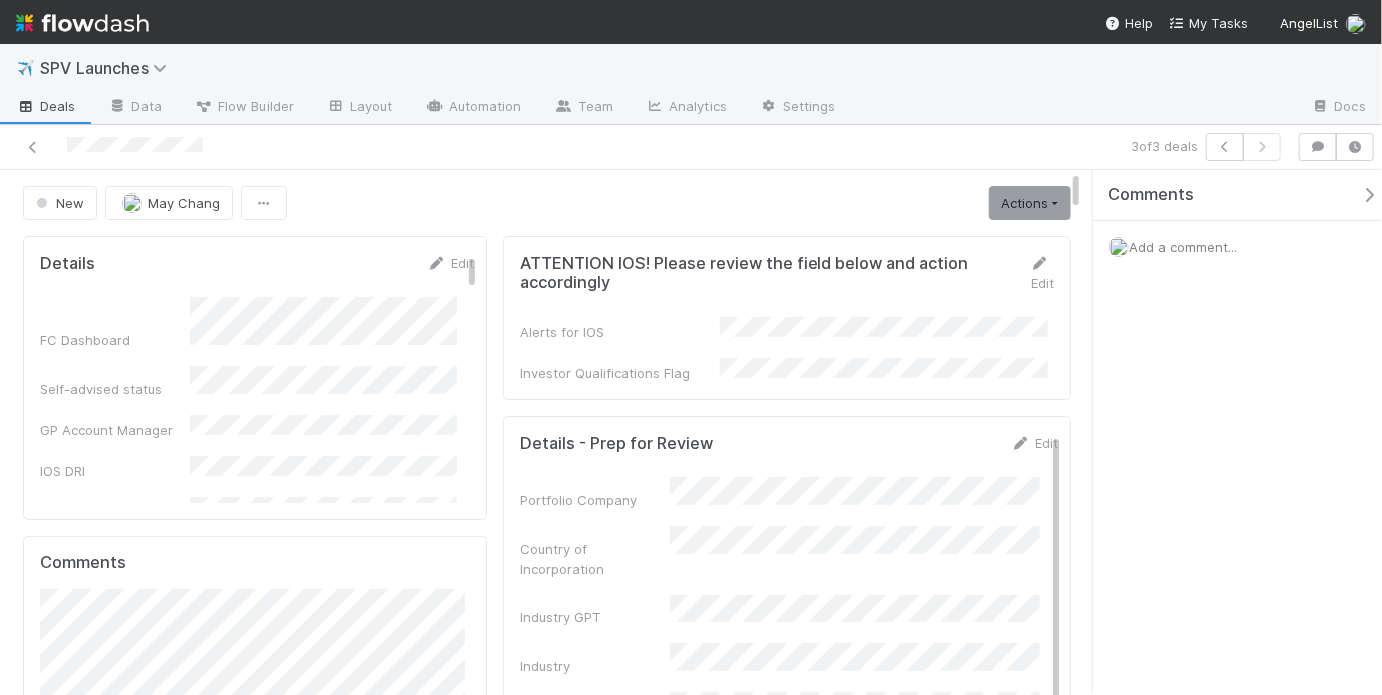 click on "Add a comment..." at bounding box center (1183, 247) 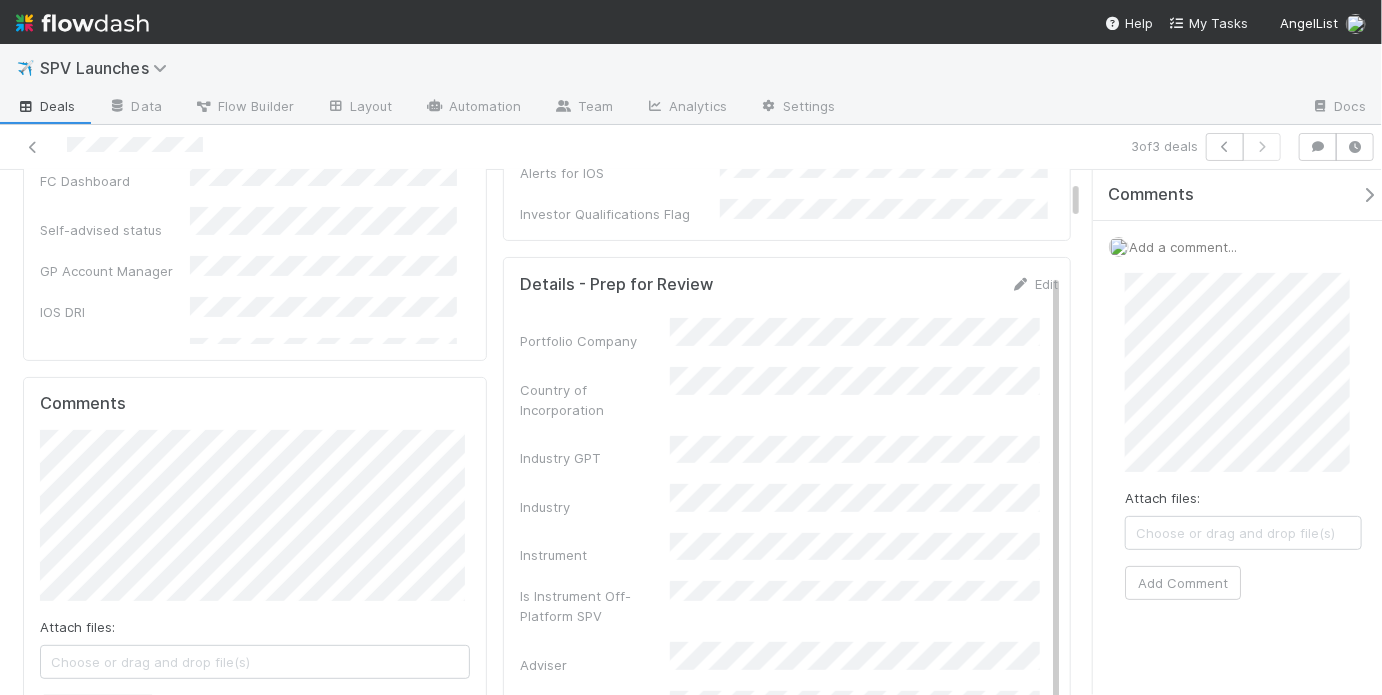 scroll, scrollTop: 169, scrollLeft: 0, axis: vertical 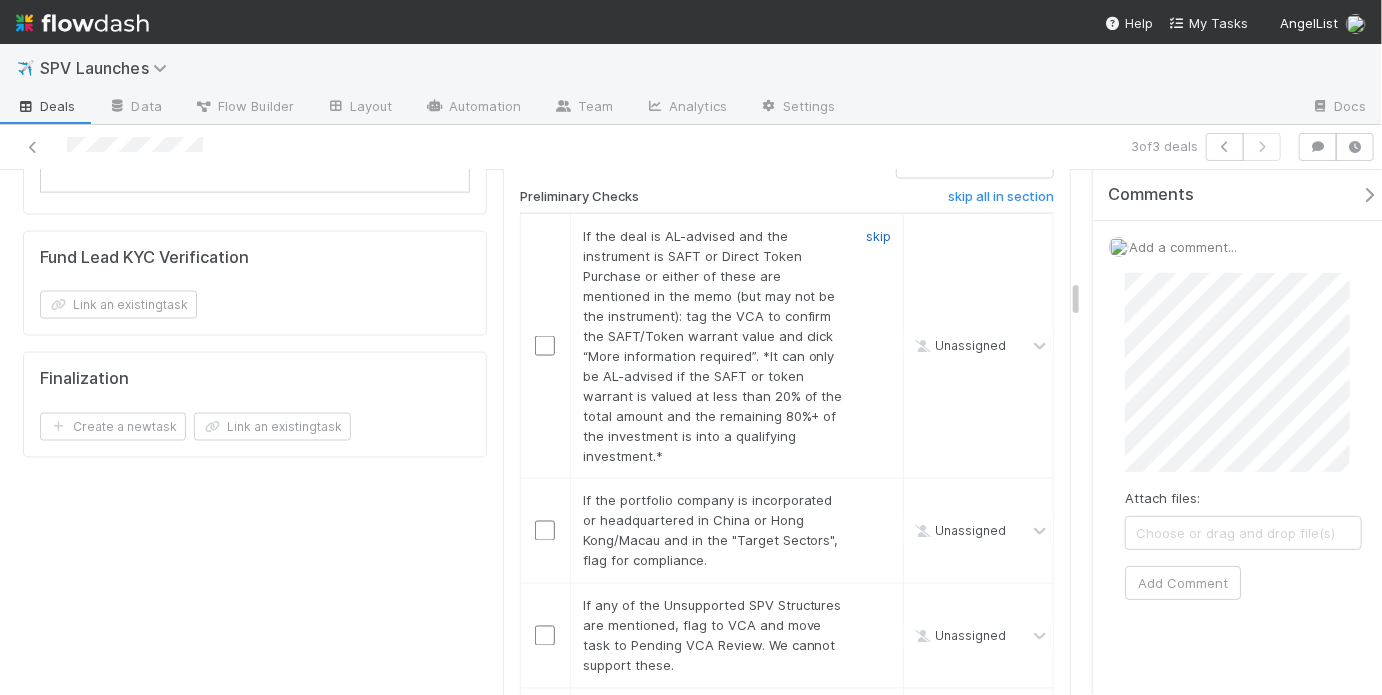 click on "skip" at bounding box center (878, 236) 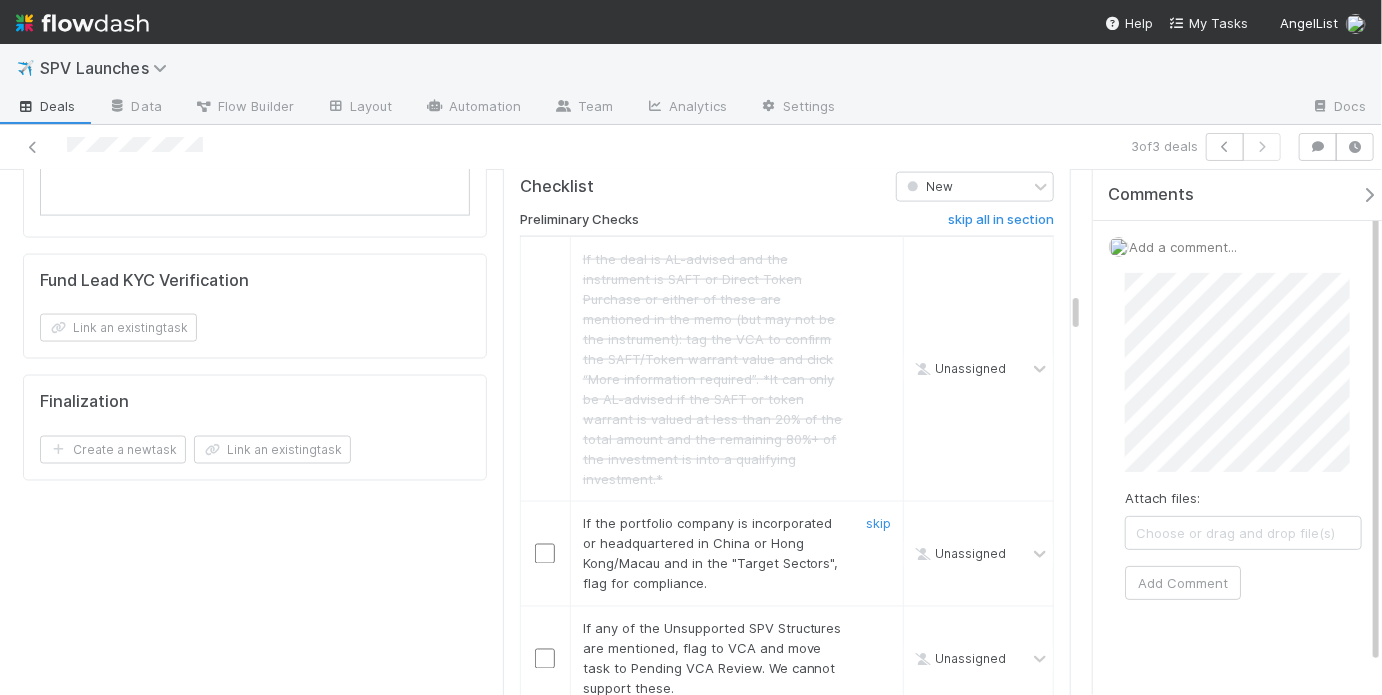 scroll, scrollTop: 1586, scrollLeft: 0, axis: vertical 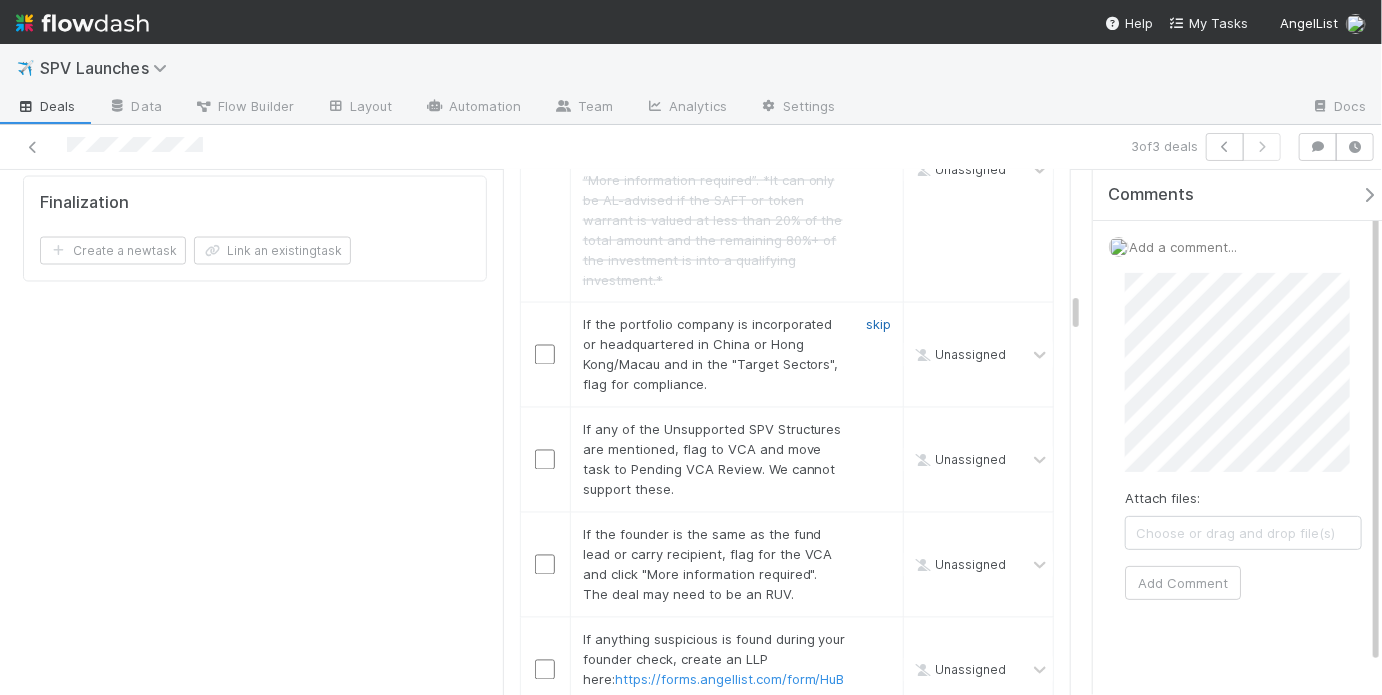 click on "skip" at bounding box center (878, 325) 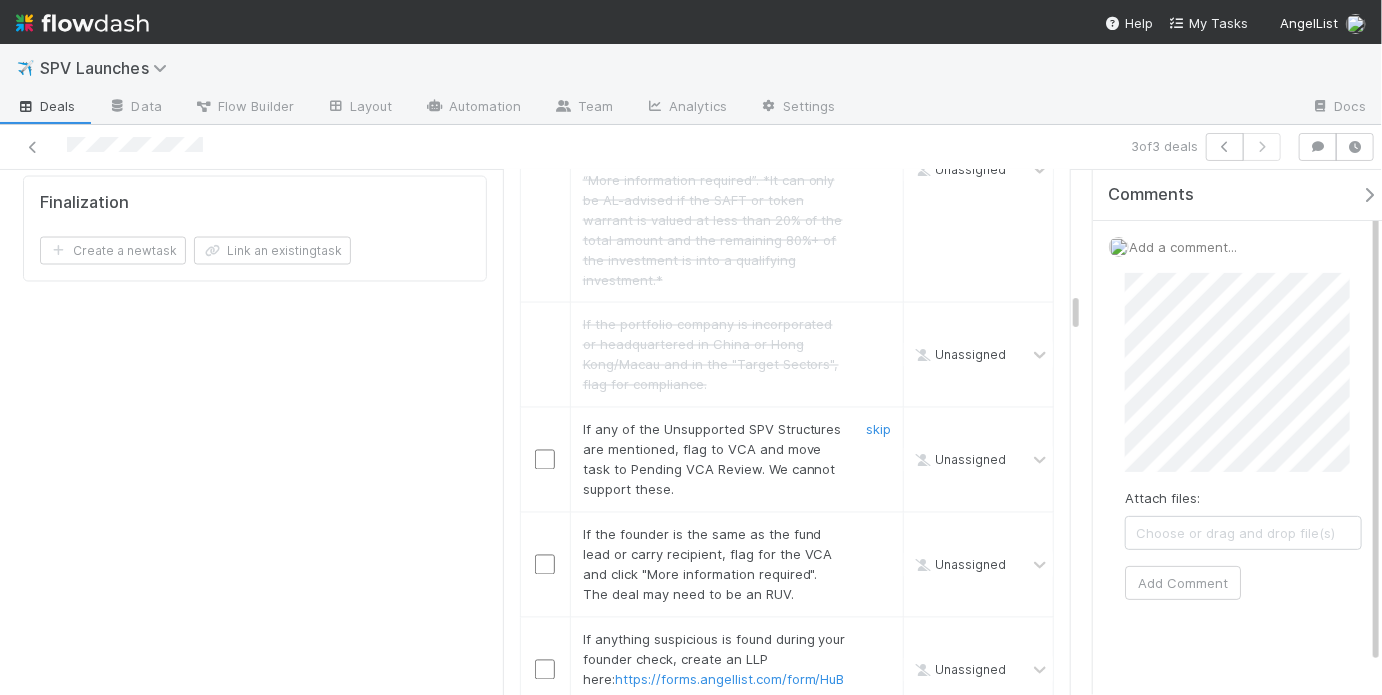 click on "skip" at bounding box center [878, 430] 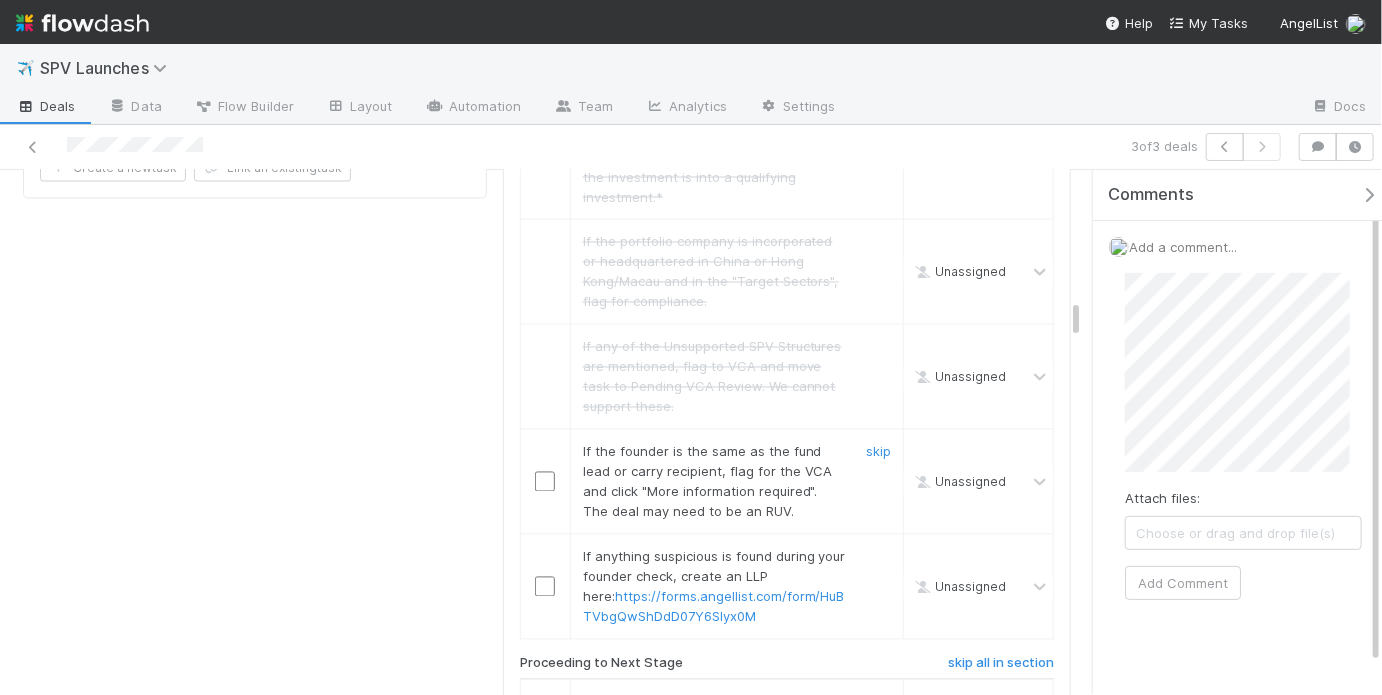 scroll, scrollTop: 1672, scrollLeft: 0, axis: vertical 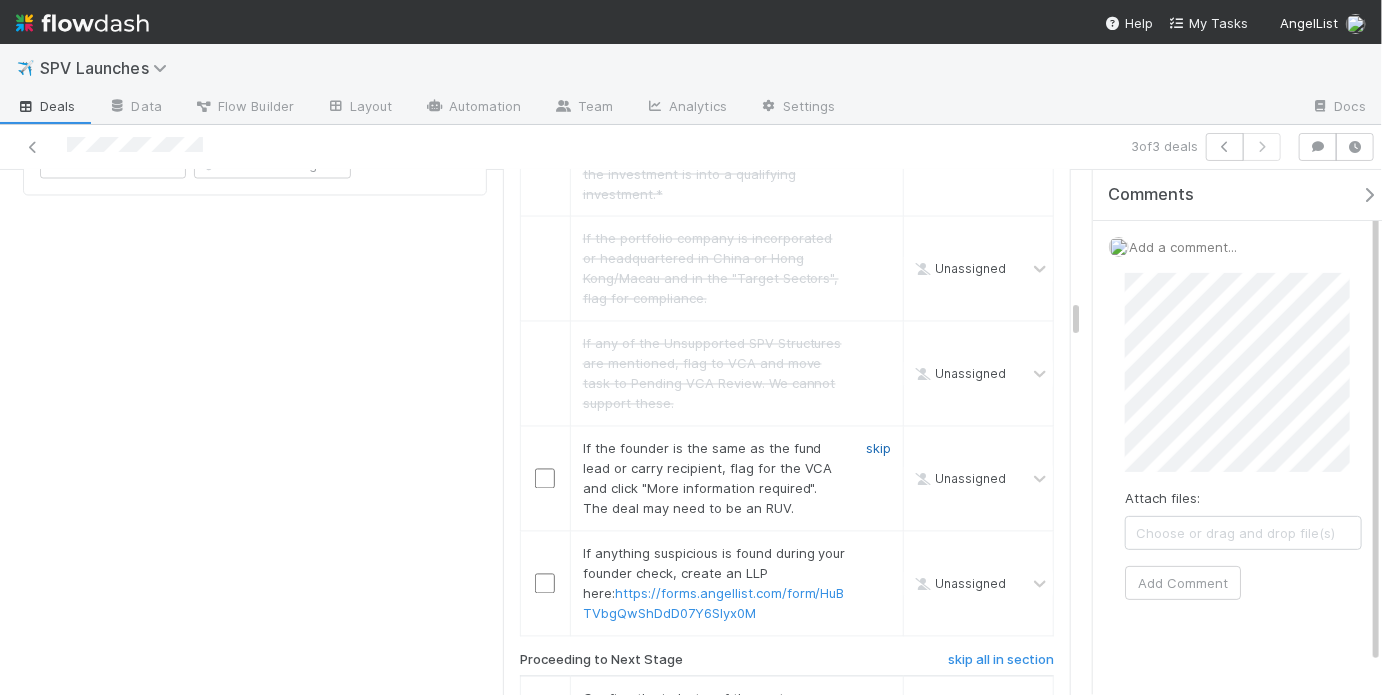 click on "skip" at bounding box center [878, 449] 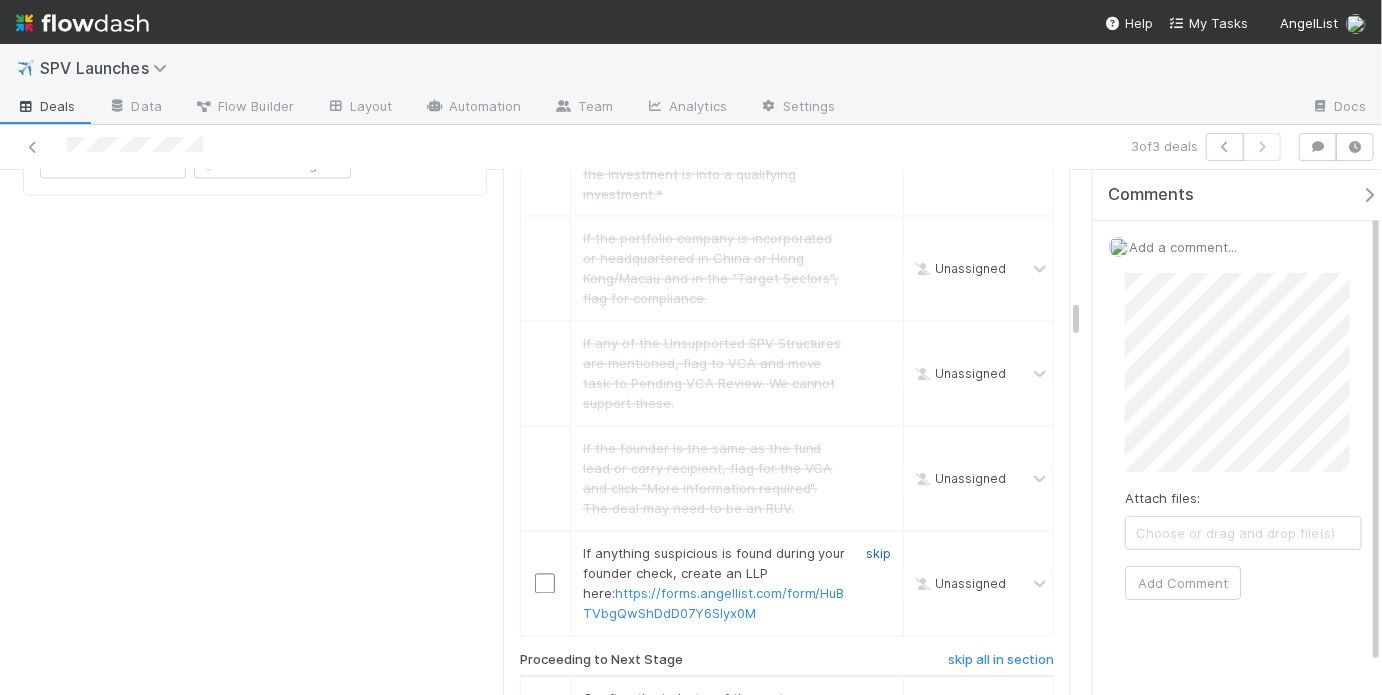 click on "skip" at bounding box center (878, 554) 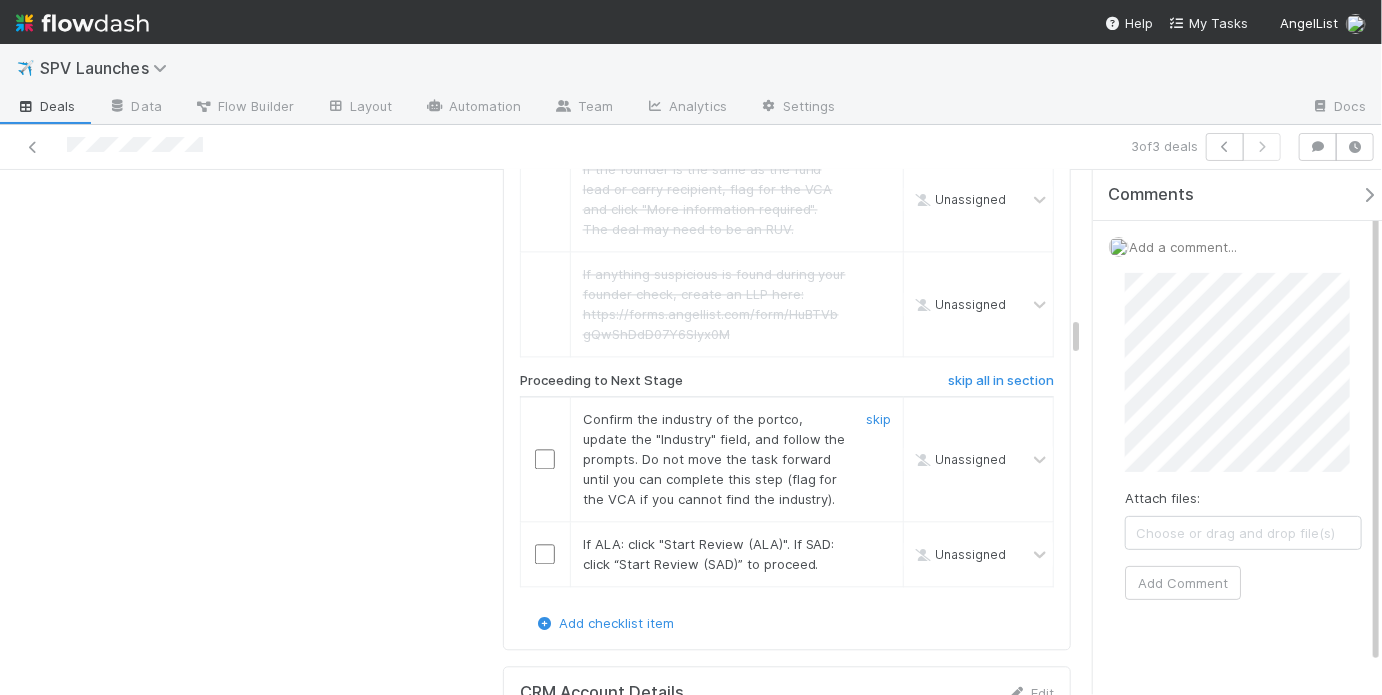 scroll, scrollTop: 1958, scrollLeft: 0, axis: vertical 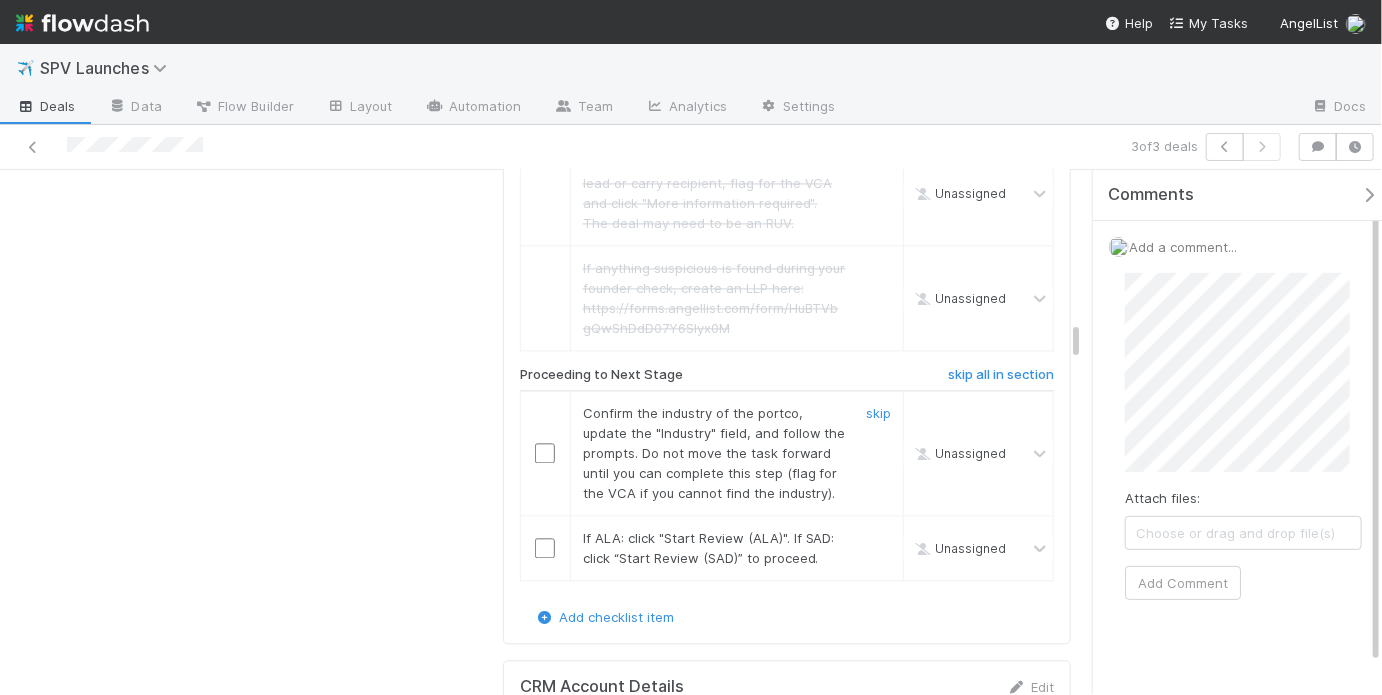 click at bounding box center (545, 453) 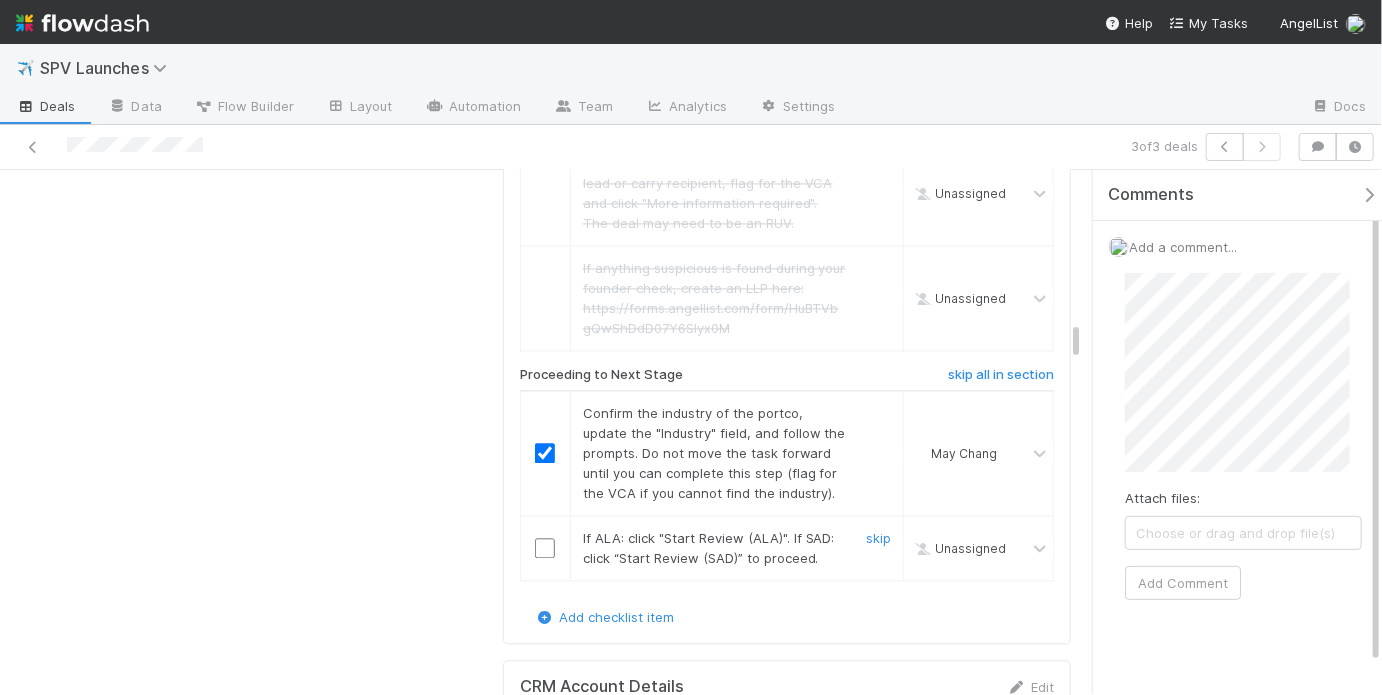 click at bounding box center [545, 548] 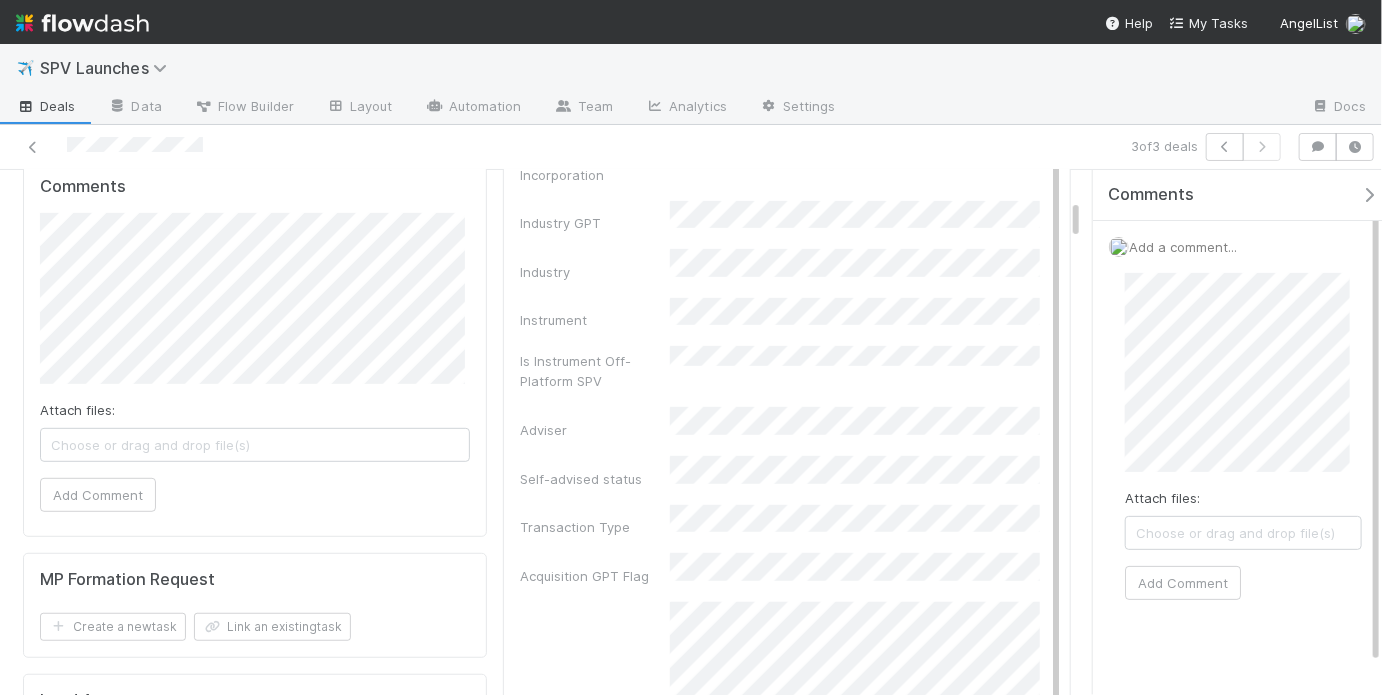 scroll, scrollTop: 0, scrollLeft: 0, axis: both 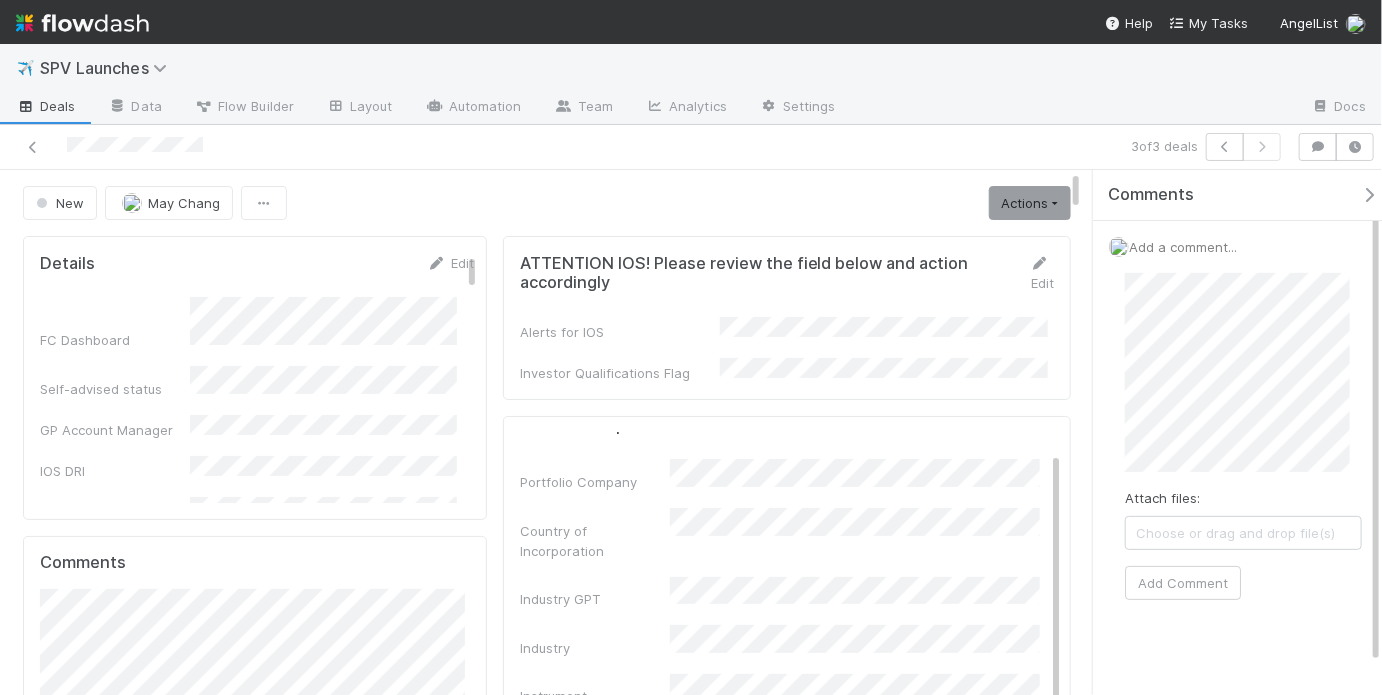 click on "New May Chang Actions Start Review (ALA) Move to Ice Box Needs to be Archived AL India Deal RUV More information required  Start Review (SAD) Compliance Review Needed SH/Accomplice Deal" at bounding box center [547, 203] 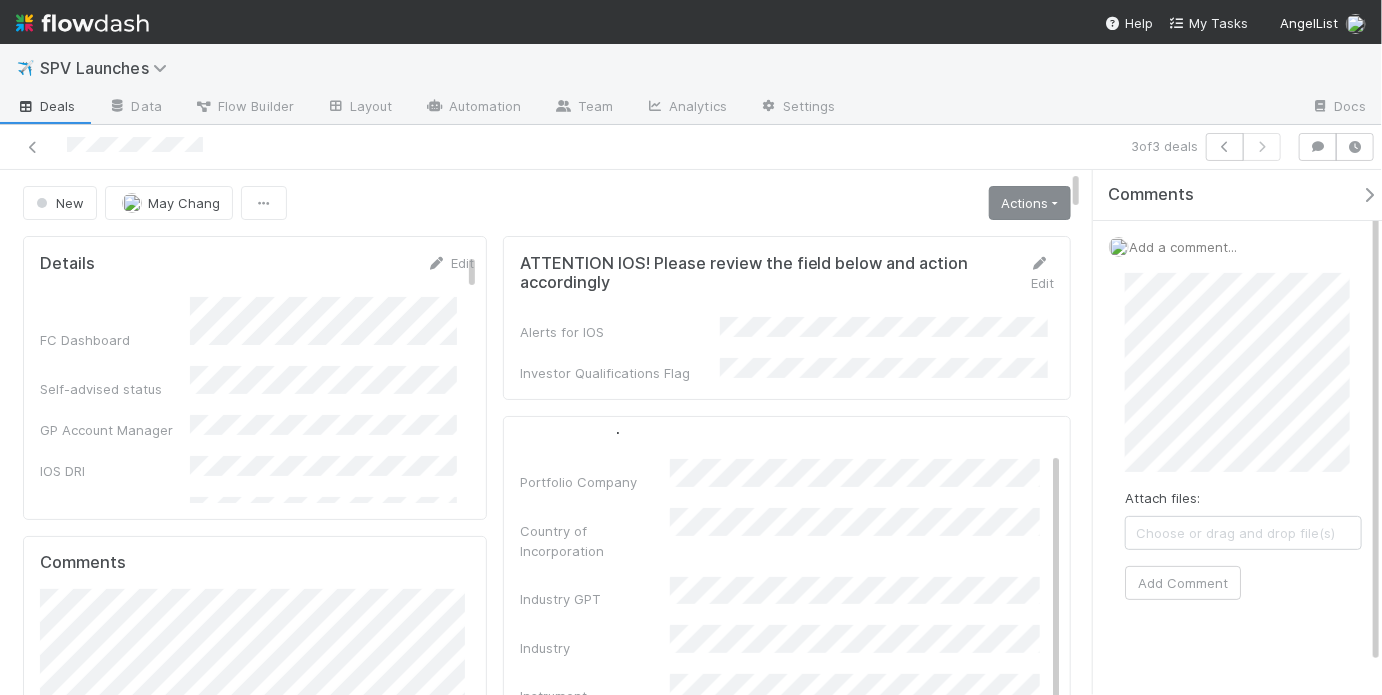 drag, startPoint x: 972, startPoint y: 208, endPoint x: 983, endPoint y: 207, distance: 11.045361 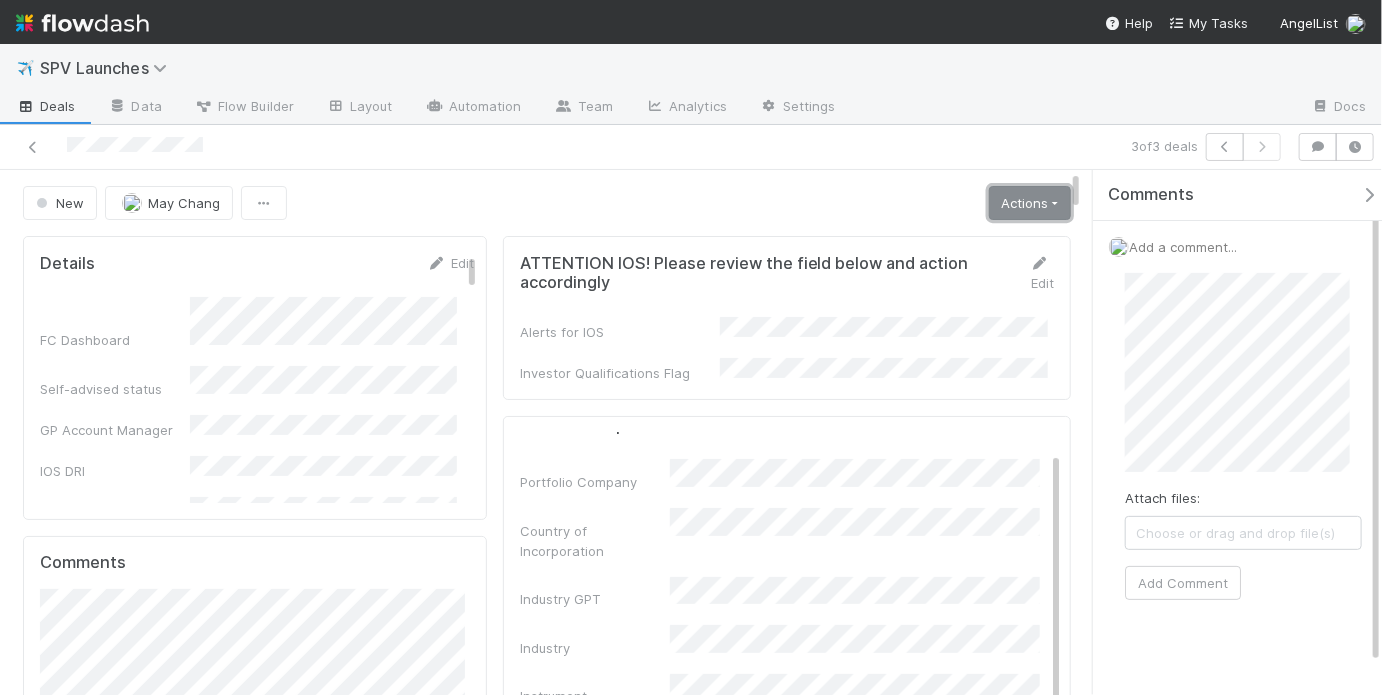 click on "Actions" at bounding box center [1030, 203] 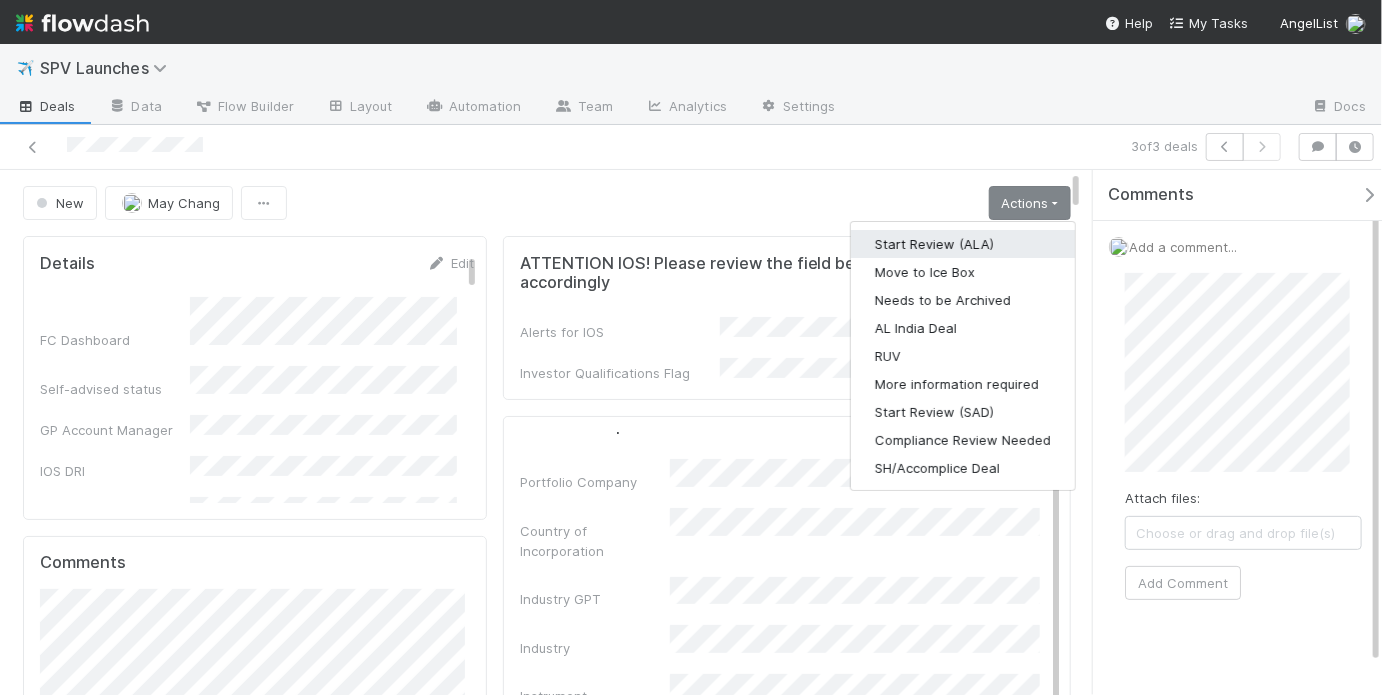 click on "Start Review (ALA)" at bounding box center (963, 244) 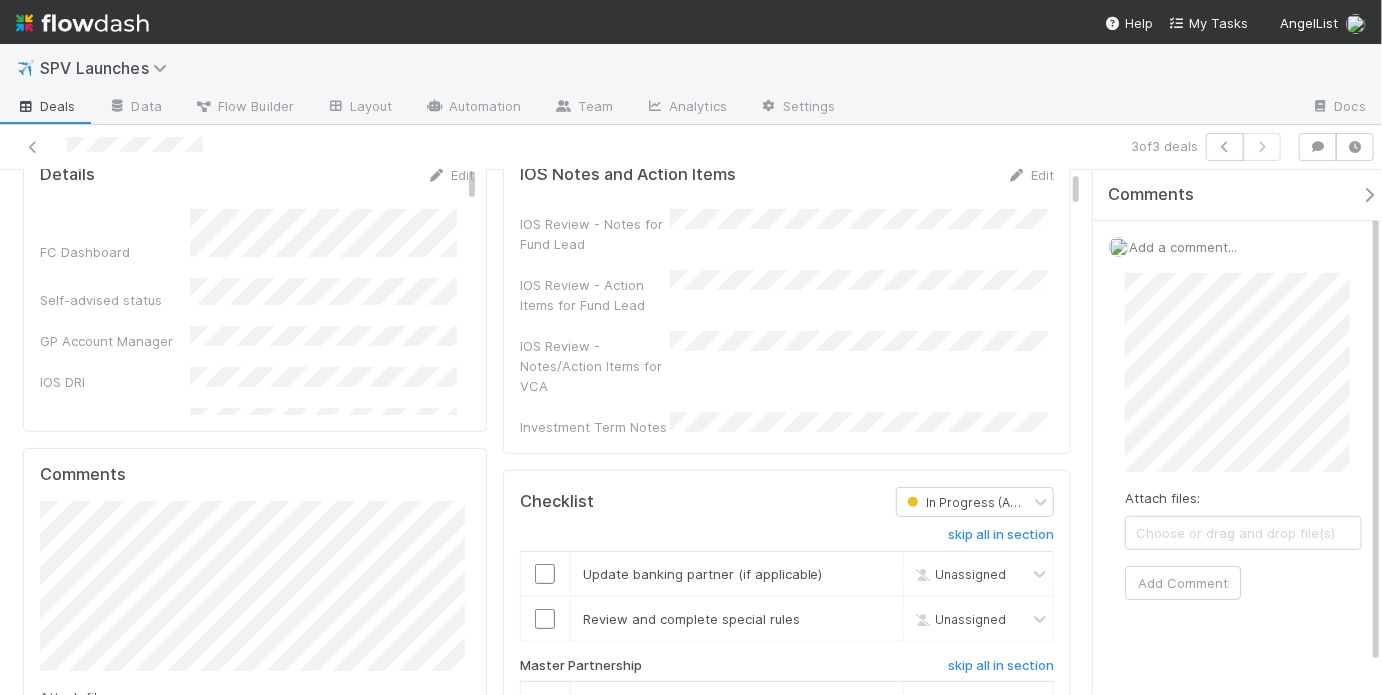 scroll, scrollTop: 336, scrollLeft: 0, axis: vertical 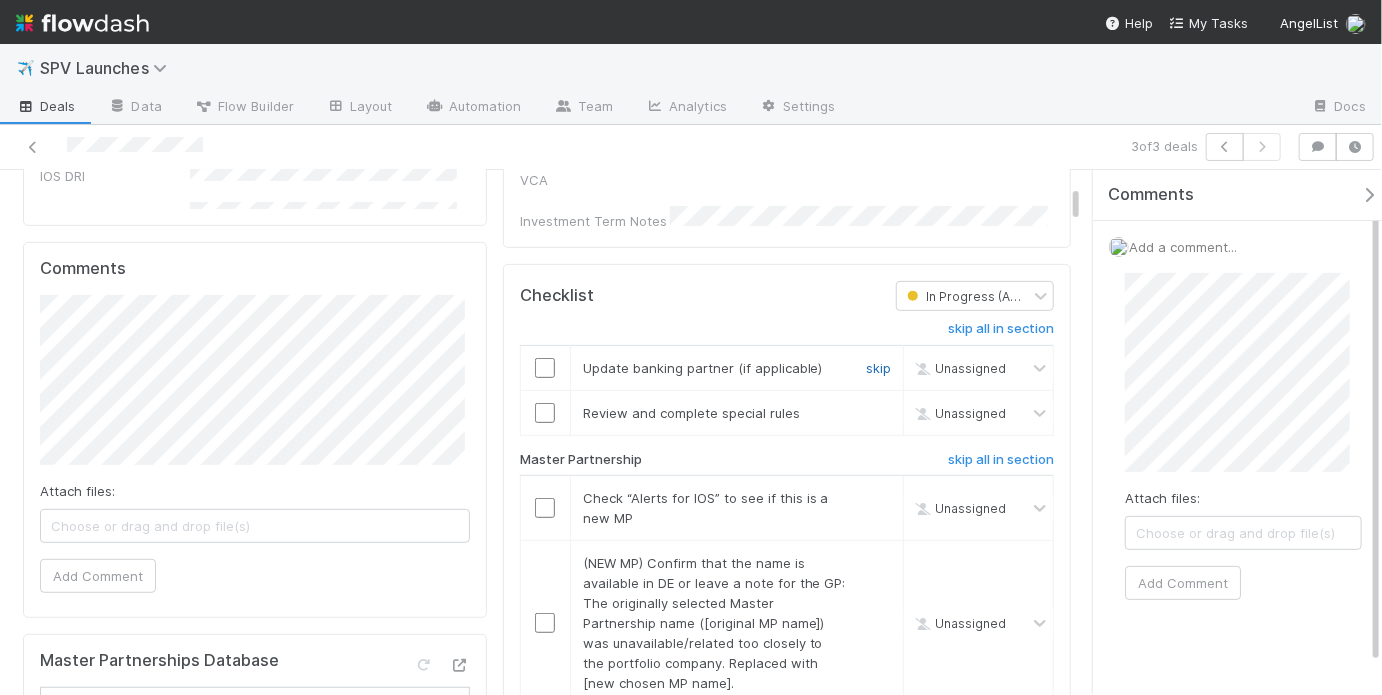 click on "skip" at bounding box center (878, 368) 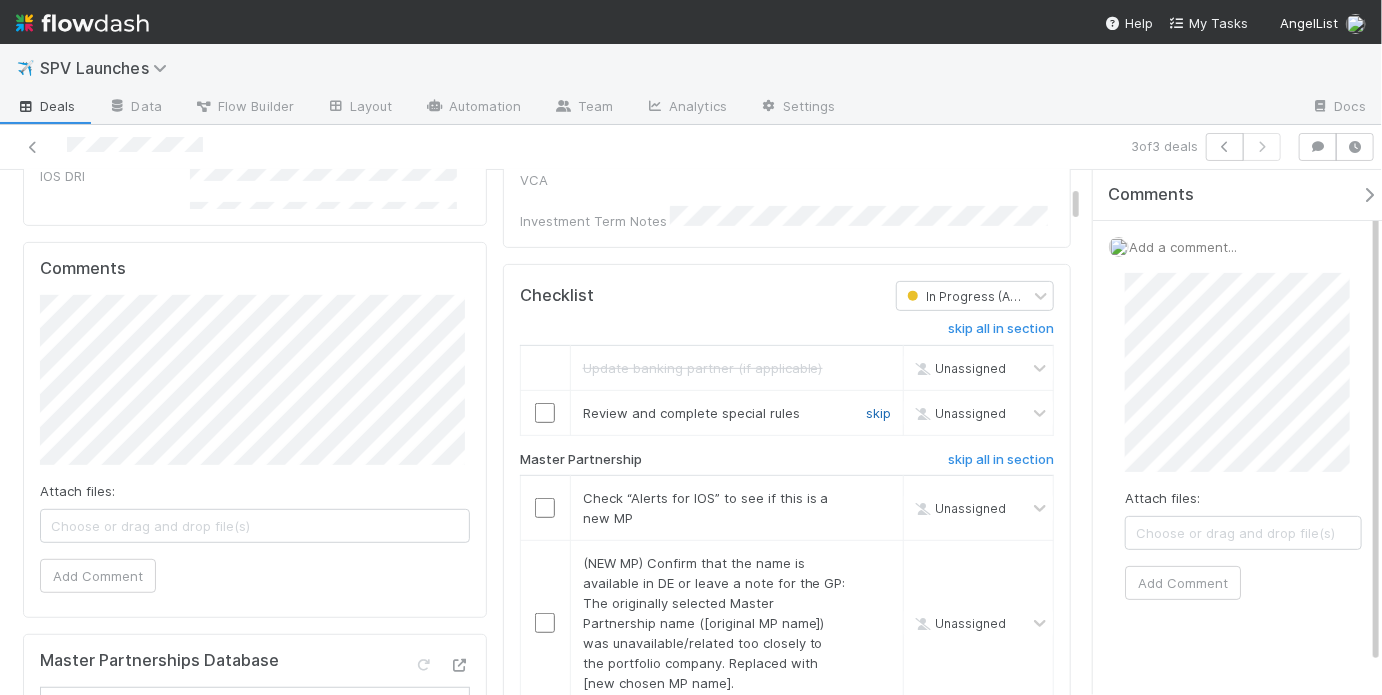 click on "skip" at bounding box center (878, 413) 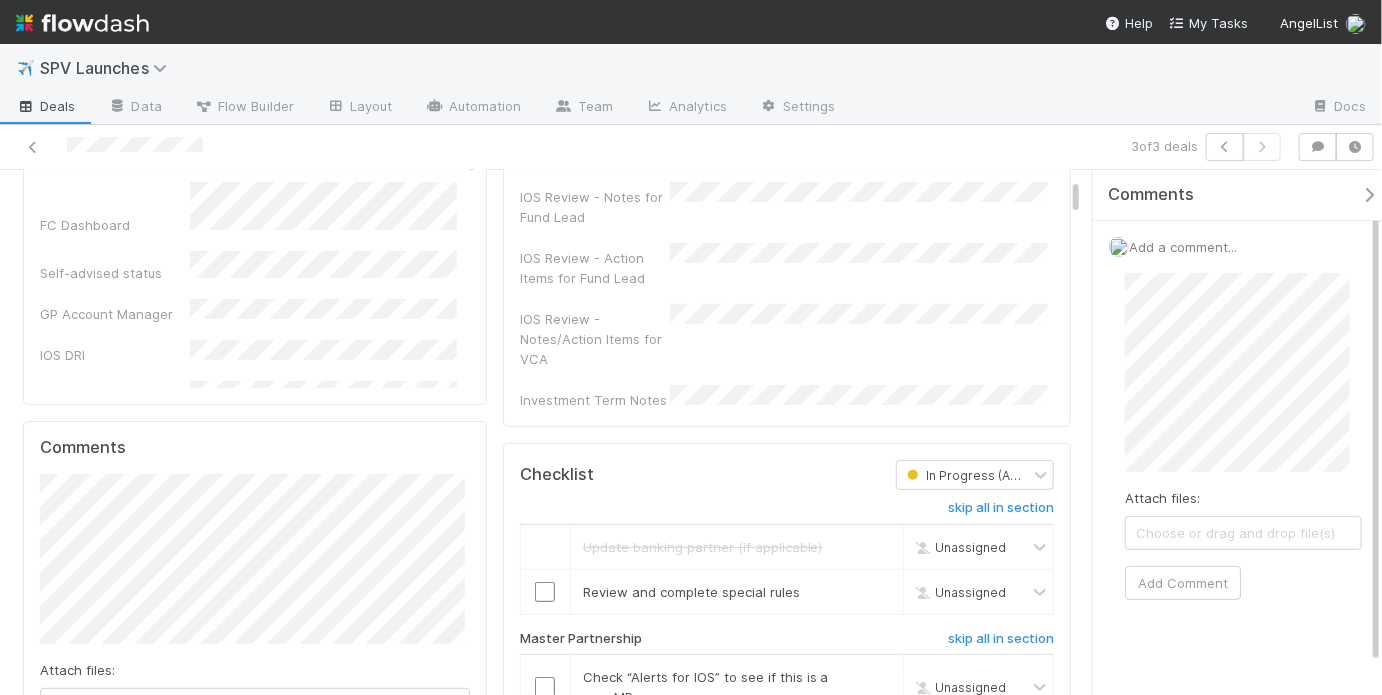 scroll, scrollTop: 474, scrollLeft: 0, axis: vertical 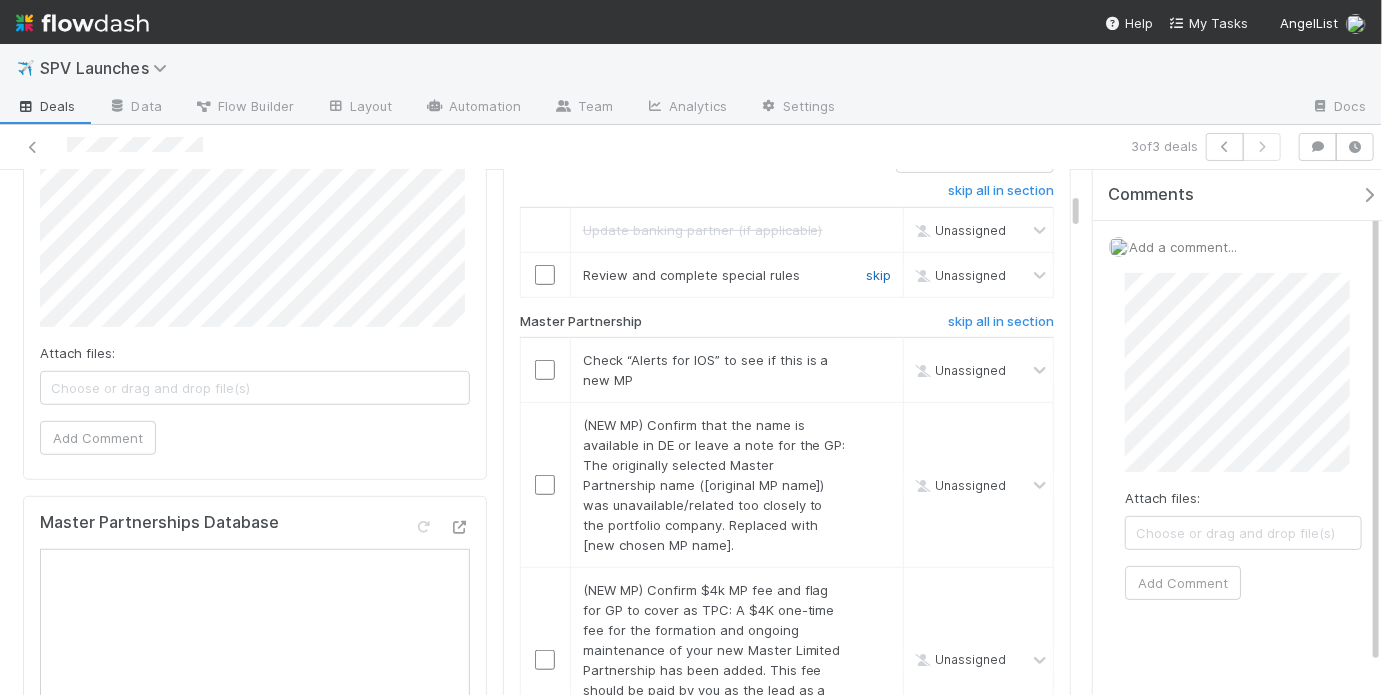 click on "skip" at bounding box center [878, 275] 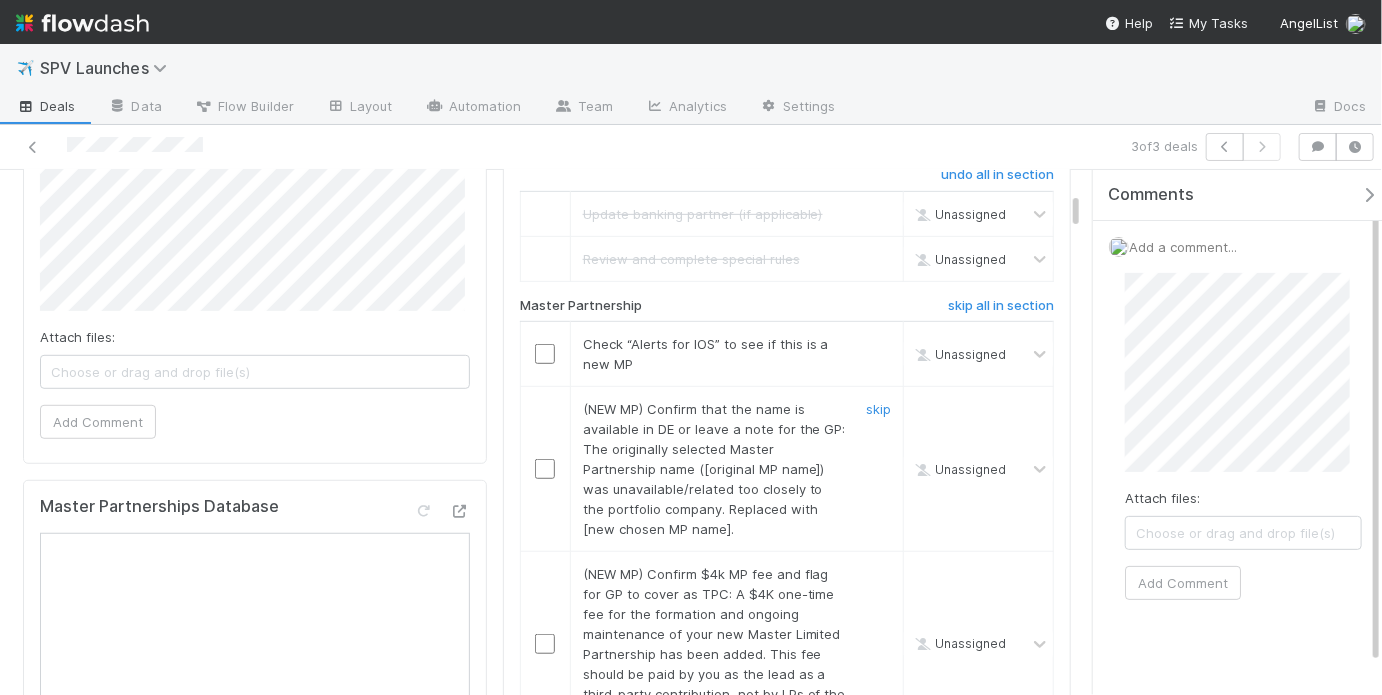 scroll, scrollTop: 494, scrollLeft: 0, axis: vertical 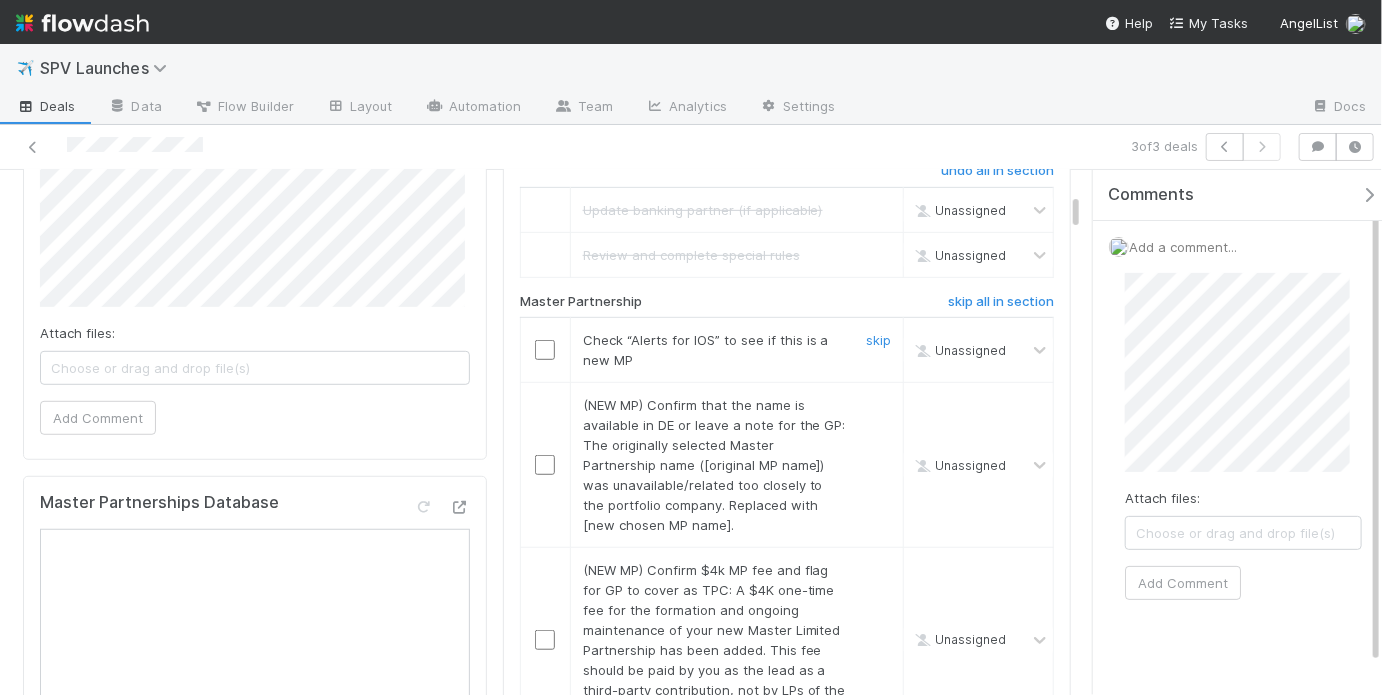 click at bounding box center (545, 350) 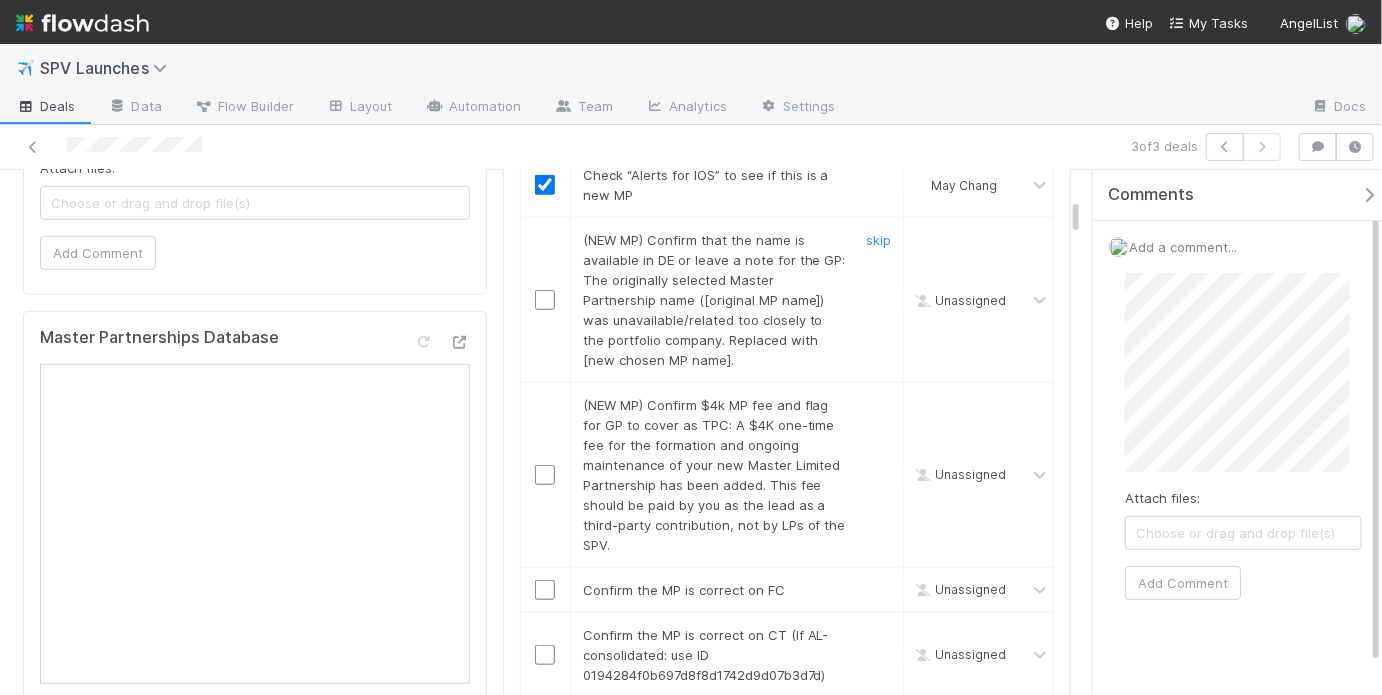 scroll, scrollTop: 572, scrollLeft: 0, axis: vertical 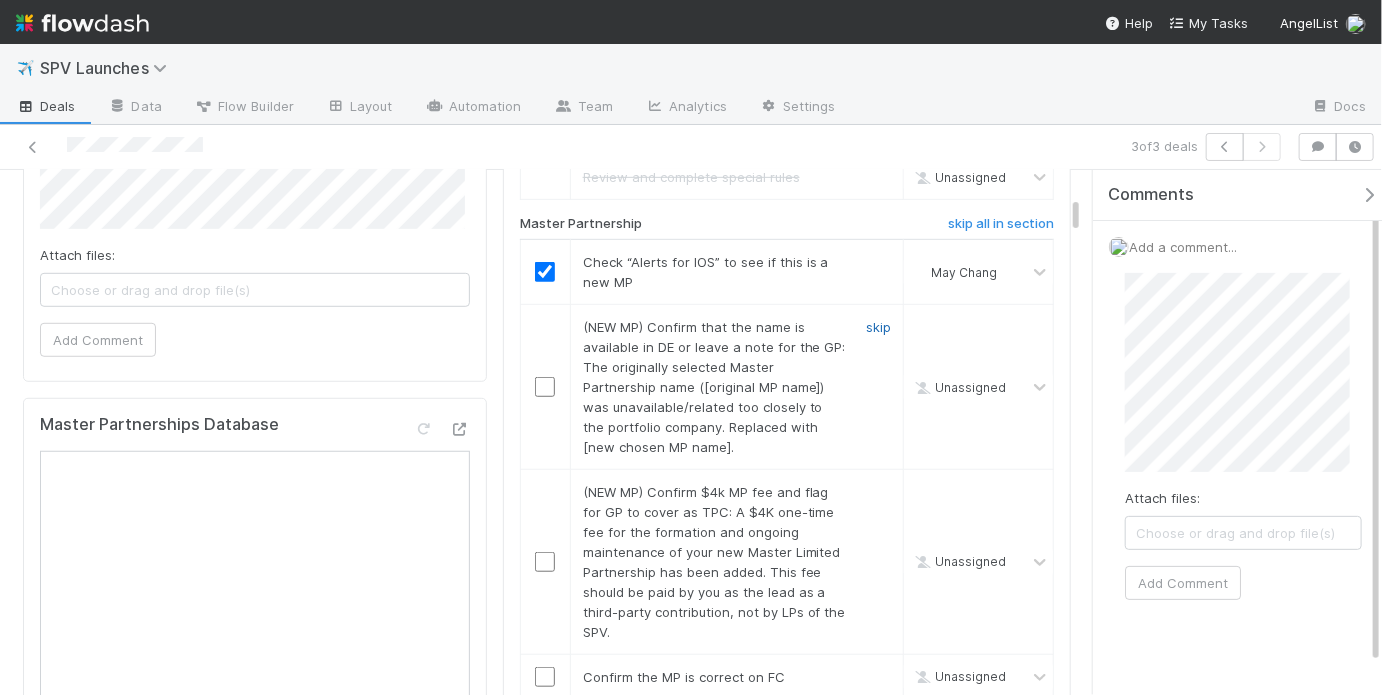 click on "skip" at bounding box center (878, 327) 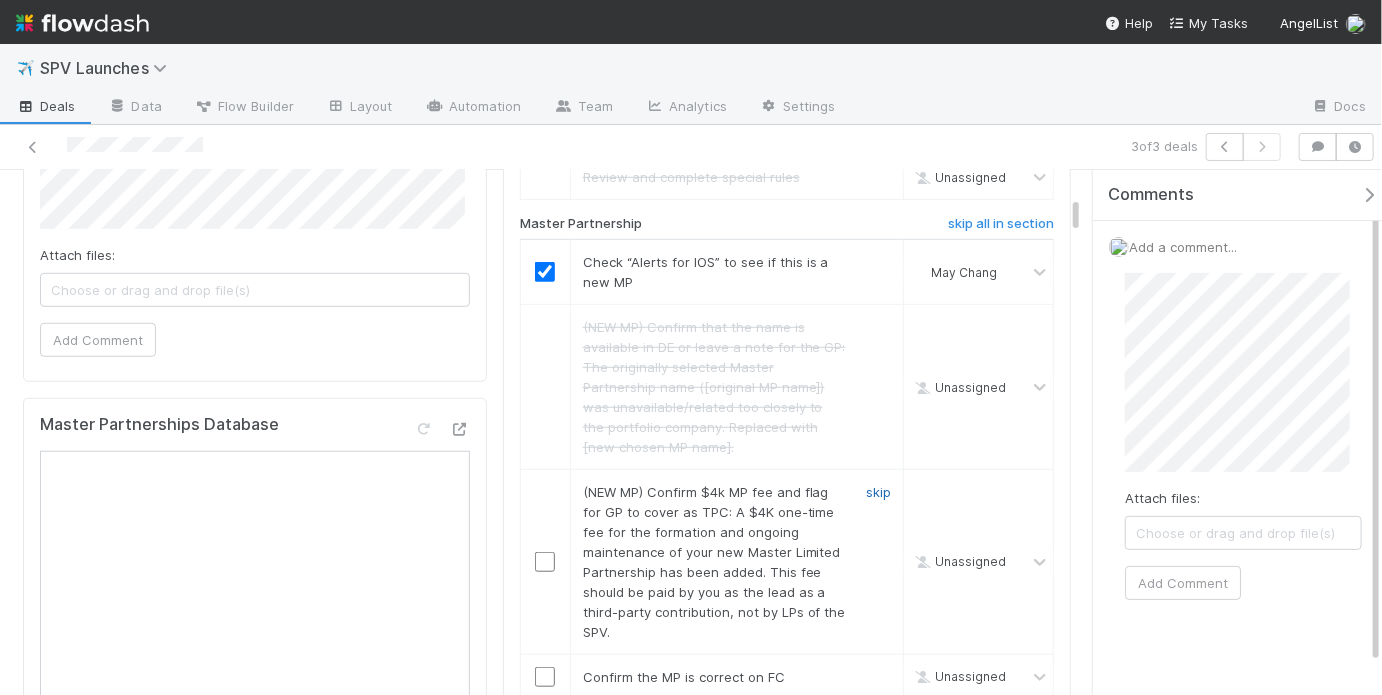 click on "skip" at bounding box center [878, 492] 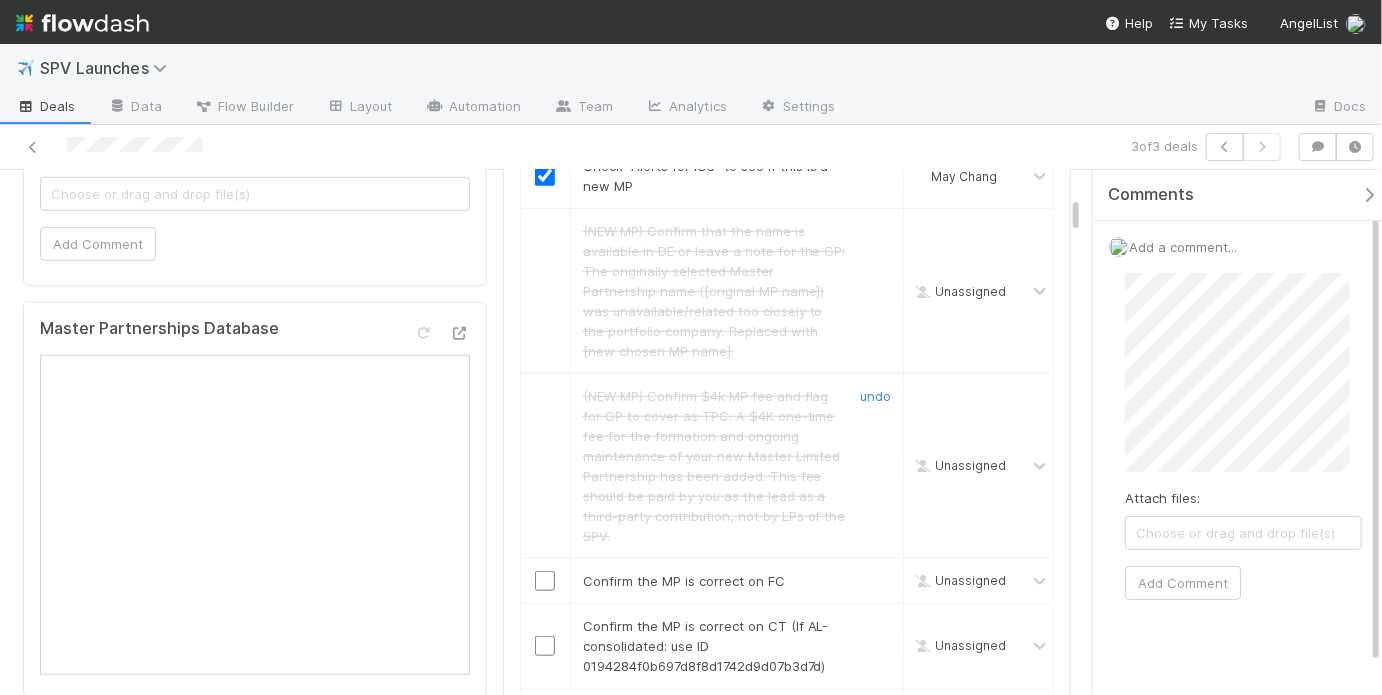 scroll, scrollTop: 682, scrollLeft: 0, axis: vertical 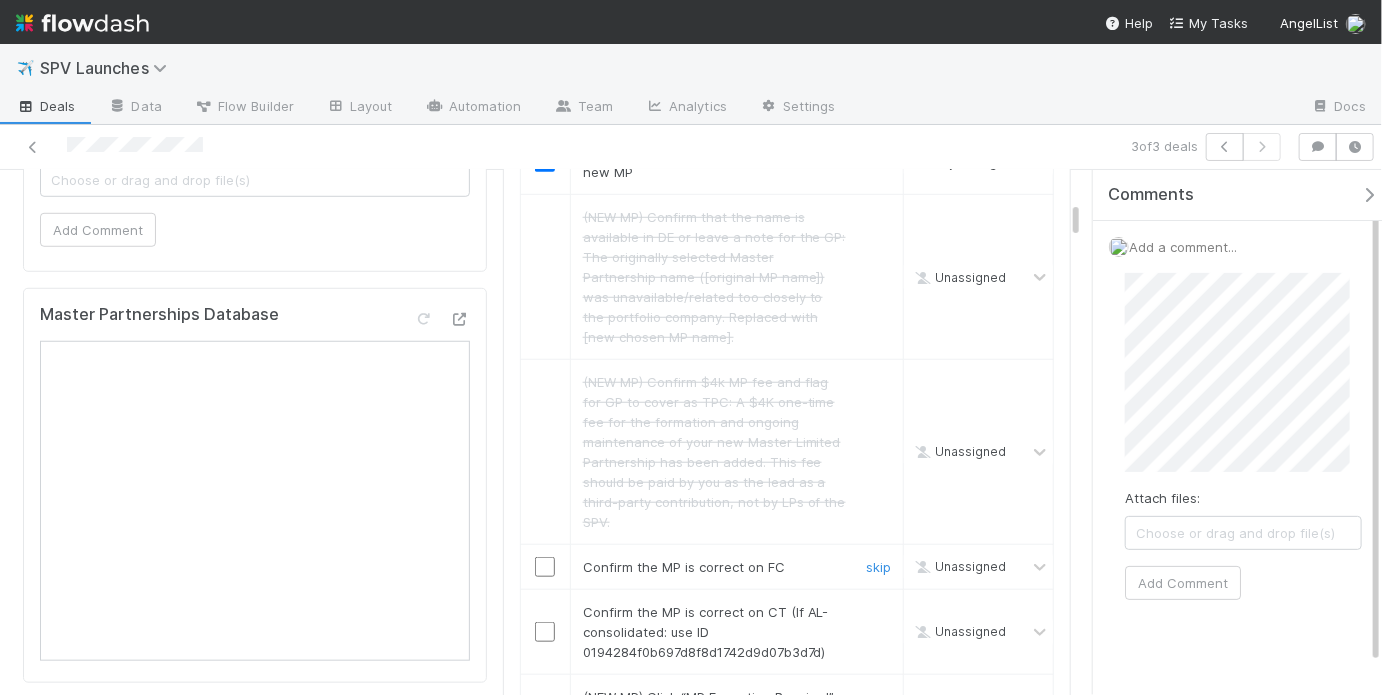 click at bounding box center [545, 567] 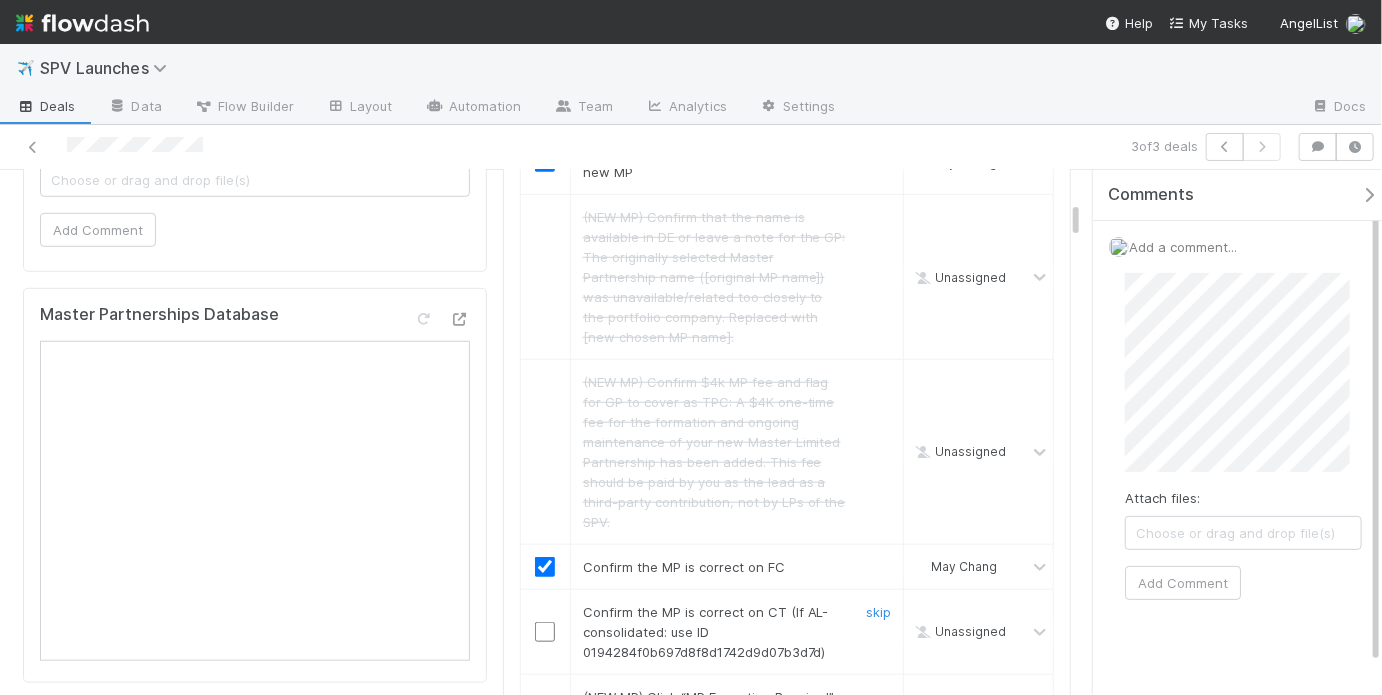 click at bounding box center [545, 632] 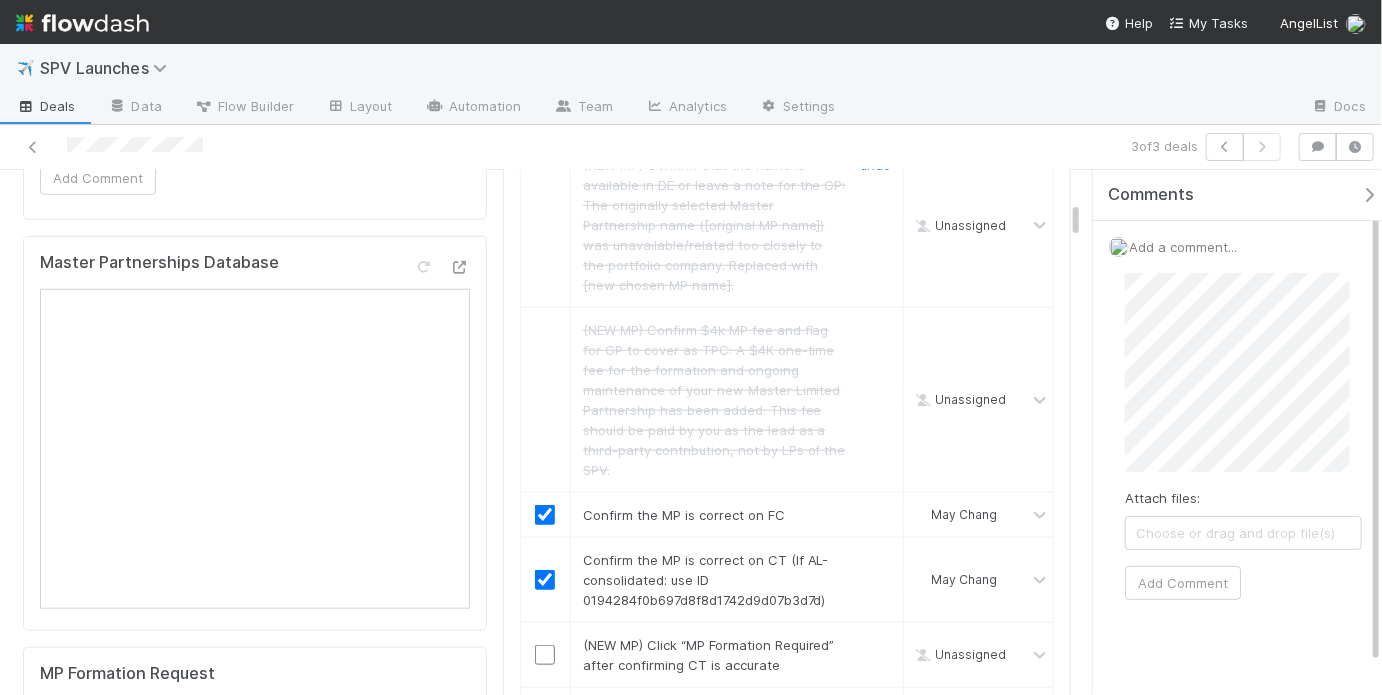 scroll, scrollTop: 984, scrollLeft: 0, axis: vertical 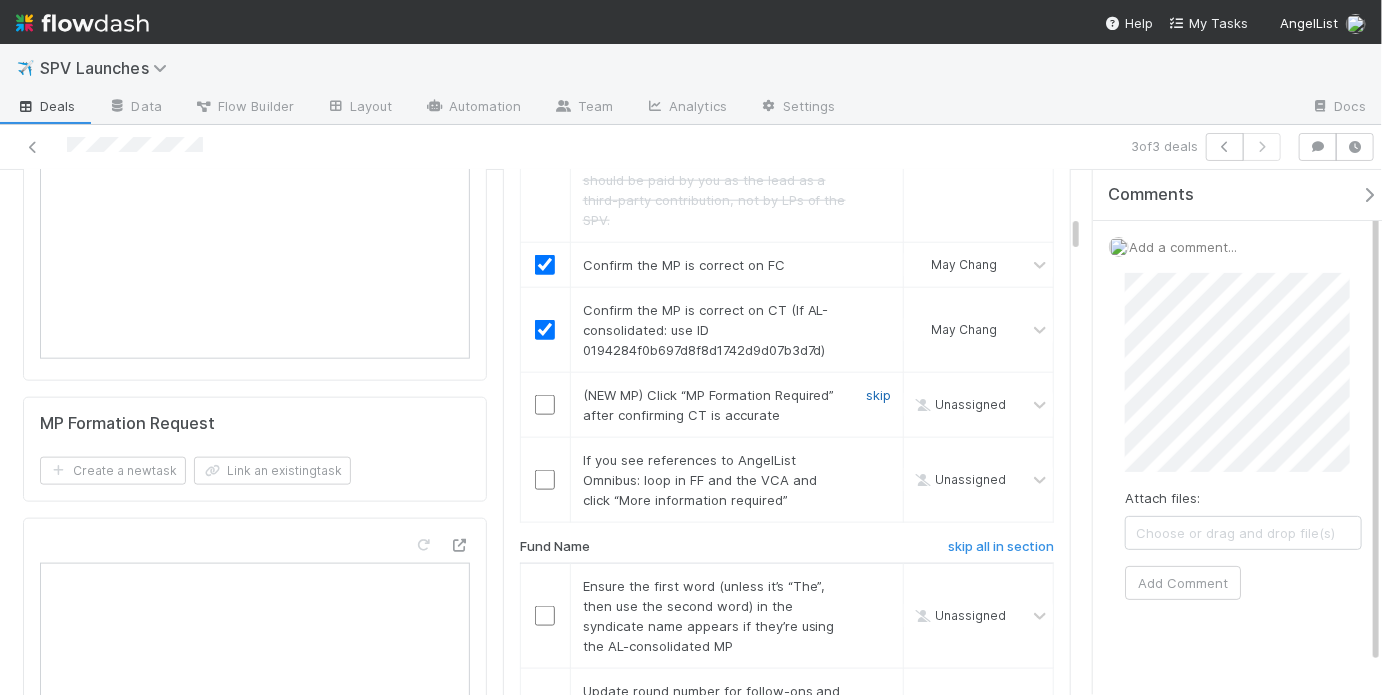 click on "skip" at bounding box center [878, 395] 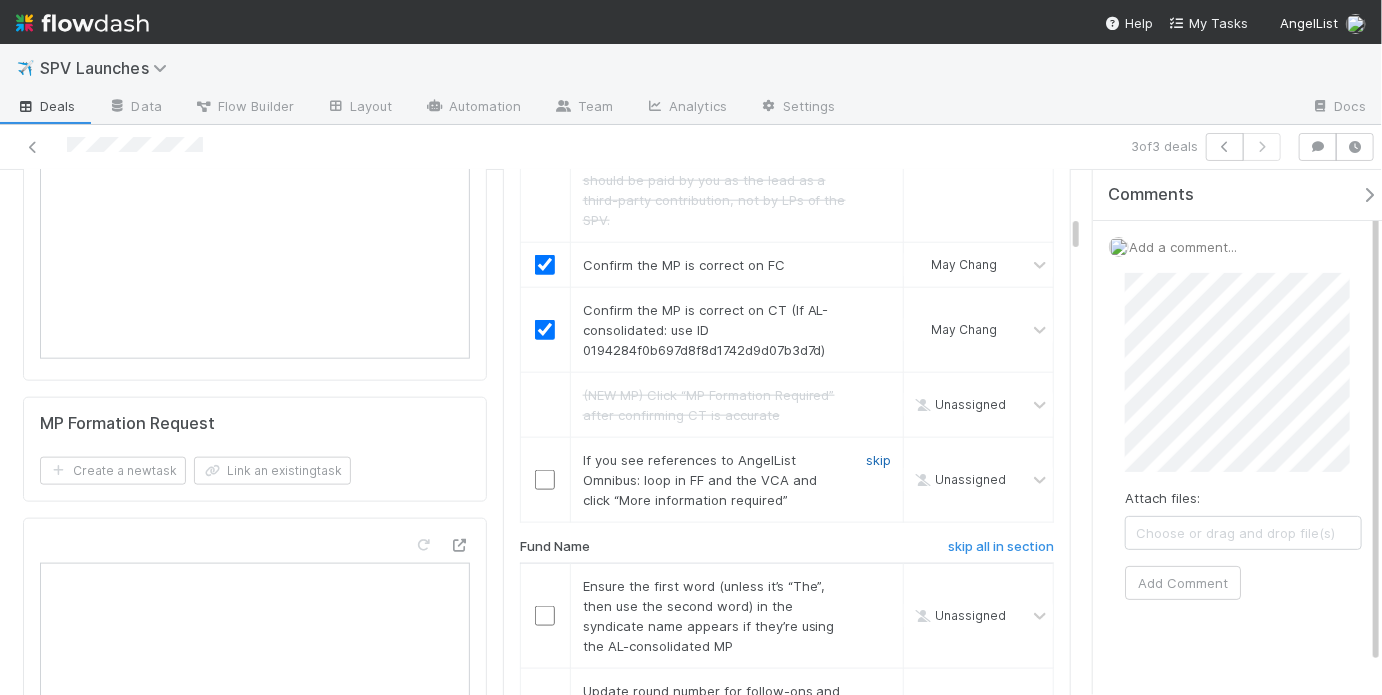 click on "skip" at bounding box center [878, 460] 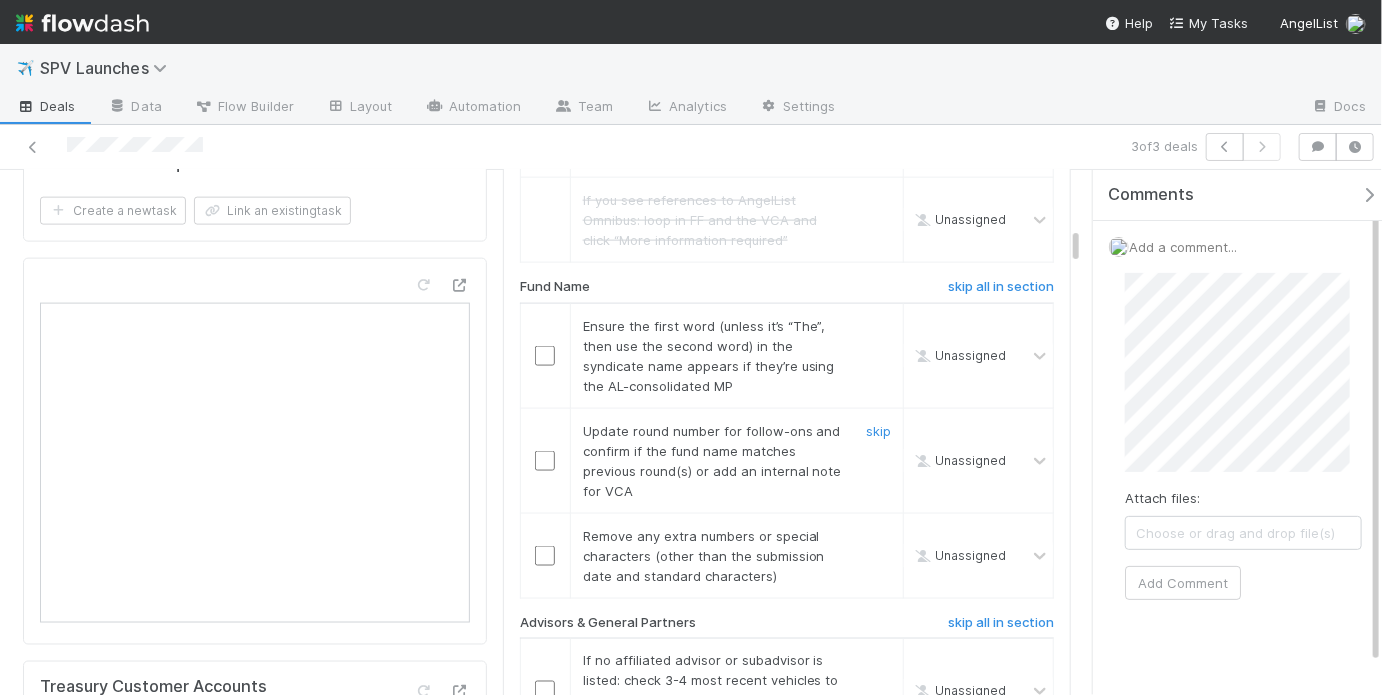 scroll, scrollTop: 1248, scrollLeft: 0, axis: vertical 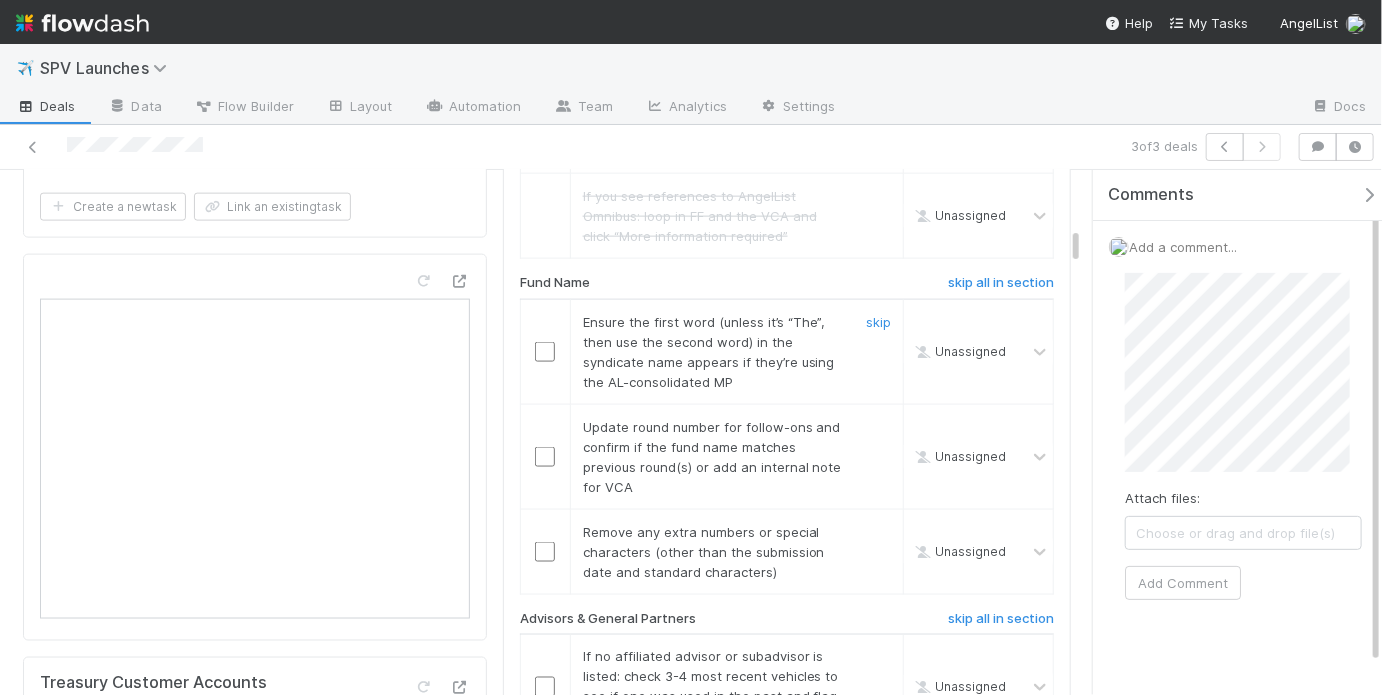 click at bounding box center [545, 352] 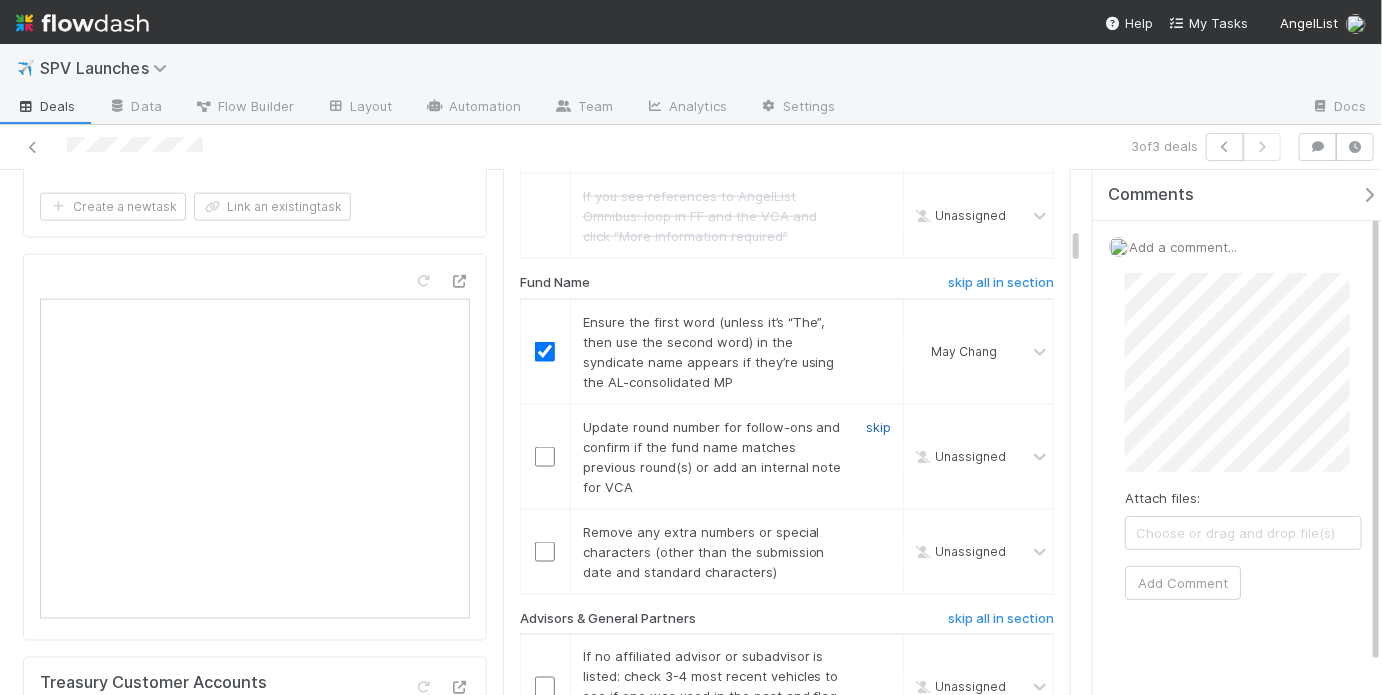 click on "skip" at bounding box center [878, 427] 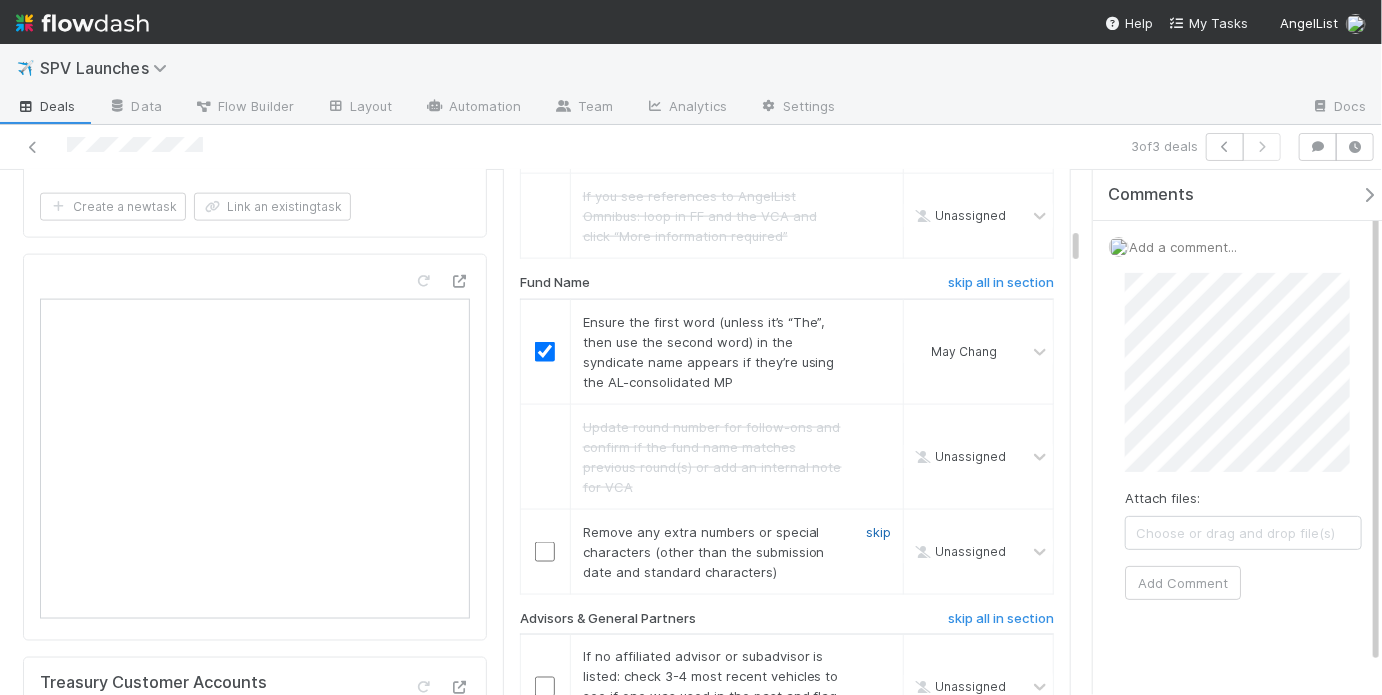 click on "skip" at bounding box center [878, 532] 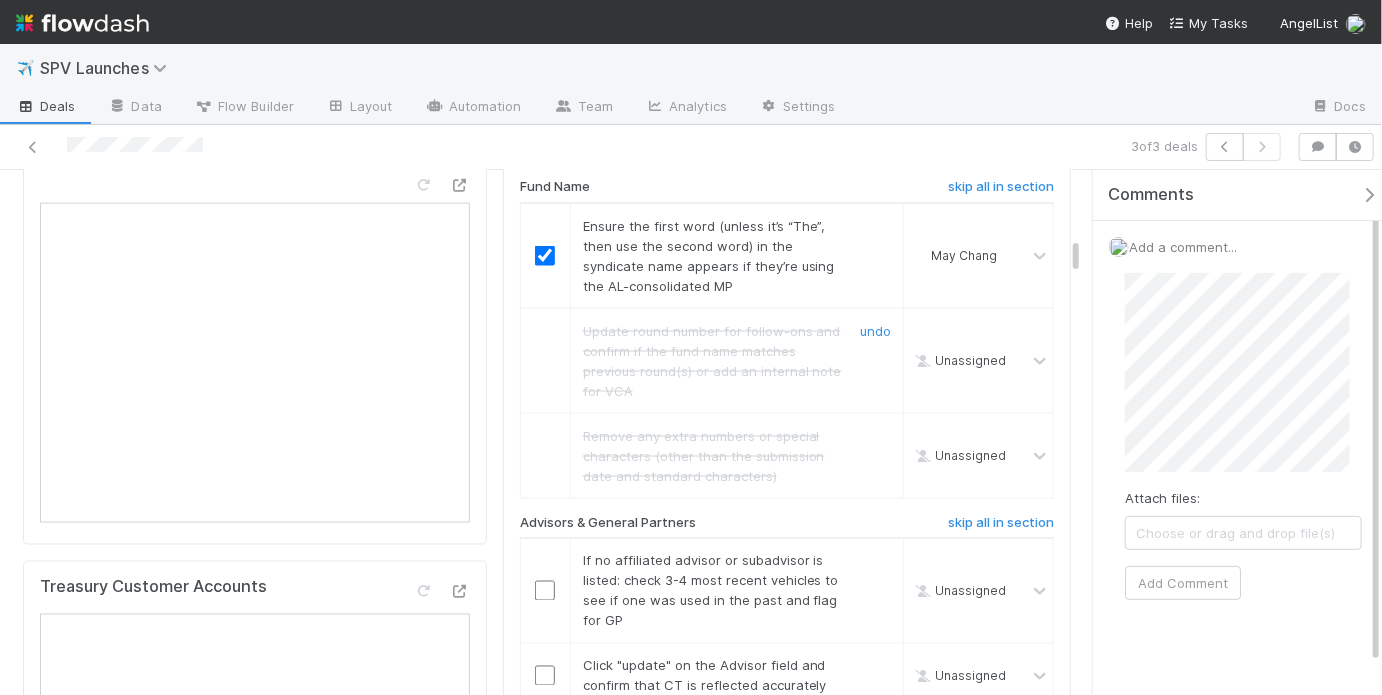 scroll, scrollTop: 1552, scrollLeft: 0, axis: vertical 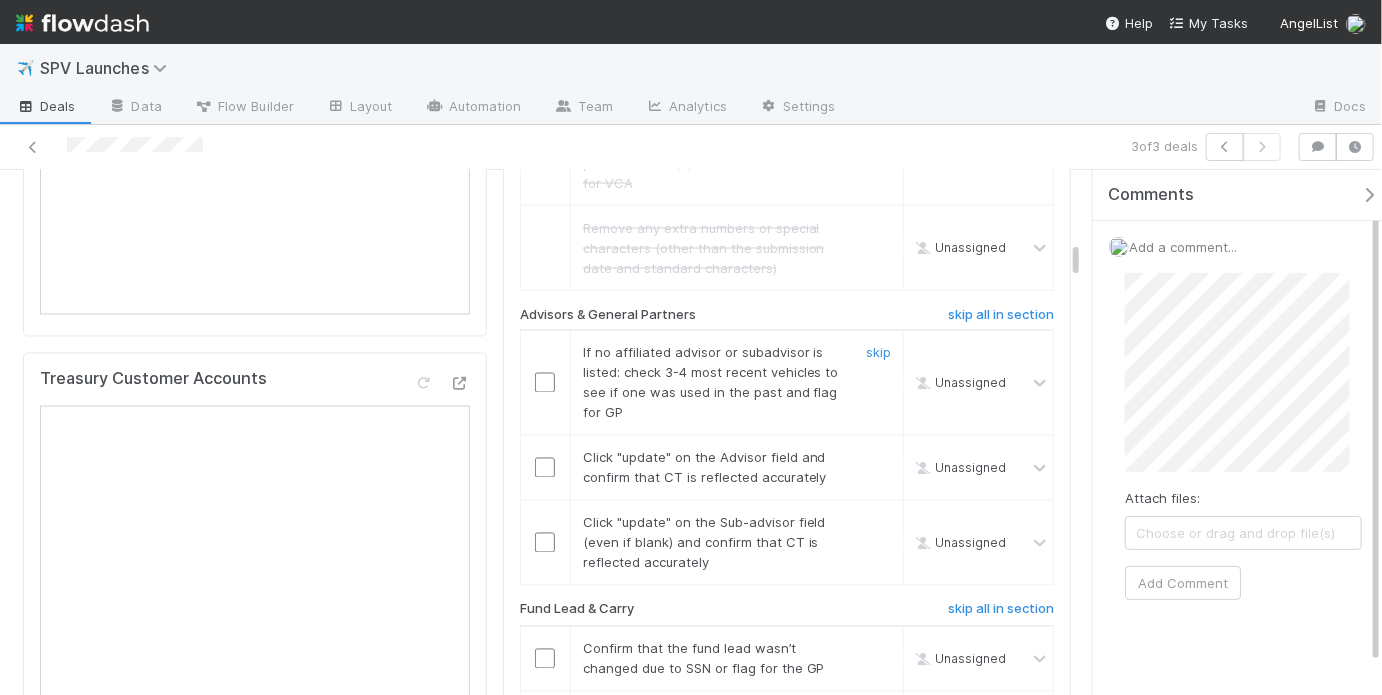 click at bounding box center (545, 383) 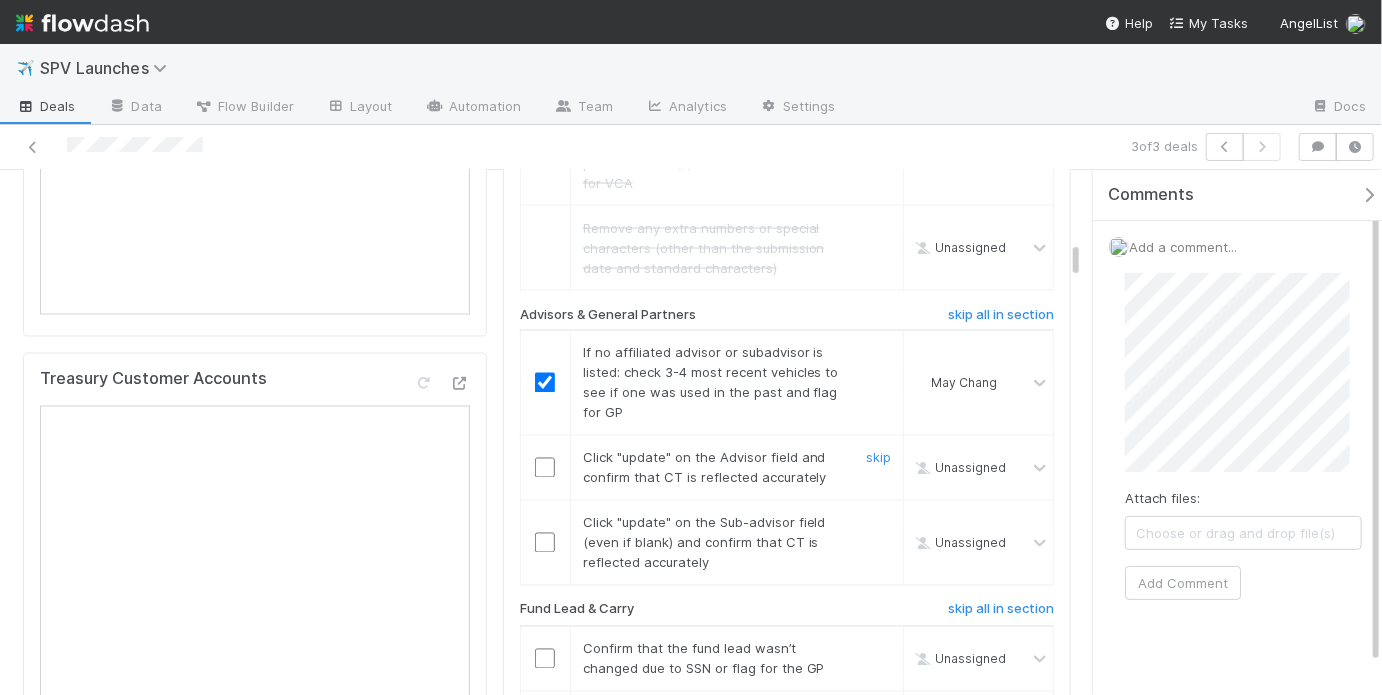 click at bounding box center (545, 468) 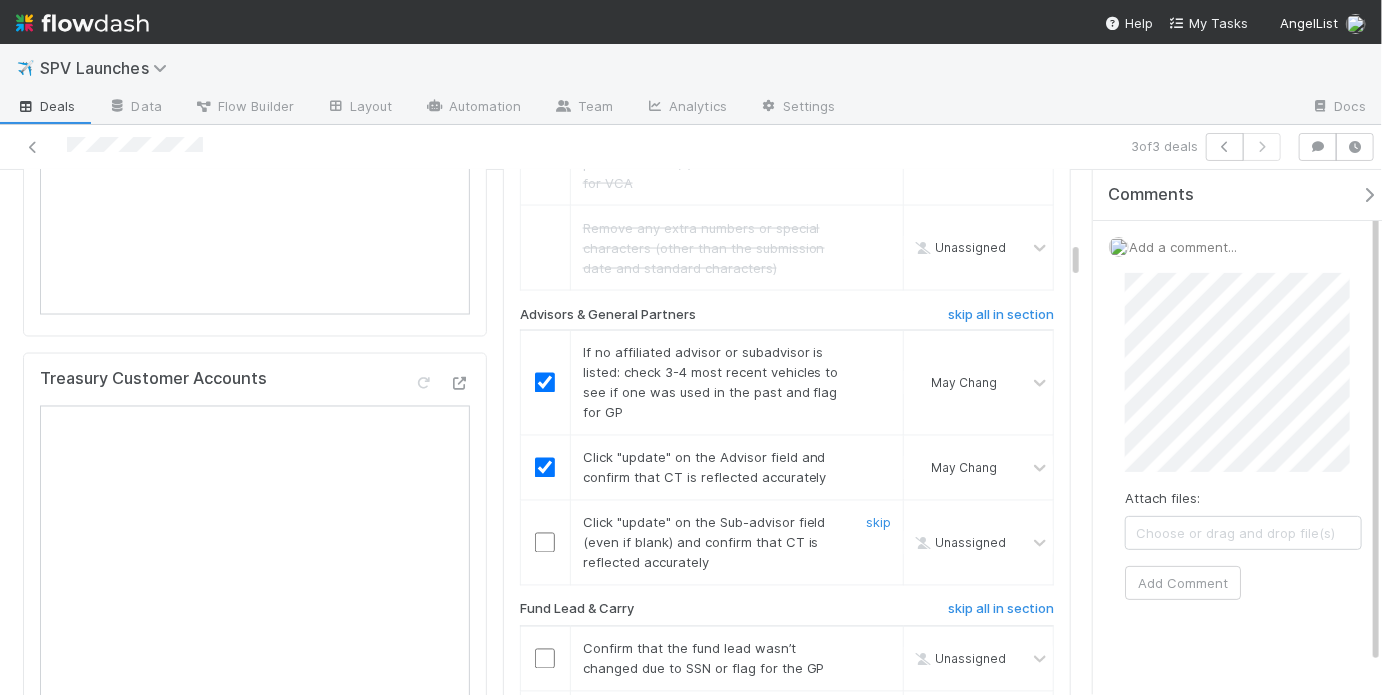 click at bounding box center [545, 543] 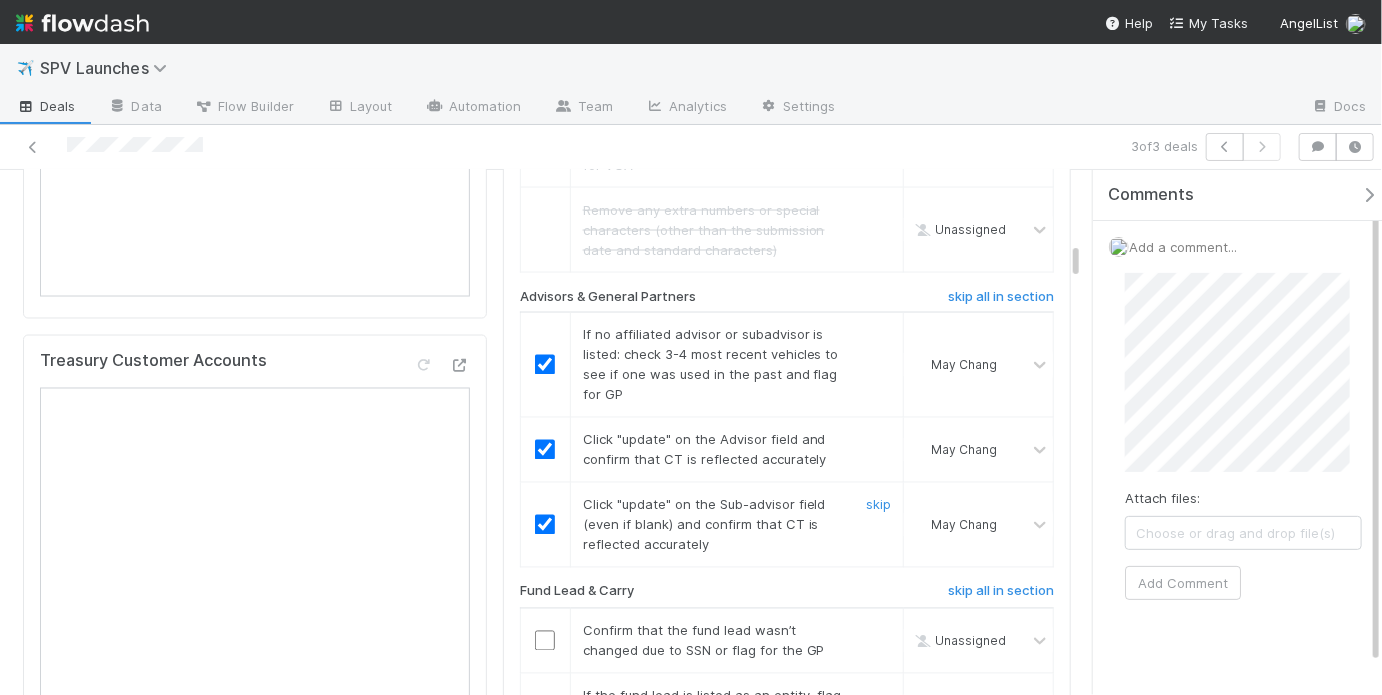 scroll, scrollTop: 1822, scrollLeft: 0, axis: vertical 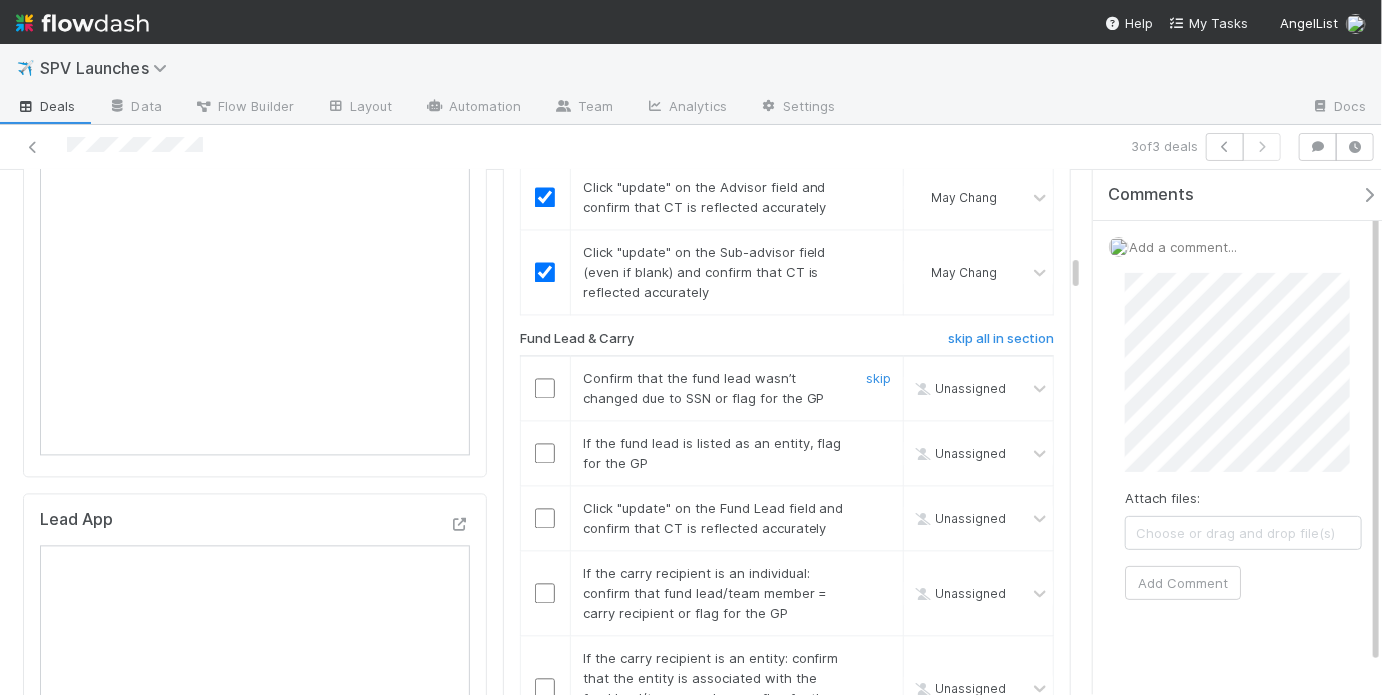 click at bounding box center (545, 389) 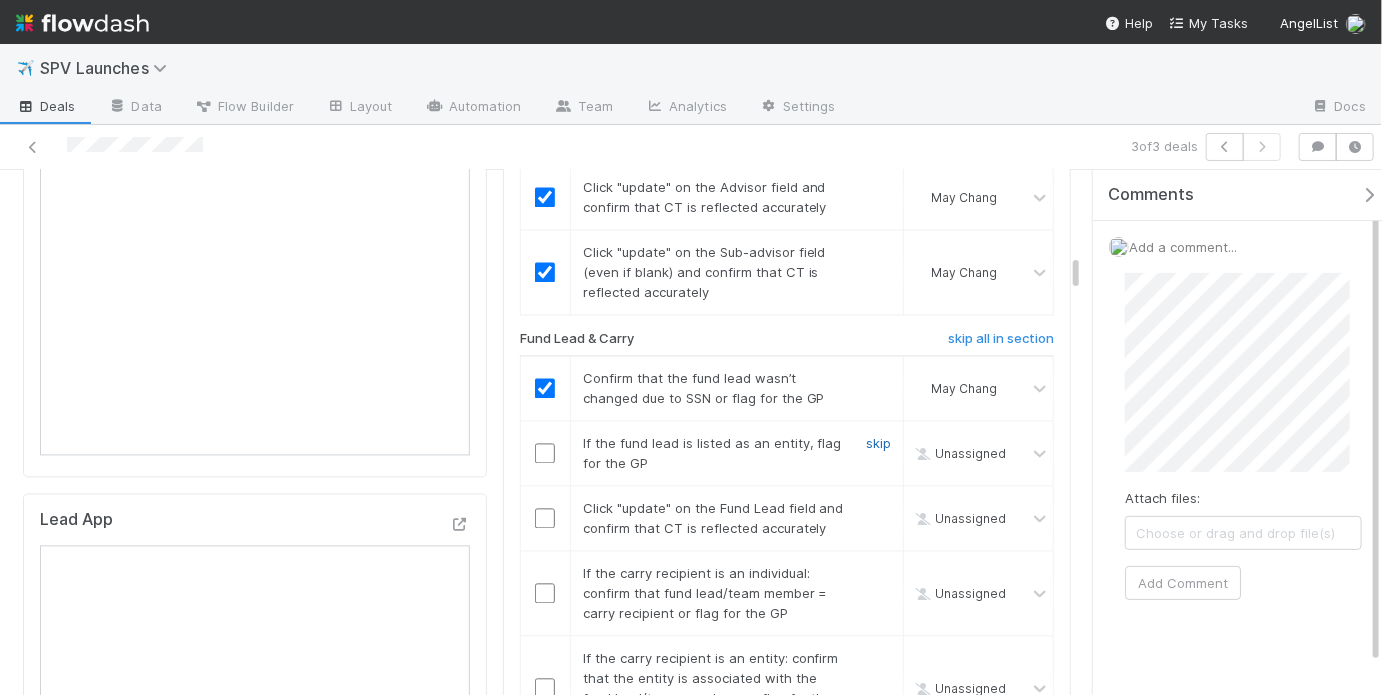 click on "skip" at bounding box center (878, 444) 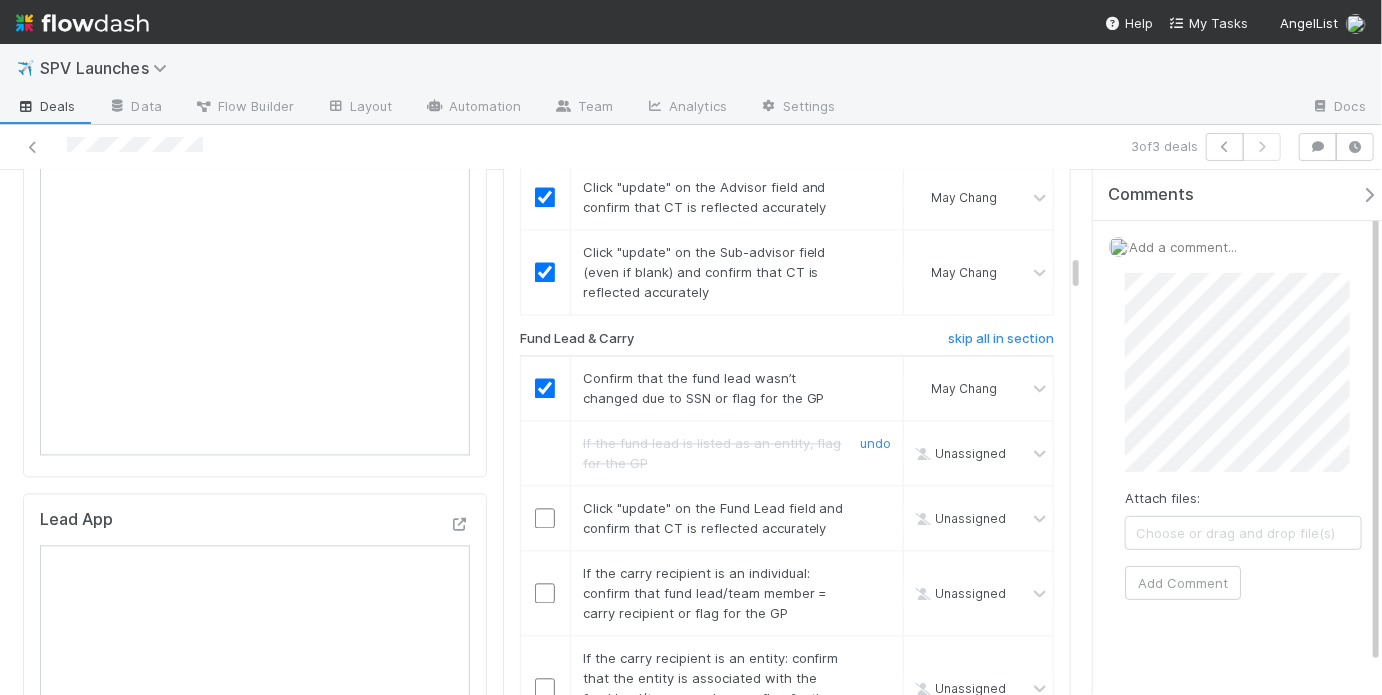 scroll, scrollTop: 1954, scrollLeft: 0, axis: vertical 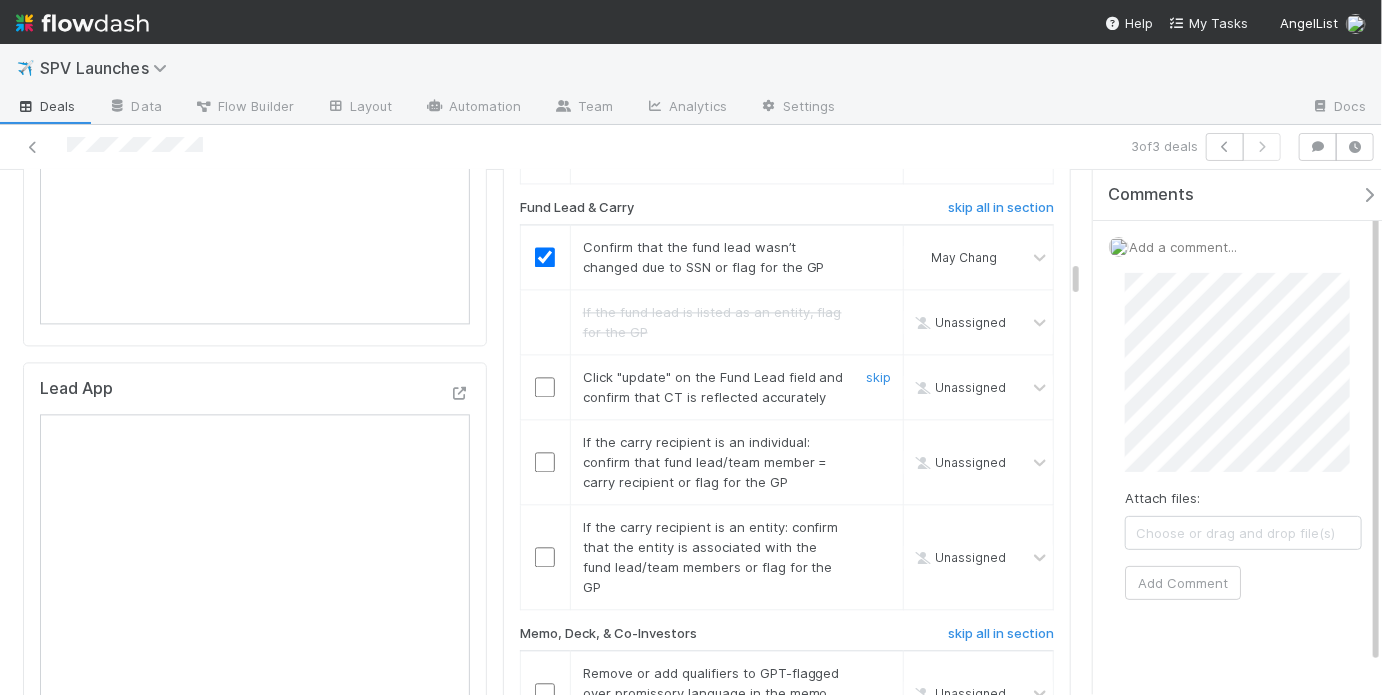 click at bounding box center [545, 387] 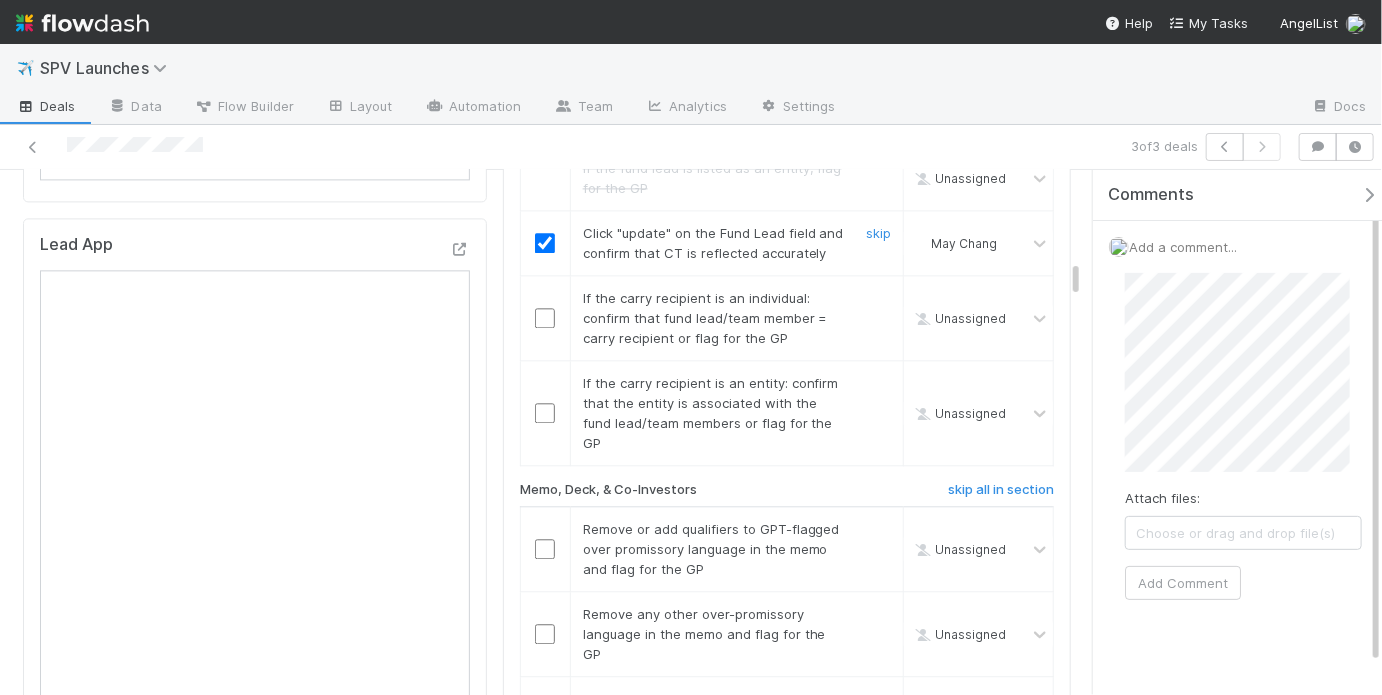 scroll, scrollTop: 2099, scrollLeft: 0, axis: vertical 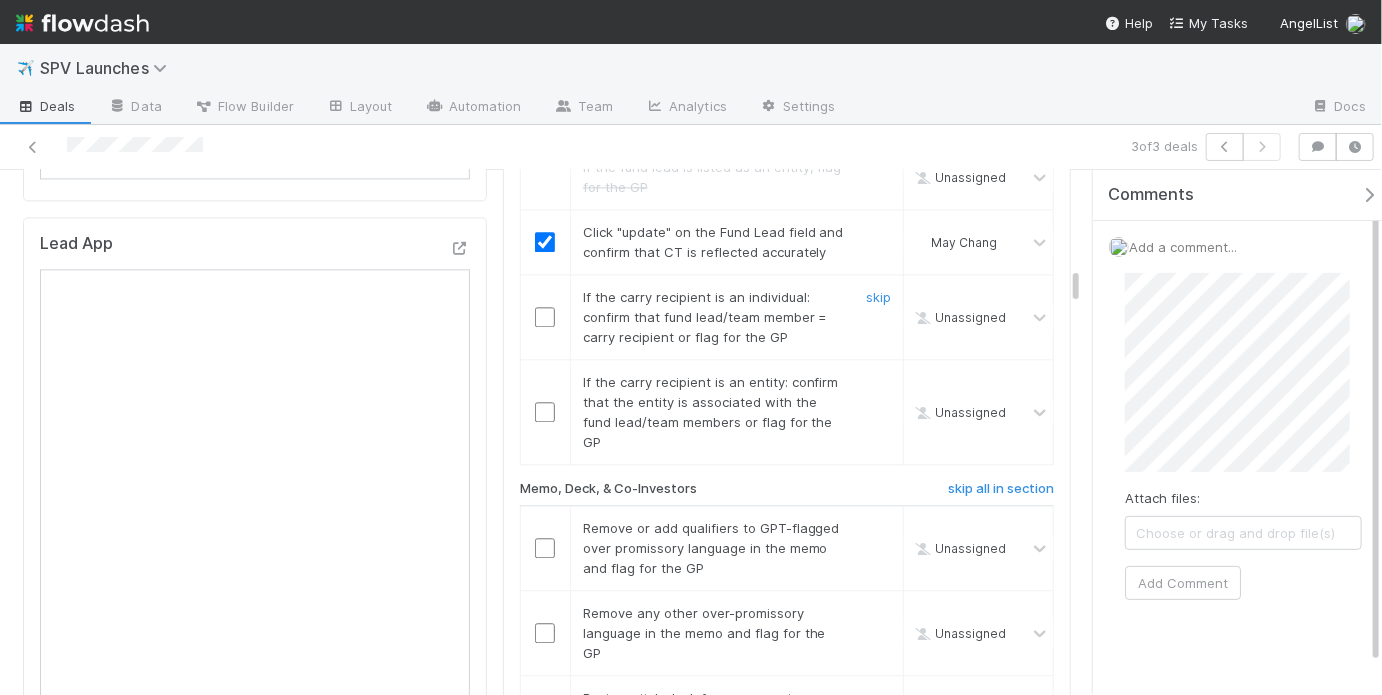click at bounding box center (545, 317) 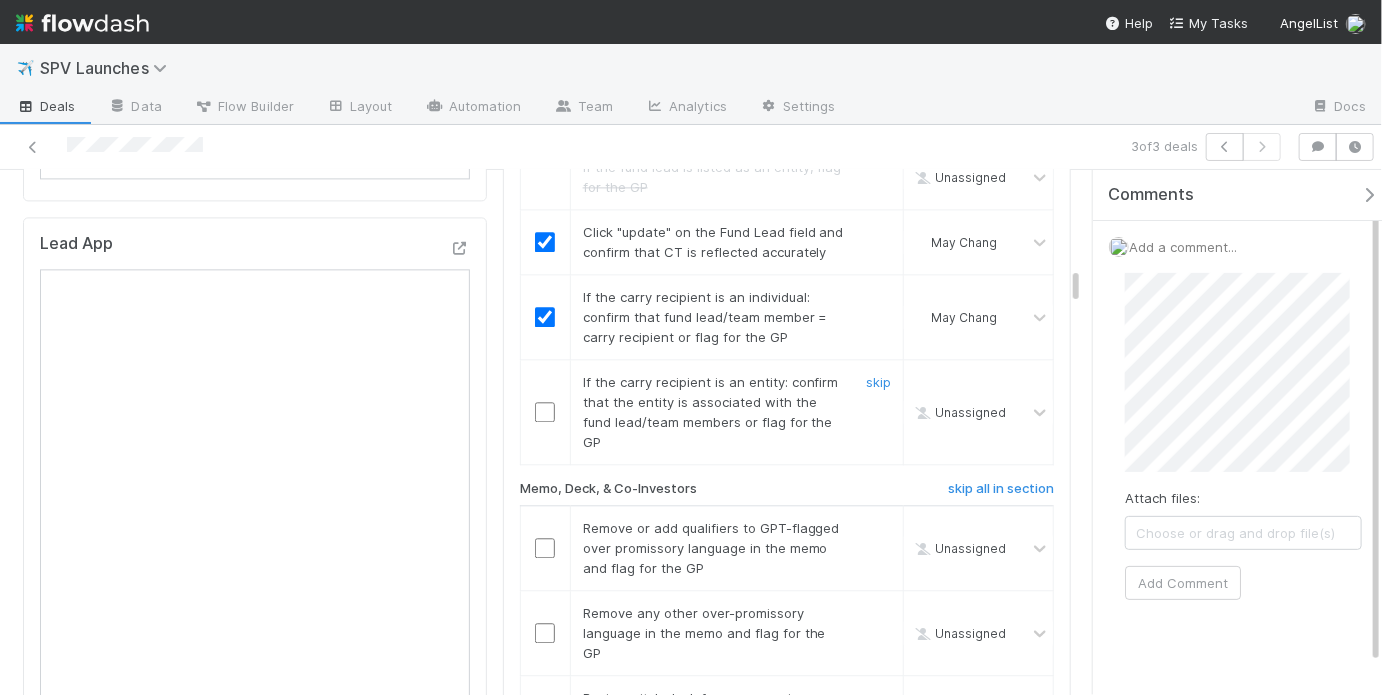 click on "skip" at bounding box center (876, 412) 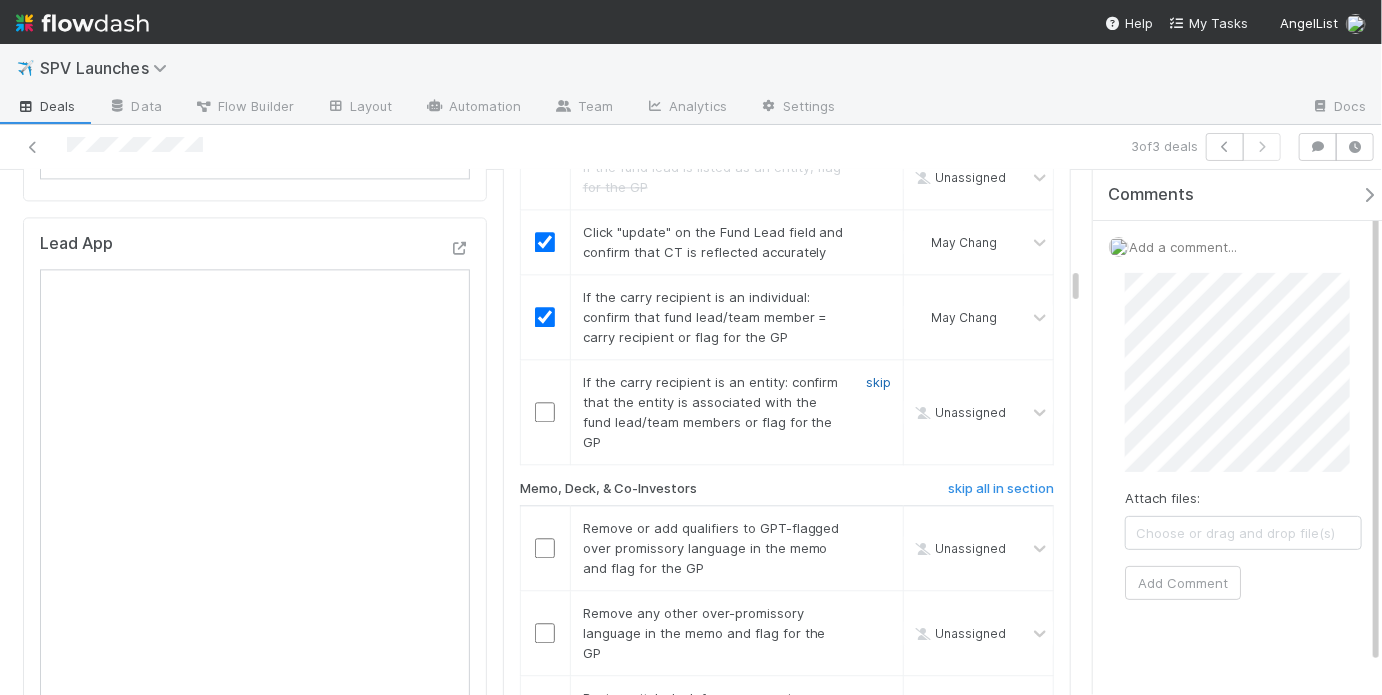 click on "skip" at bounding box center (878, 382) 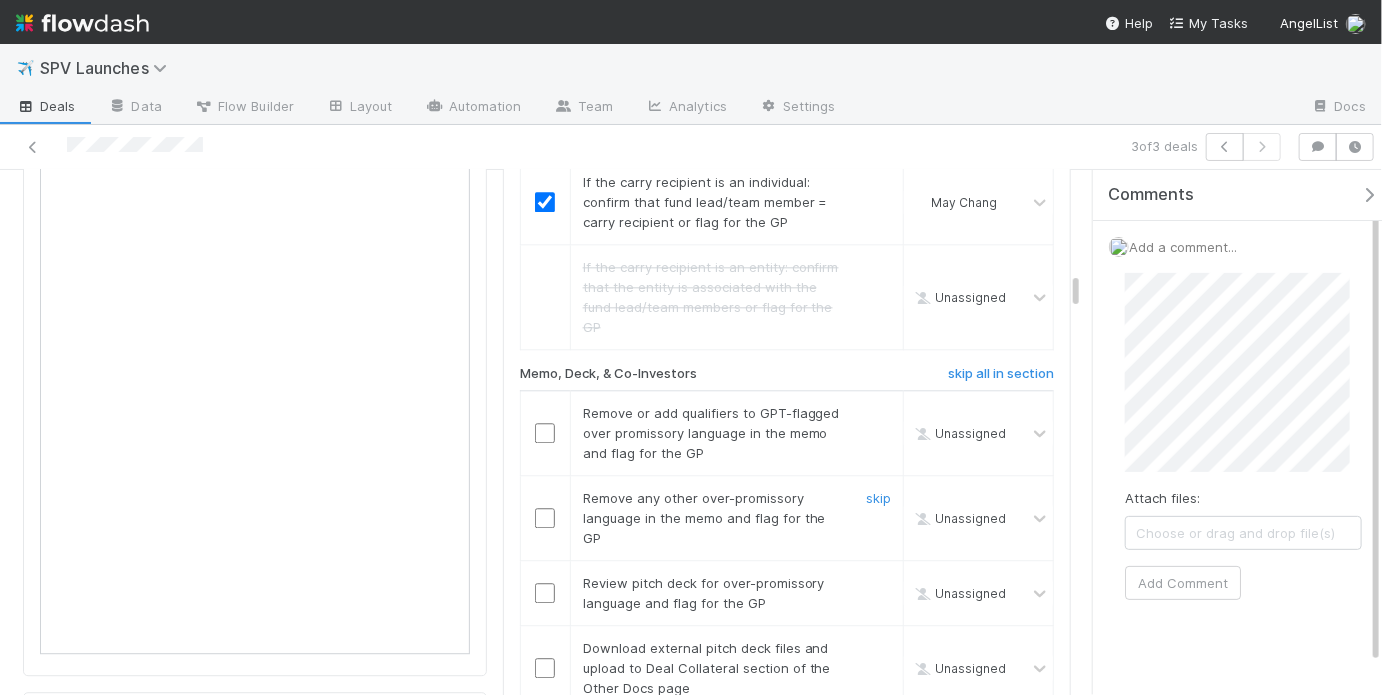 scroll, scrollTop: 2222, scrollLeft: 0, axis: vertical 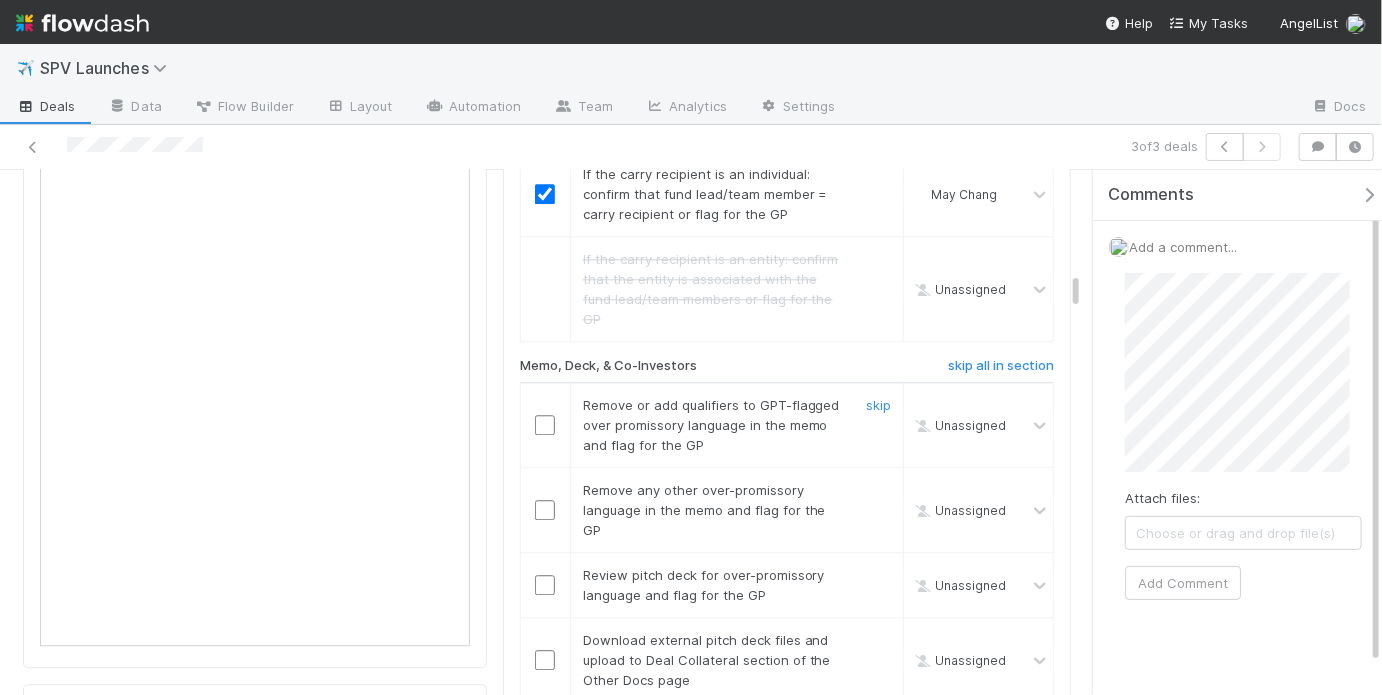 click on "skip" at bounding box center (876, 425) 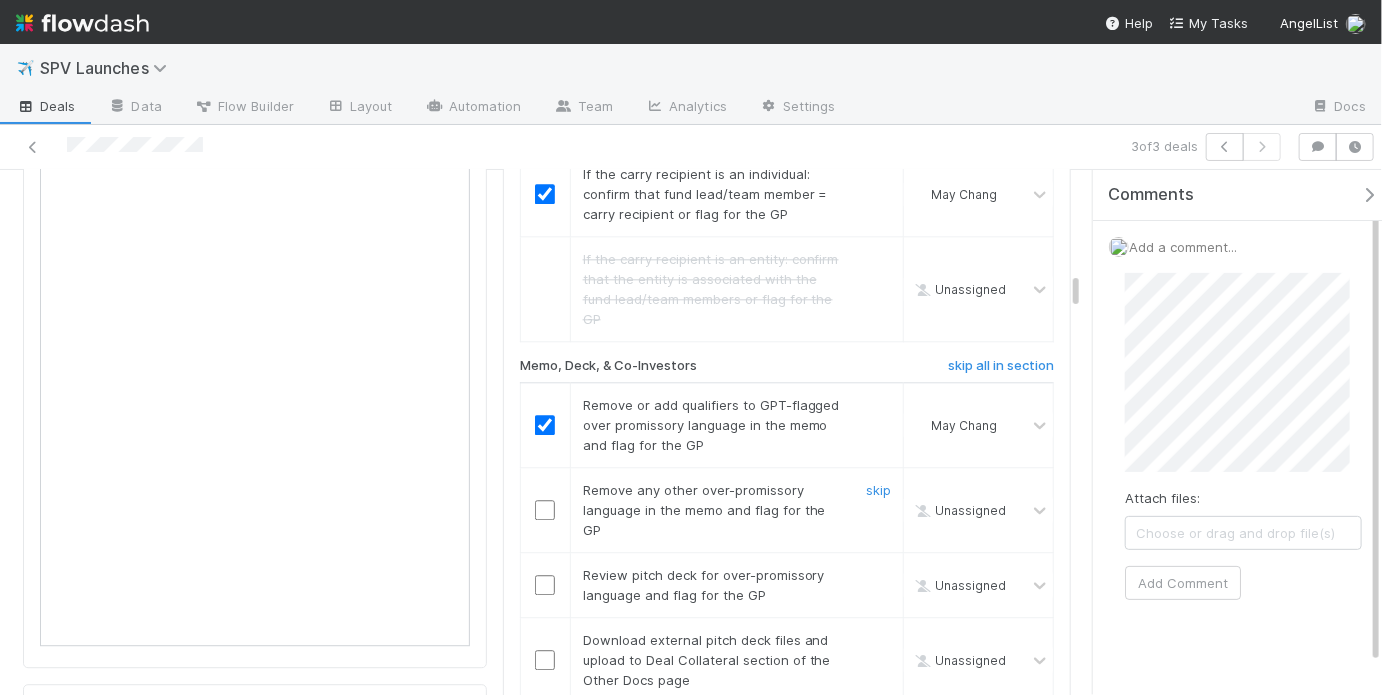 click at bounding box center (545, 510) 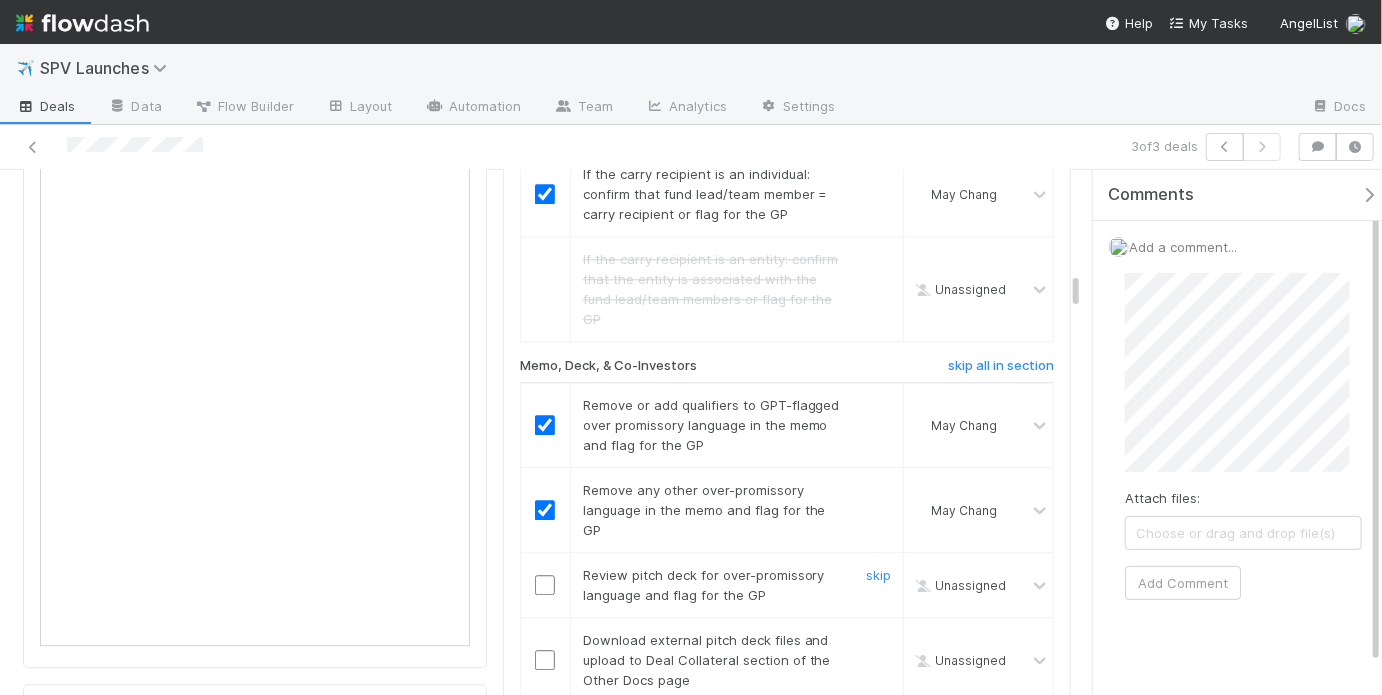 click at bounding box center [545, 585] 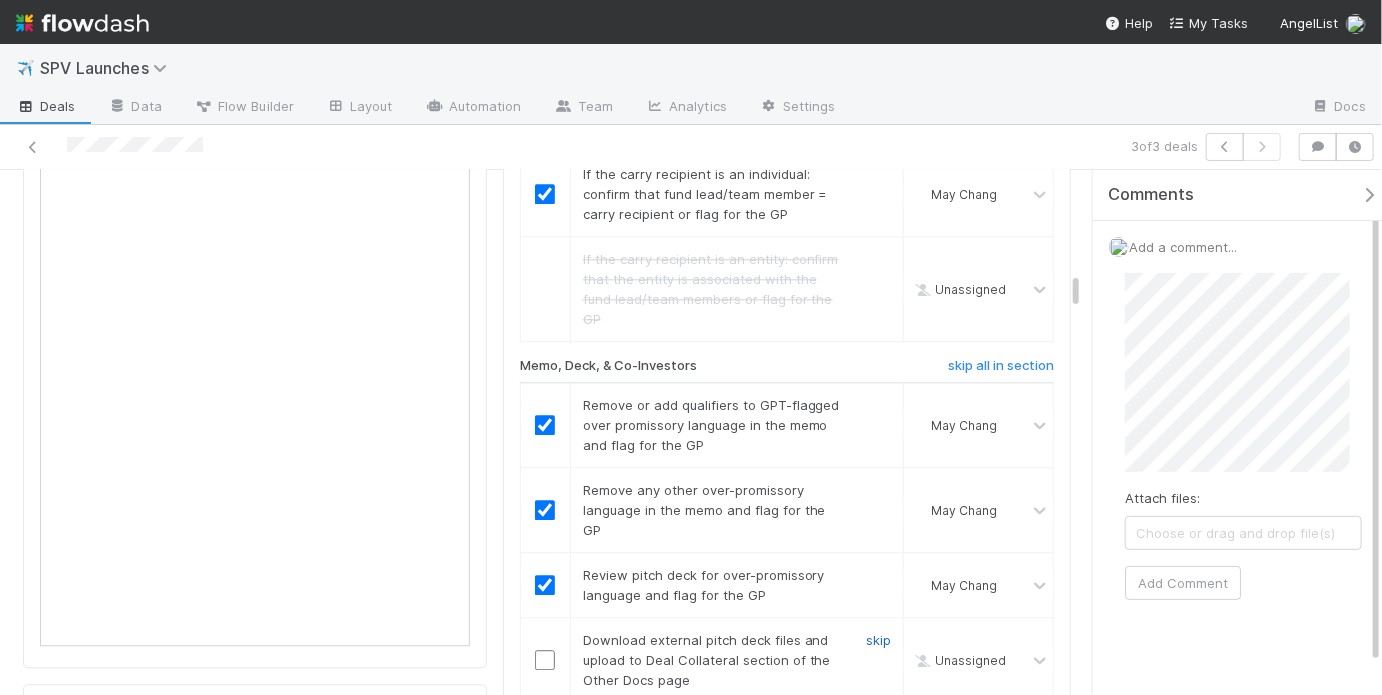 click on "skip" at bounding box center (878, 640) 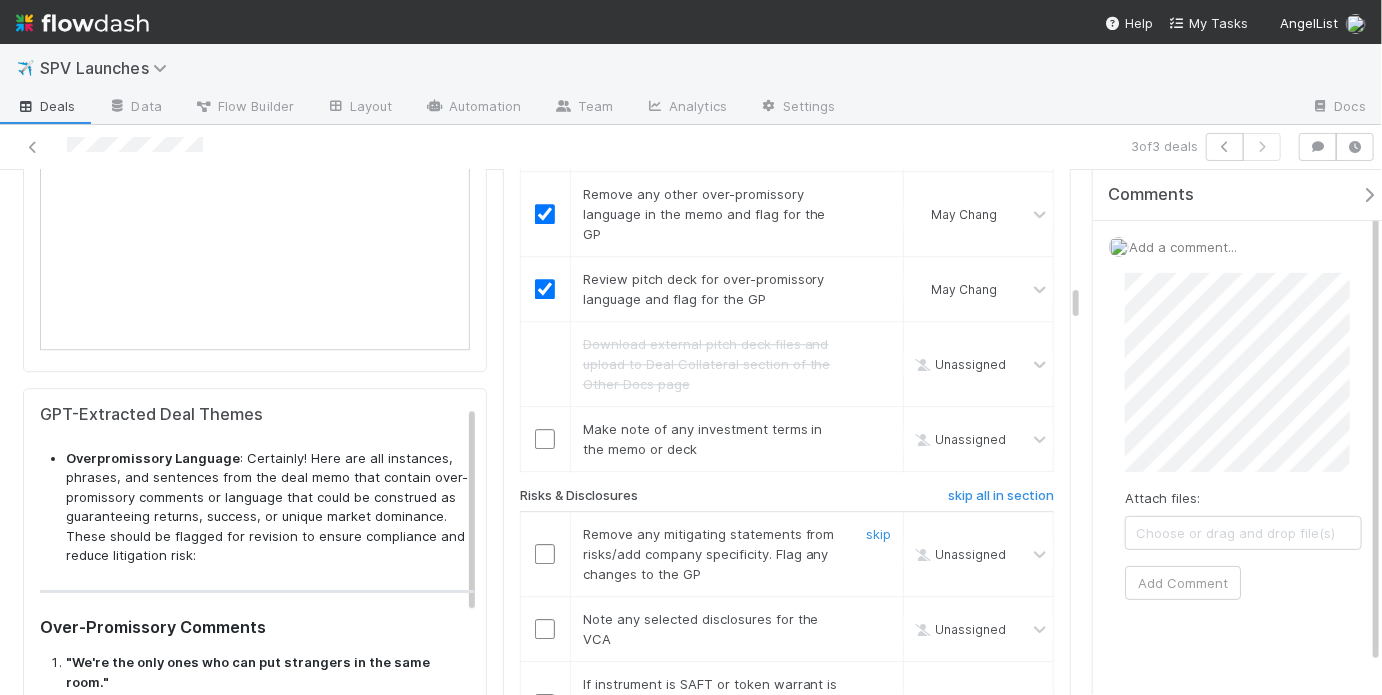 scroll, scrollTop: 2520, scrollLeft: 0, axis: vertical 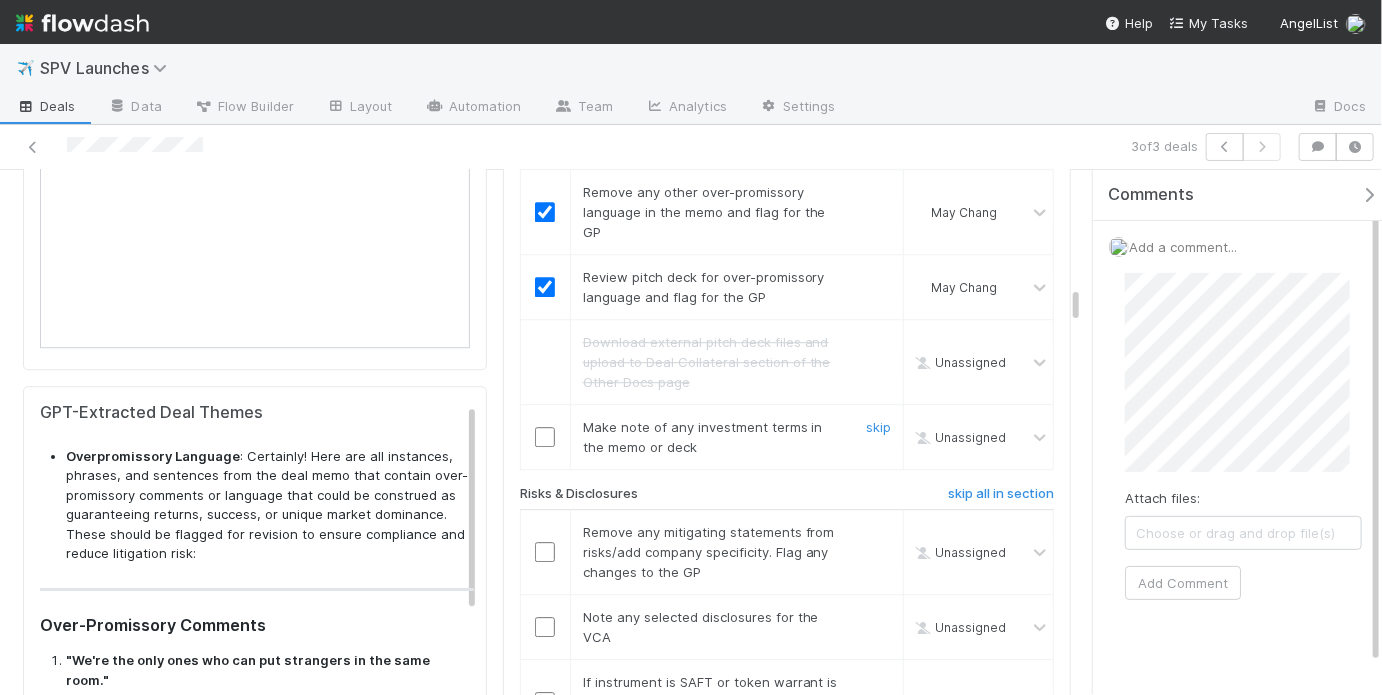 click at bounding box center [545, 437] 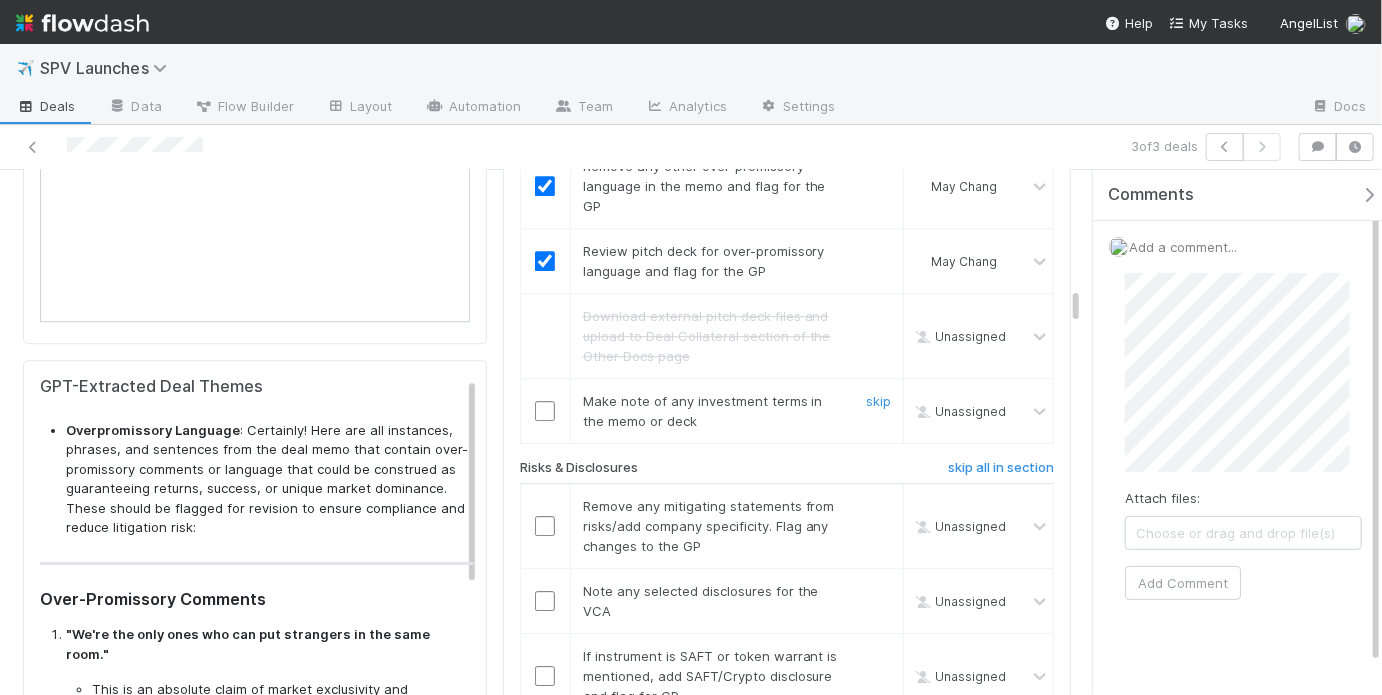 scroll, scrollTop: 2548, scrollLeft: 0, axis: vertical 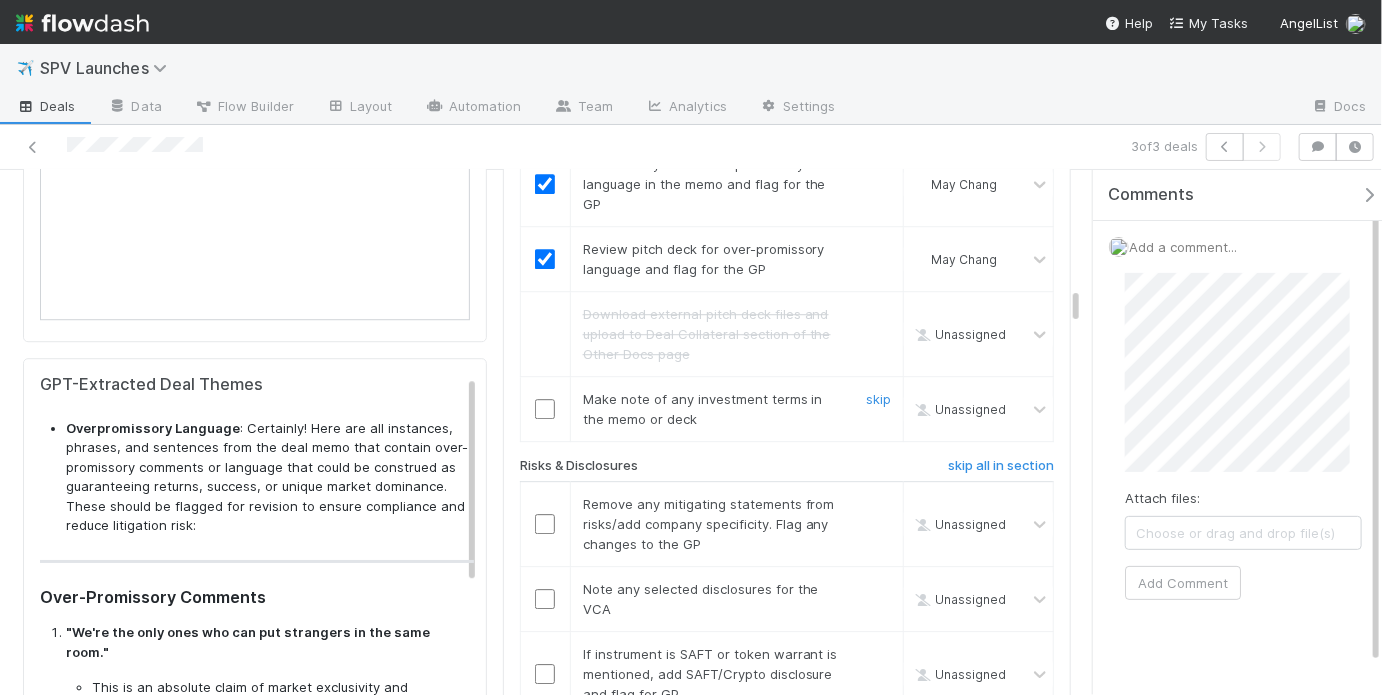 click at bounding box center [545, 409] 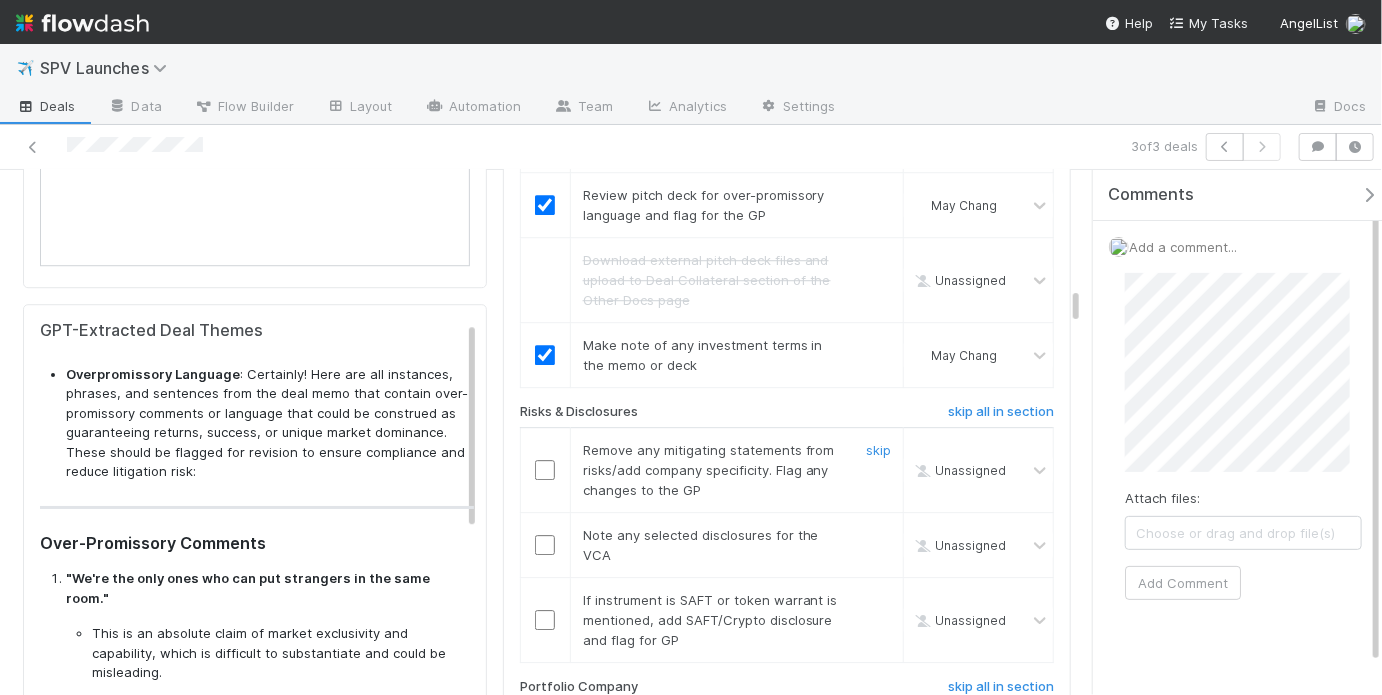 scroll, scrollTop: 2692, scrollLeft: 0, axis: vertical 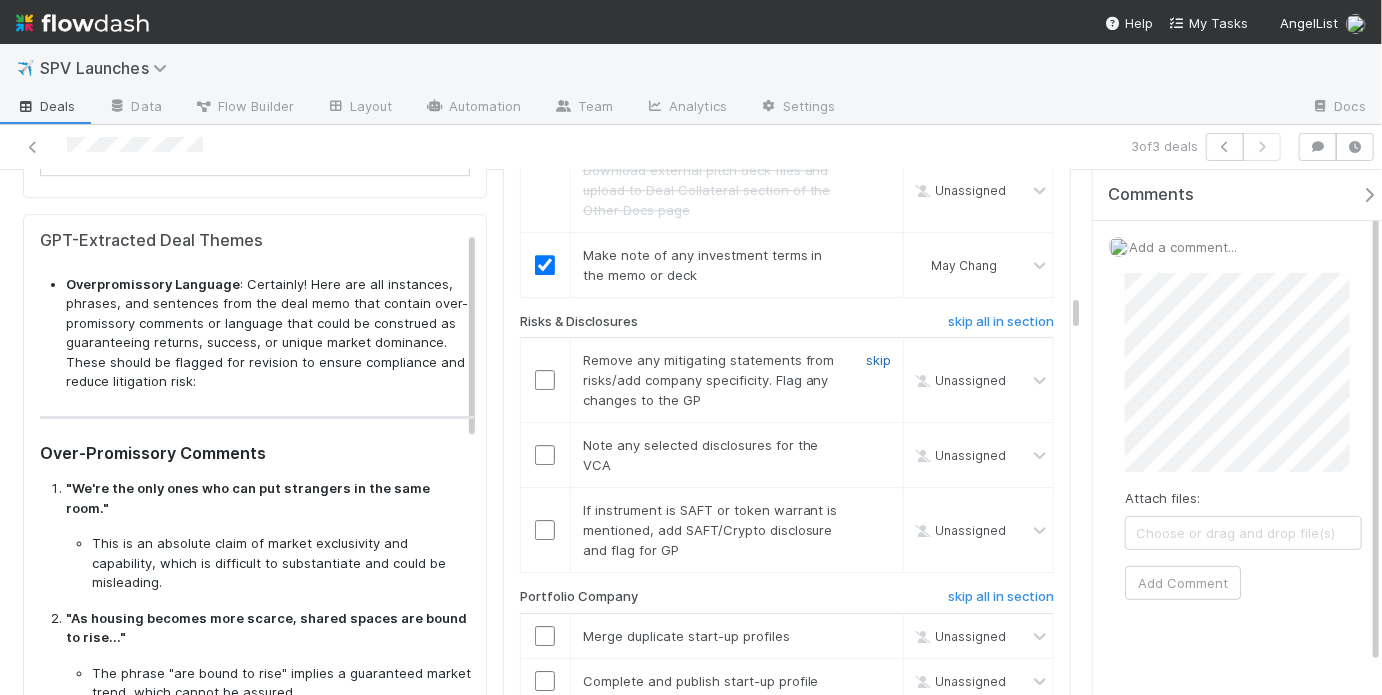 click on "skip" at bounding box center (878, 360) 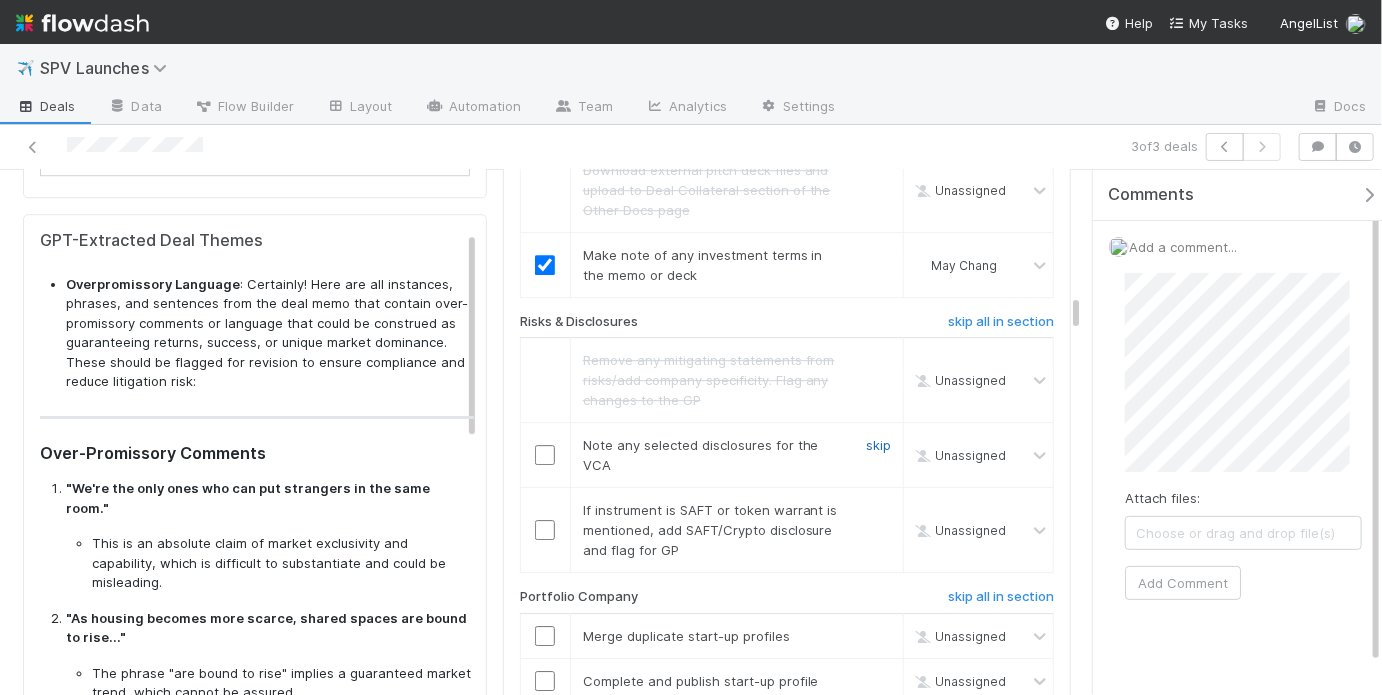click on "skip" at bounding box center (878, 445) 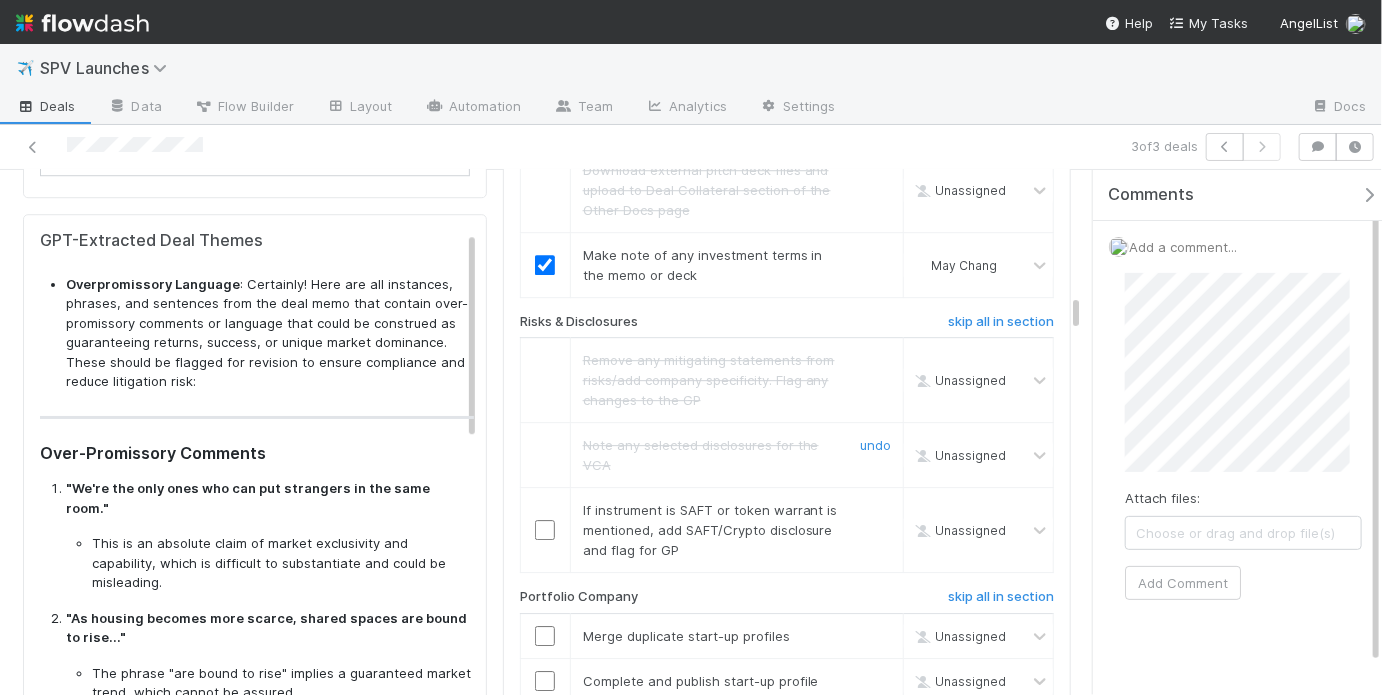 click at bounding box center [876, 530] 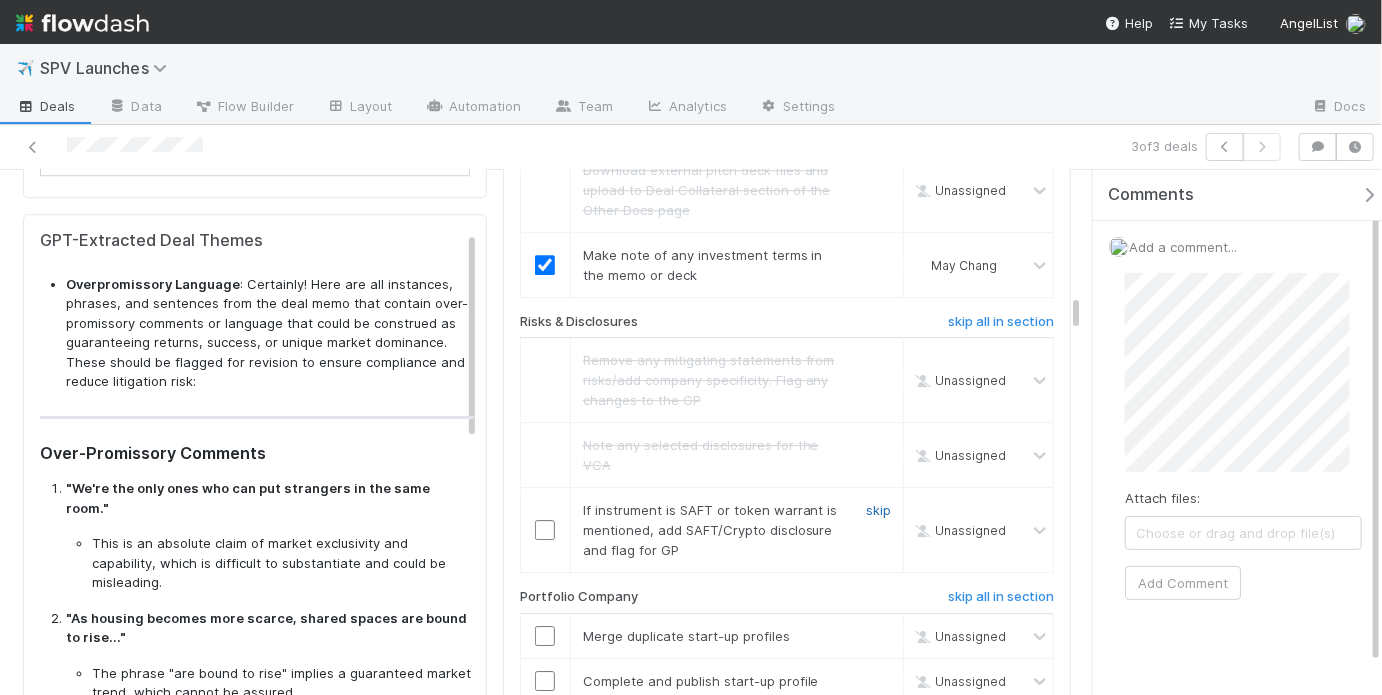 click on "skip" at bounding box center [878, 510] 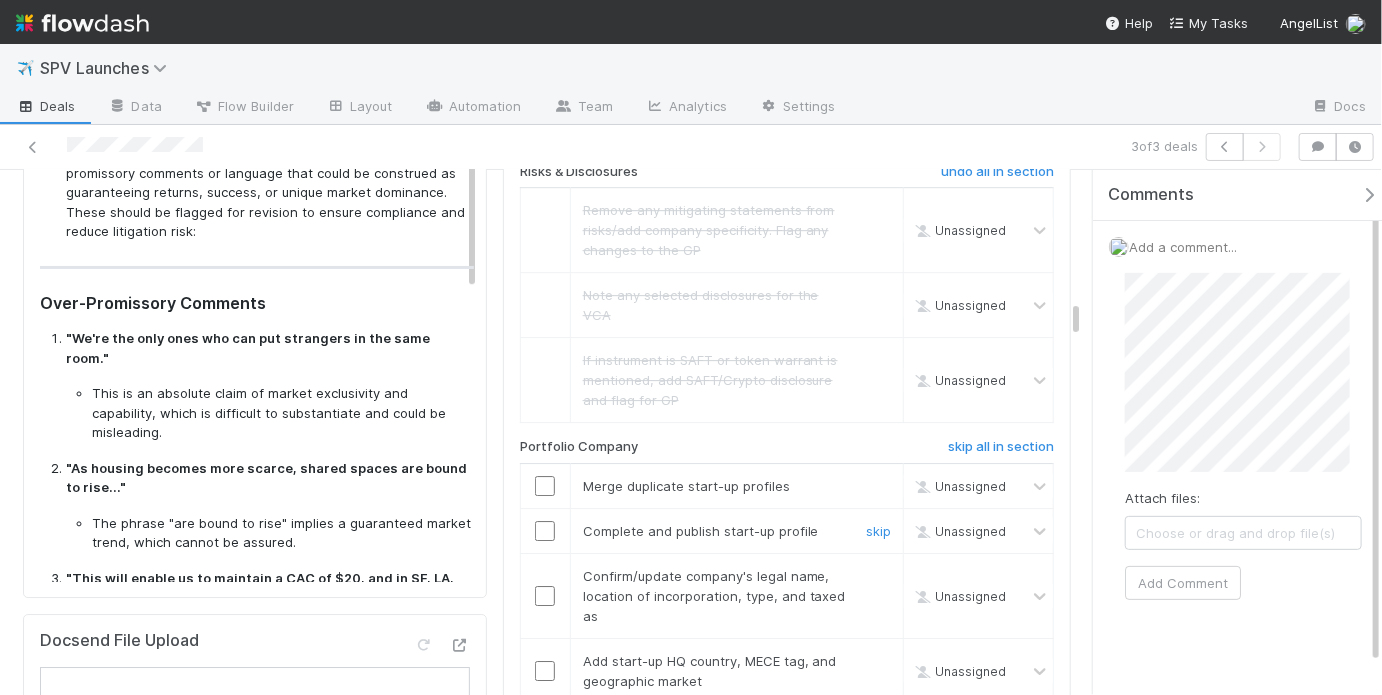 scroll, scrollTop: 2846, scrollLeft: 0, axis: vertical 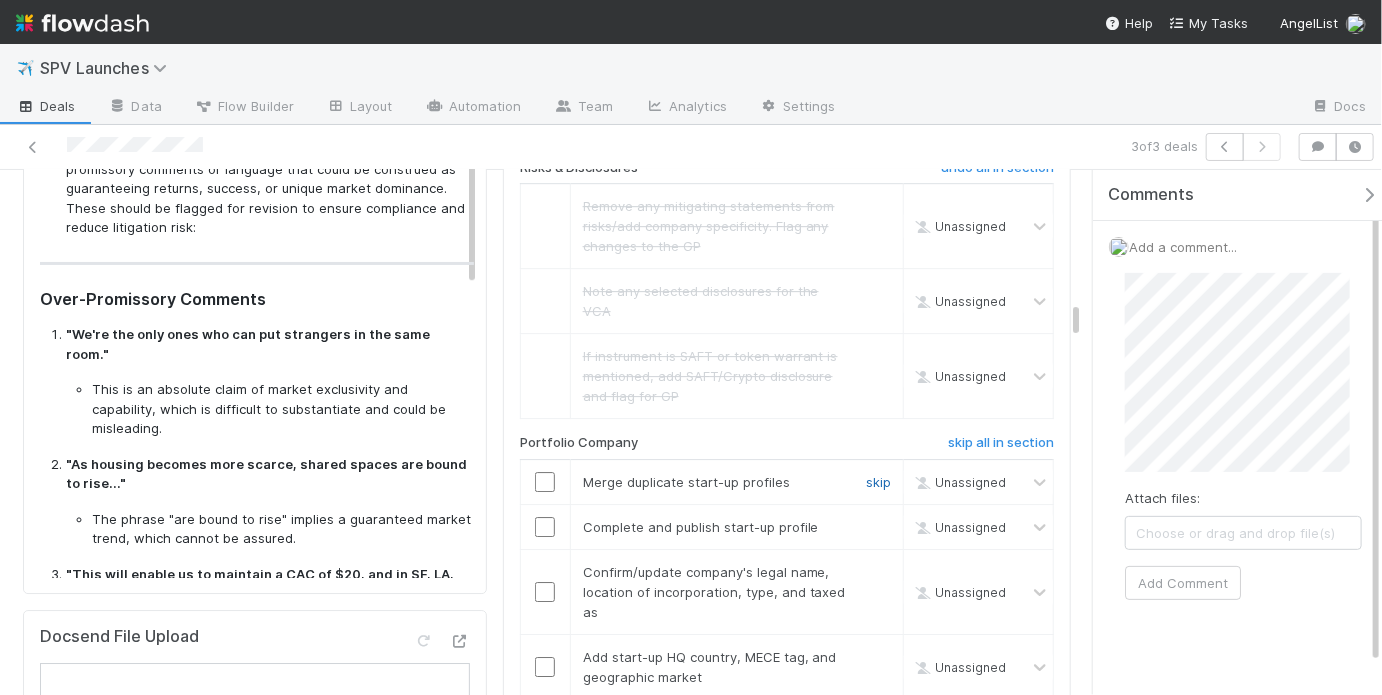 click on "skip" at bounding box center [878, 482] 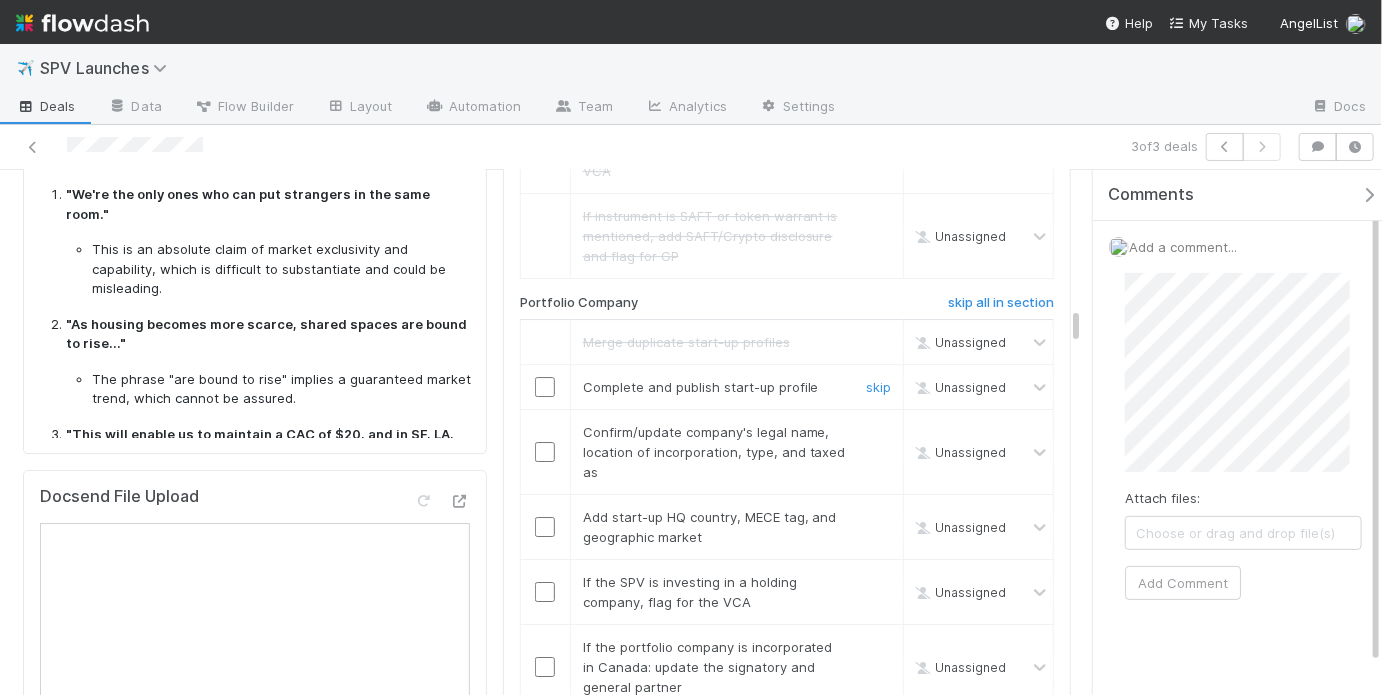 scroll, scrollTop: 2988, scrollLeft: 0, axis: vertical 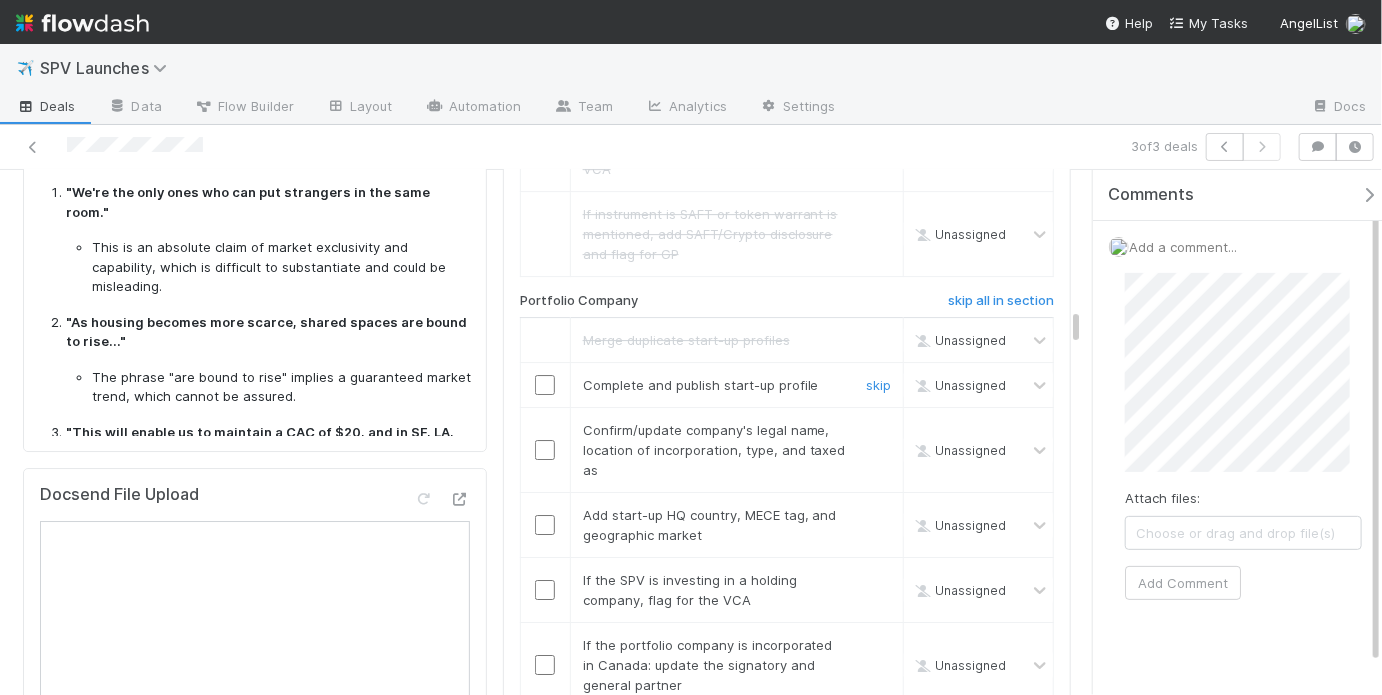 click at bounding box center [545, 385] 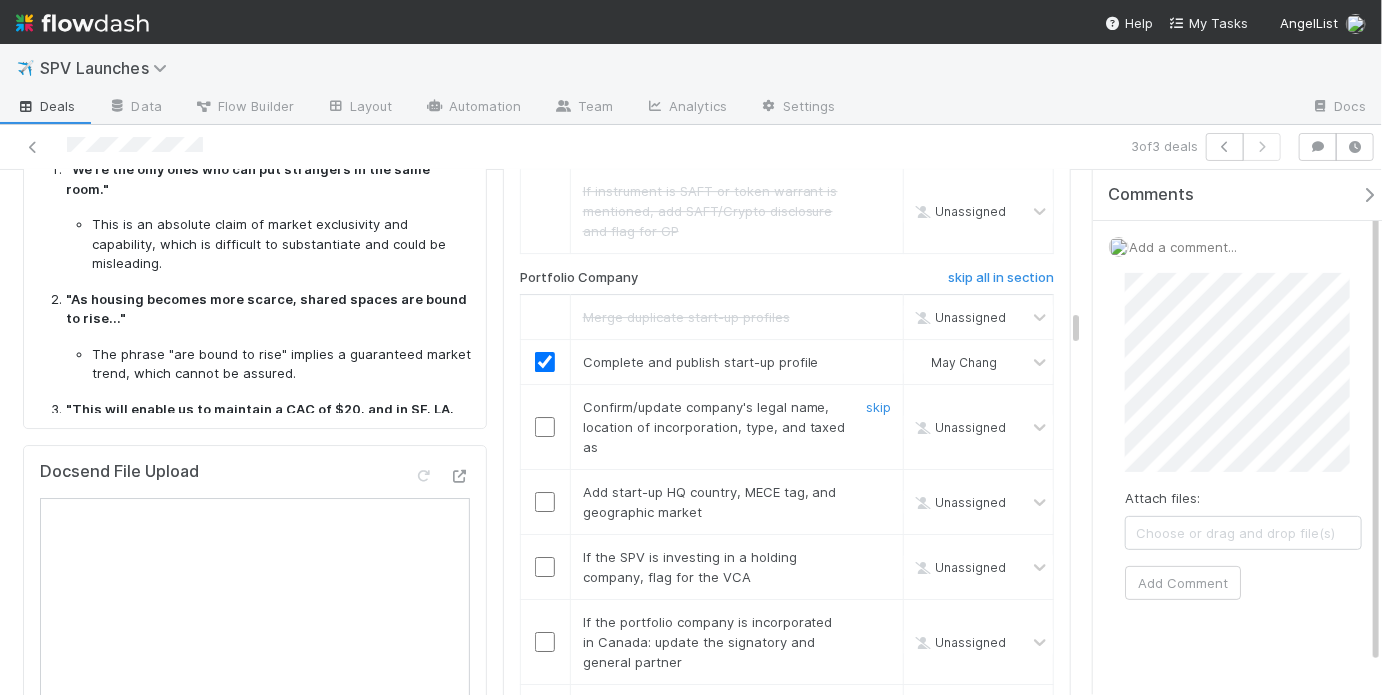 scroll, scrollTop: 3014, scrollLeft: 0, axis: vertical 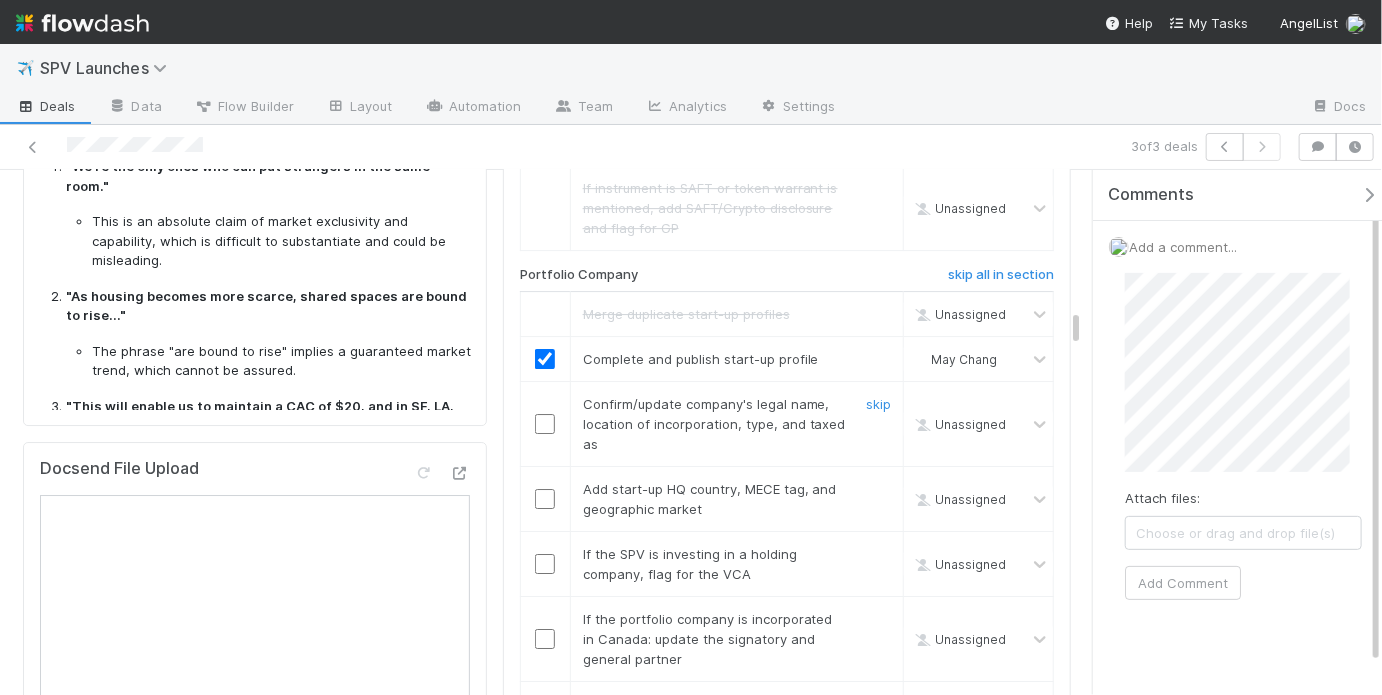click at bounding box center (545, 424) 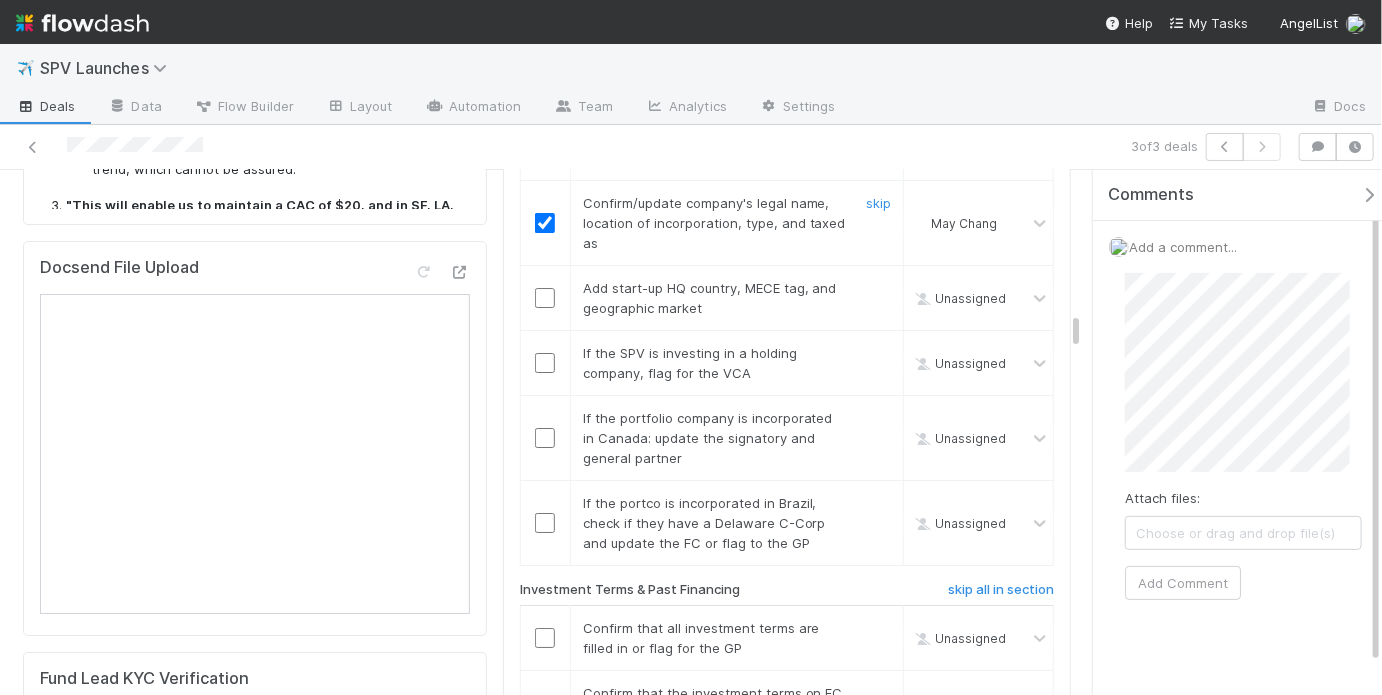 scroll, scrollTop: 3004, scrollLeft: 0, axis: vertical 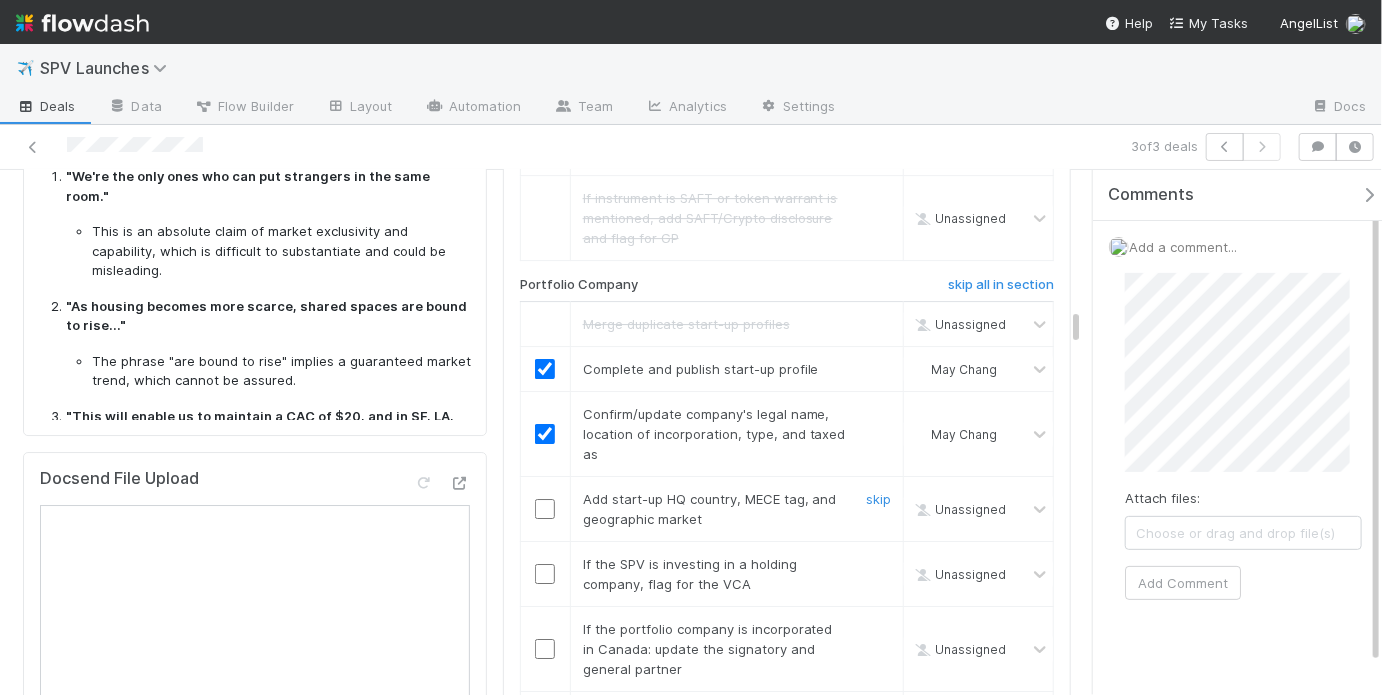click at bounding box center [545, 509] 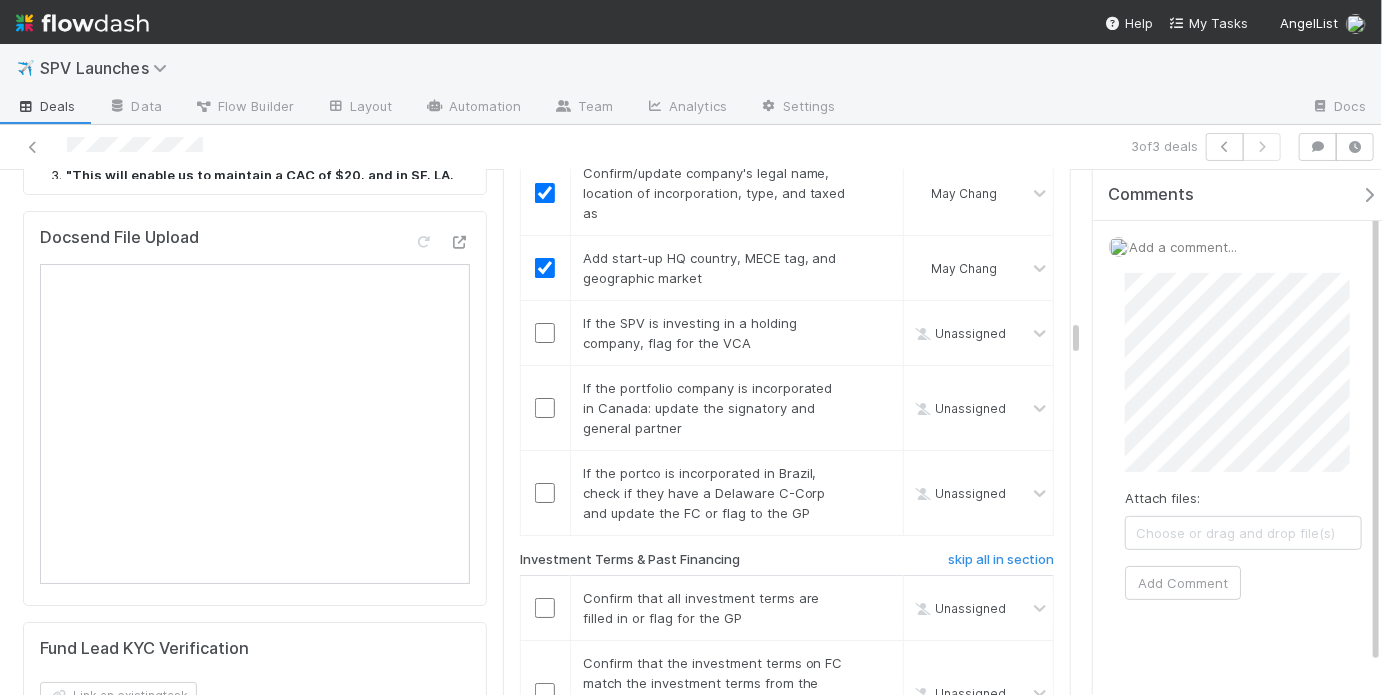 scroll, scrollTop: 3242, scrollLeft: 0, axis: vertical 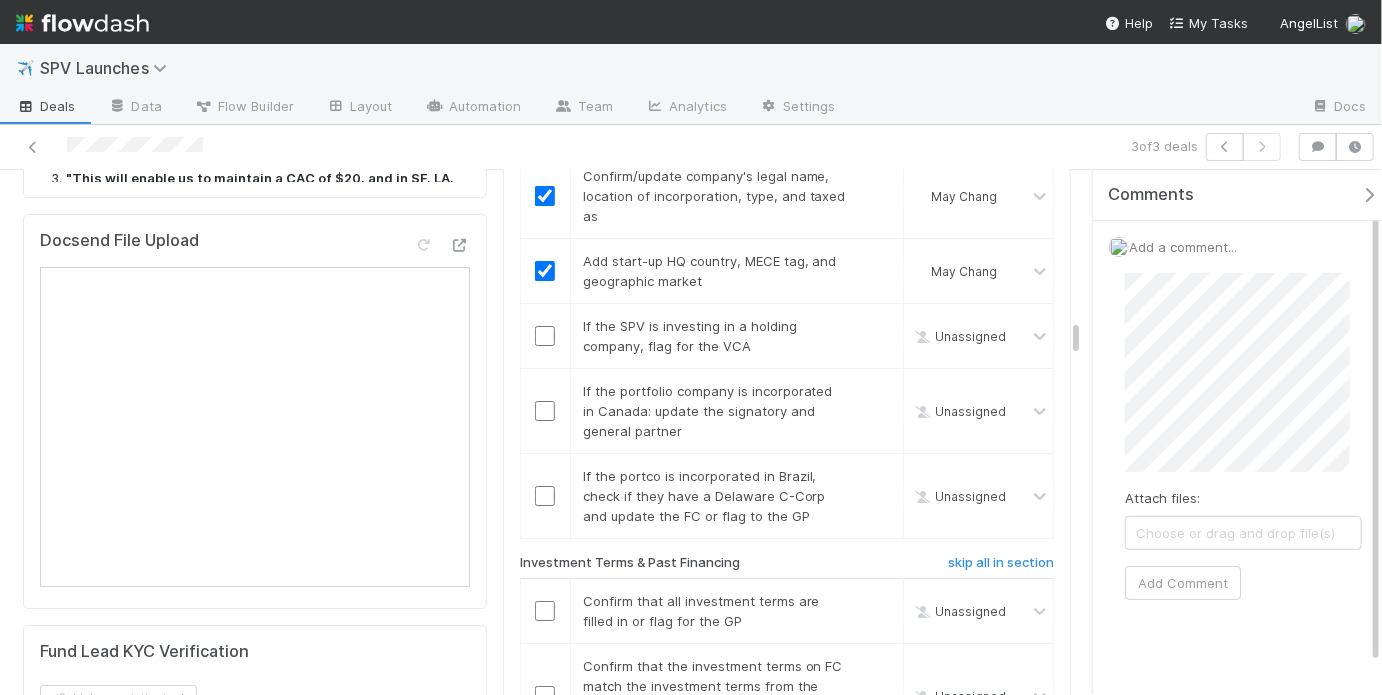 click on "Docsend File Upload" at bounding box center [255, 411] 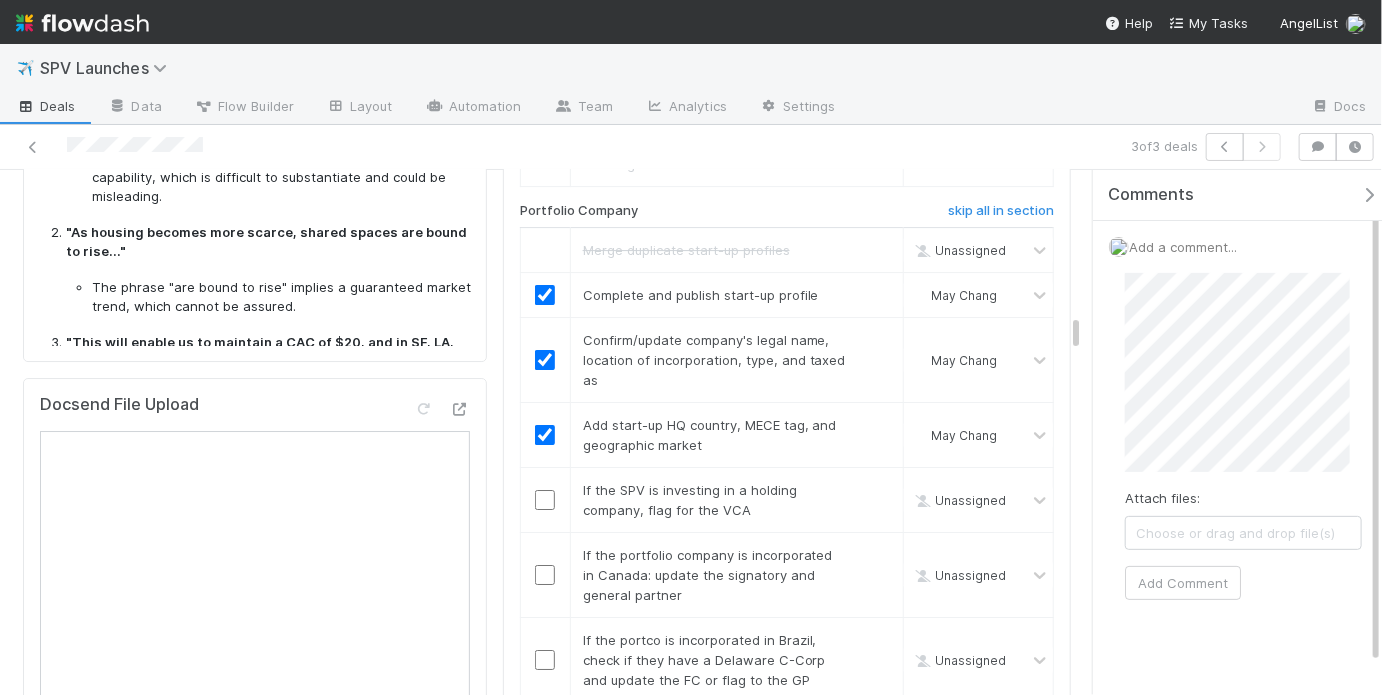 scroll, scrollTop: 2925, scrollLeft: 0, axis: vertical 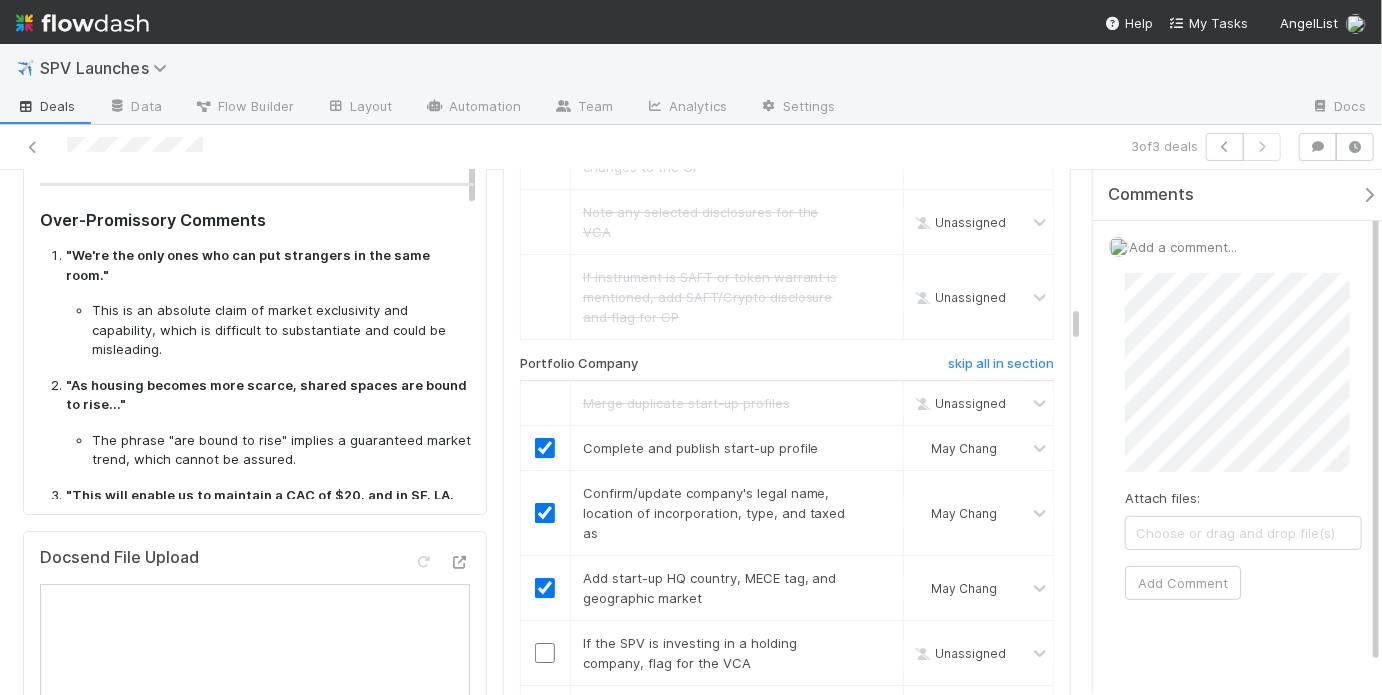 click on ""We're the only ones who can put strangers in the same room."
This is an absolute claim of market exclusivity and capability, which is difficult to substantiate and could be misleading." at bounding box center (270, 303) 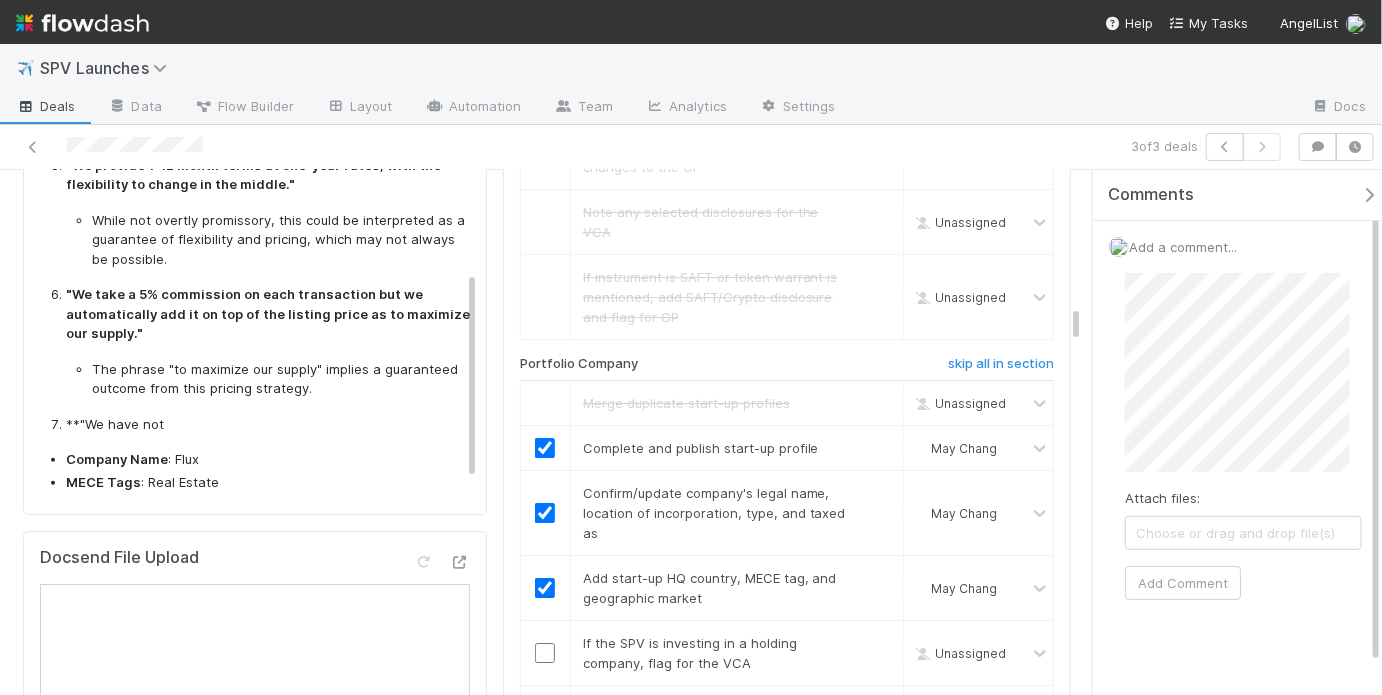 scroll, scrollTop: 699, scrollLeft: 0, axis: vertical 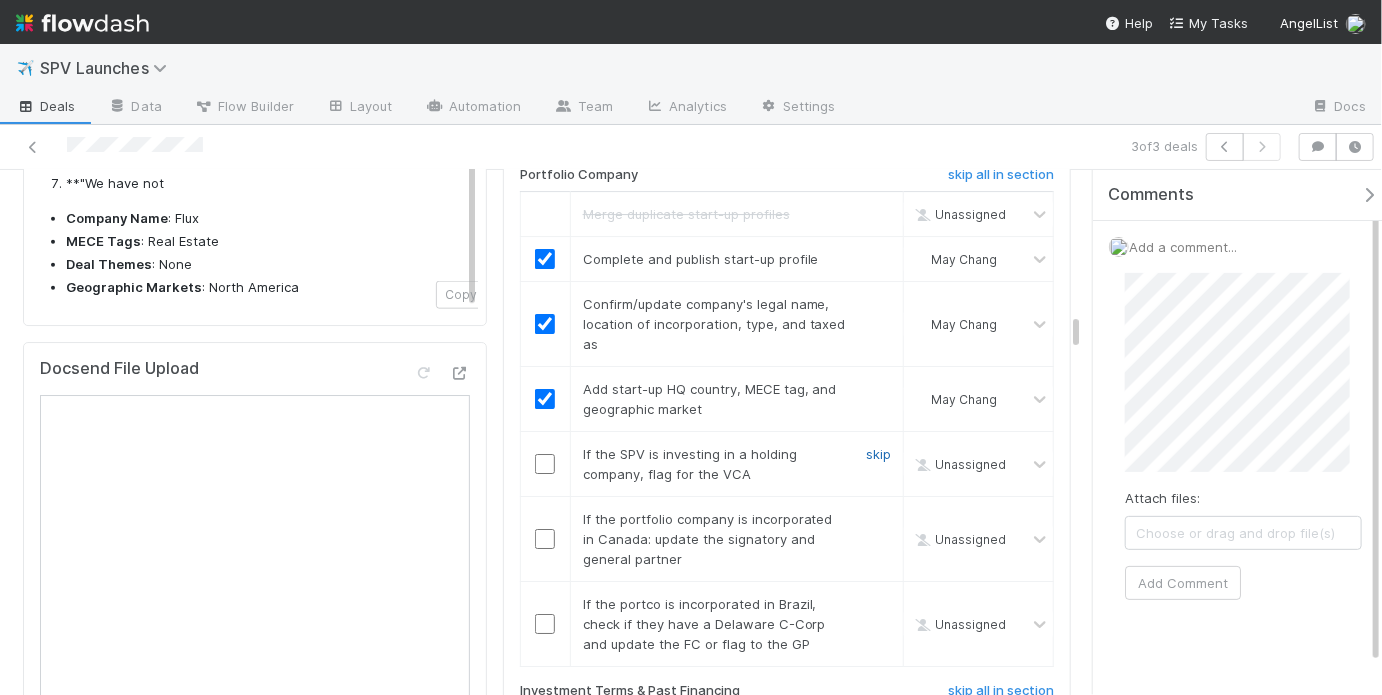 click on "skip" at bounding box center [878, 454] 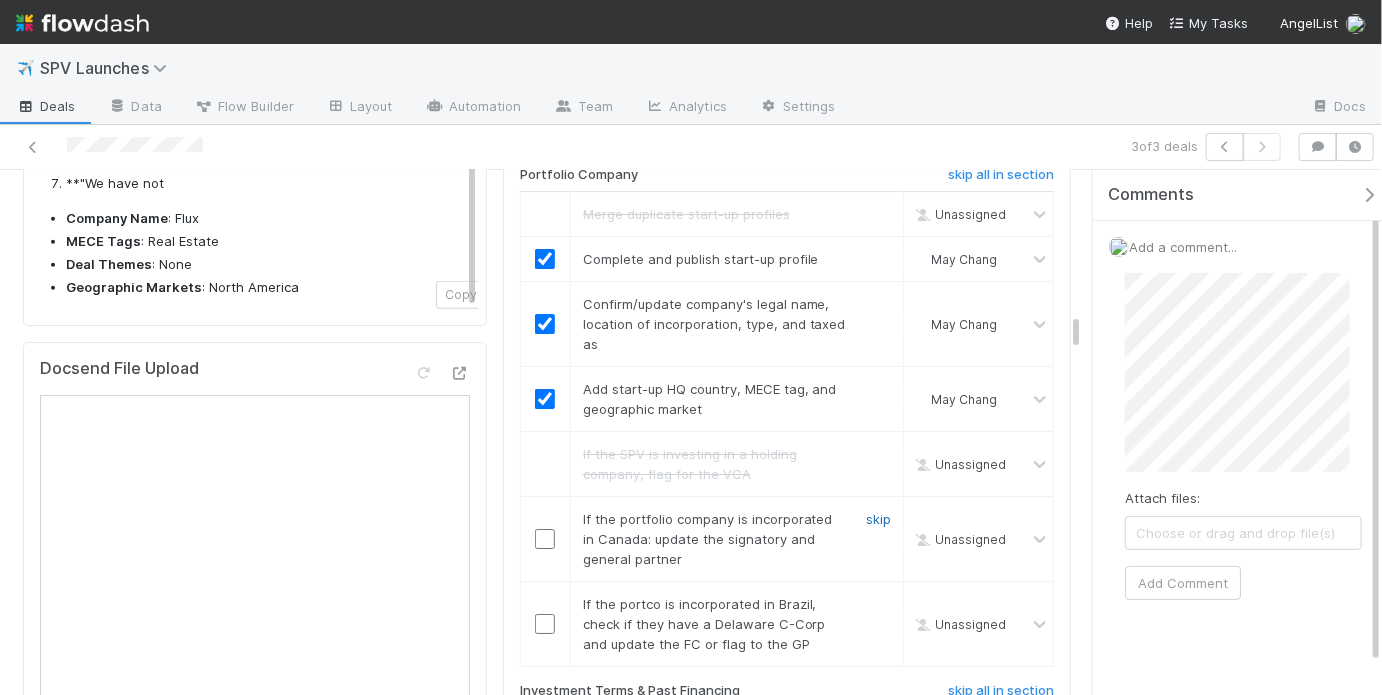 click on "skip" at bounding box center [878, 519] 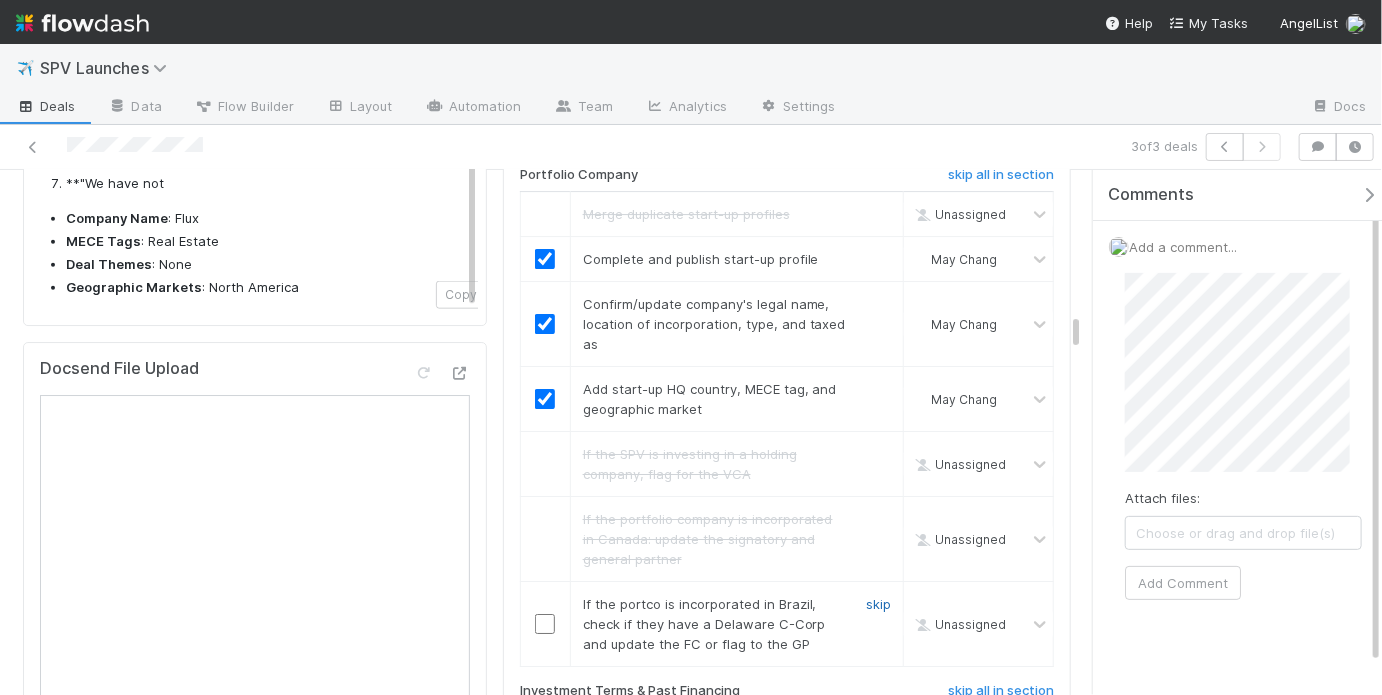 click on "skip" at bounding box center [878, 604] 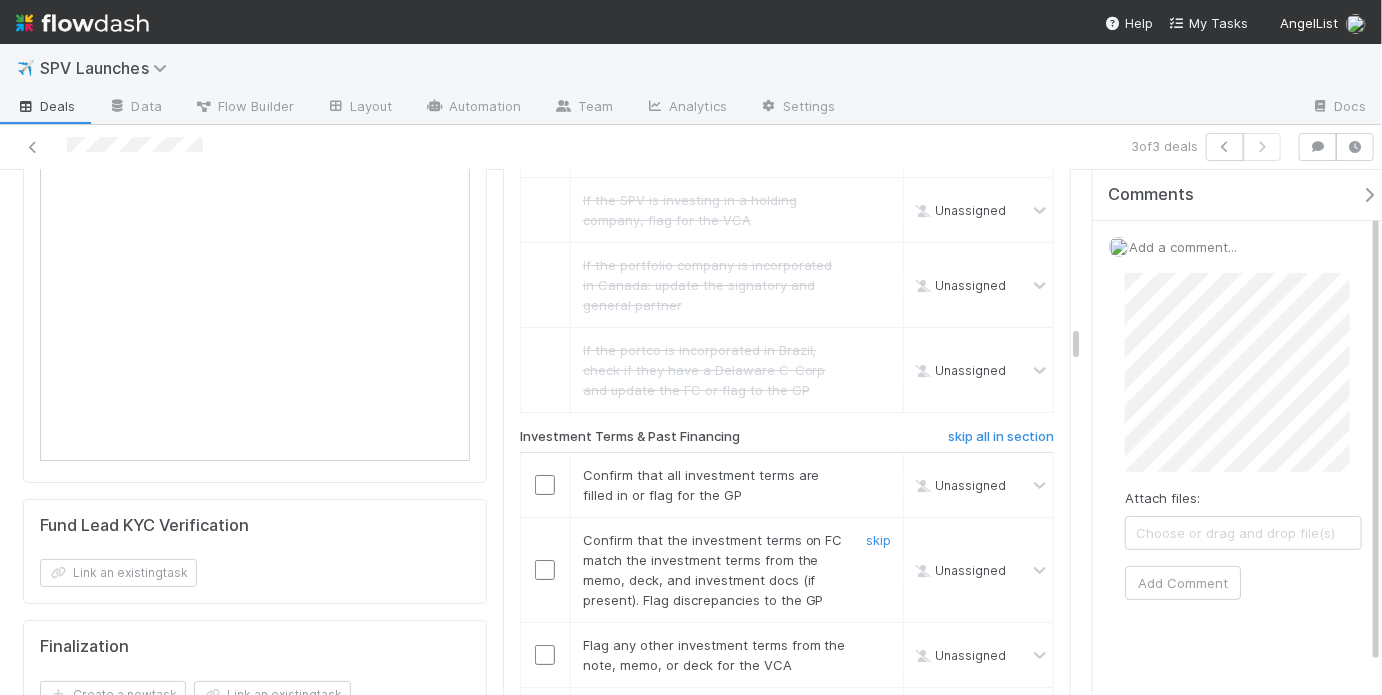 scroll, scrollTop: 3369, scrollLeft: 0, axis: vertical 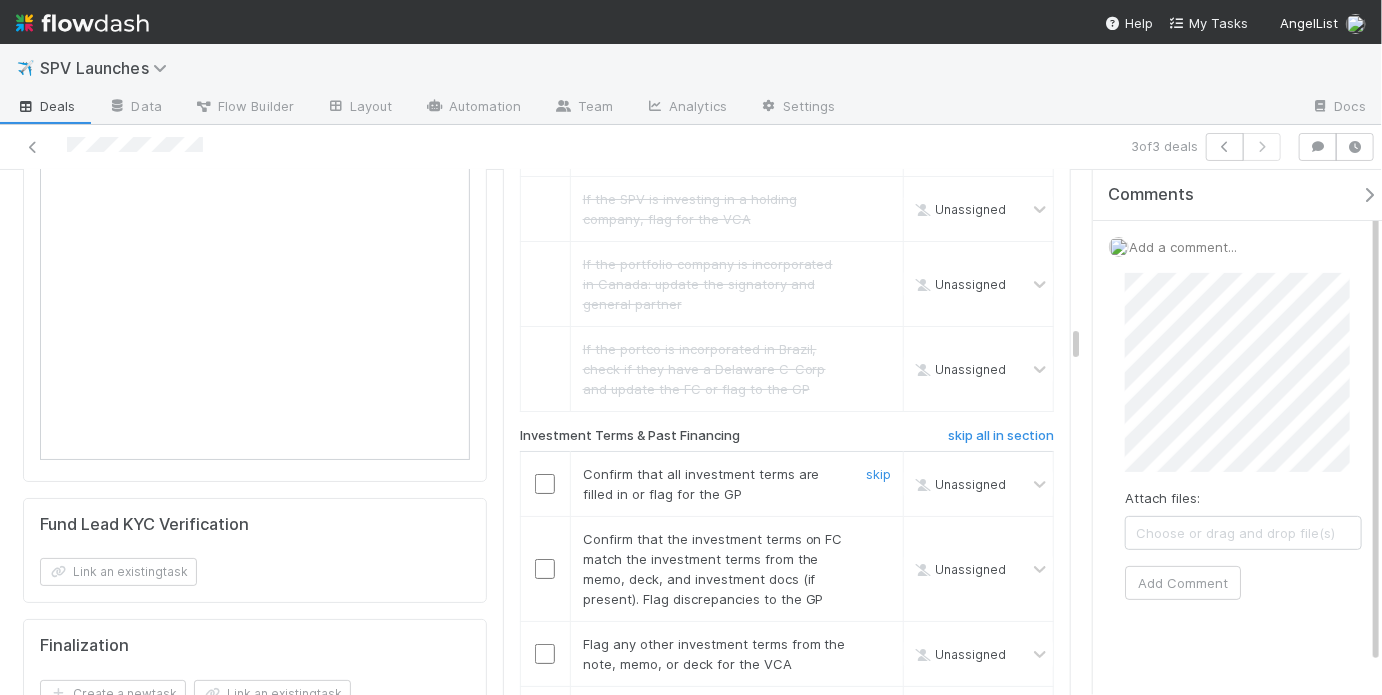 click at bounding box center (545, 484) 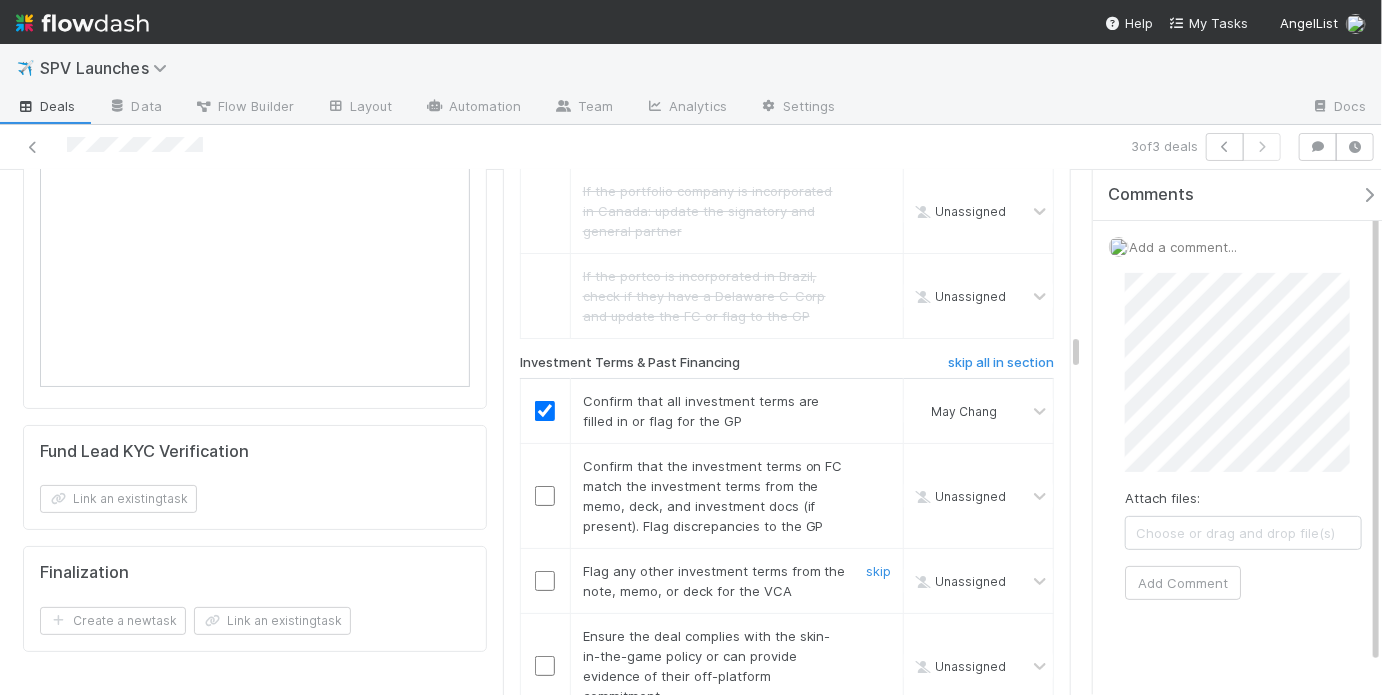 scroll, scrollTop: 3541, scrollLeft: 0, axis: vertical 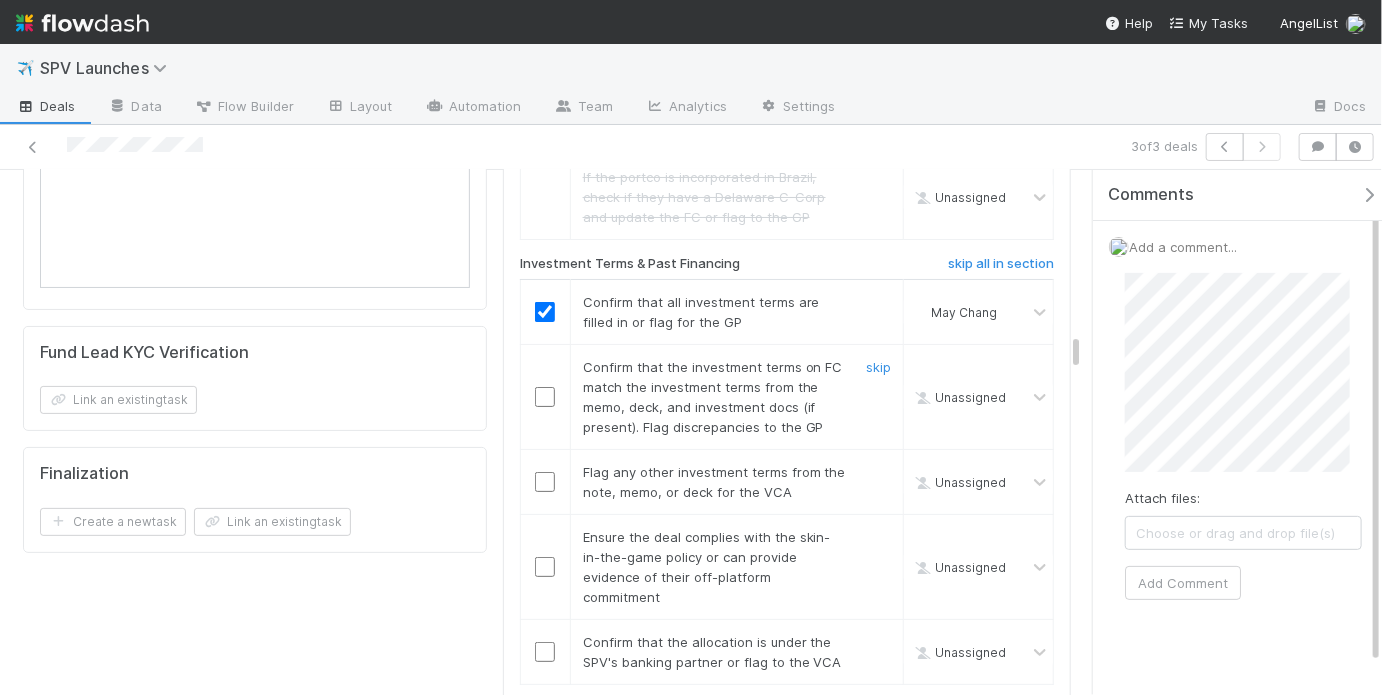 click at bounding box center [545, 397] 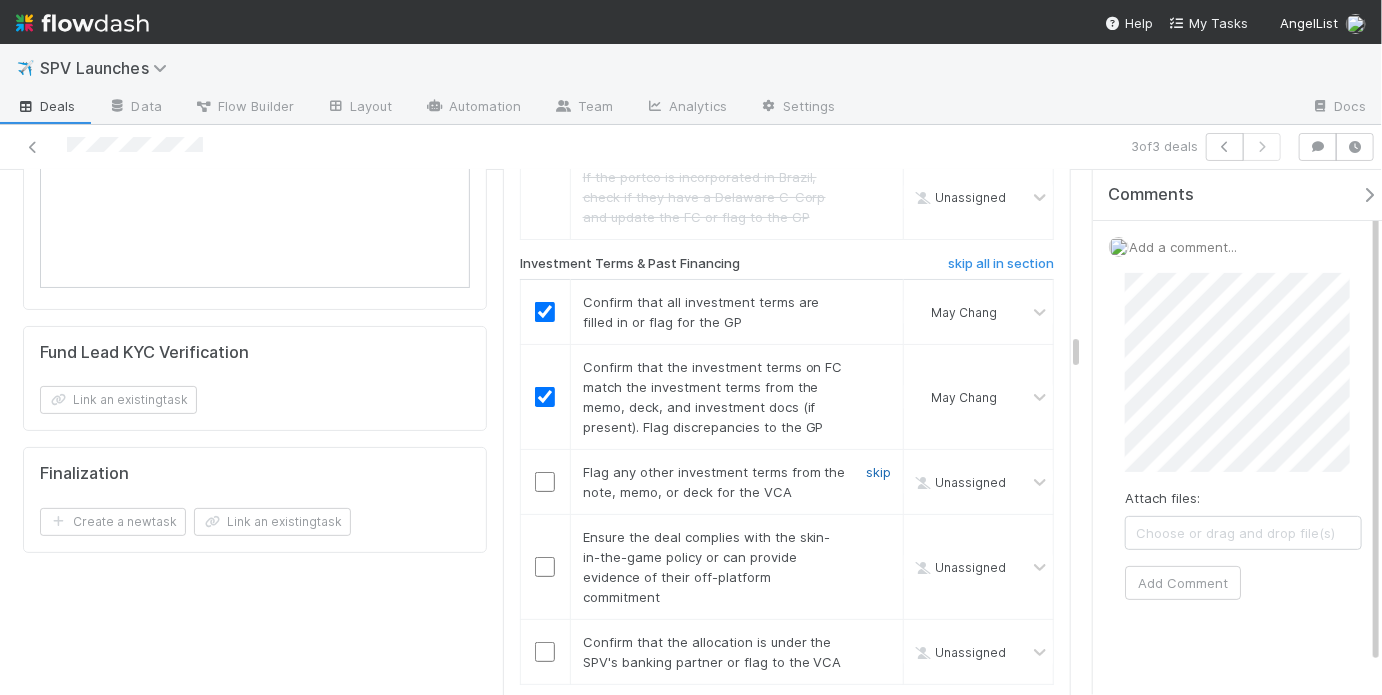click on "skip" at bounding box center [878, 472] 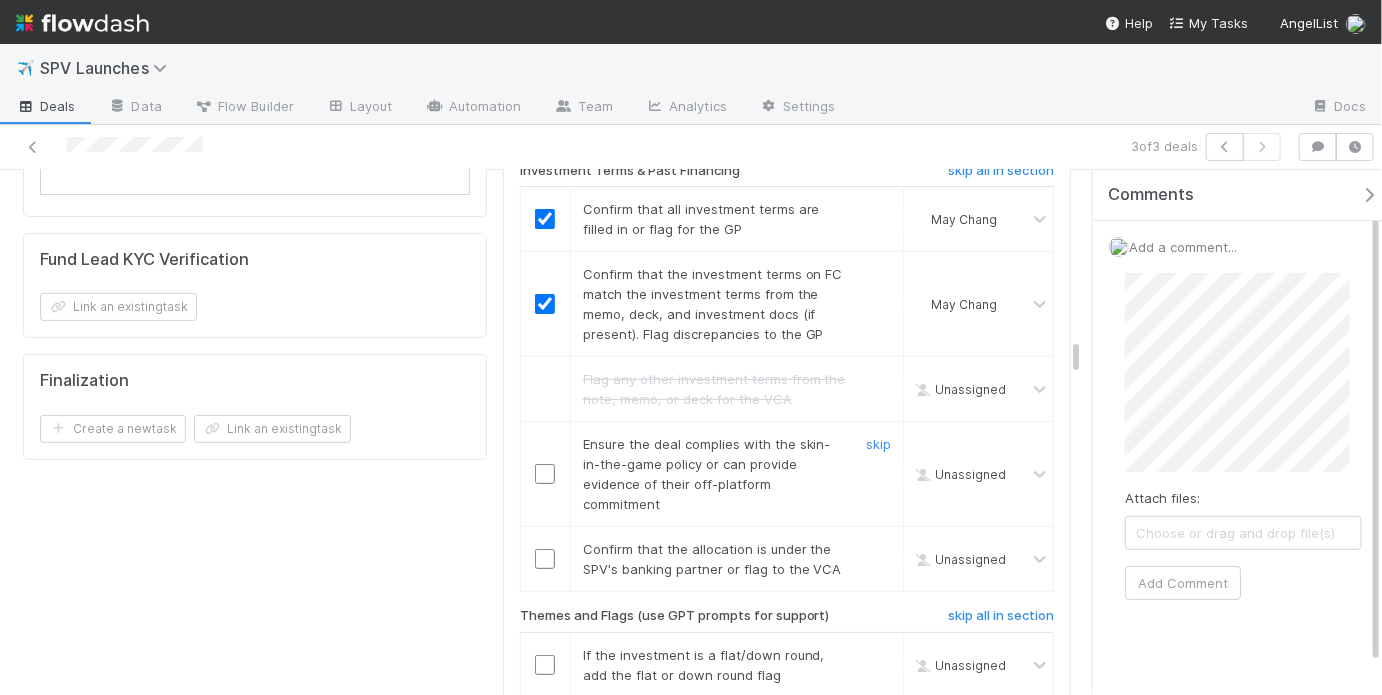 scroll, scrollTop: 3655, scrollLeft: 0, axis: vertical 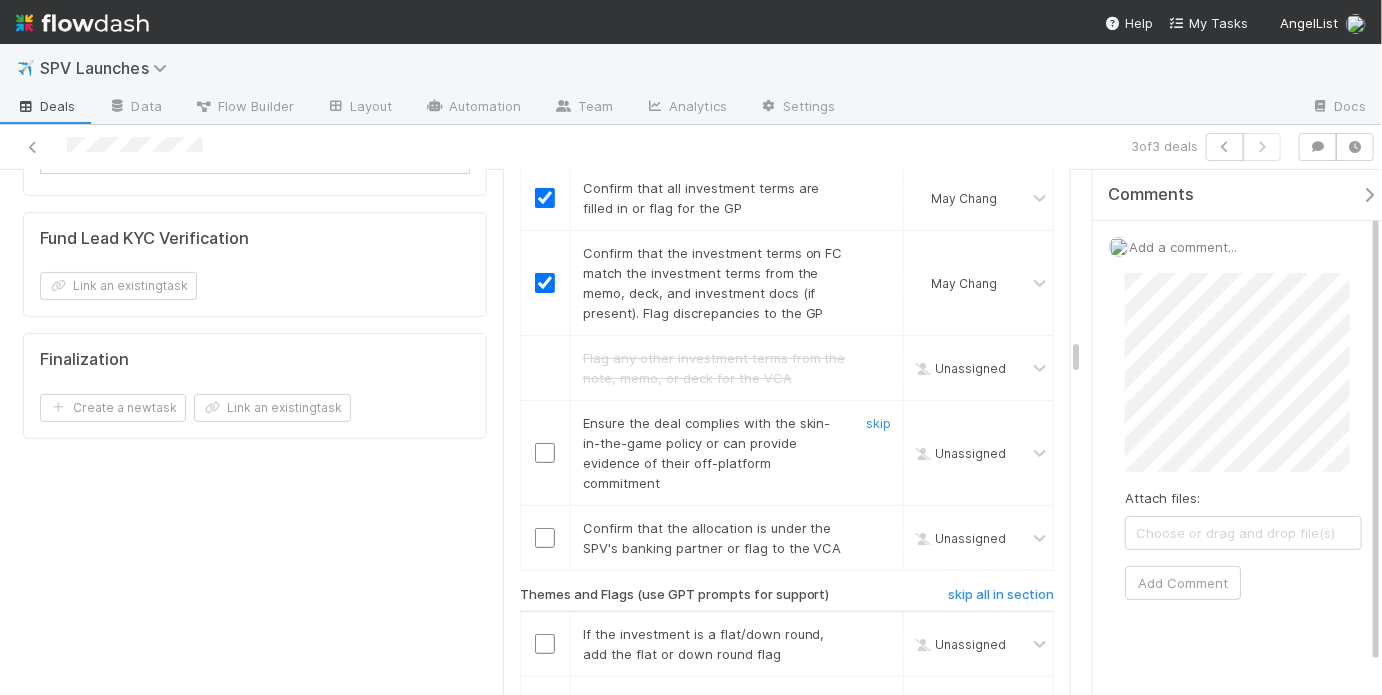 click at bounding box center [545, 453] 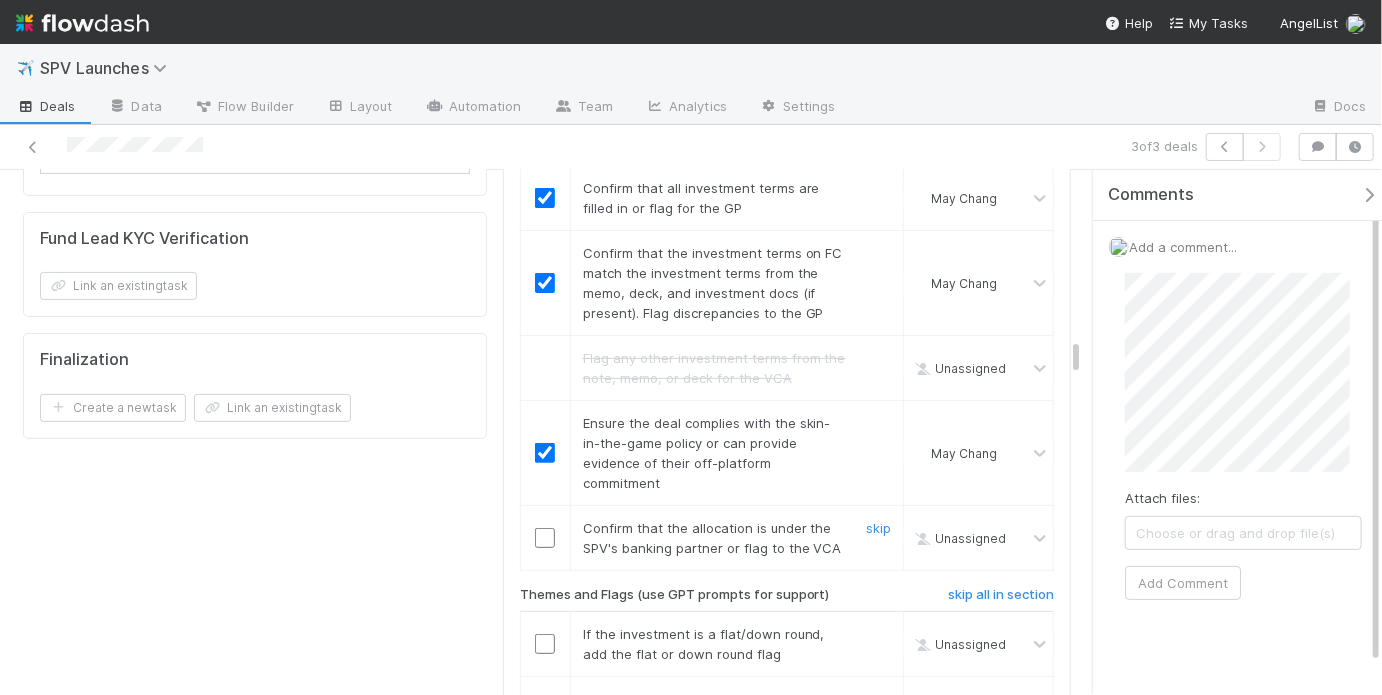 click at bounding box center [545, 538] 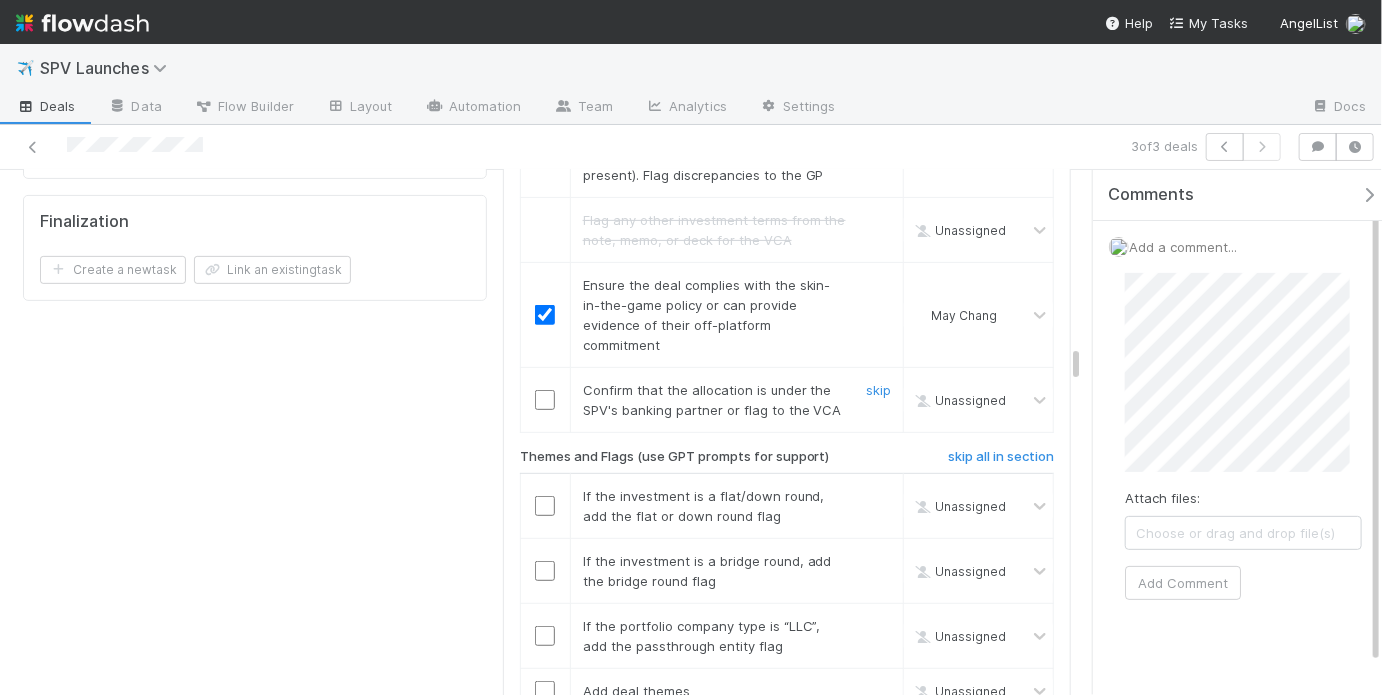 click at bounding box center (545, 400) 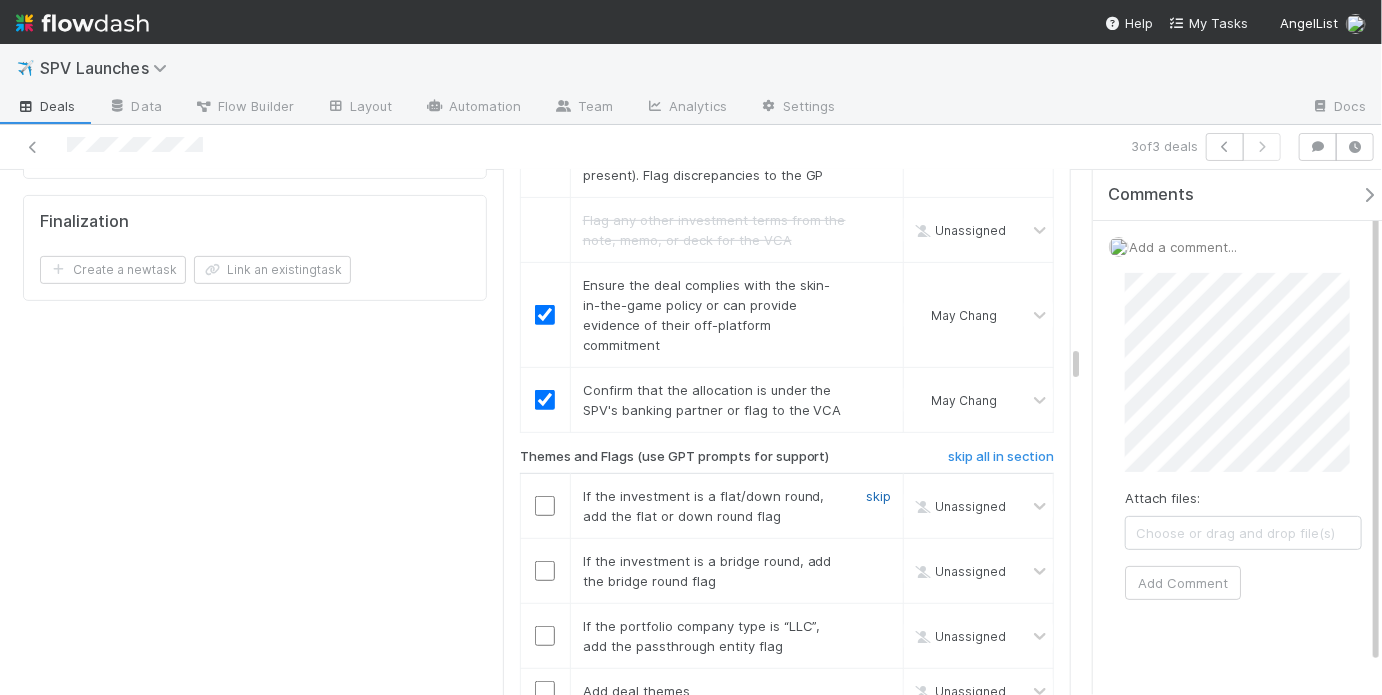 click on "skip" at bounding box center (878, 496) 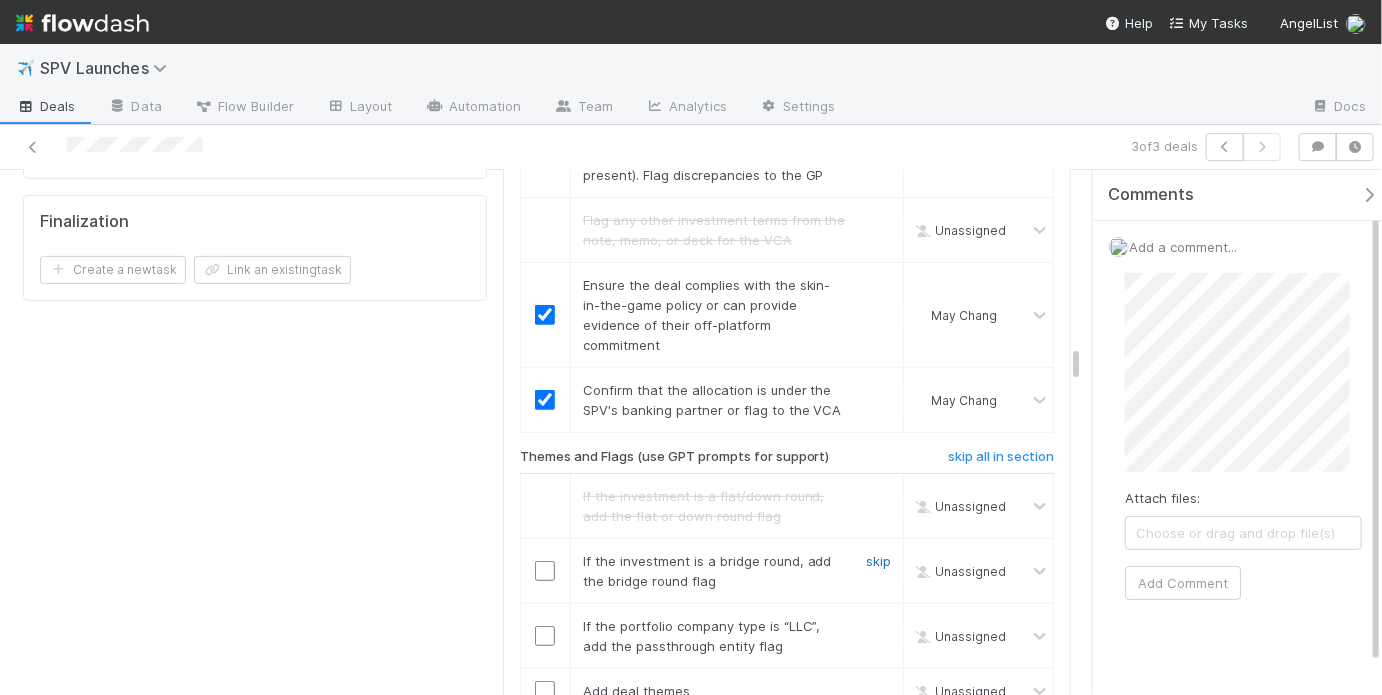 click on "skip" at bounding box center [878, 561] 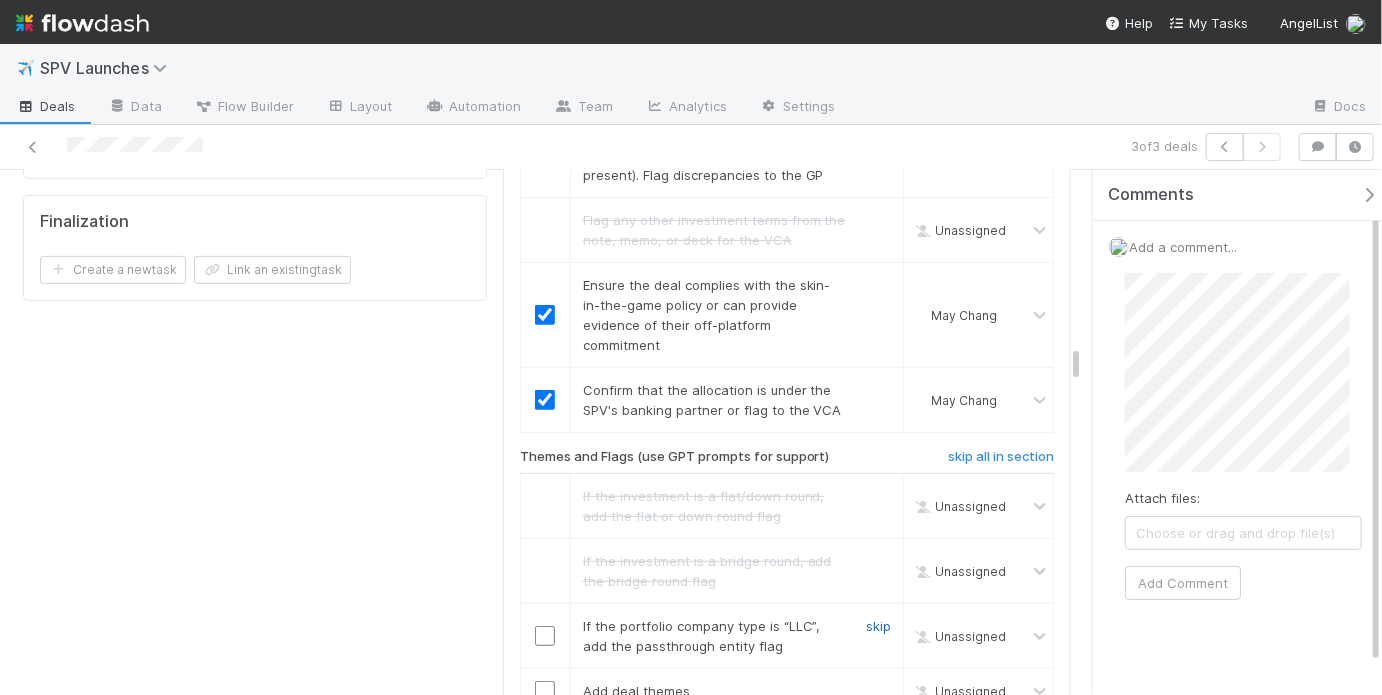 click on "skip" at bounding box center [878, 626] 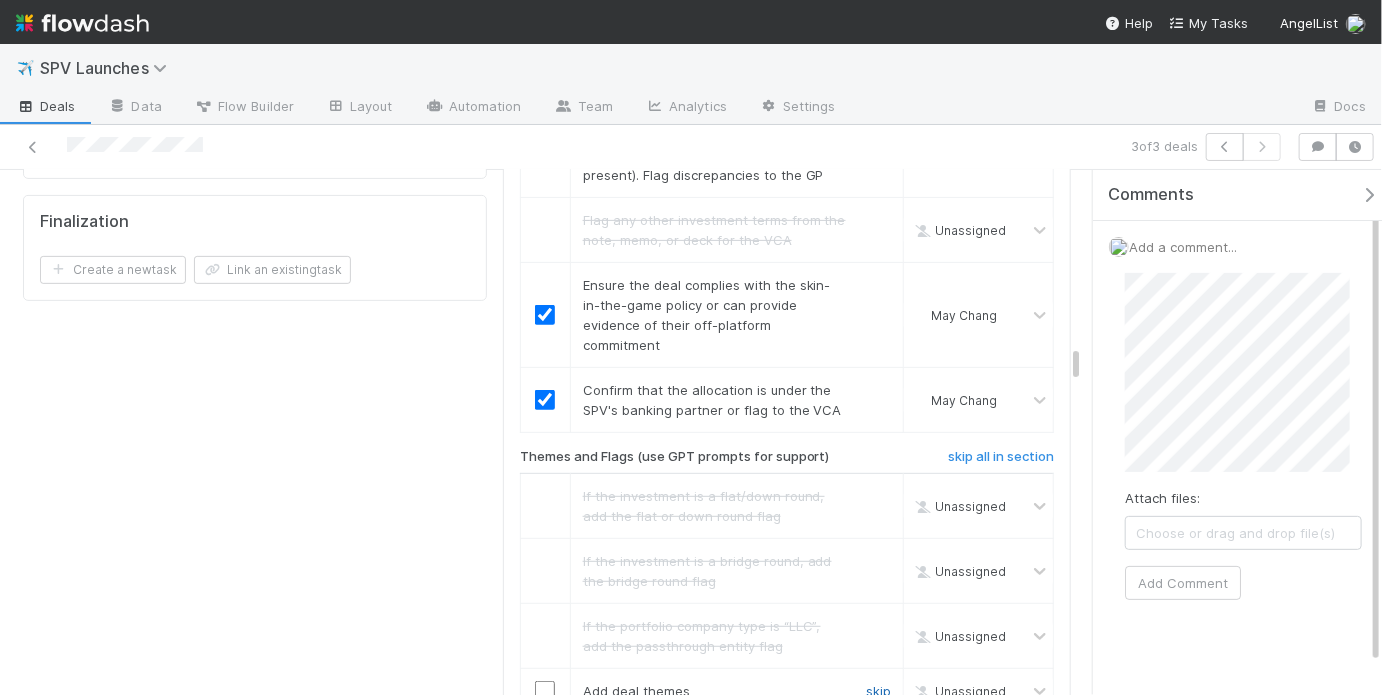 click on "skip" at bounding box center (878, 691) 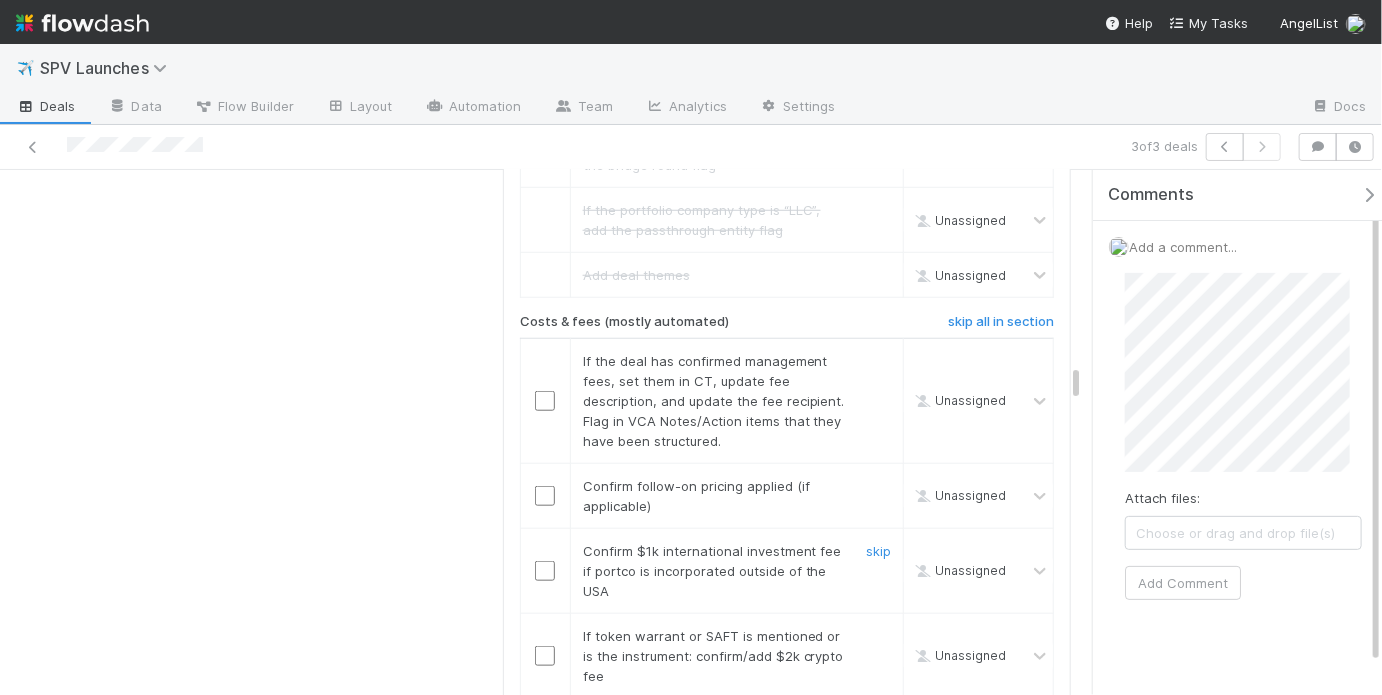 scroll, scrollTop: 4212, scrollLeft: 0, axis: vertical 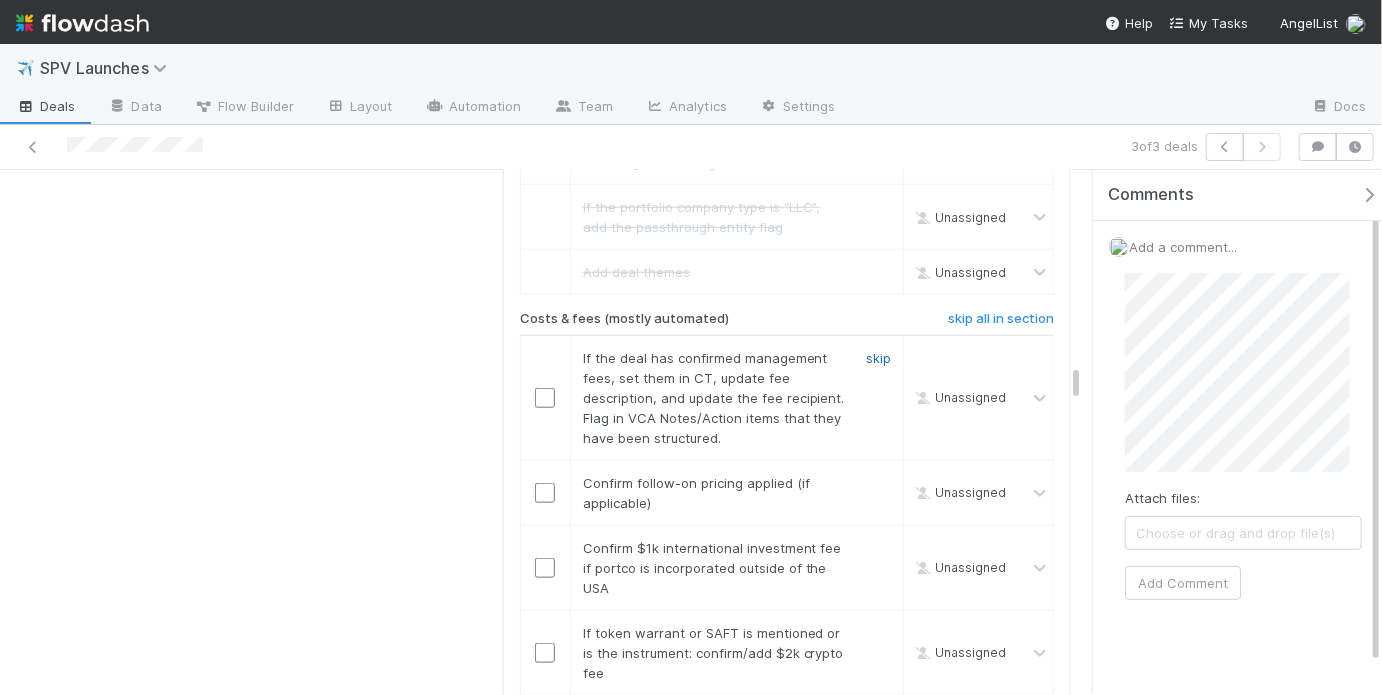 click on "skip" at bounding box center (878, 358) 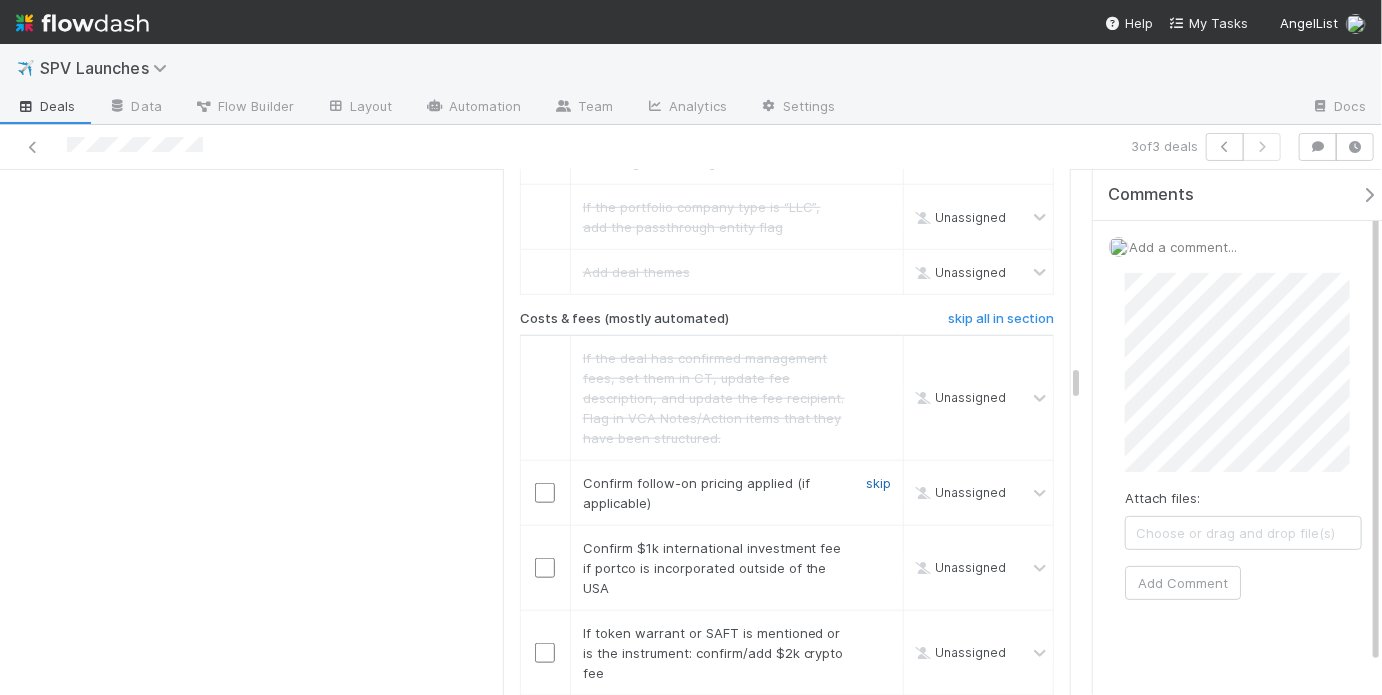 click on "skip" at bounding box center (878, 483) 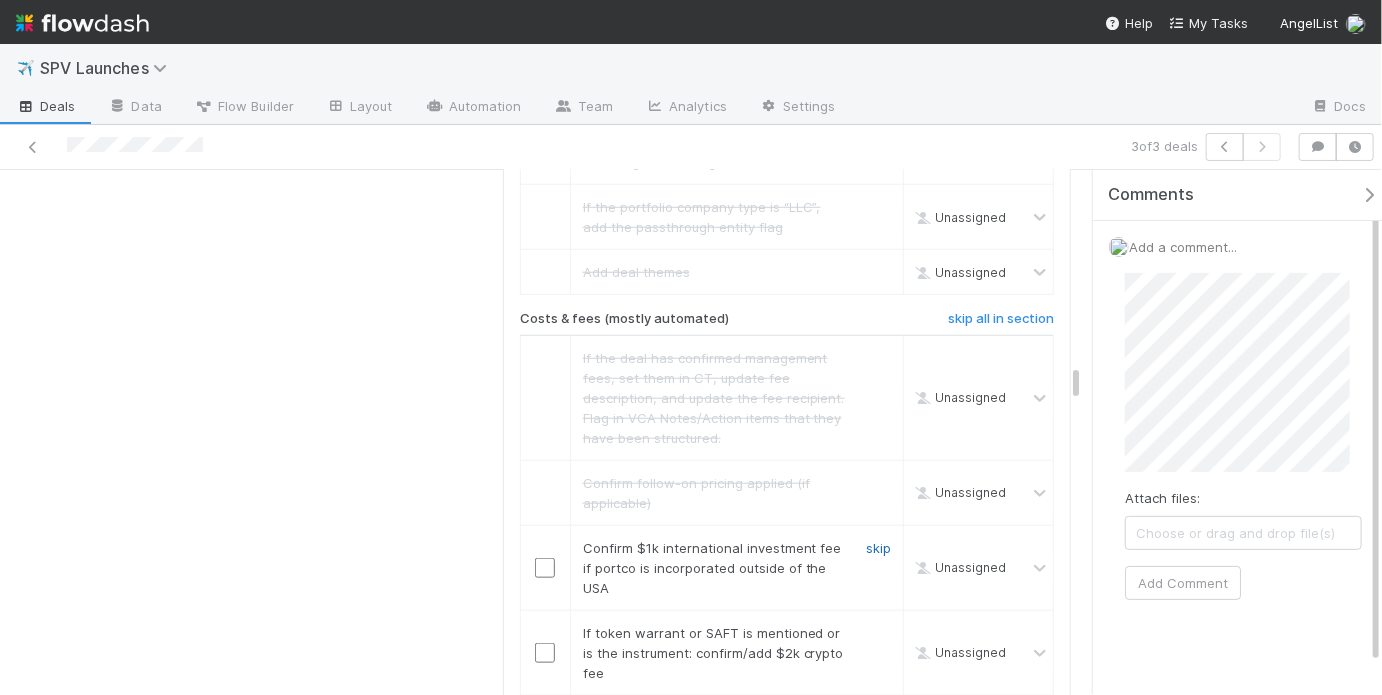 click on "skip" at bounding box center (878, 548) 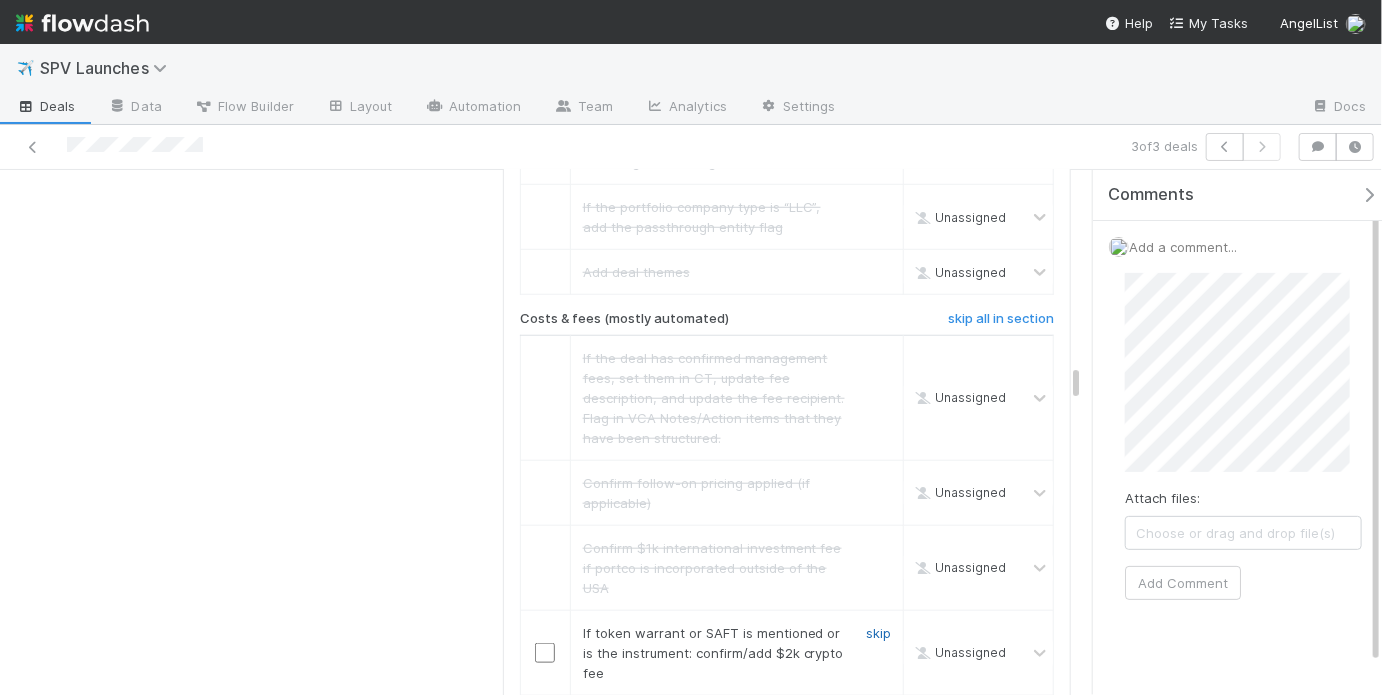 click on "skip" at bounding box center (878, 633) 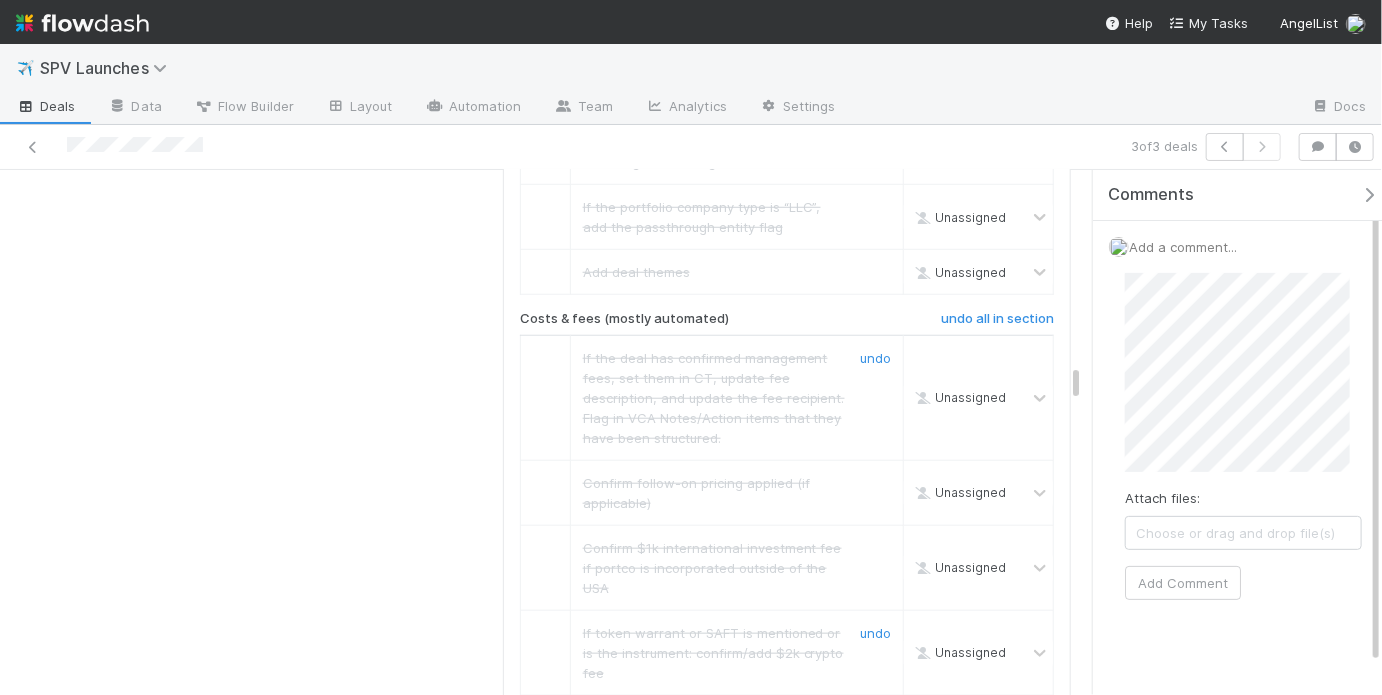 scroll, scrollTop: 4539, scrollLeft: 0, axis: vertical 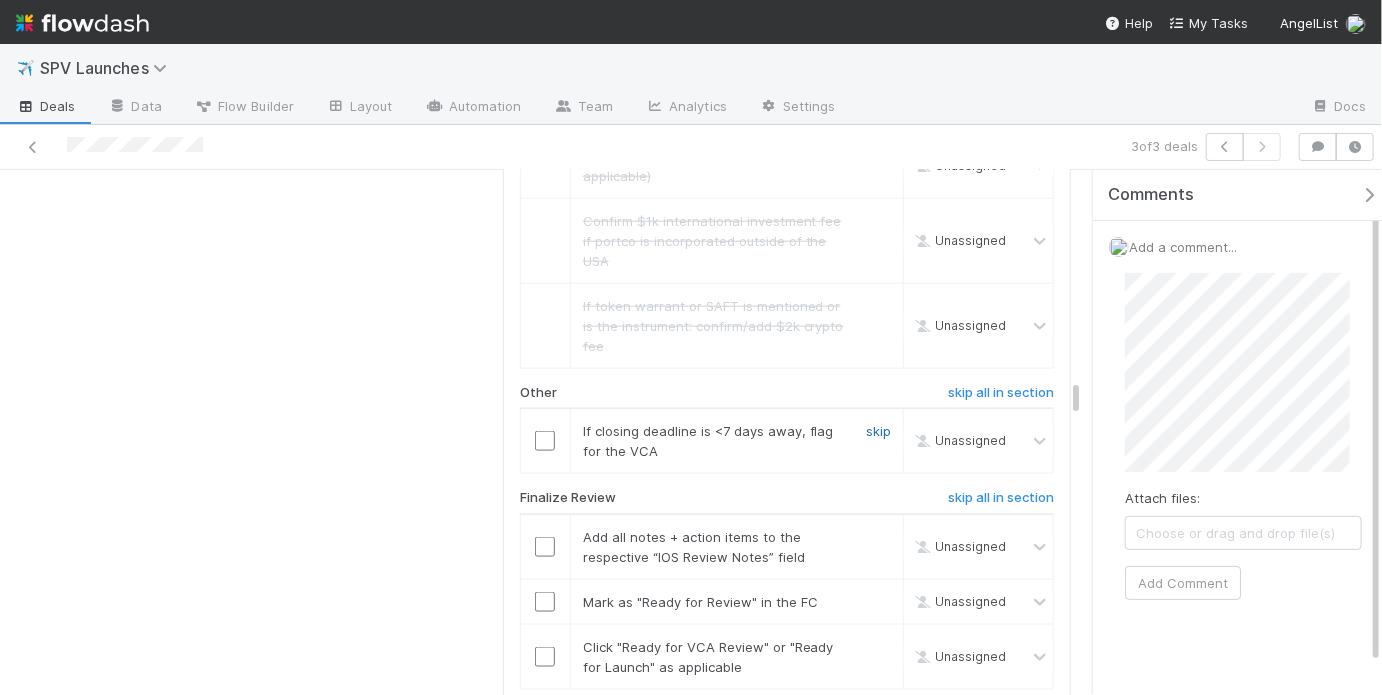 click on "skip" at bounding box center [878, 431] 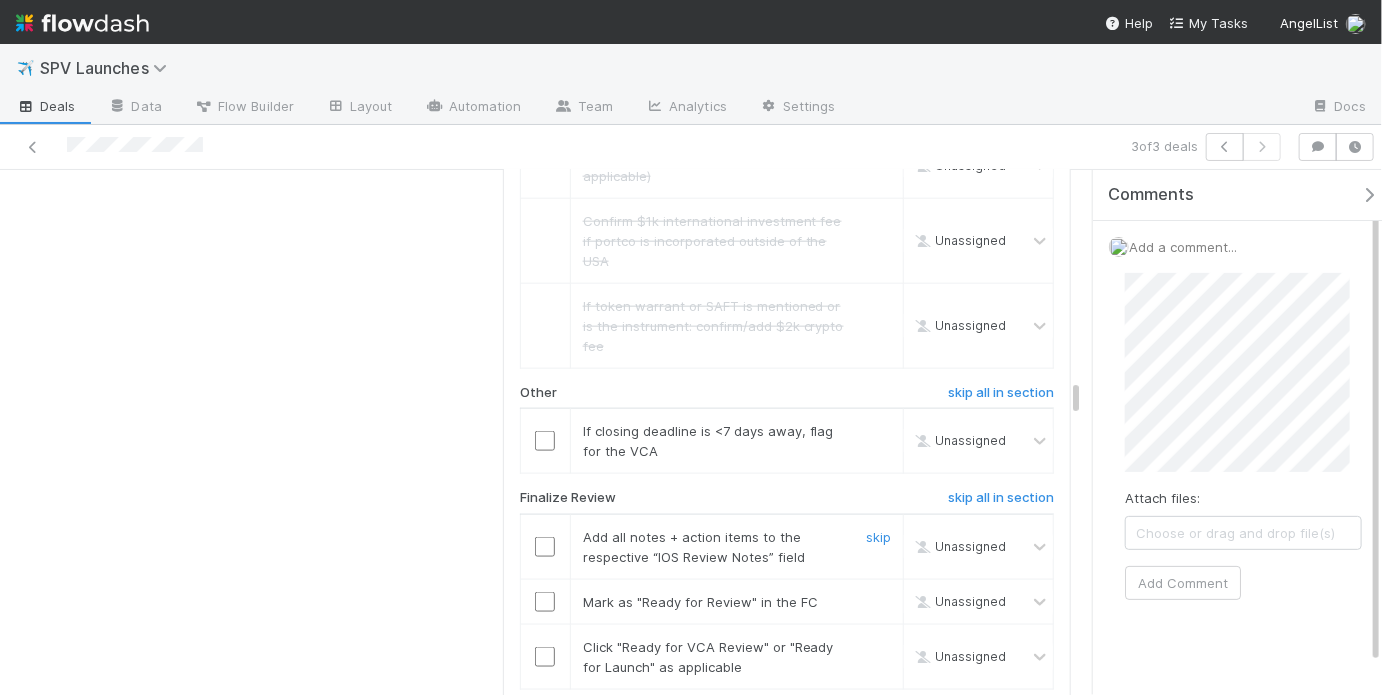 click at bounding box center (545, 547) 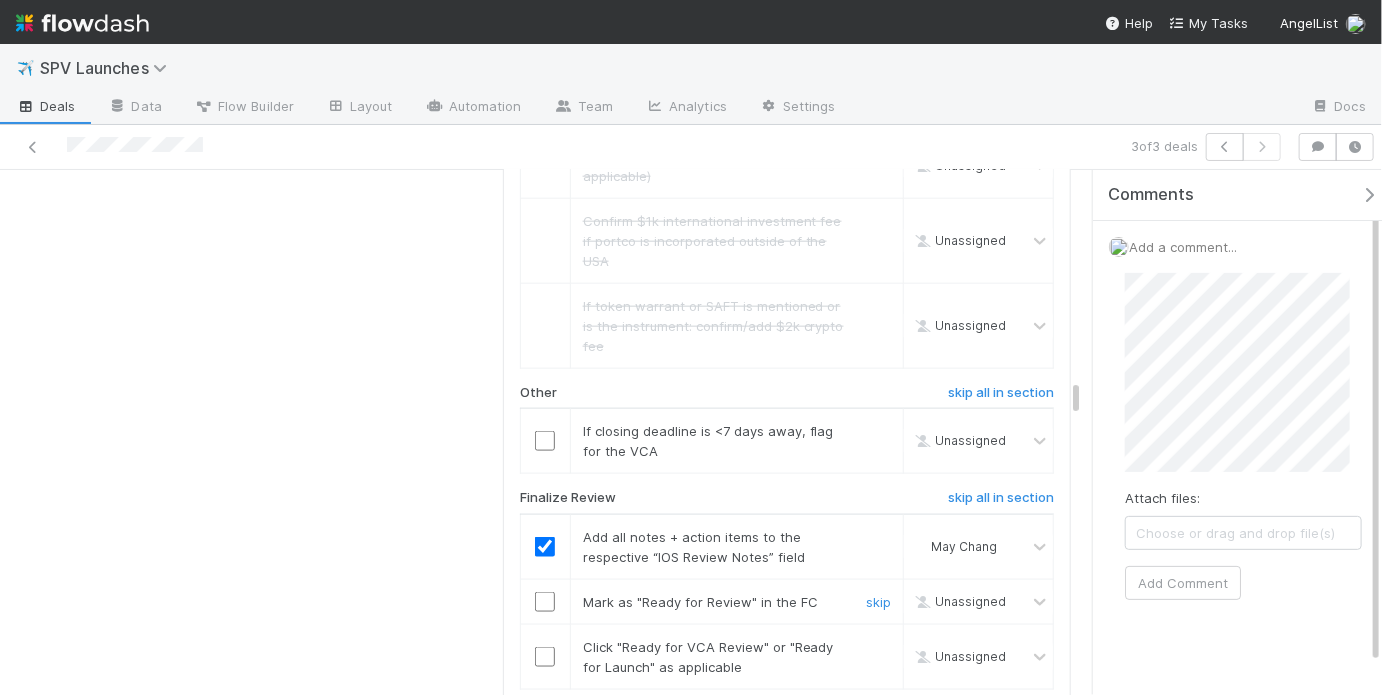click at bounding box center [545, 602] 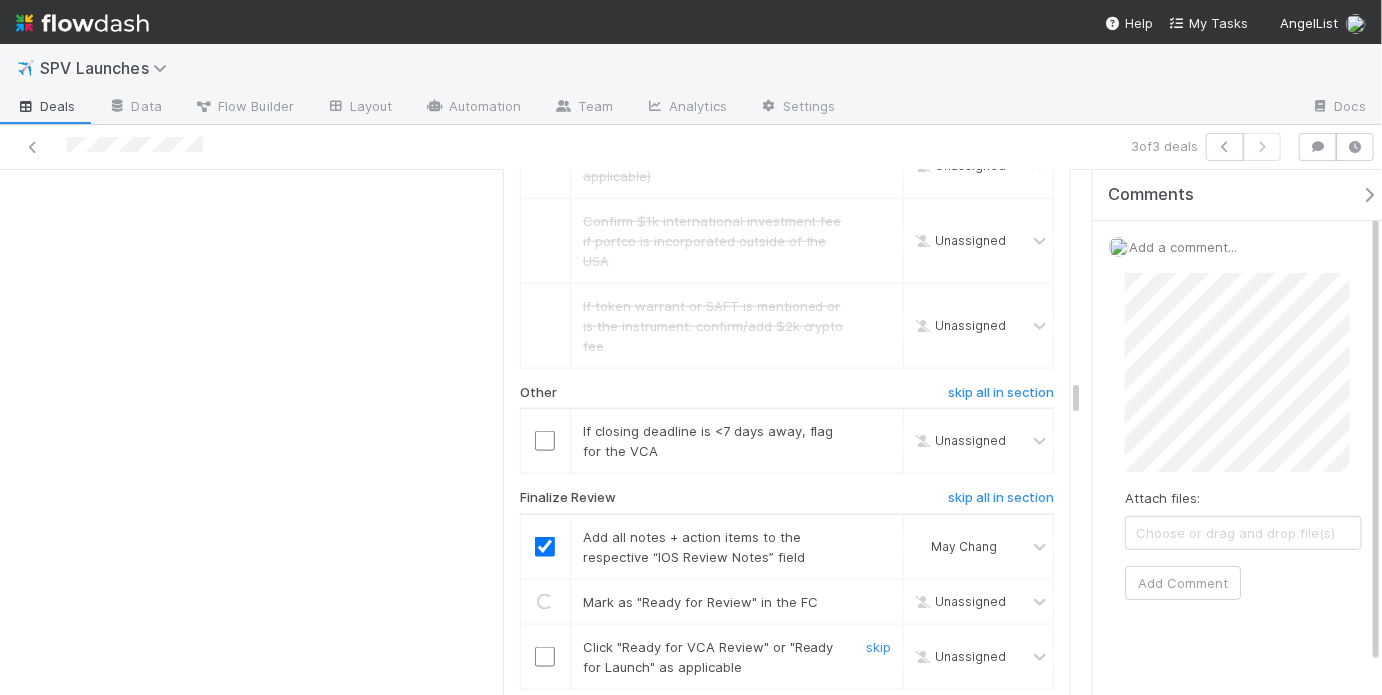 click at bounding box center (545, 657) 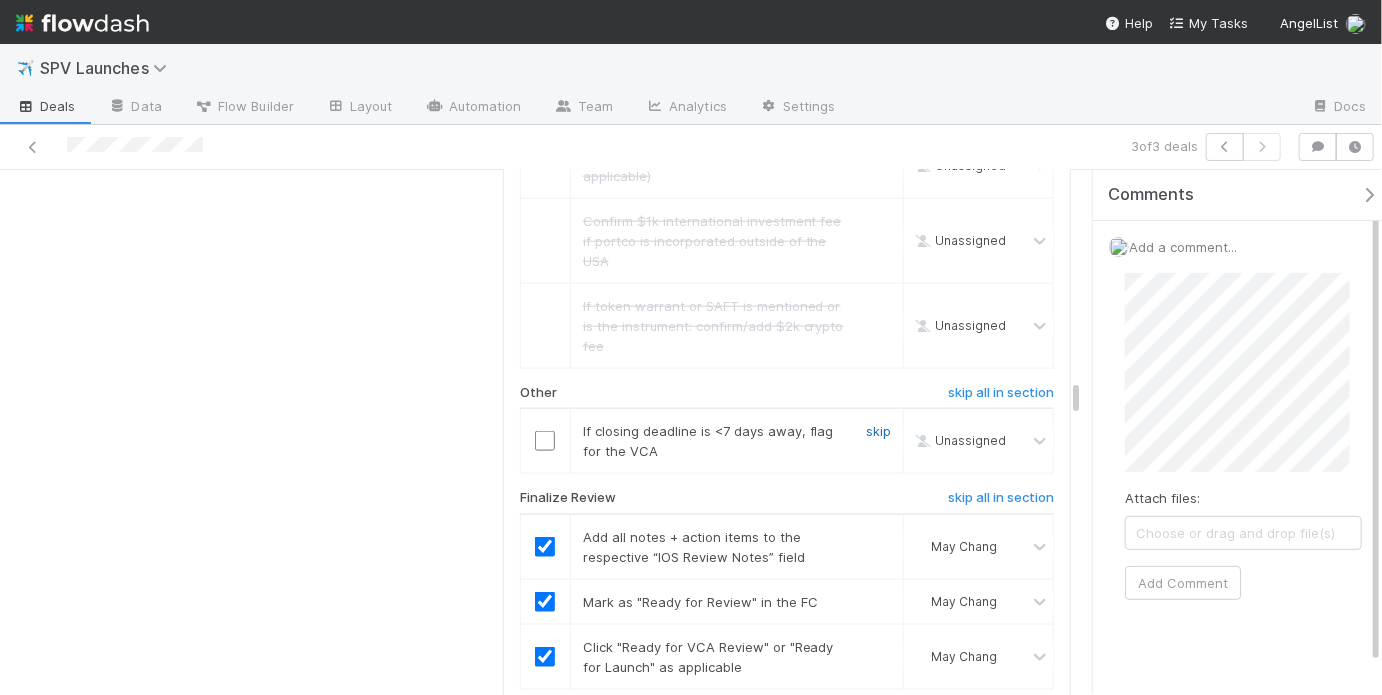 click on "skip" at bounding box center [878, 431] 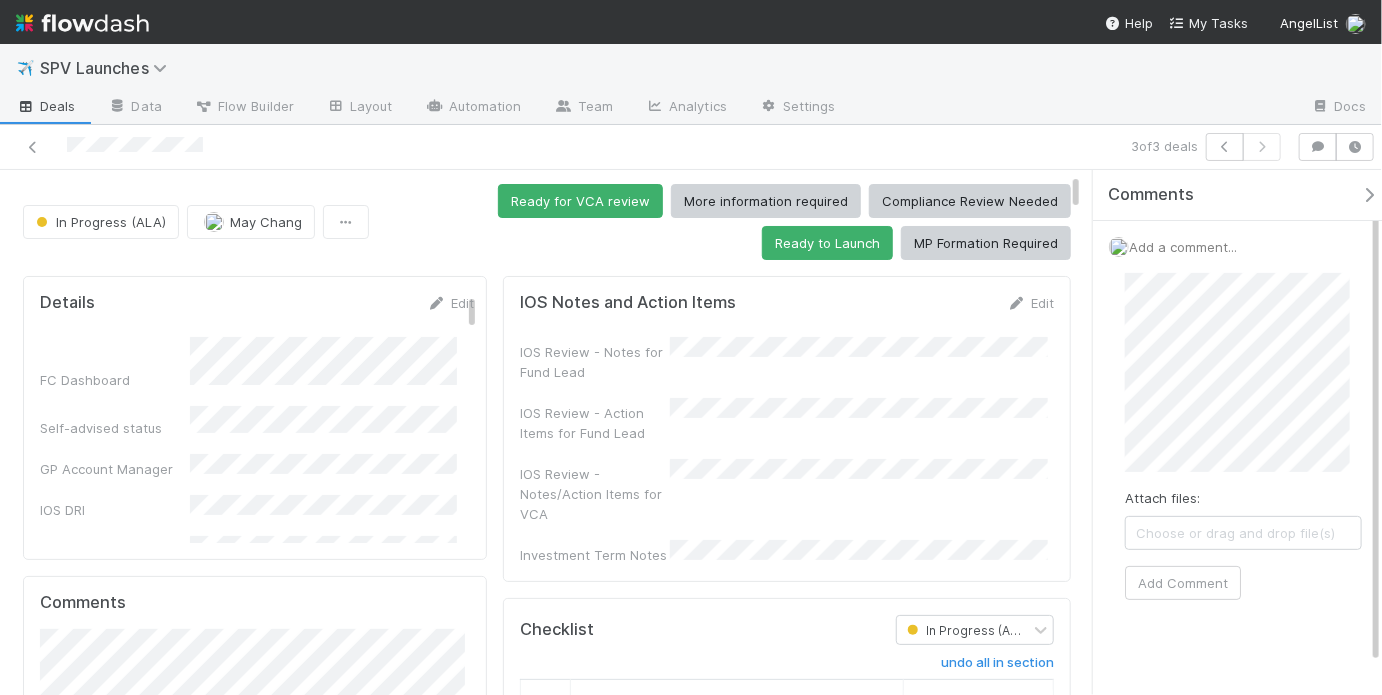 scroll, scrollTop: 0, scrollLeft: 0, axis: both 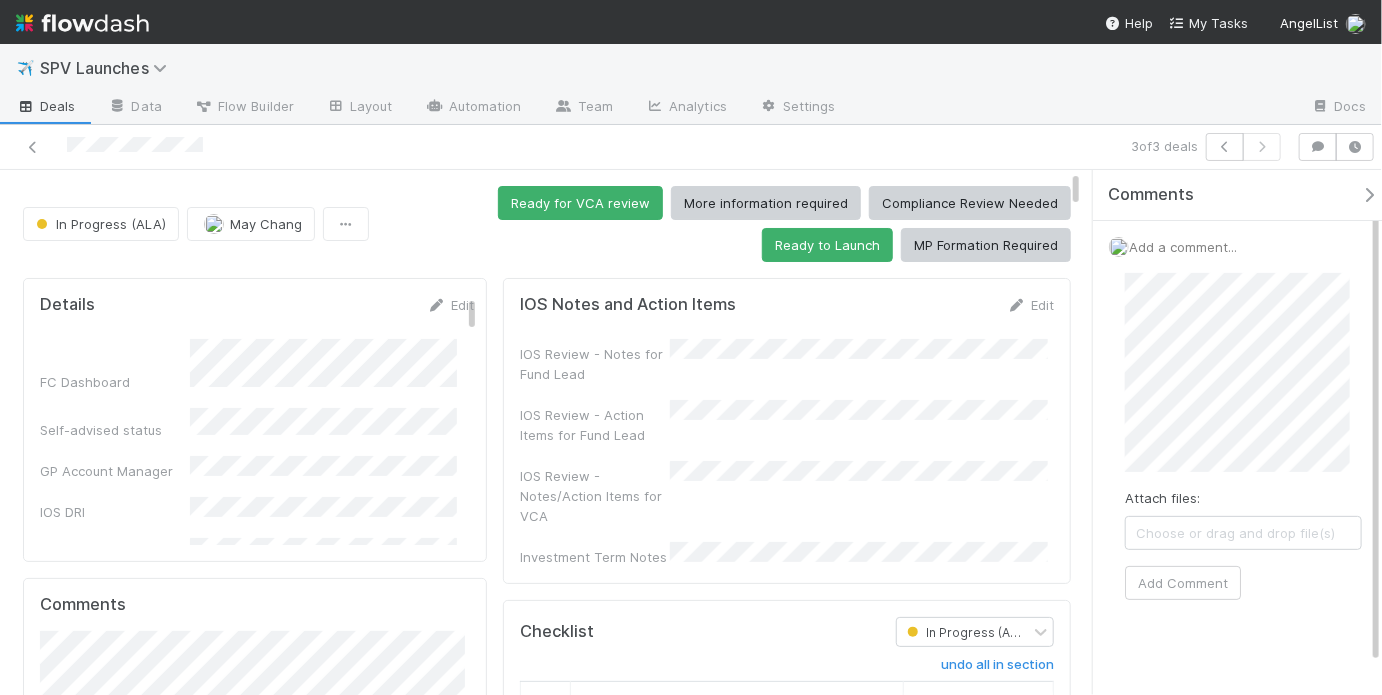 click on "IOS Review - Notes for Fund Lead  IOS Review - Action Items for Fund Lead  IOS Review - Notes/Action Items for VCA  Investment Term Notes" at bounding box center [787, 453] 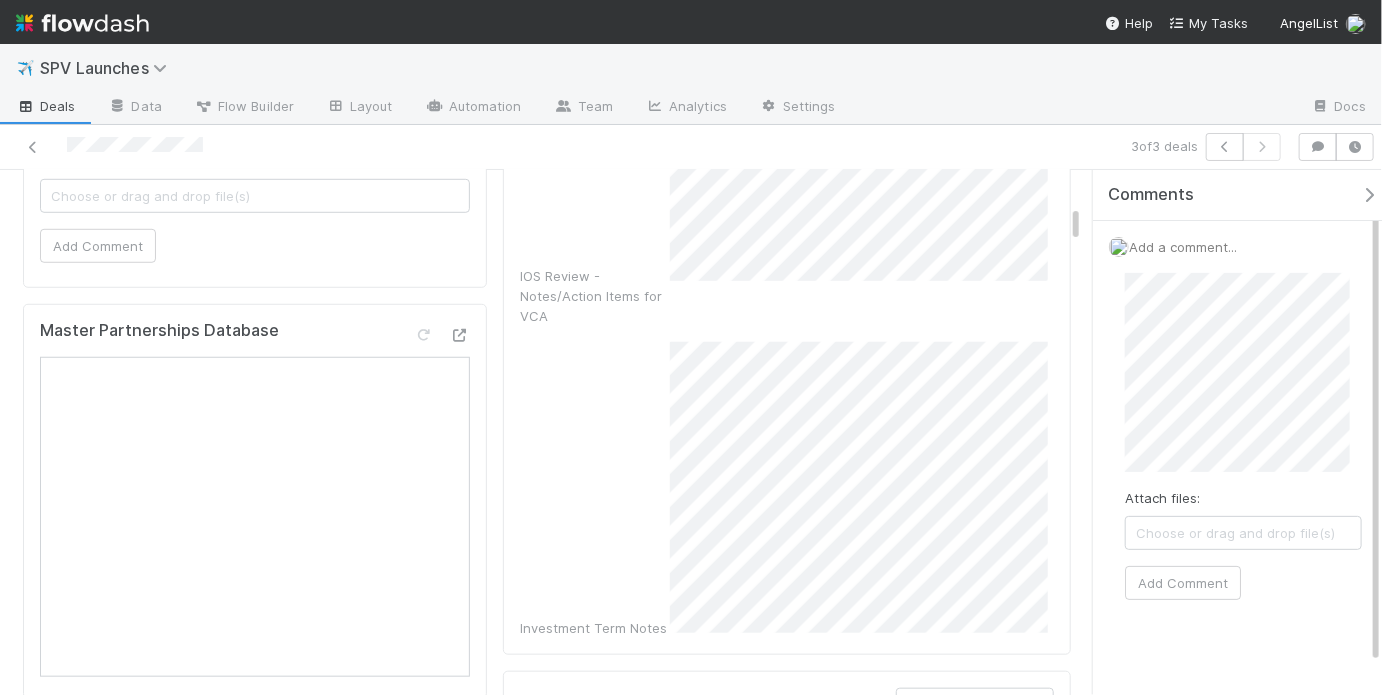 scroll, scrollTop: 122, scrollLeft: 0, axis: vertical 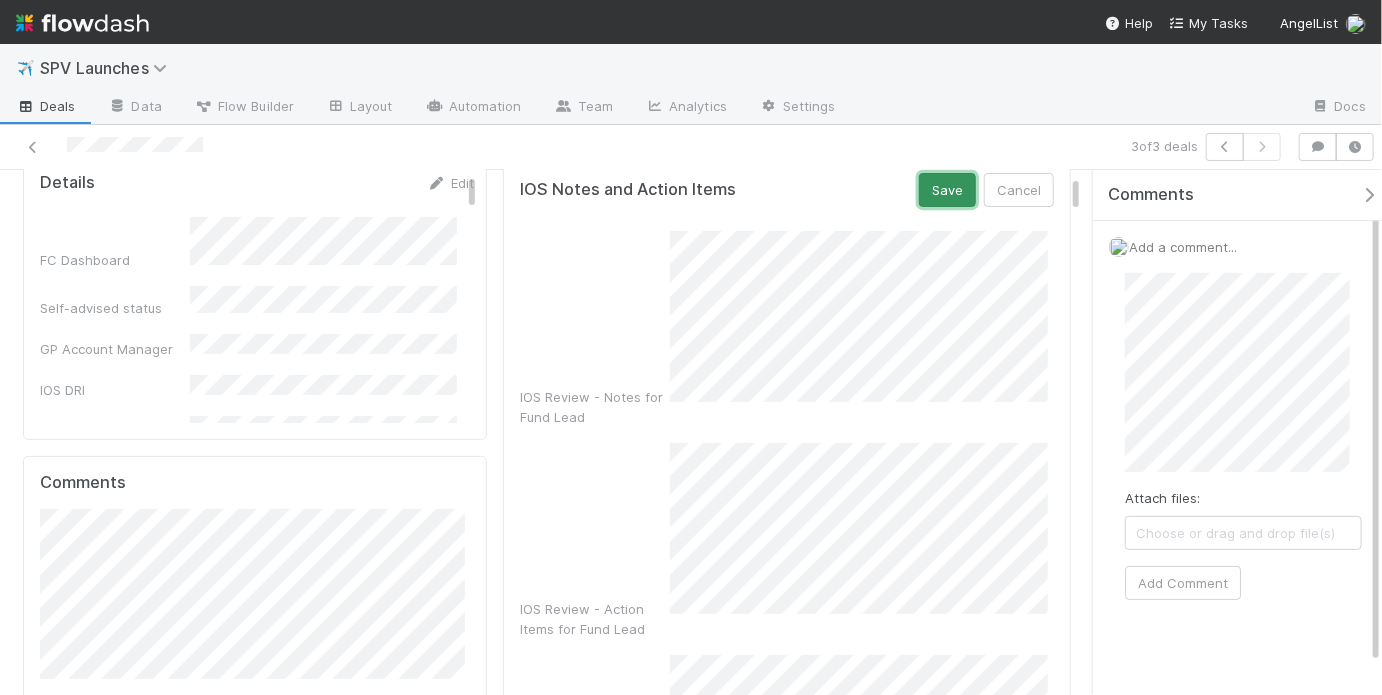 click on "Save" at bounding box center [947, 190] 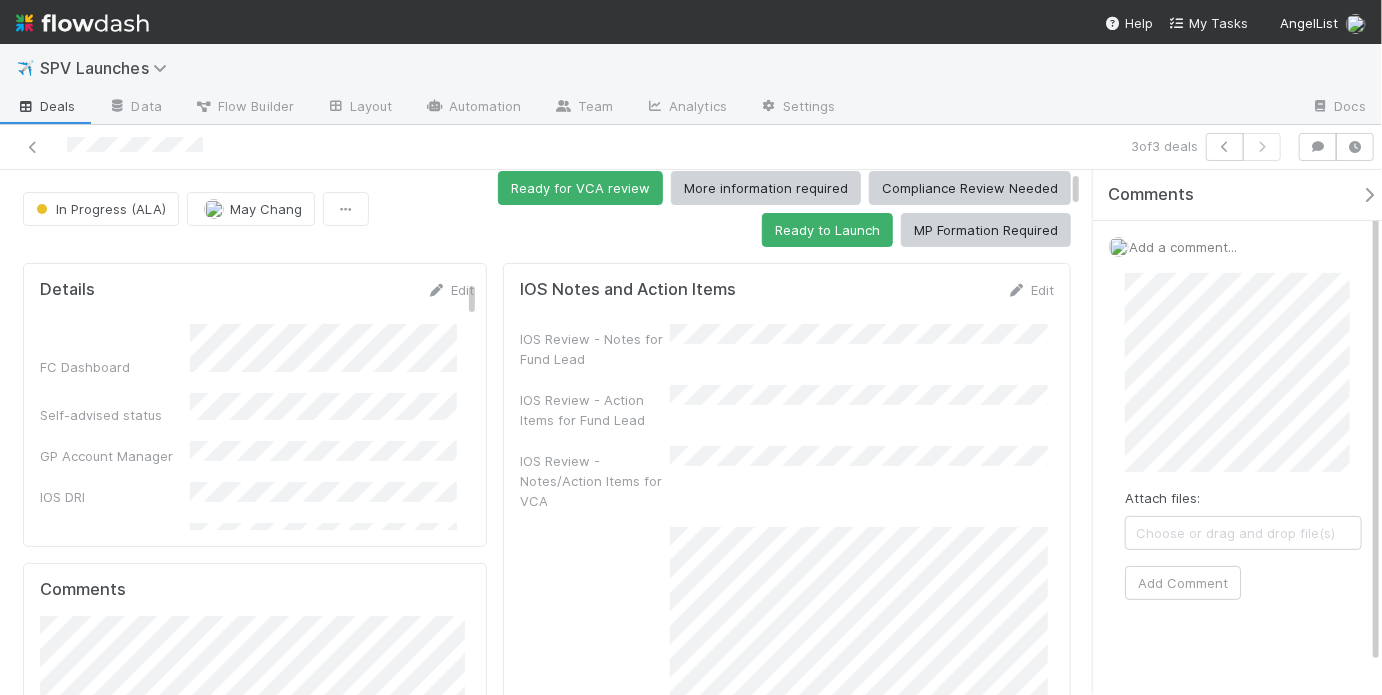 scroll, scrollTop: 3, scrollLeft: 0, axis: vertical 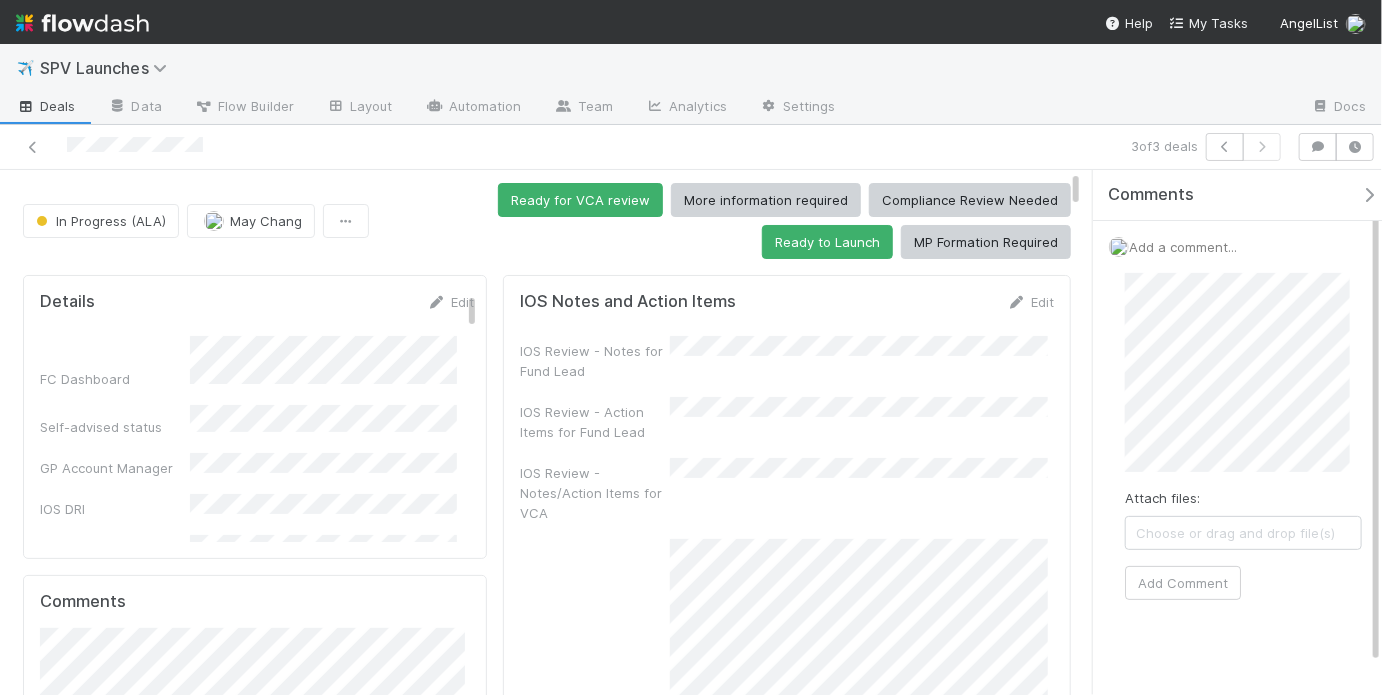 click on "IOS Review - Notes for Fund Lead" at bounding box center [787, 358] 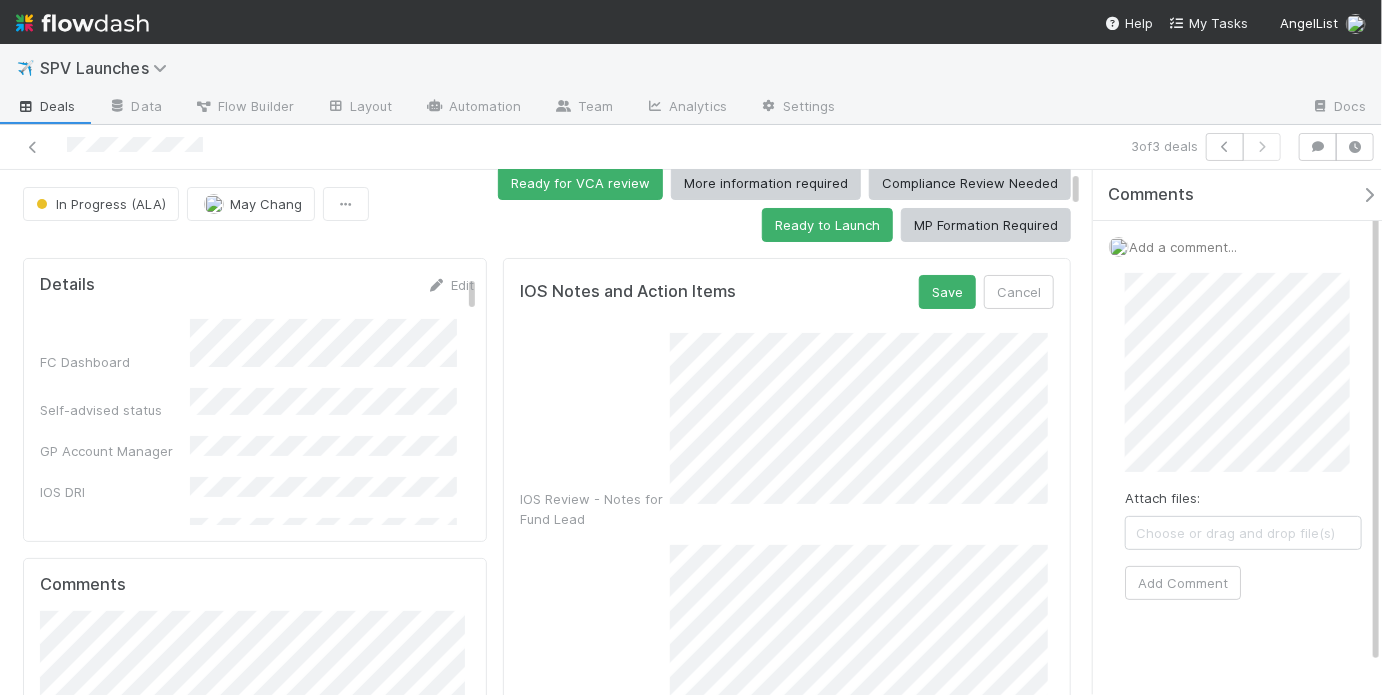 scroll, scrollTop: 0, scrollLeft: 0, axis: both 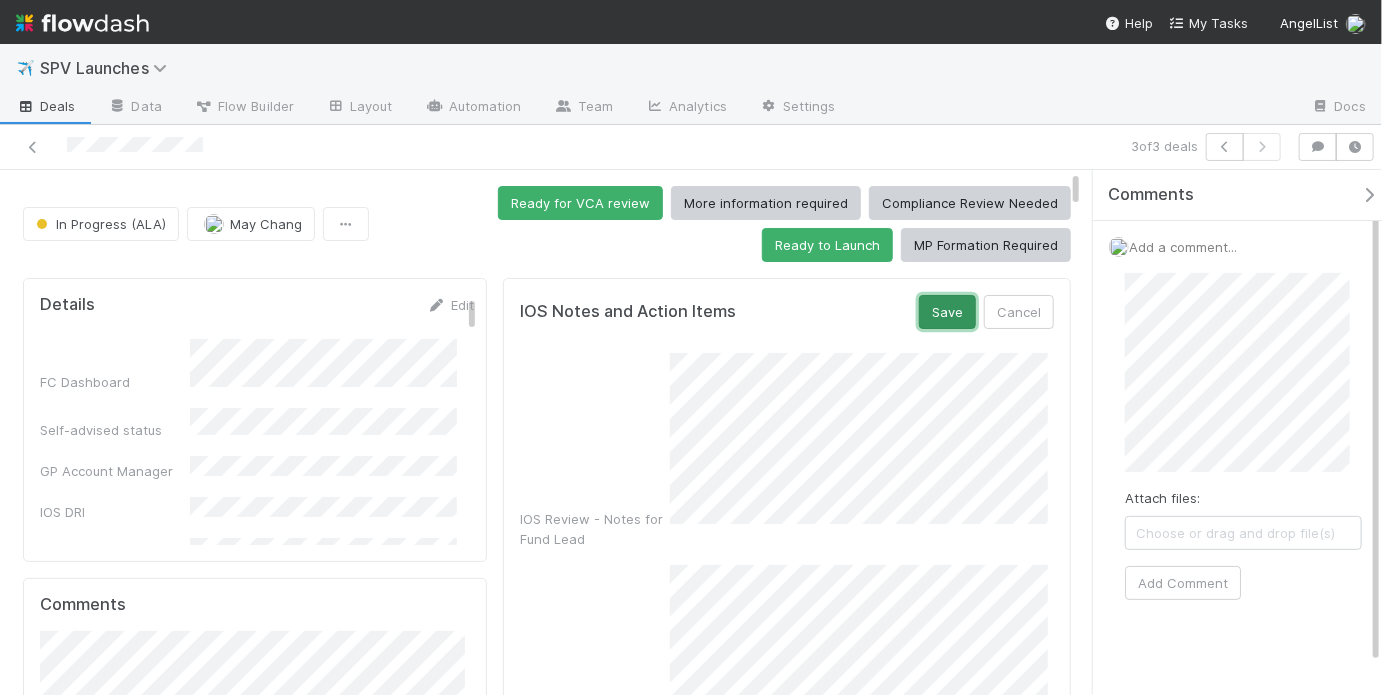 click on "Save" at bounding box center [947, 312] 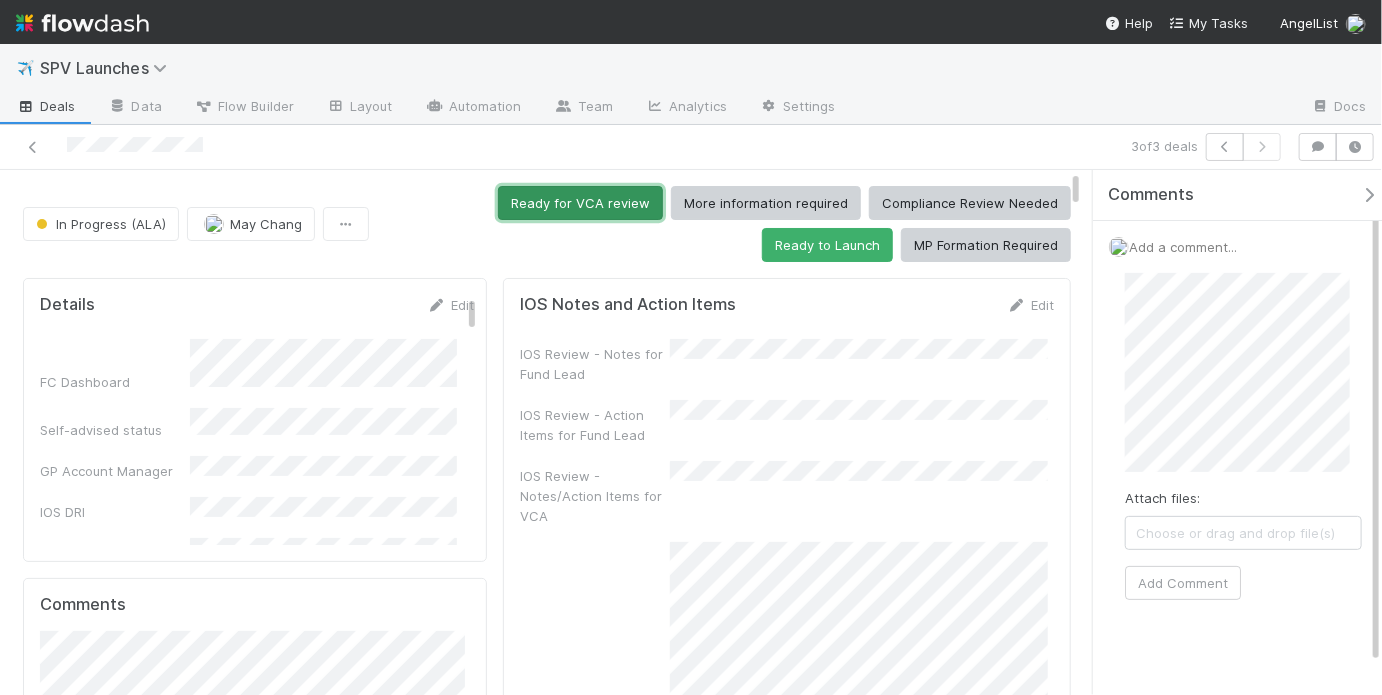 click on "Ready for VCA review" at bounding box center [580, 203] 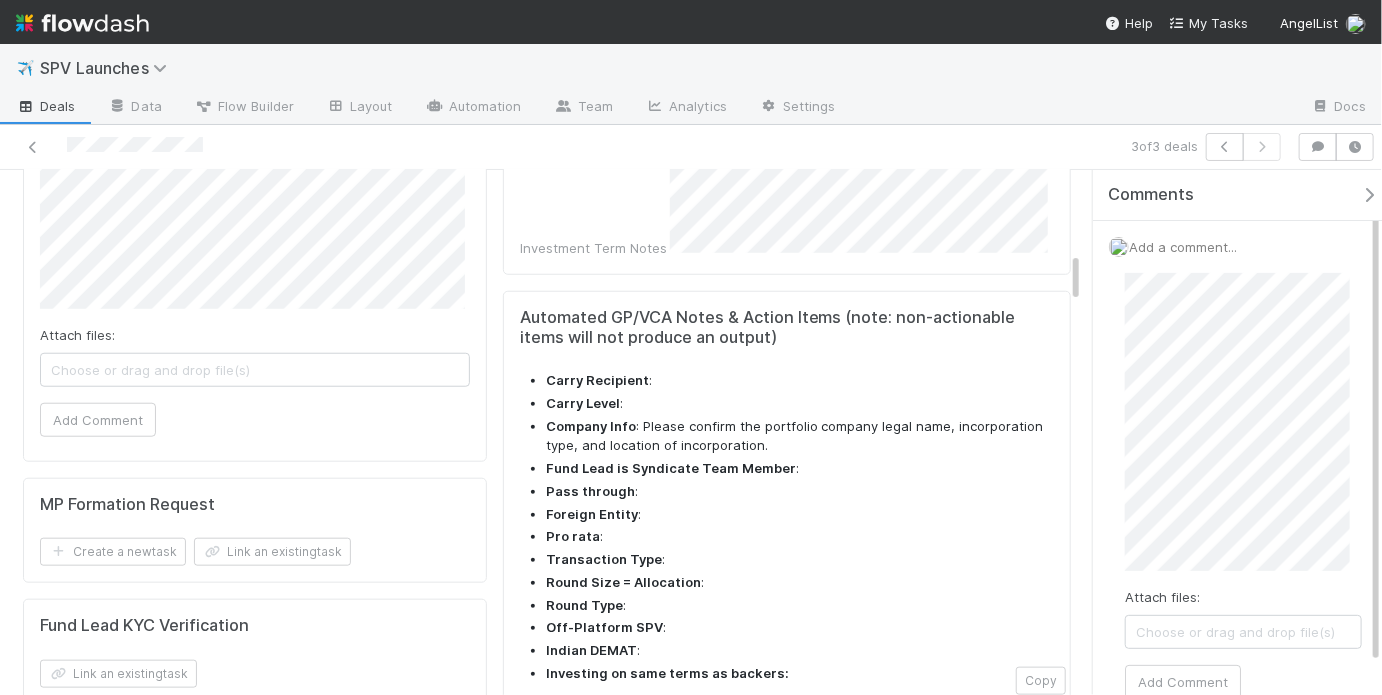 scroll, scrollTop: 747, scrollLeft: 0, axis: vertical 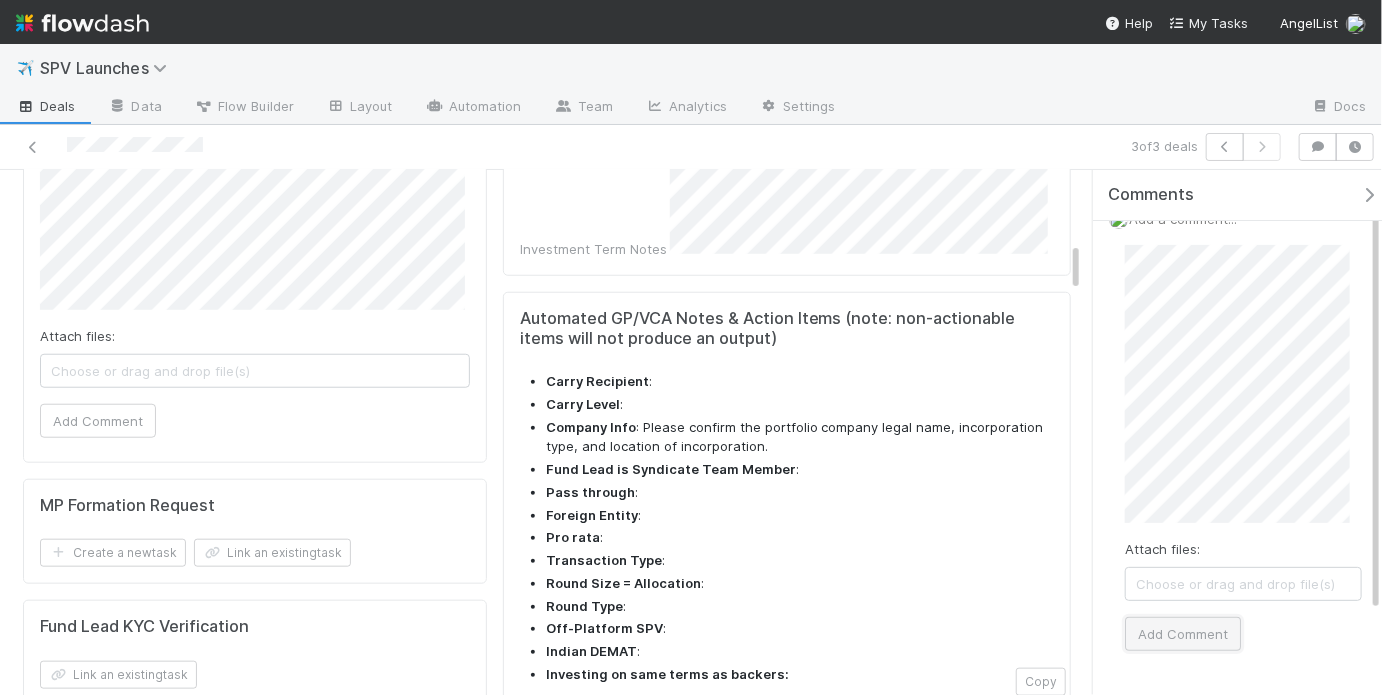 click on "Add Comment" at bounding box center [1183, 634] 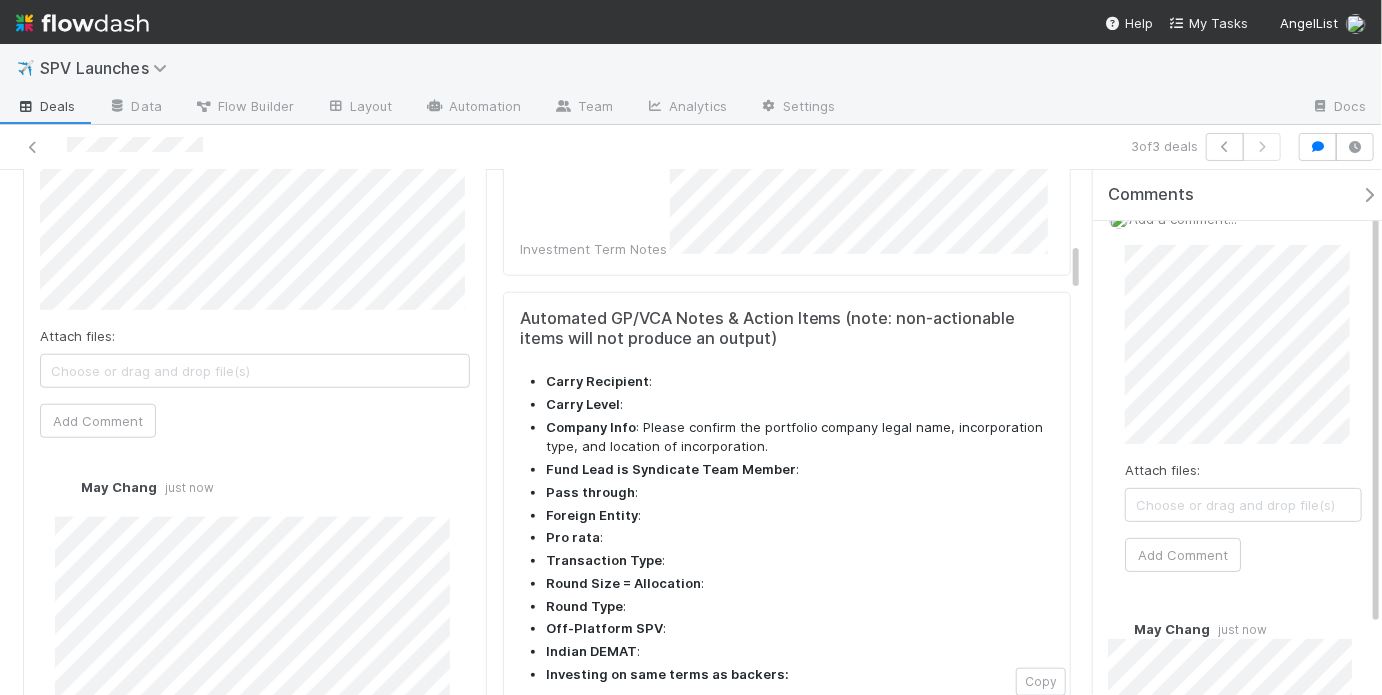 scroll, scrollTop: 0, scrollLeft: 0, axis: both 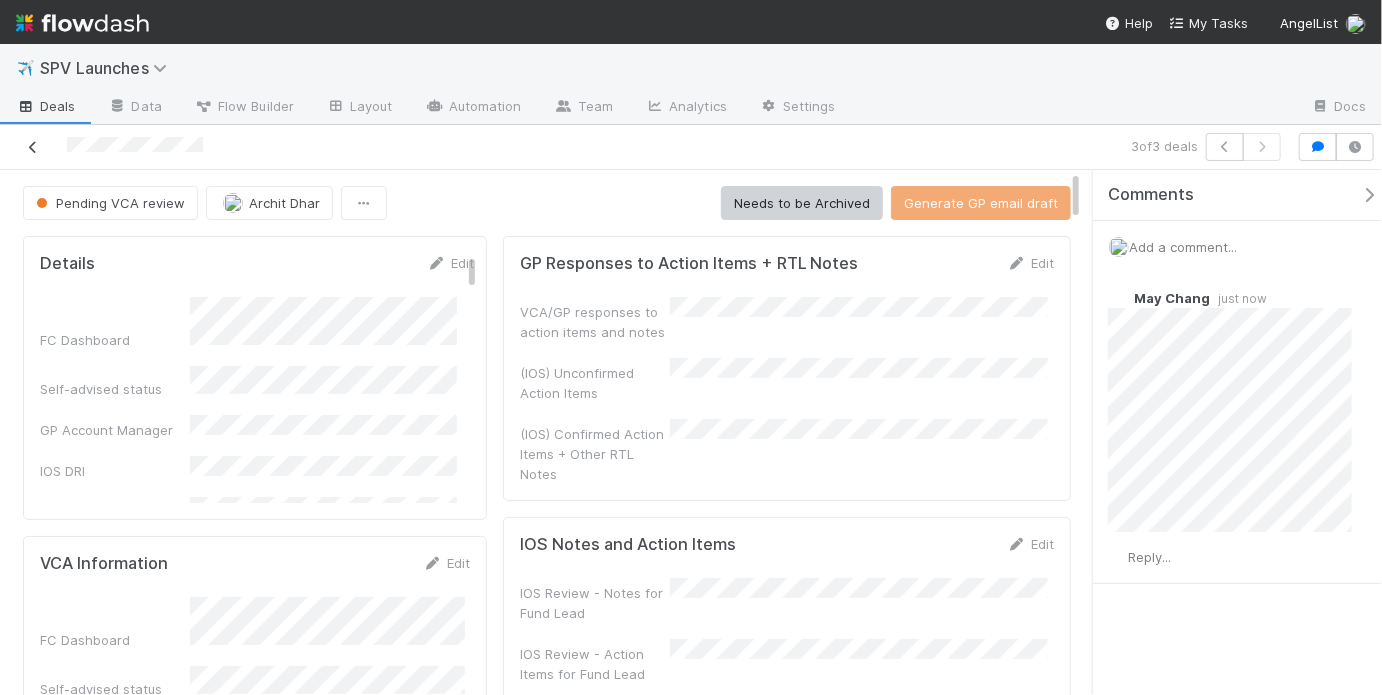 click at bounding box center (33, 147) 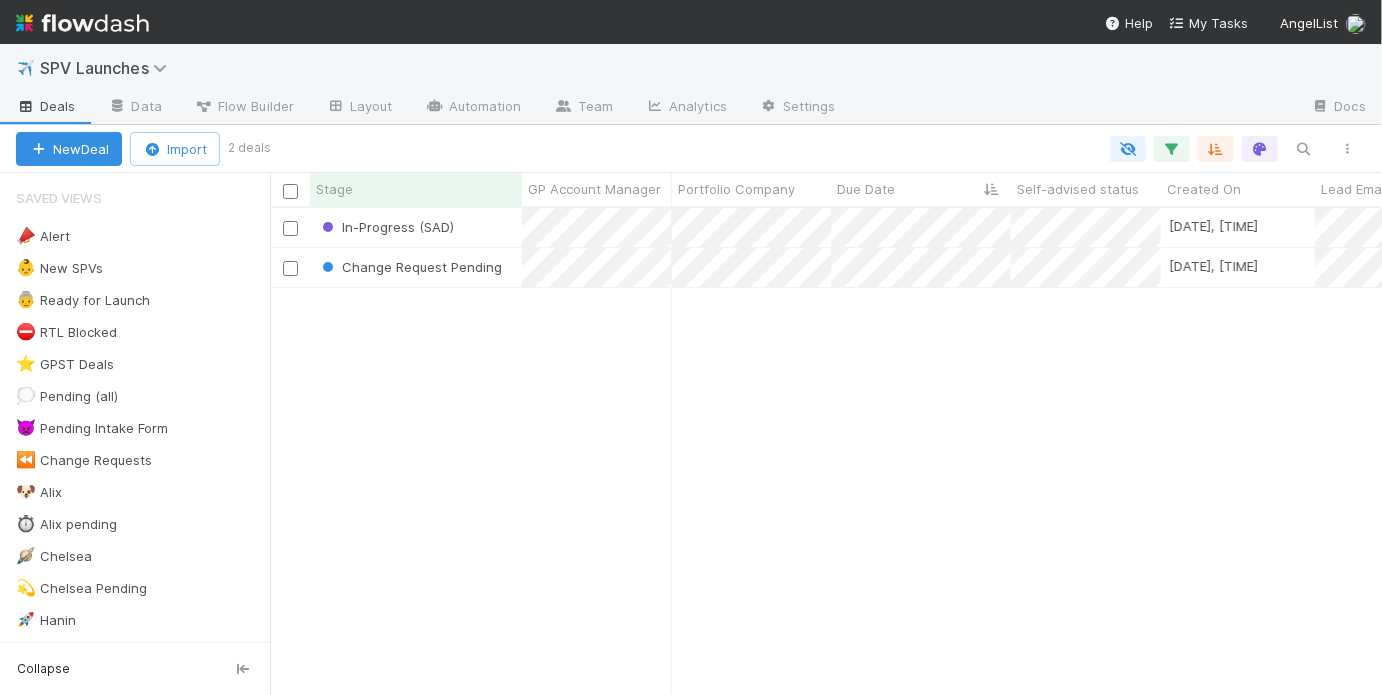 scroll, scrollTop: 13, scrollLeft: 12, axis: both 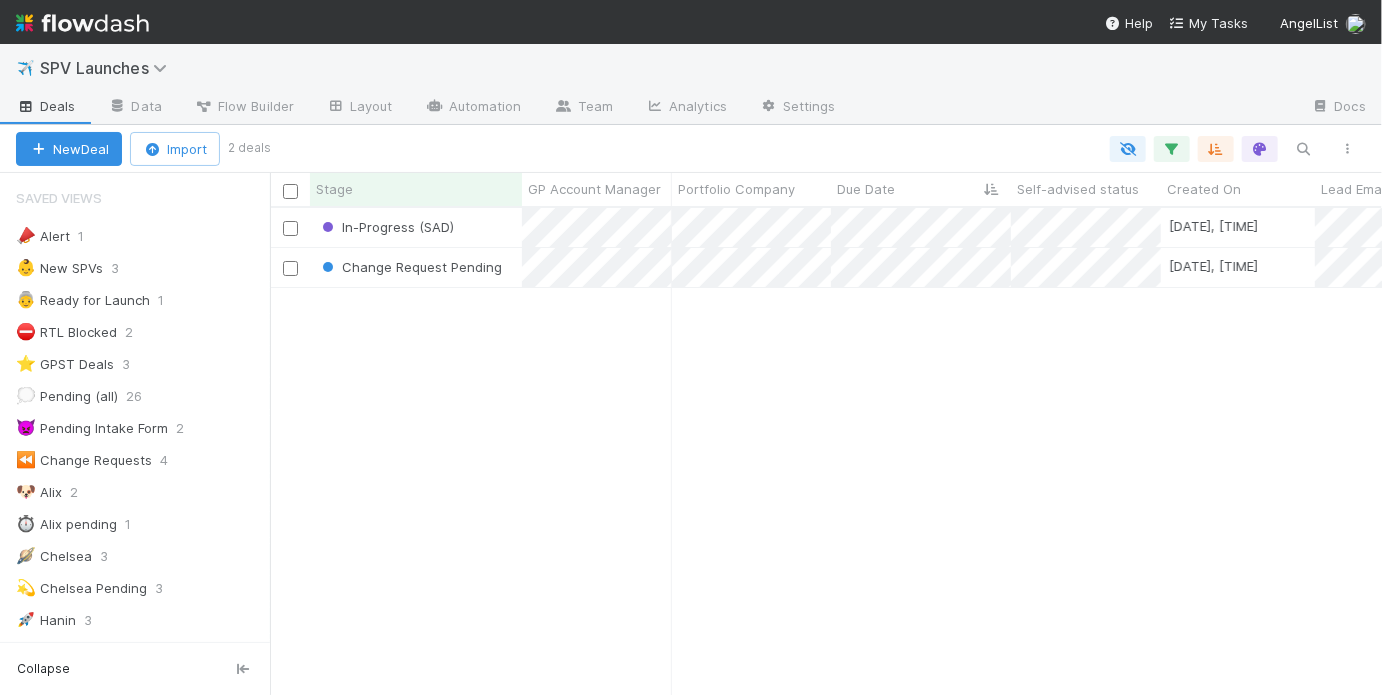 click on "In-Progress (SAD) 7/24/25, 7:04:54 PM May Chang 0 0 0 0 0 0 0   Change Request Pending 7/25/25, 12:32:59 PM May Chang 0 0 1 0 0 1 0" at bounding box center (826, 451) 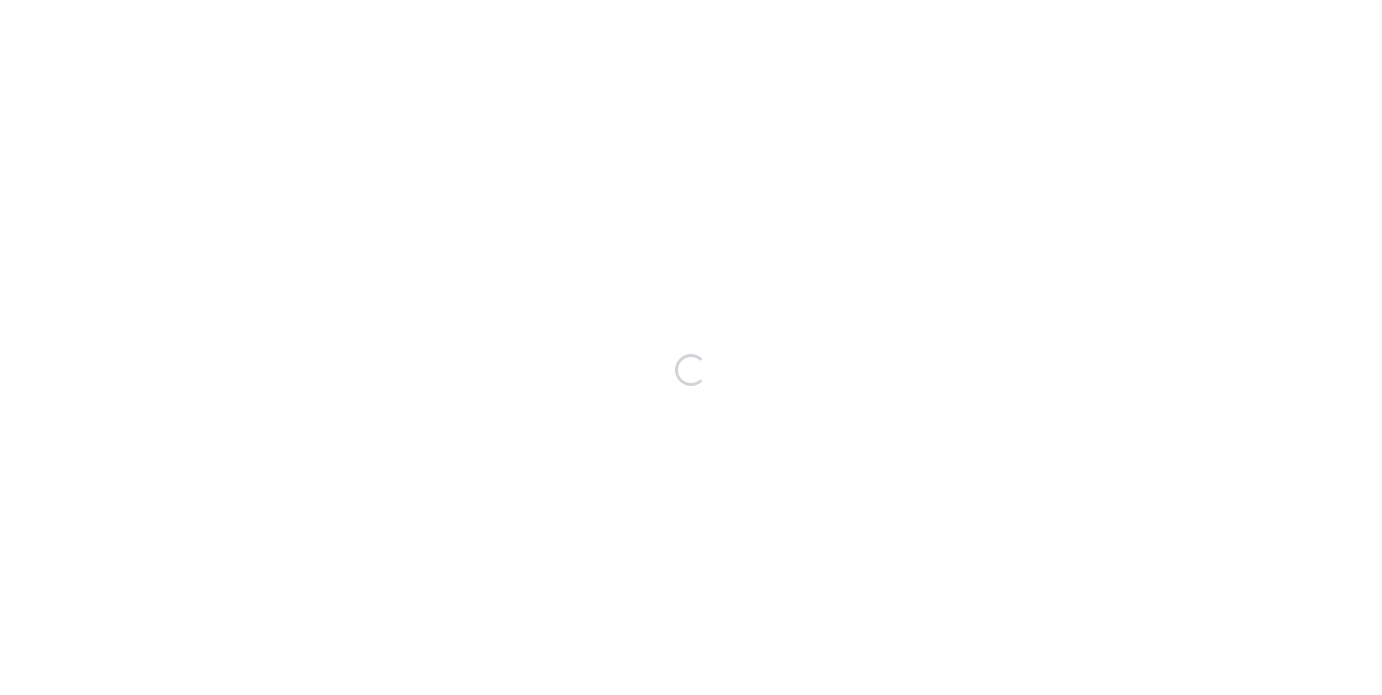 scroll, scrollTop: 0, scrollLeft: 0, axis: both 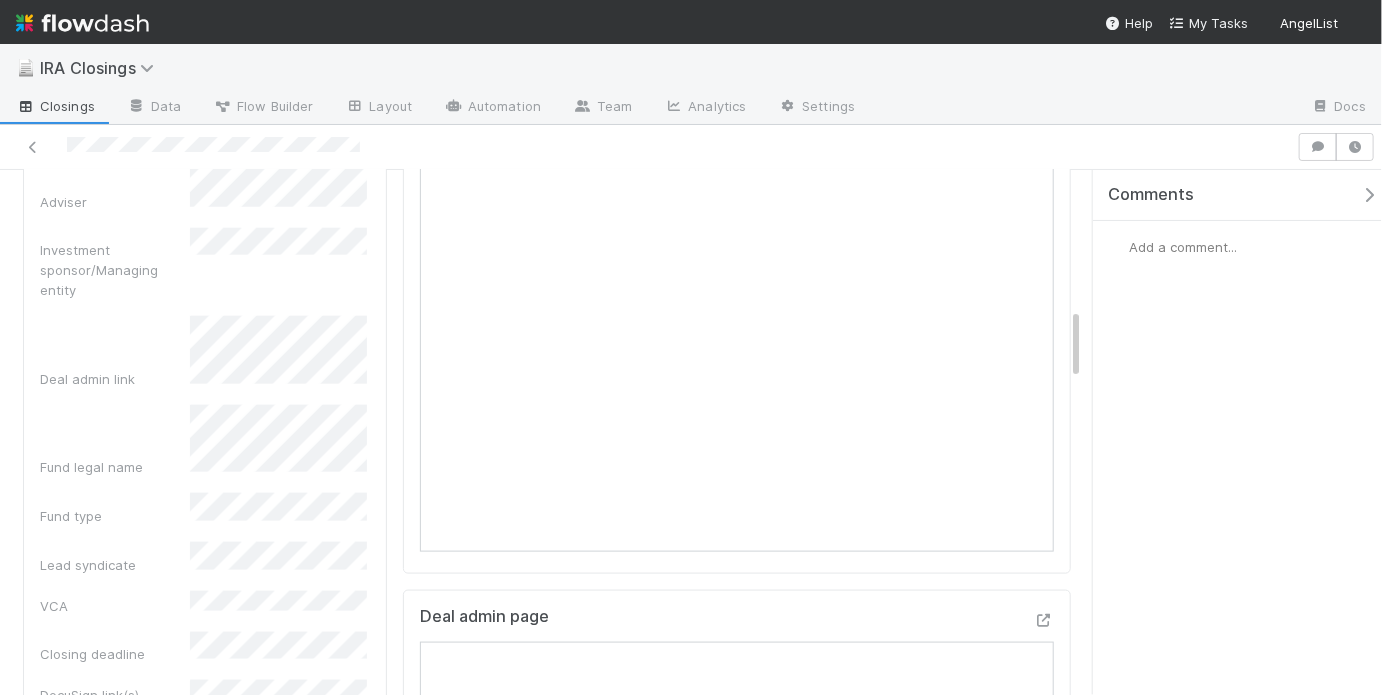 click on "Urgent?  Due Date  ***Admin Notes***  LP name  LP Email Address  Investing entity  LP profile  Front thread  IRA Provider  Deal name  Amount  Adviser  Investment sponsor/Managing entity  Deal admin link  Fund legal name  Fund type  Lead syndicate  VCA  Closing deadline  DocuSign link(s)  Other Documents   Custodian forms  Executed custodian form  Online form  IOS DRI  Deal ID  Closing or Subscription ID  Front Conversation ID  GP Sub Doc link  Custodian Requirements" at bounding box center (205, 534) 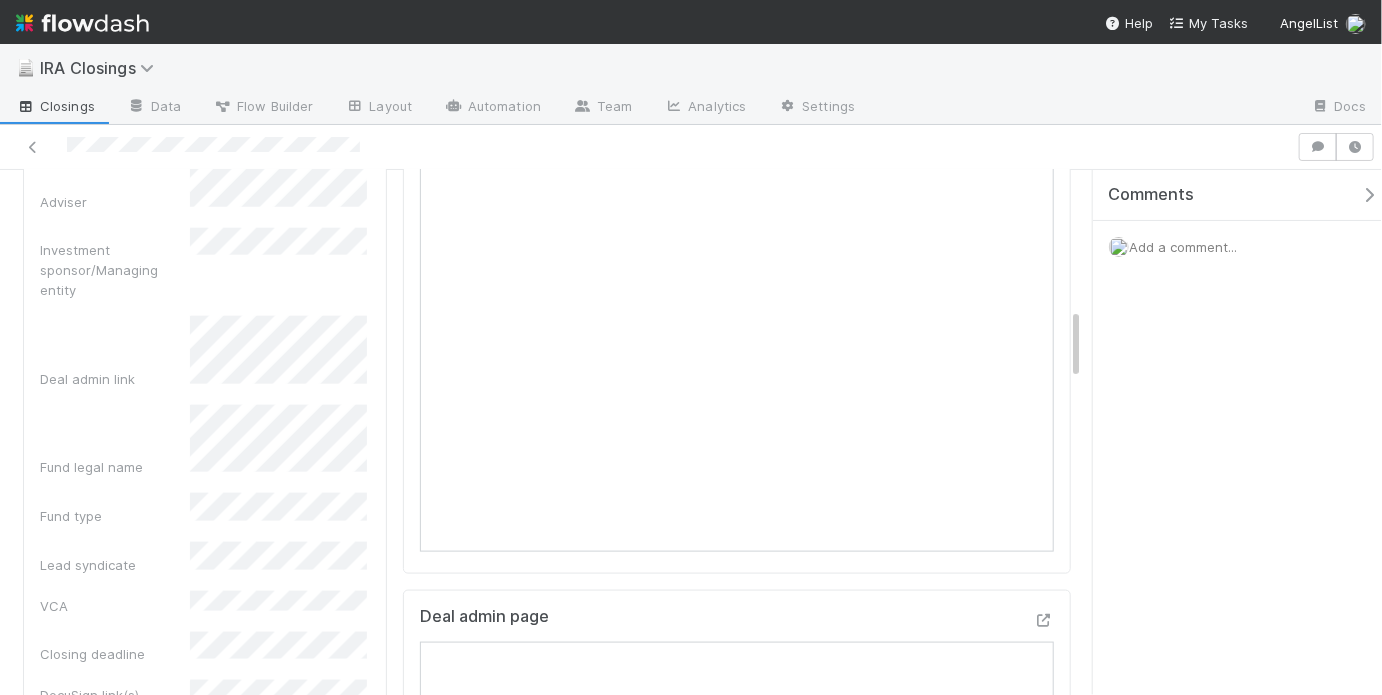 click on "Urgent?  Due Date  ***Admin Notes***  LP name  LP Email Address  Investing entity  LP profile  Front thread  IRA Provider  Deal name  Amount  Adviser  Investment sponsor/Managing entity  Deal admin link  Fund legal name  Fund type  Lead syndicate  VCA  Closing deadline  DocuSign link(s)  Other Documents   Custodian forms  Executed custodian form  Online form  IOS DRI  Deal ID  Closing or Subscription ID  Front Conversation ID  GP Sub Doc link  Custodian Requirements" at bounding box center (205, 534) 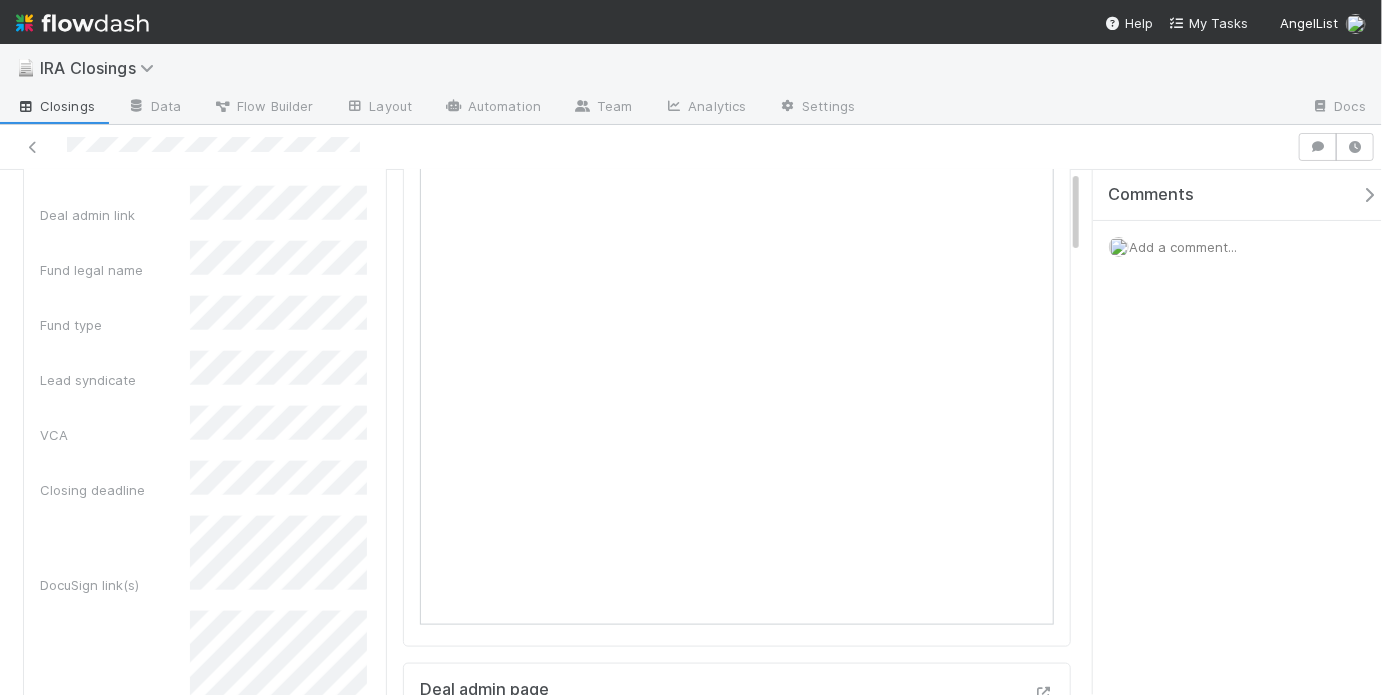 scroll, scrollTop: 0, scrollLeft: 0, axis: both 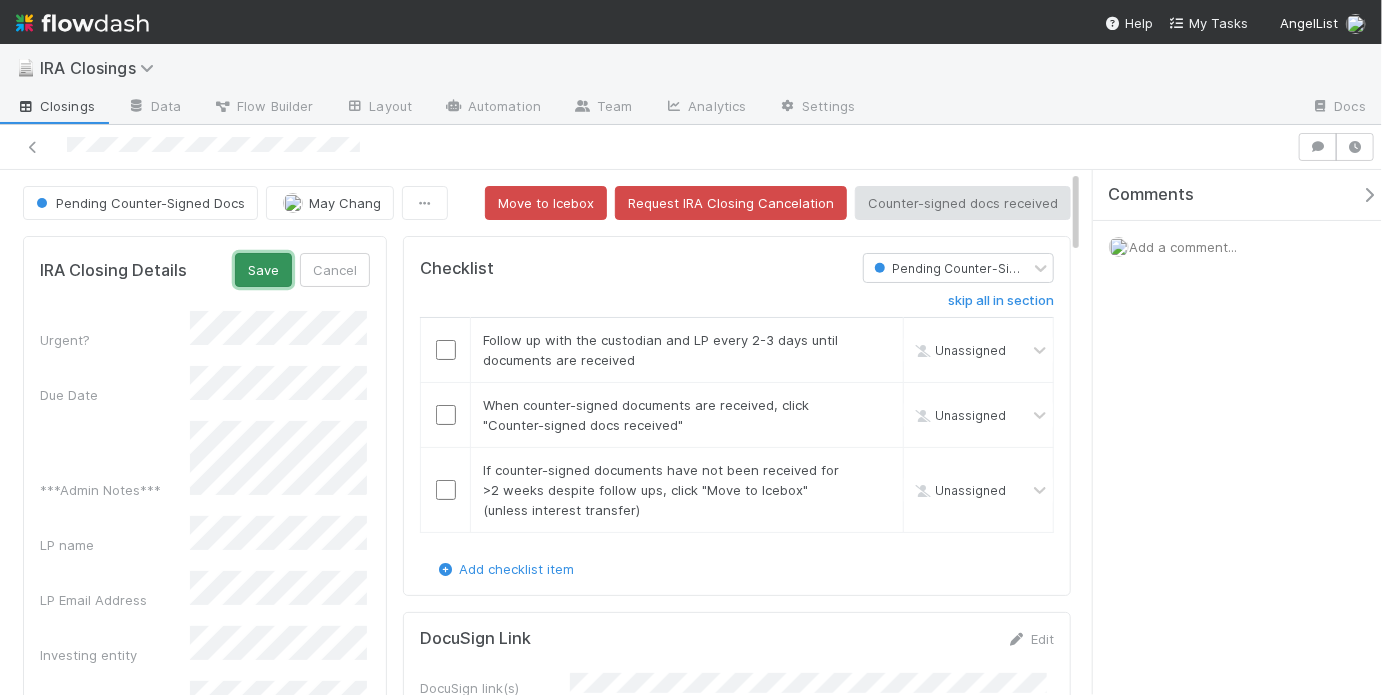 drag, startPoint x: 246, startPoint y: 269, endPoint x: 342, endPoint y: 396, distance: 159.20113 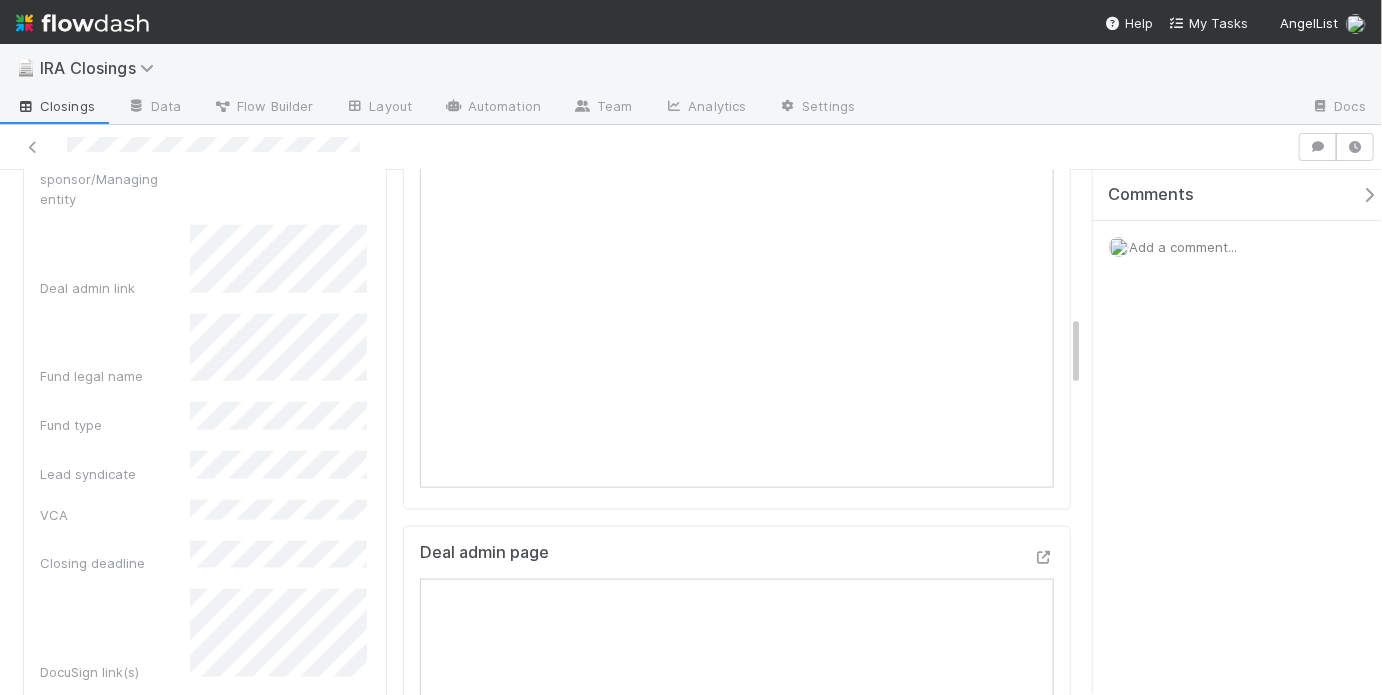 scroll, scrollTop: 1086, scrollLeft: 0, axis: vertical 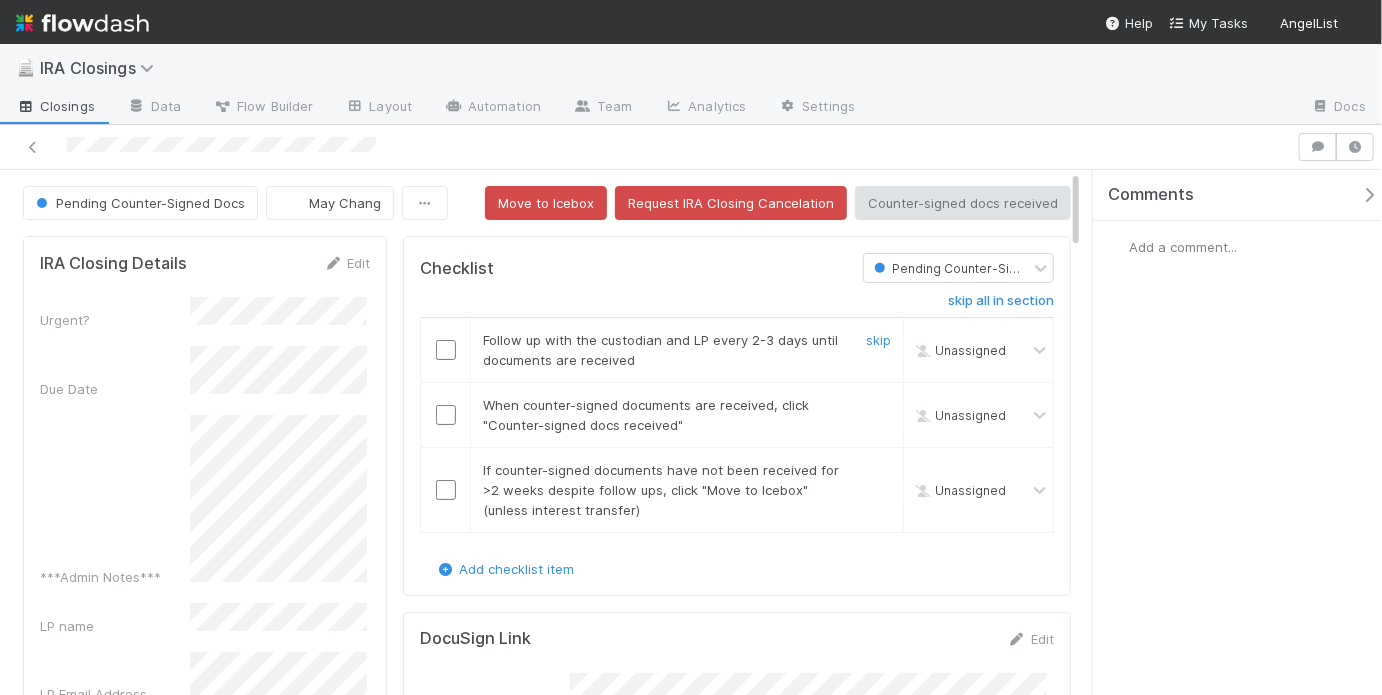 click at bounding box center [446, 350] 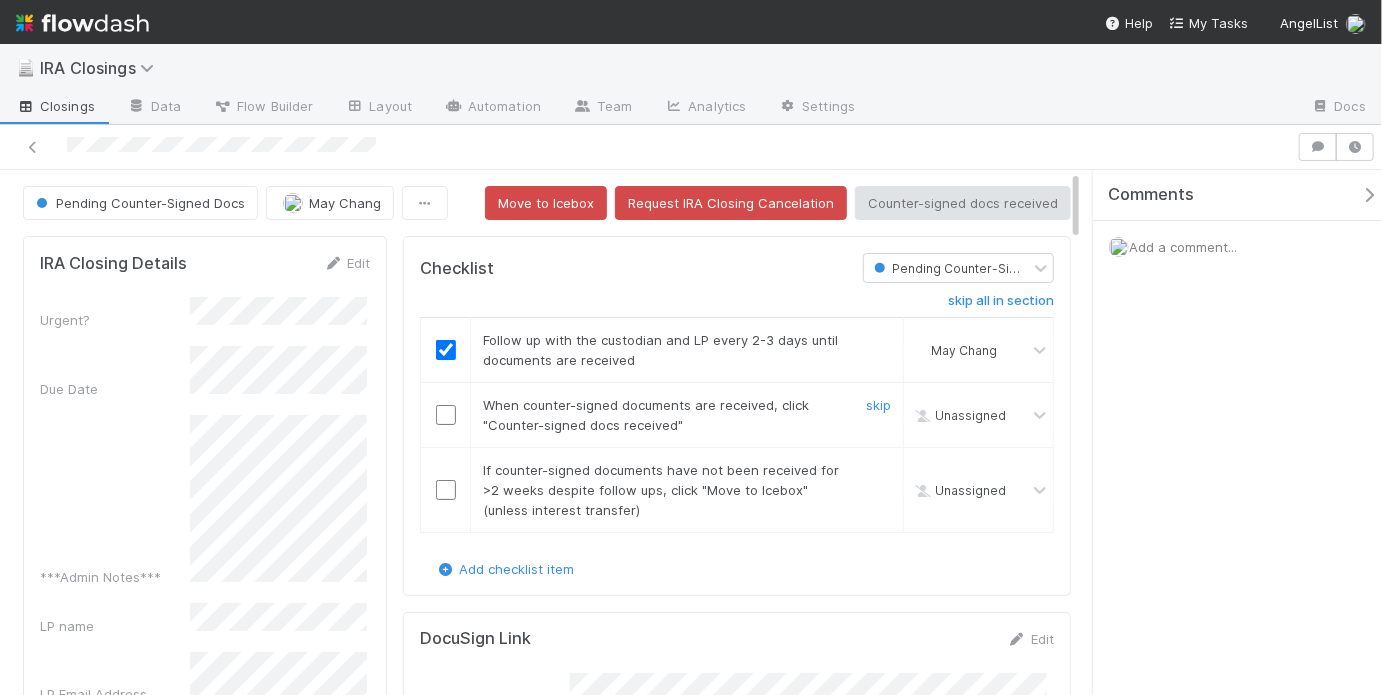 click at bounding box center [446, 415] 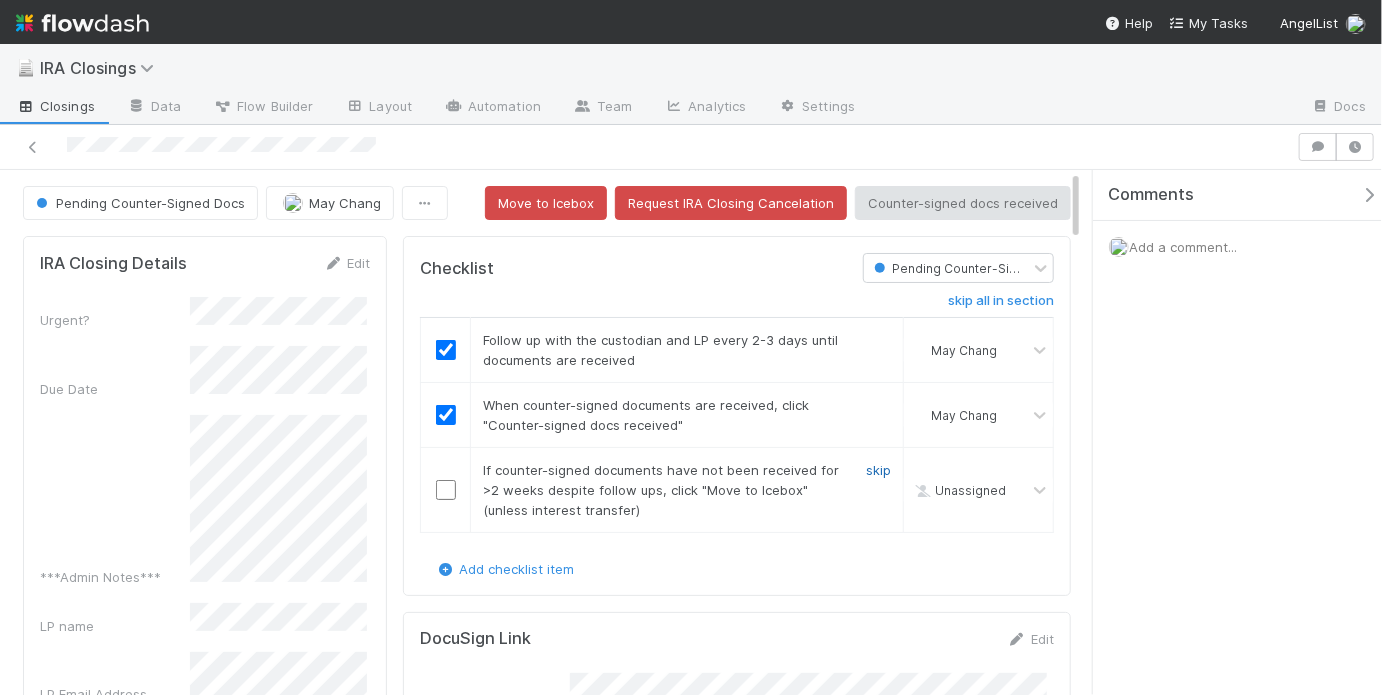 click on "skip" at bounding box center (878, 470) 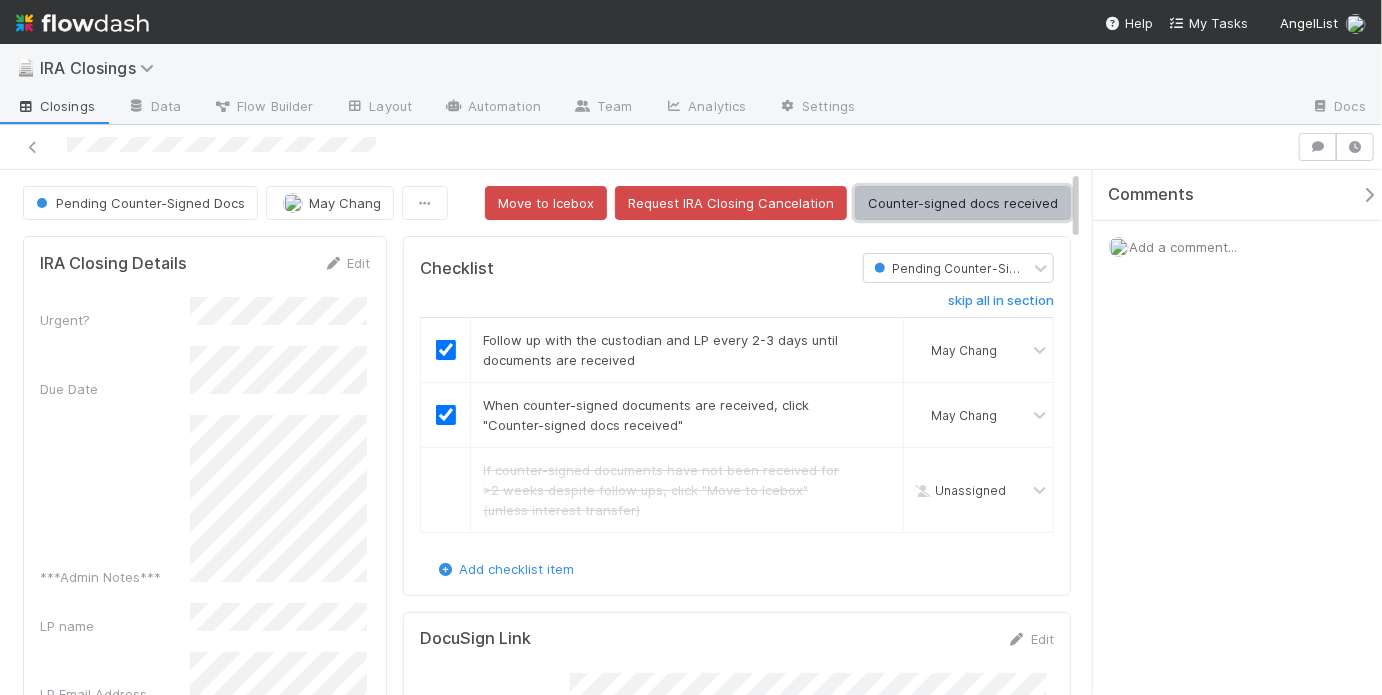 click on "Counter-signed docs received" at bounding box center [963, 203] 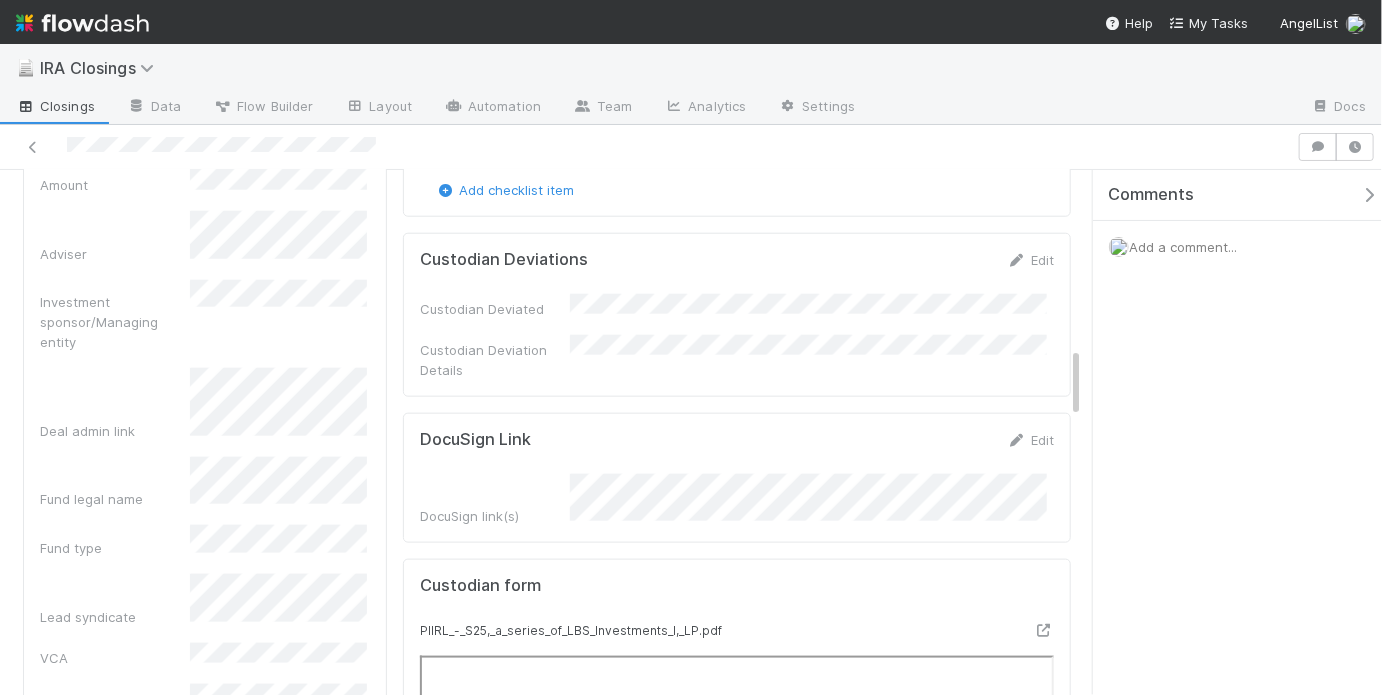 scroll, scrollTop: 1348, scrollLeft: 0, axis: vertical 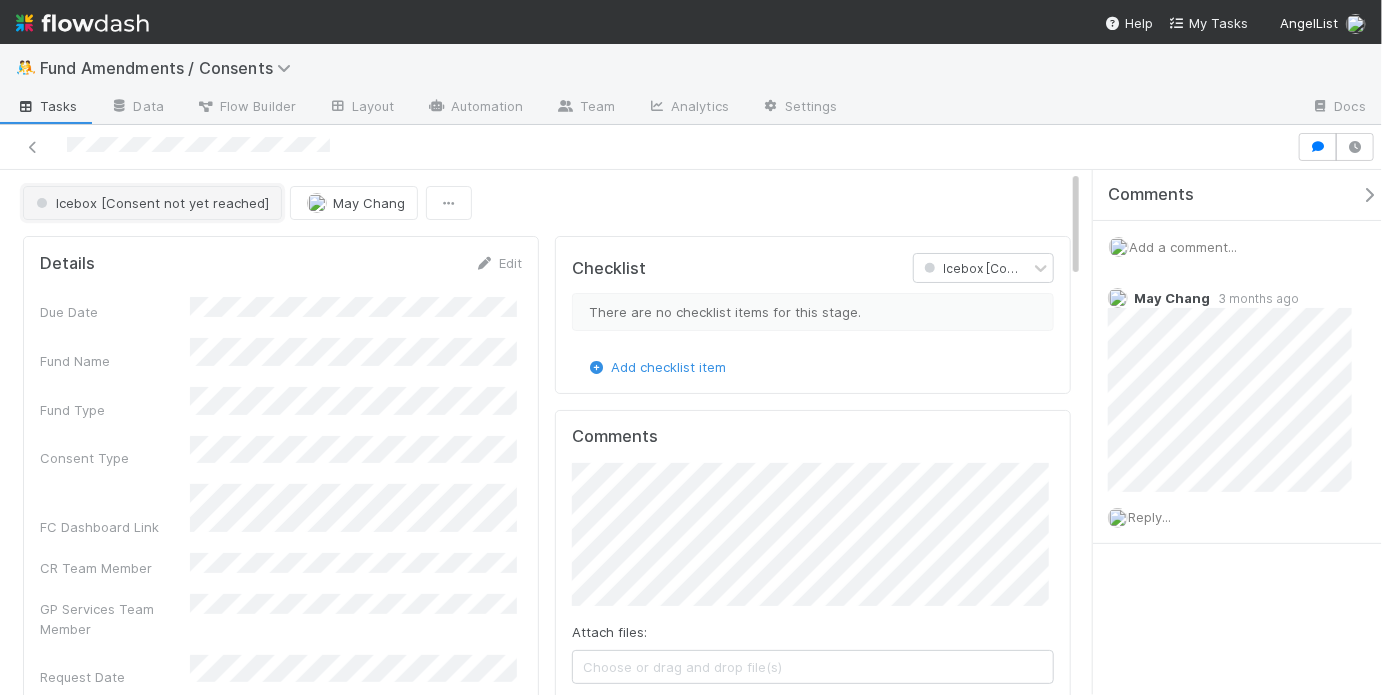 click on "Icebox [Consent not yet reached]" at bounding box center (150, 203) 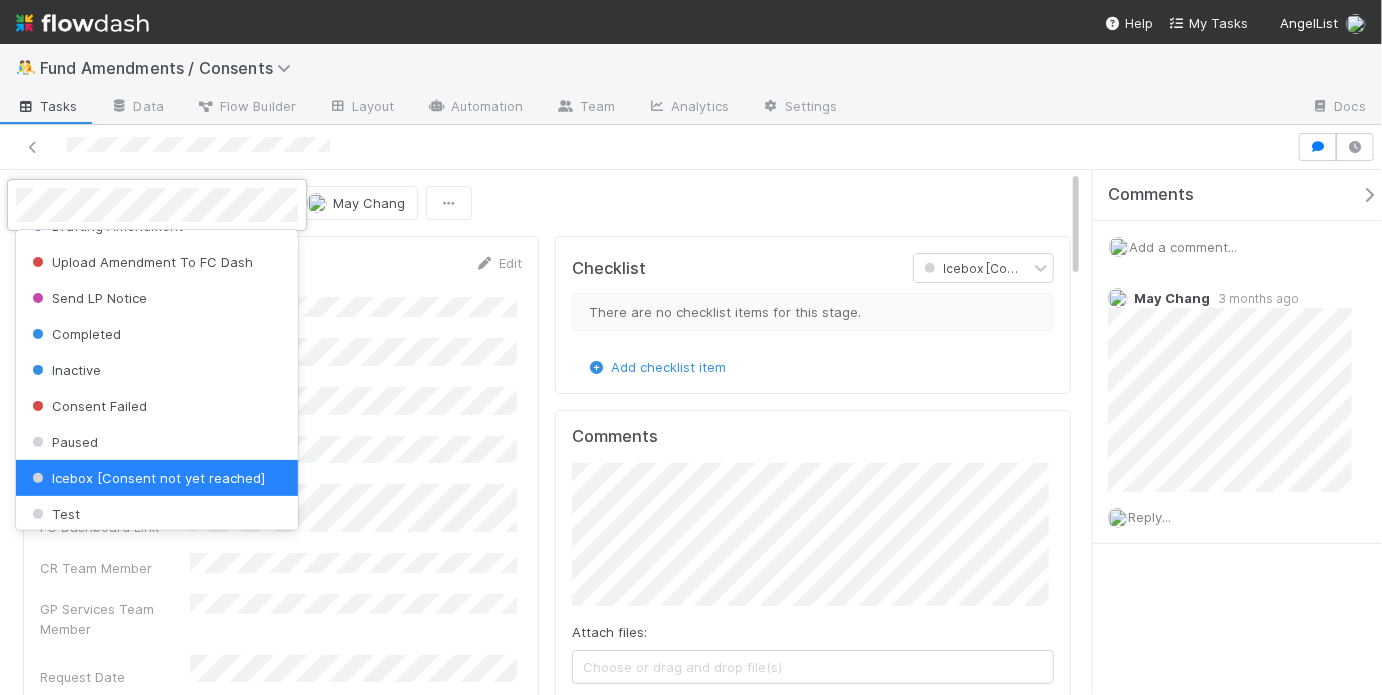 scroll, scrollTop: 0, scrollLeft: 0, axis: both 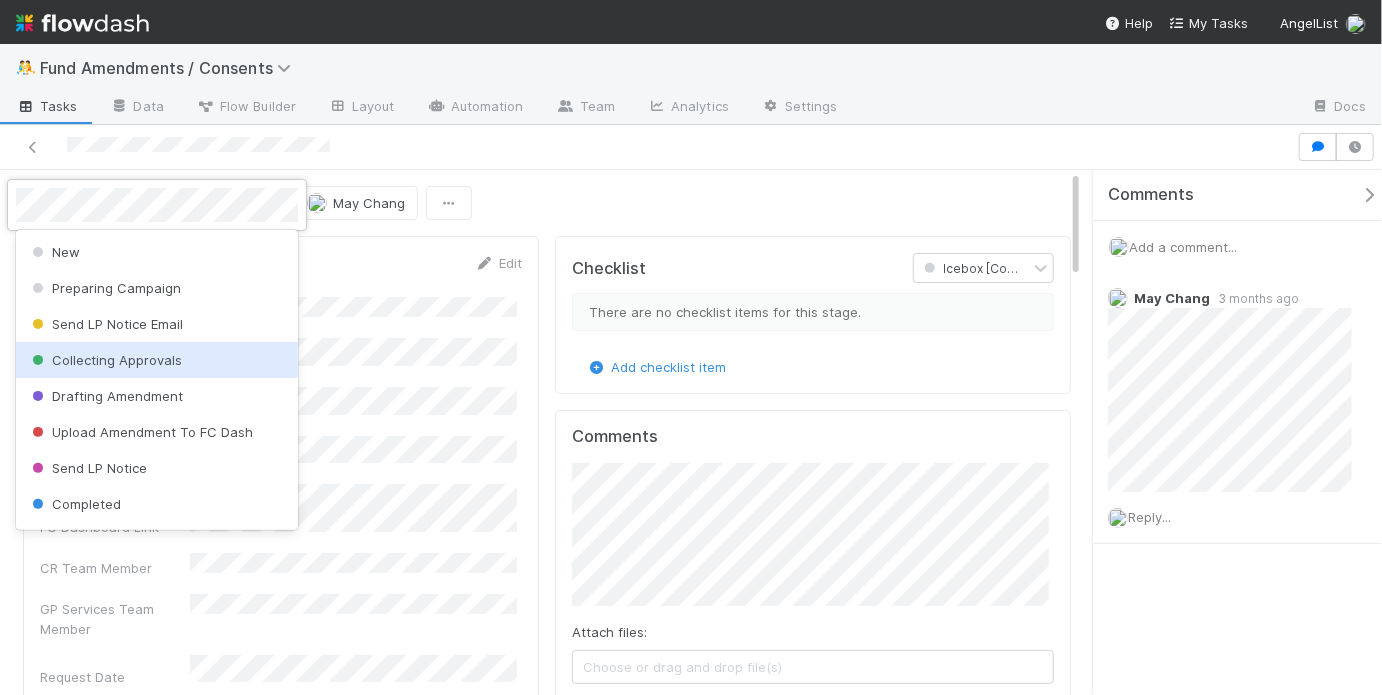 click on "Collecting Approvals" at bounding box center (105, 360) 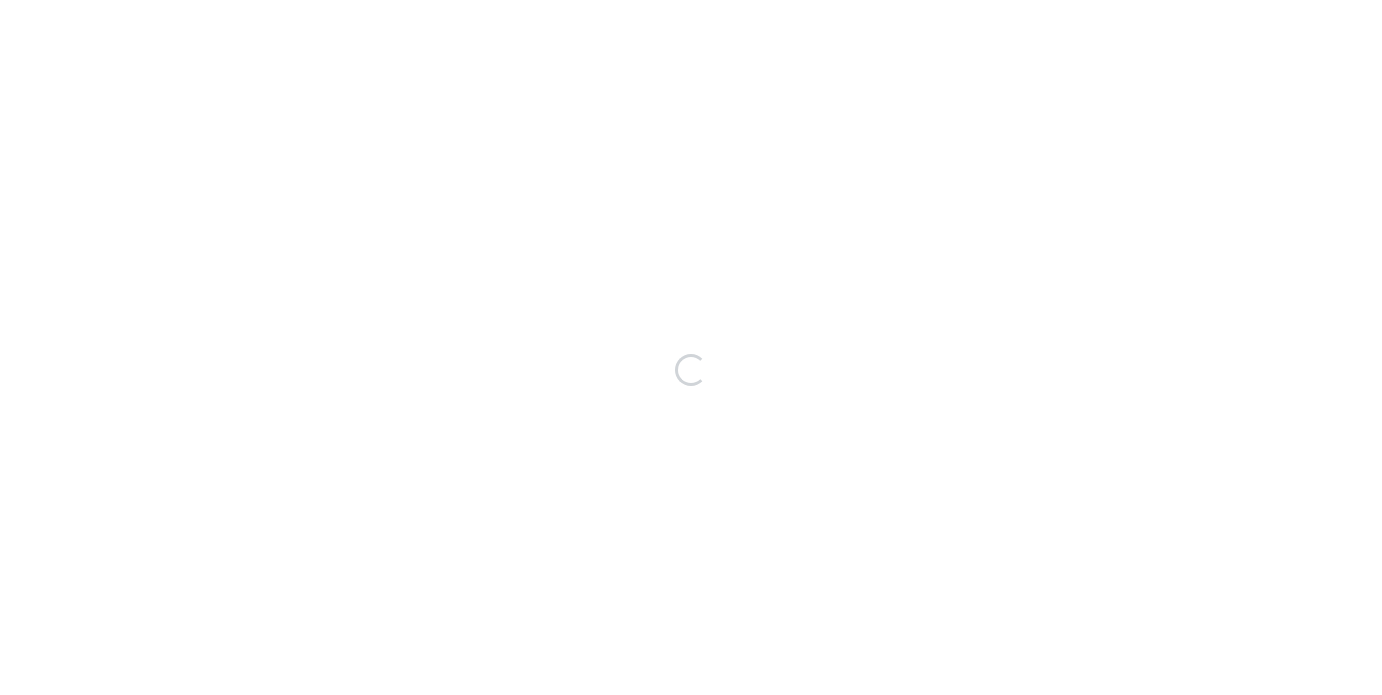 scroll, scrollTop: 0, scrollLeft: 0, axis: both 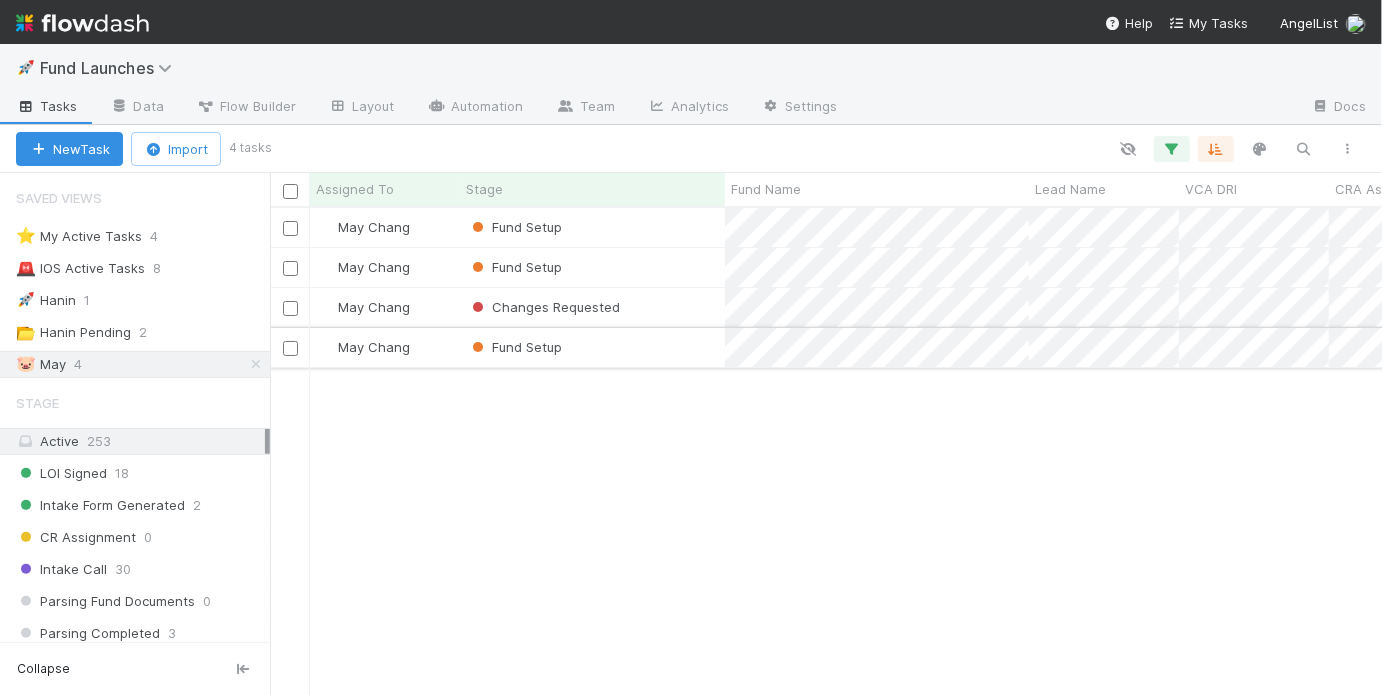 click on "Fund Setup" at bounding box center [592, 347] 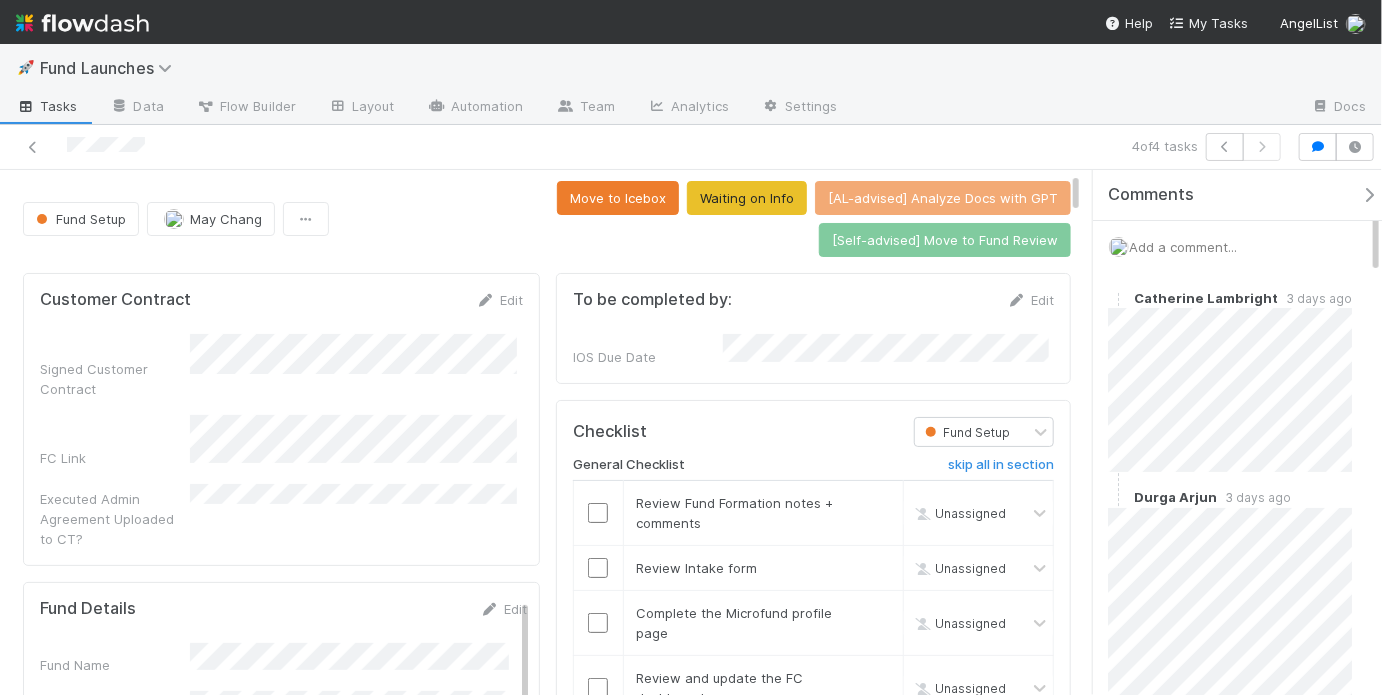 scroll, scrollTop: 0, scrollLeft: 0, axis: both 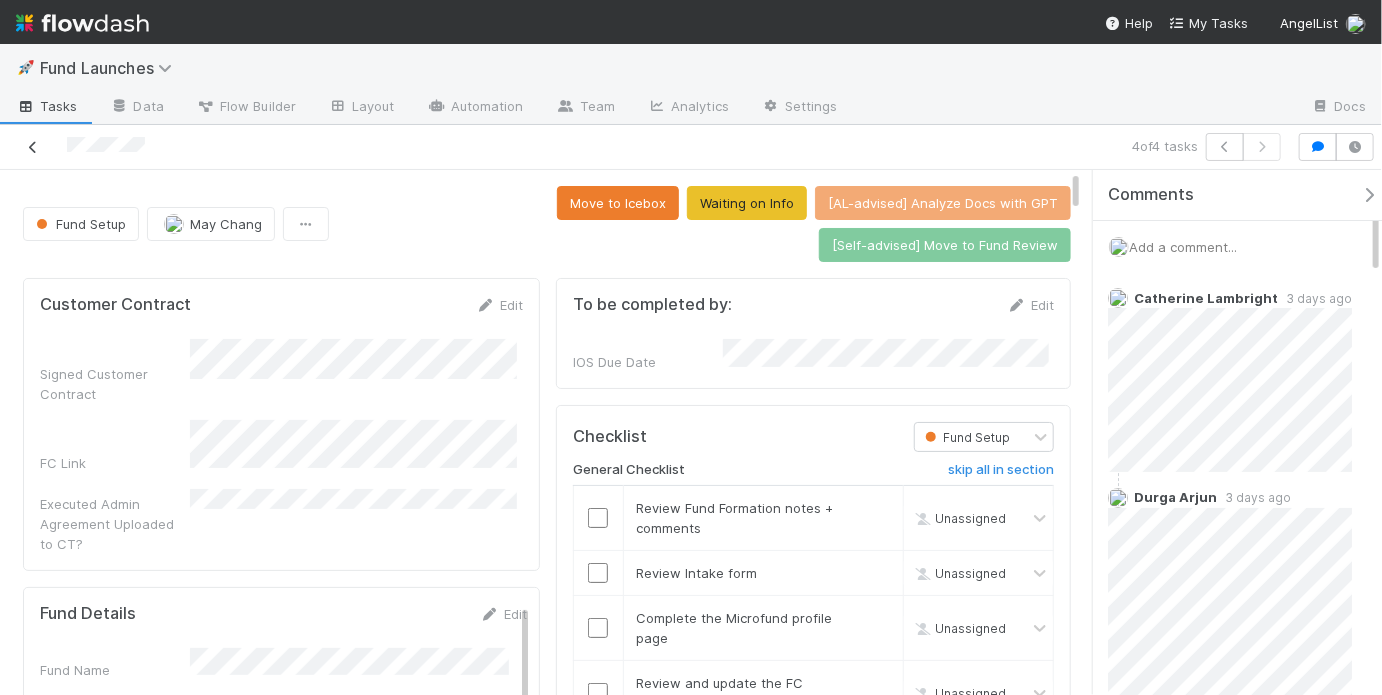 click at bounding box center [33, 147] 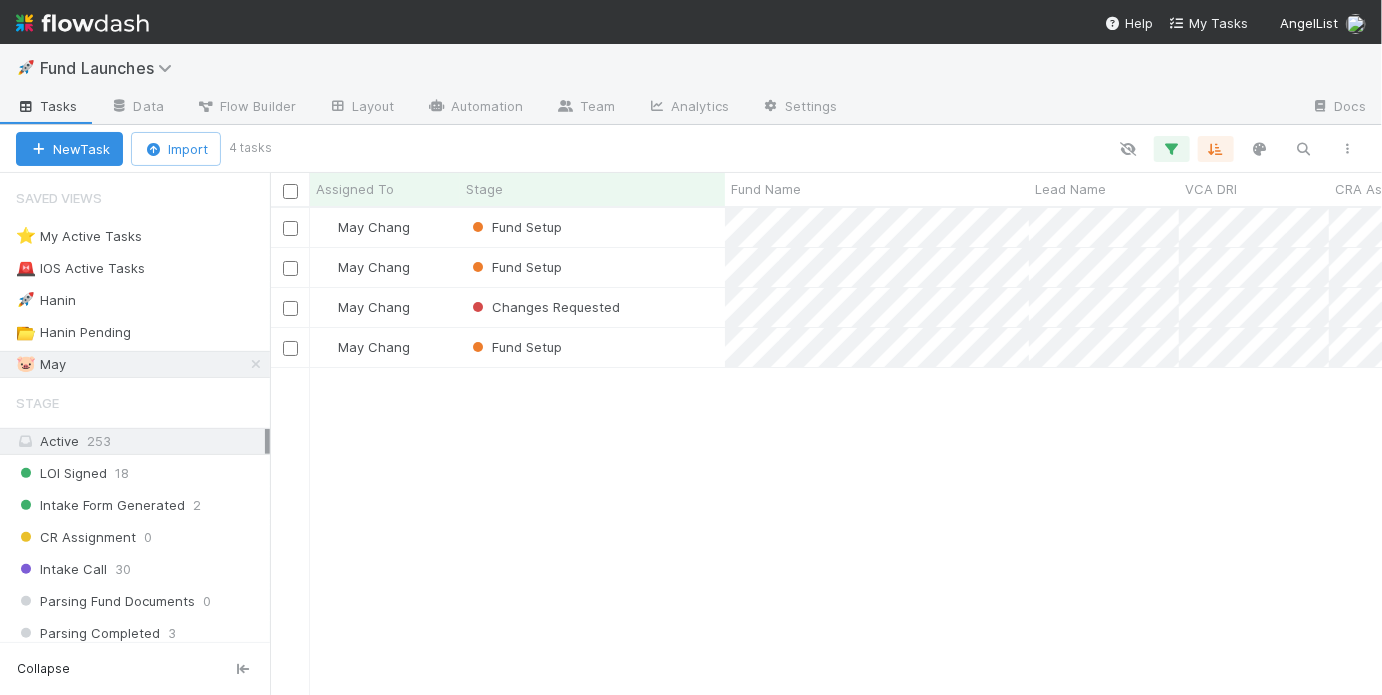 scroll, scrollTop: 13, scrollLeft: 12, axis: both 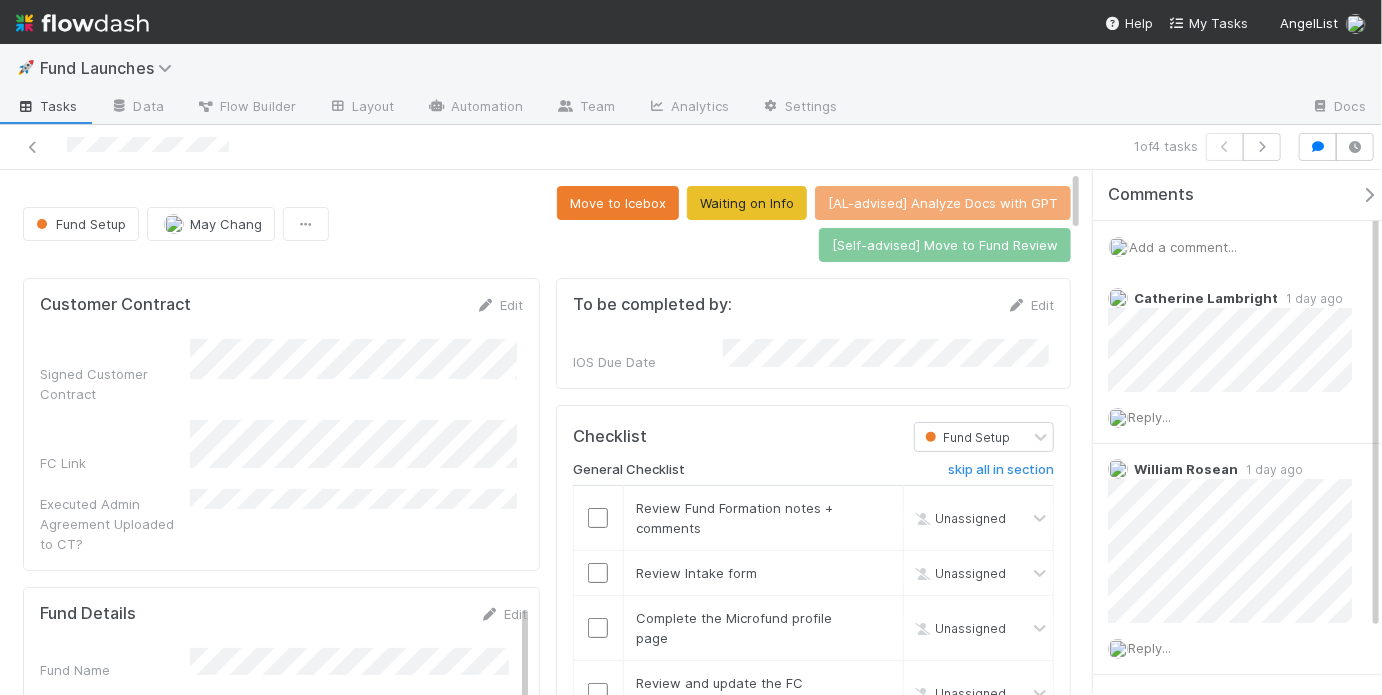 click on "Move to Icebox Waiting on Info [AL-advised] Analyze Docs with GPT  [Self-advised] Move to Fund Review" at bounding box center [704, 224] 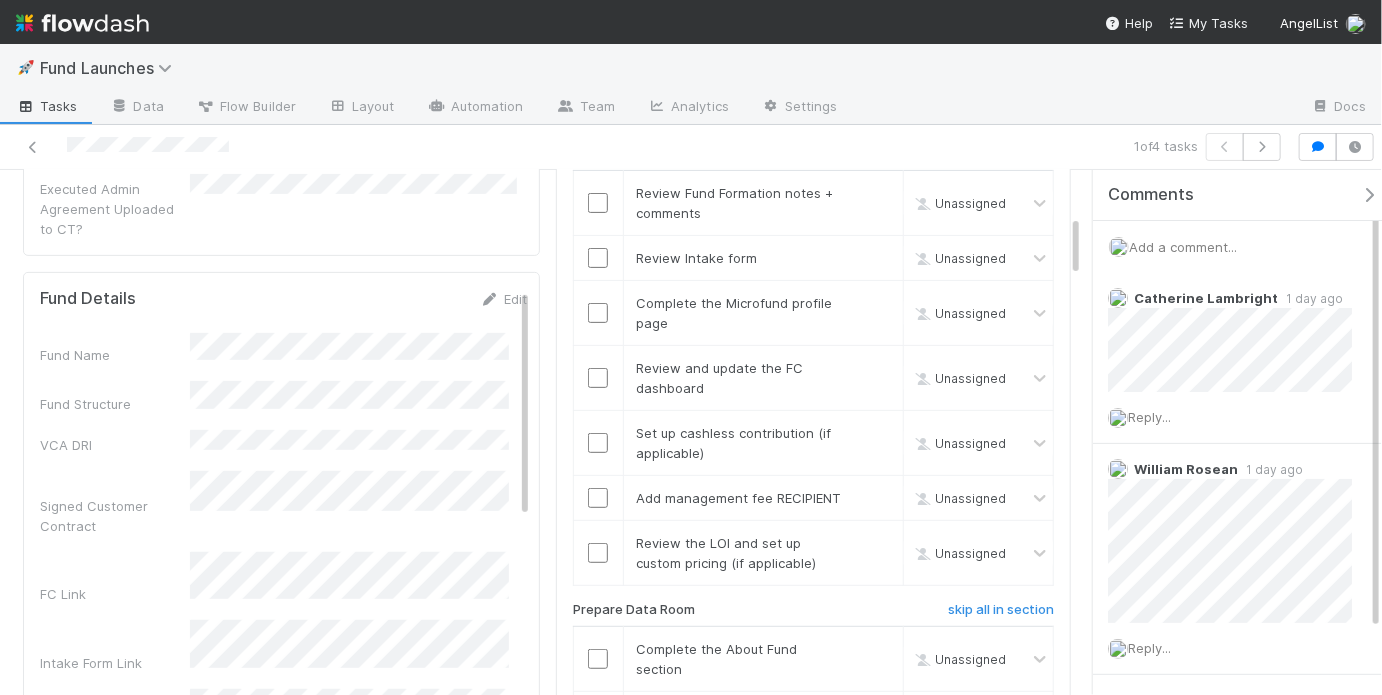scroll, scrollTop: 382, scrollLeft: 0, axis: vertical 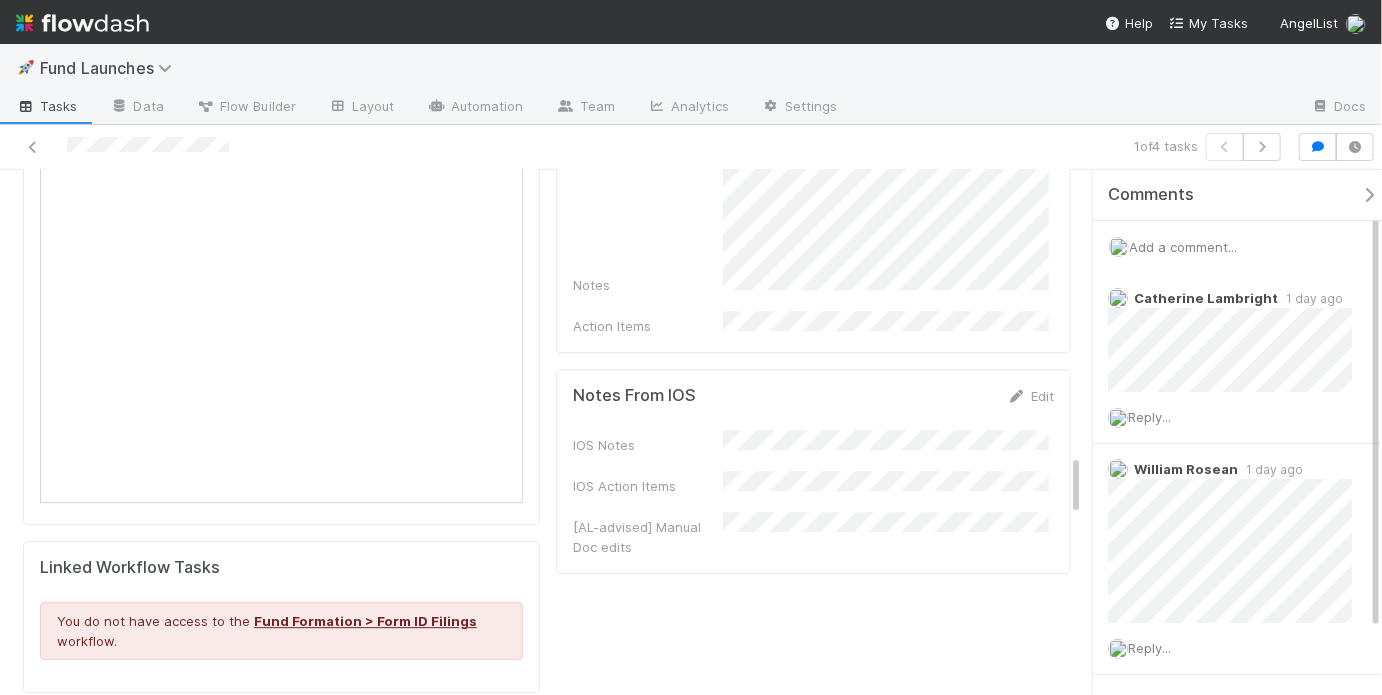 click on "IOS Notes  IOS Action Items  [AL-advised] Manual Doc edits" at bounding box center (813, 493) 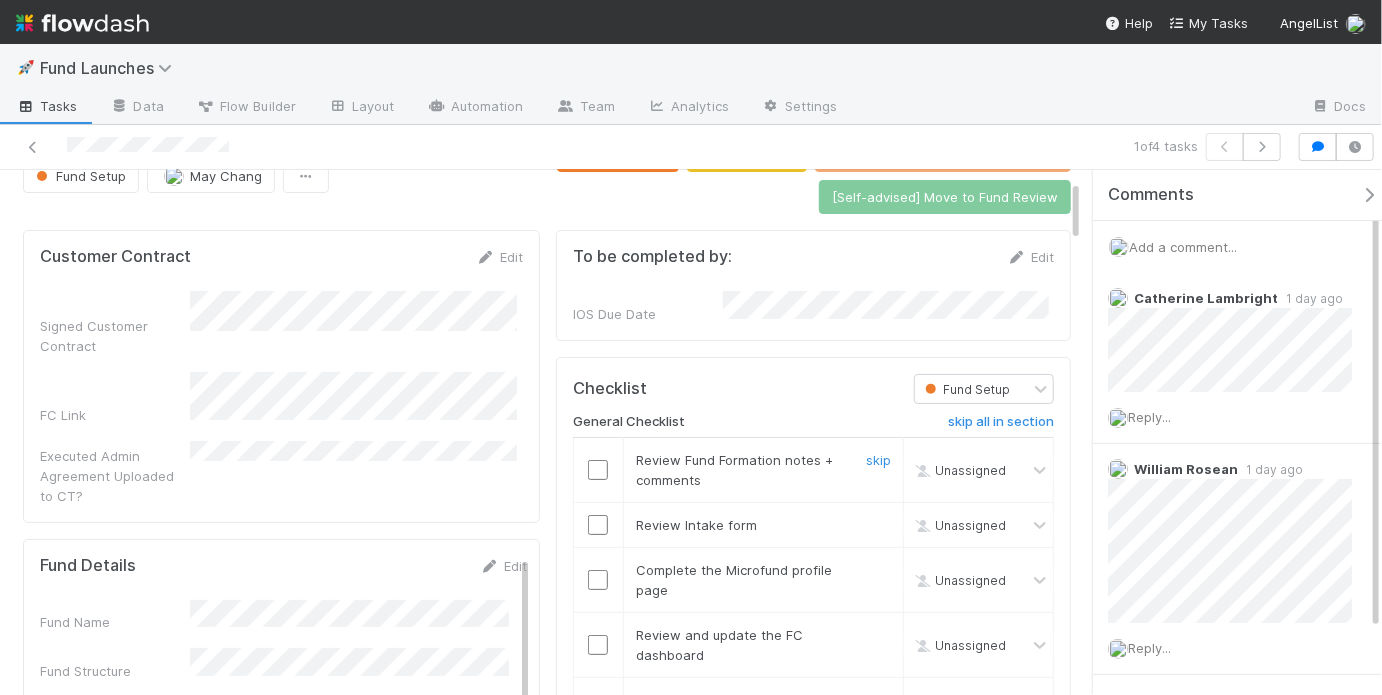 scroll, scrollTop: 134, scrollLeft: 0, axis: vertical 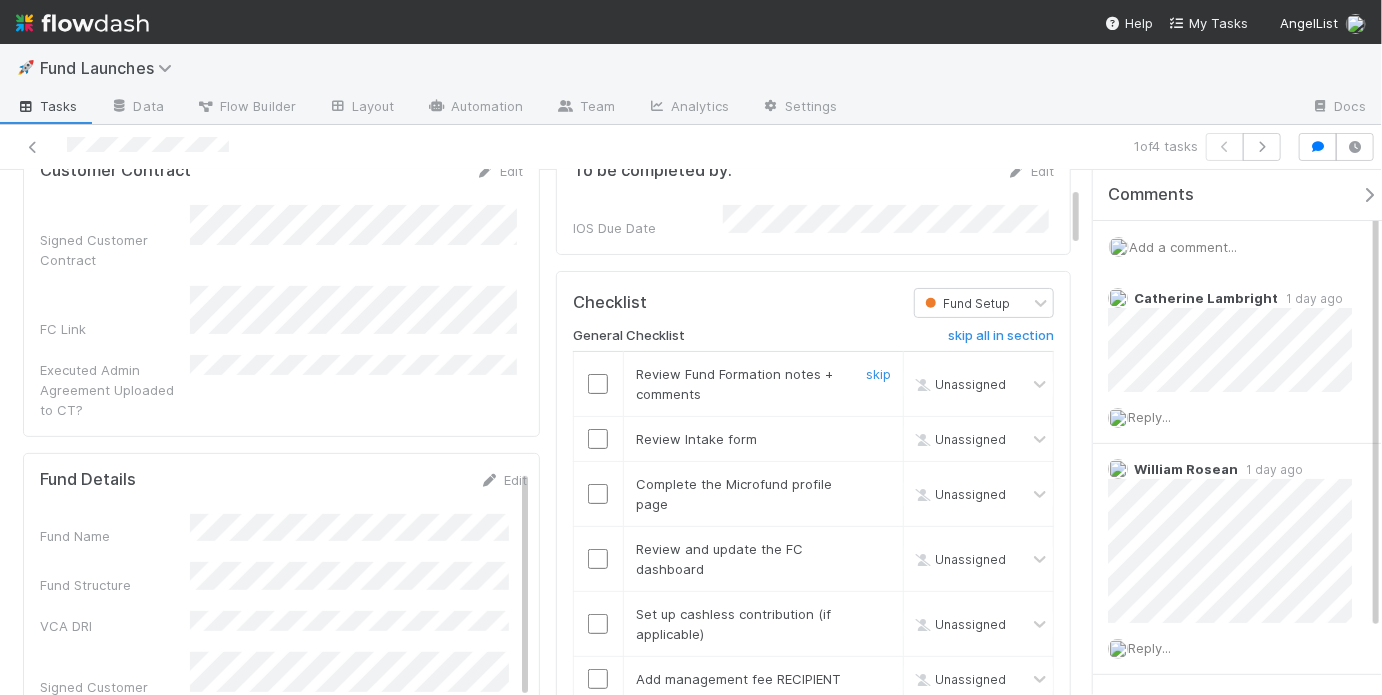 click at bounding box center (598, 384) 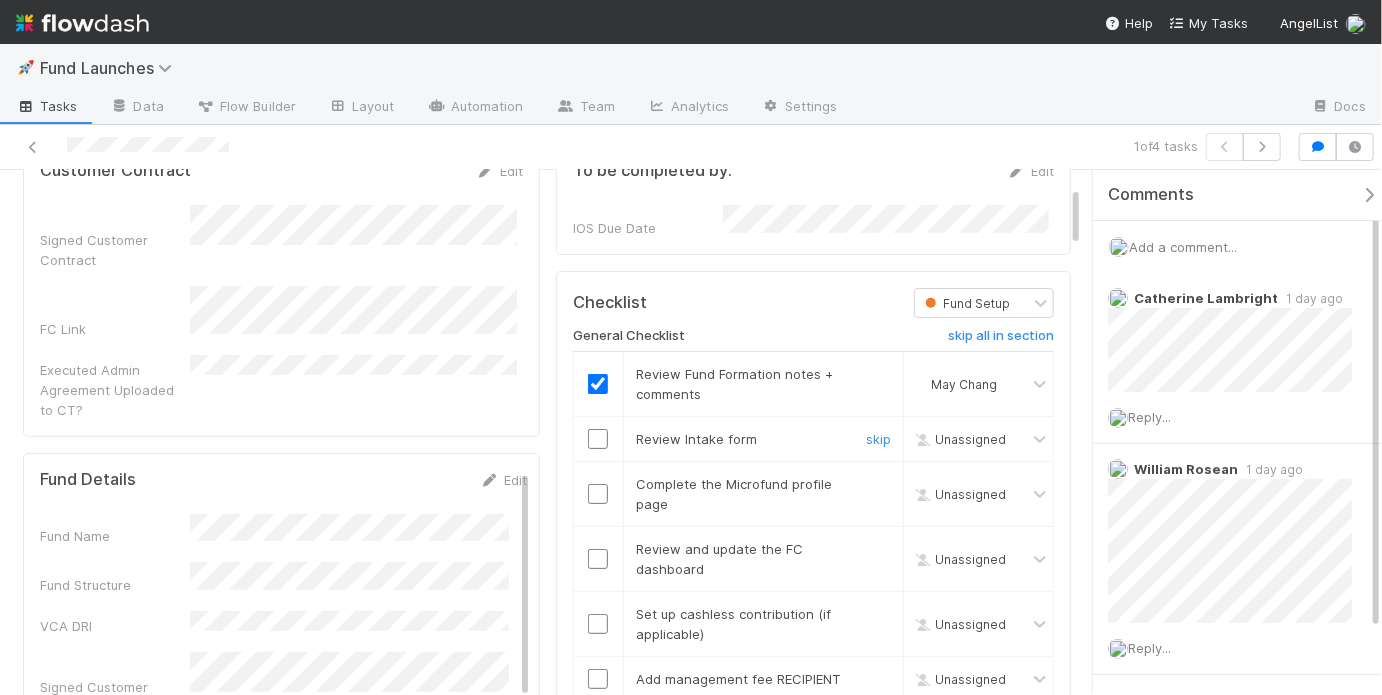 click at bounding box center [598, 439] 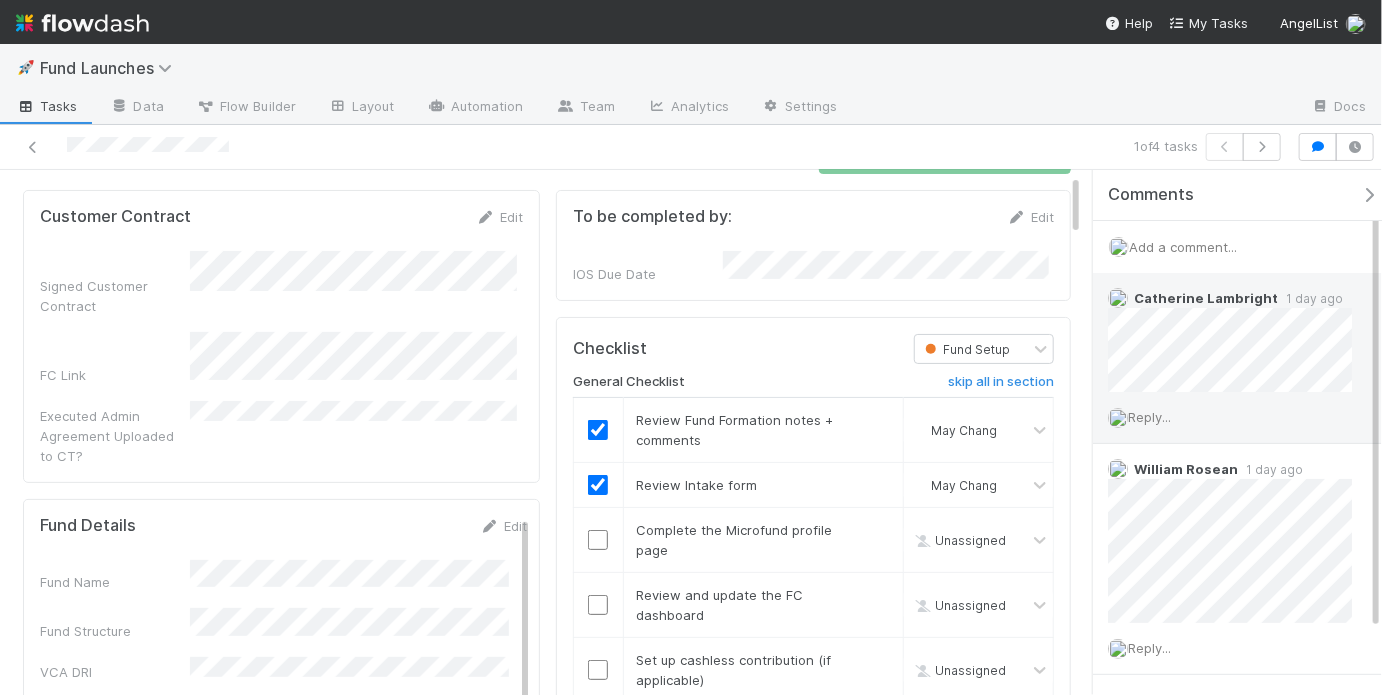 scroll, scrollTop: 0, scrollLeft: 0, axis: both 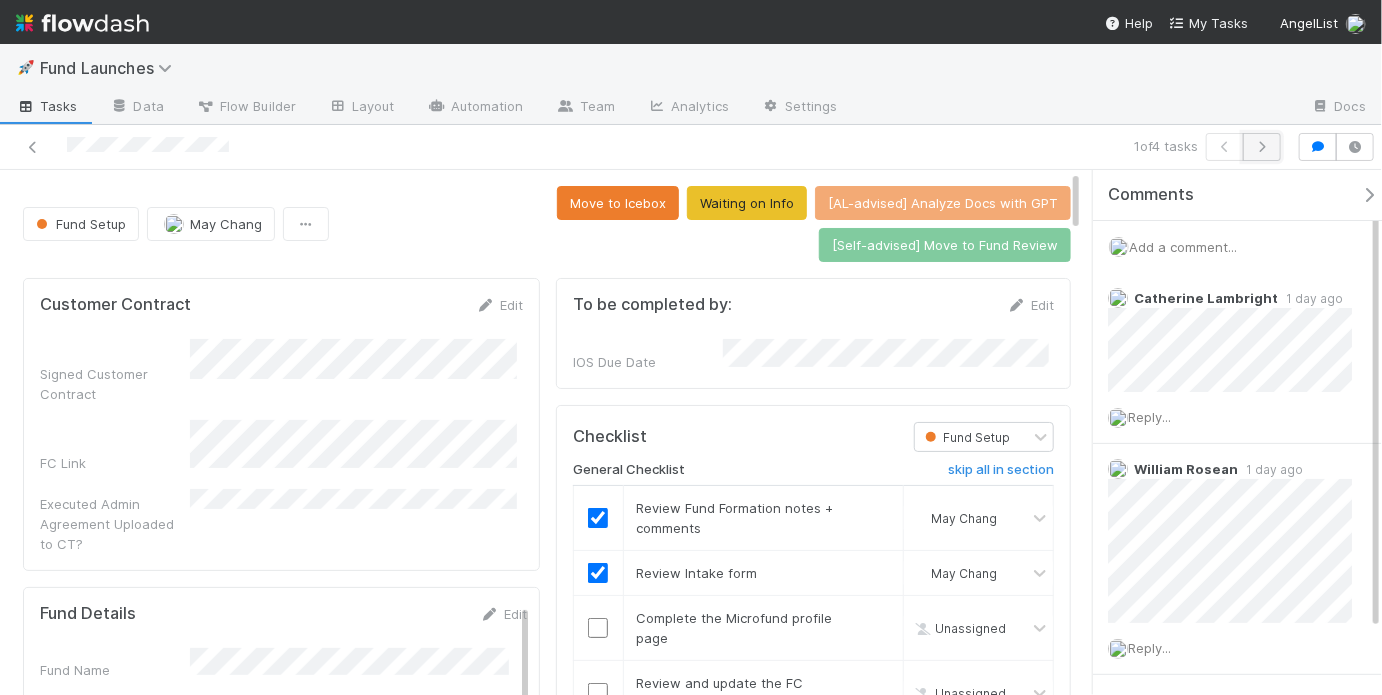 click at bounding box center (1262, 147) 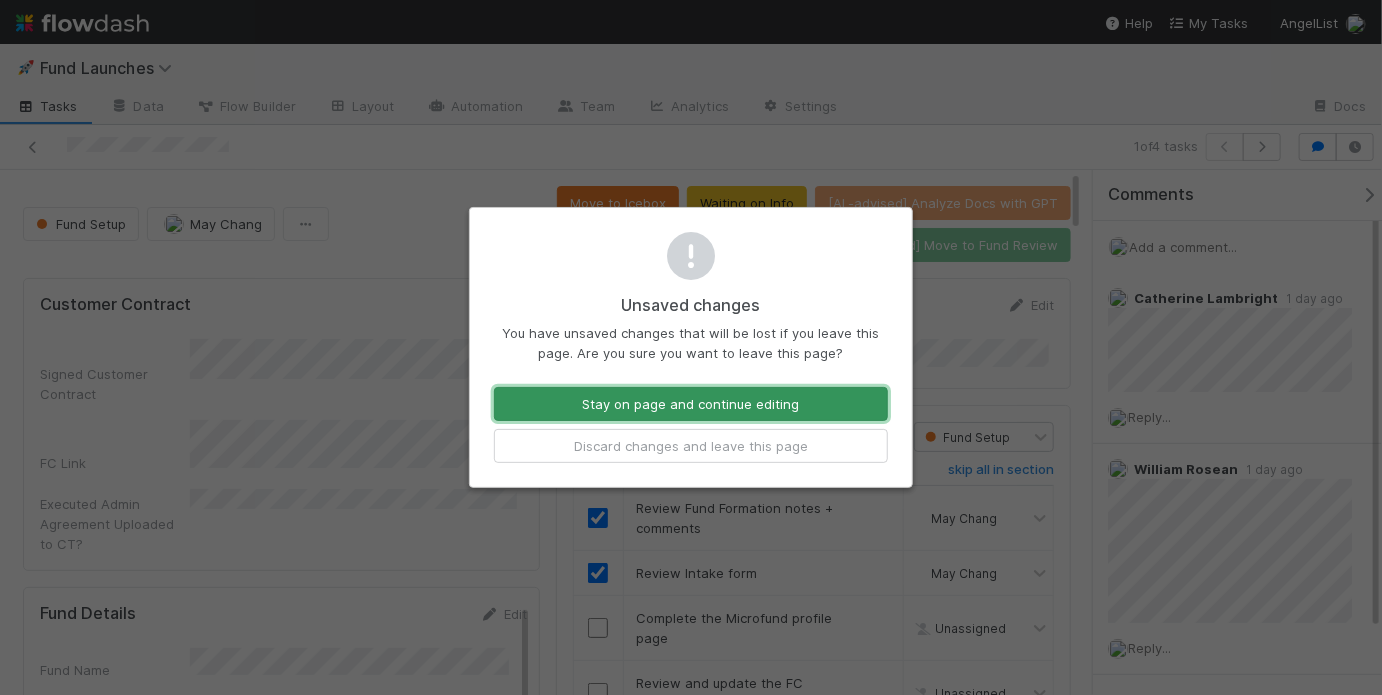 click on "Stay on page and continue editing" at bounding box center (691, 404) 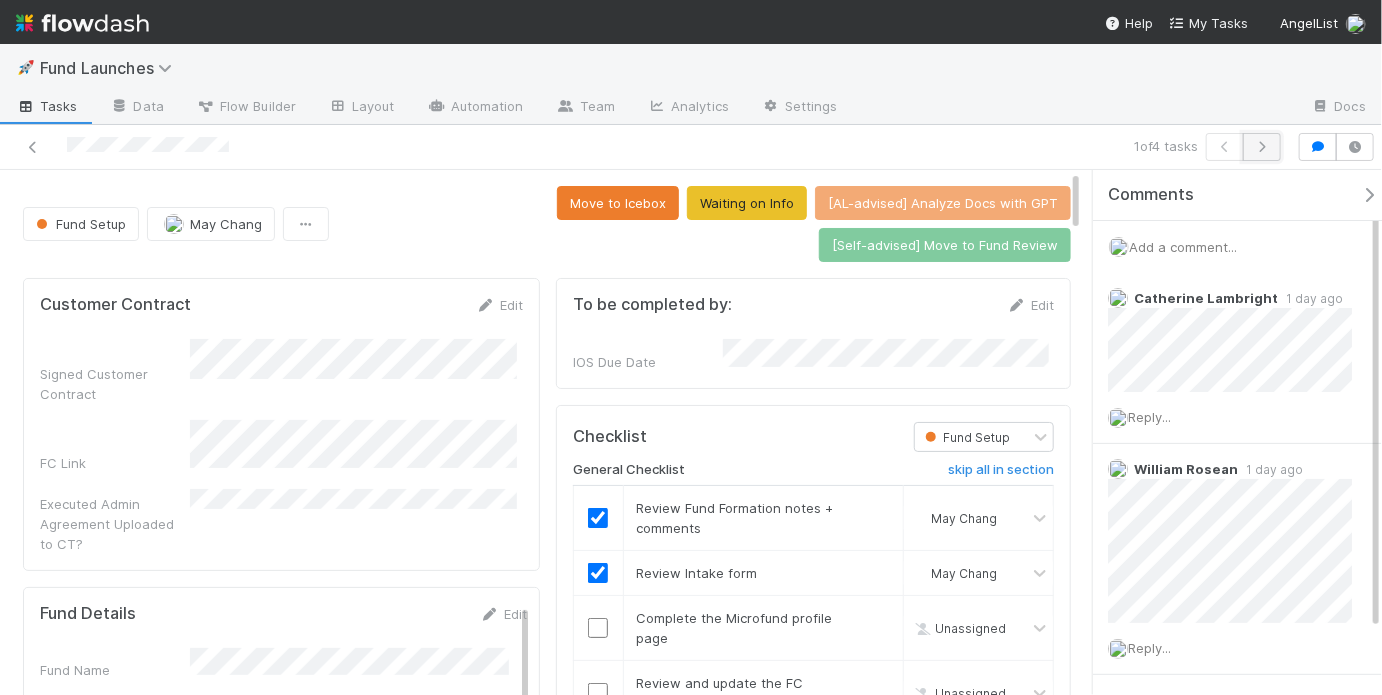click at bounding box center [1262, 147] 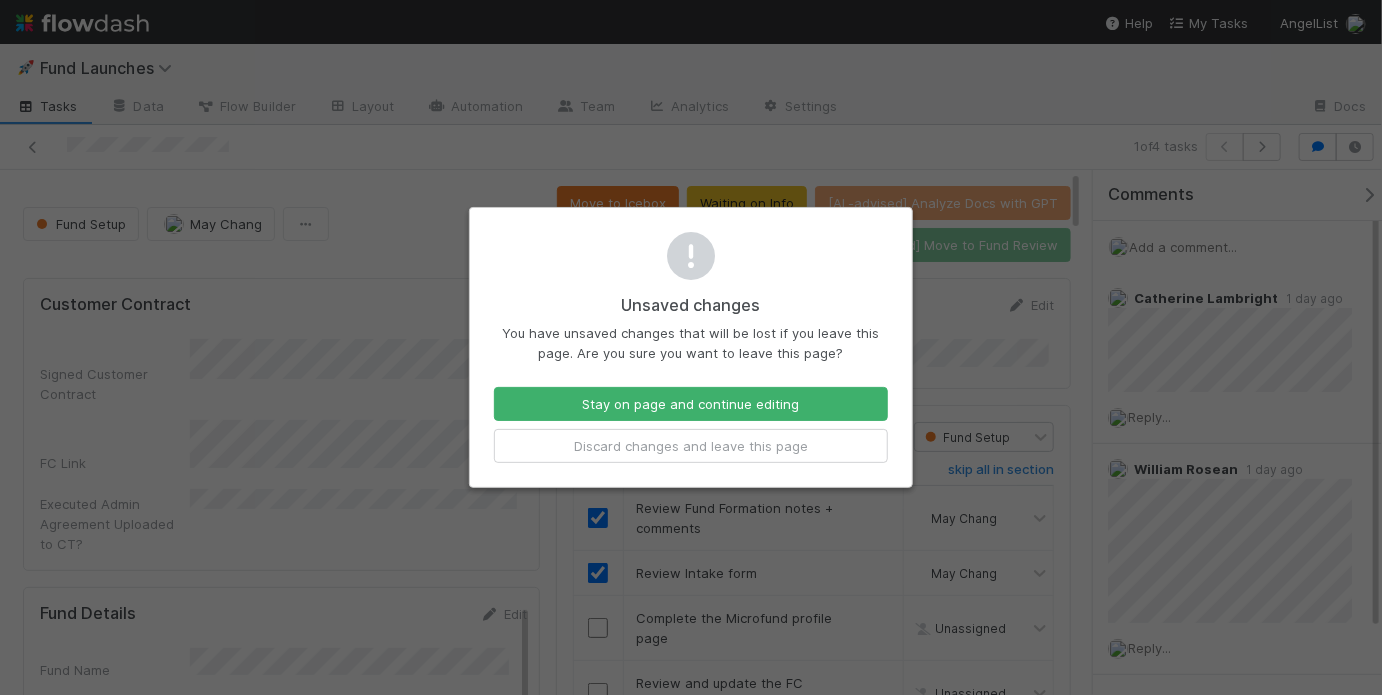 click on "Unsaved changes You have unsaved changes that will be lost if you leave this page. Are you sure you want to leave this page? Stay on page and continue editing Discard changes and leave this page" at bounding box center [691, 347] 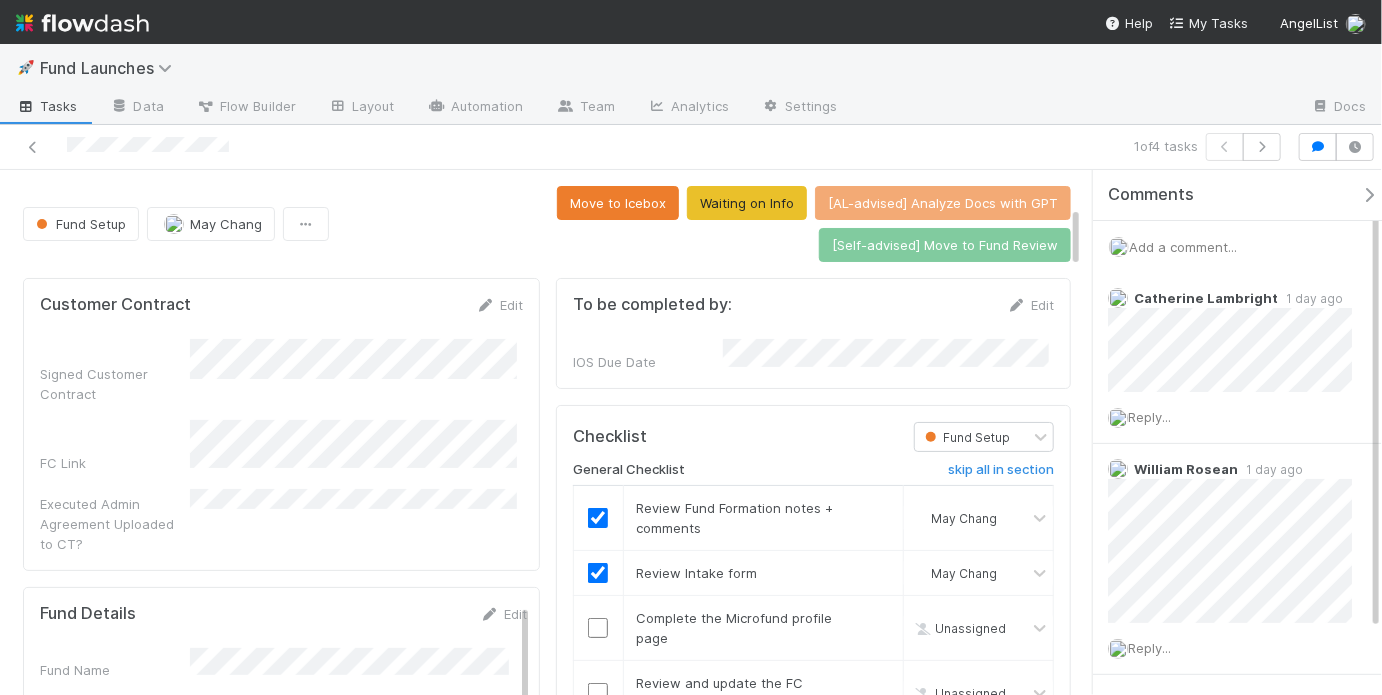 scroll, scrollTop: 311, scrollLeft: 0, axis: vertical 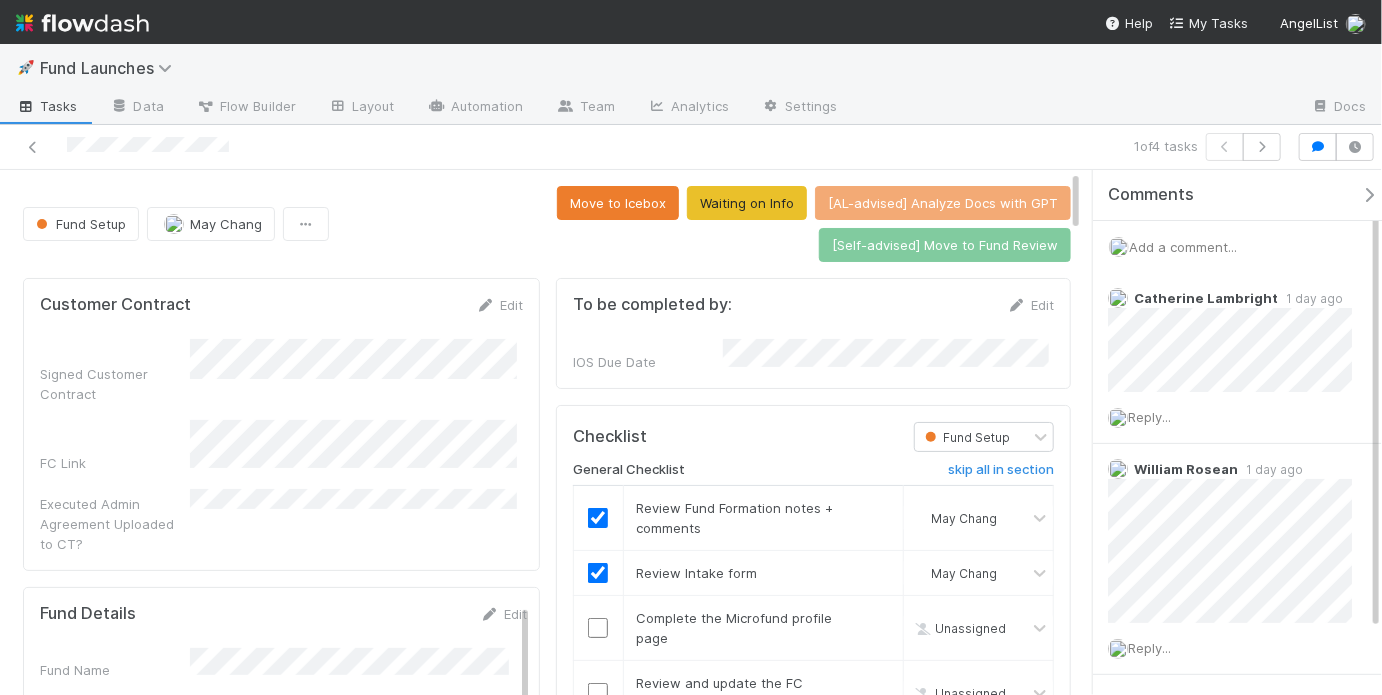 click on "Add a comment..." at bounding box center [1183, 247] 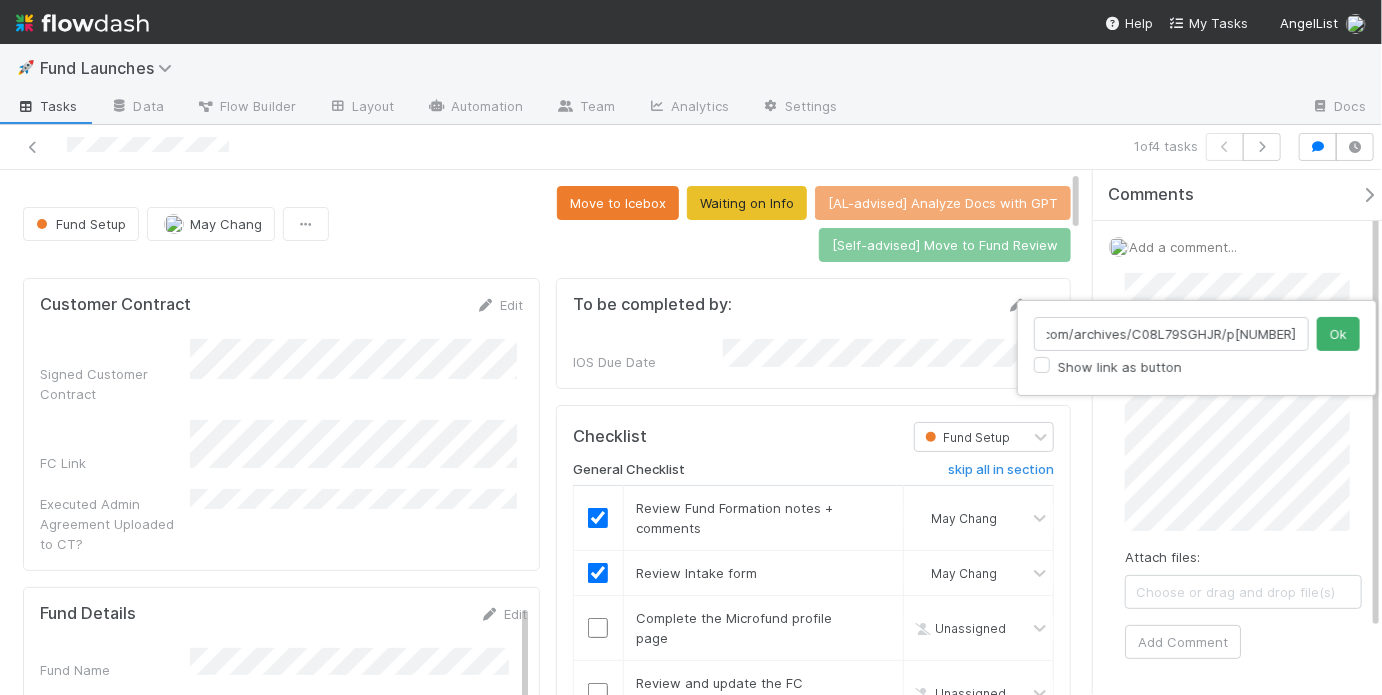 scroll, scrollTop: 0, scrollLeft: 198, axis: horizontal 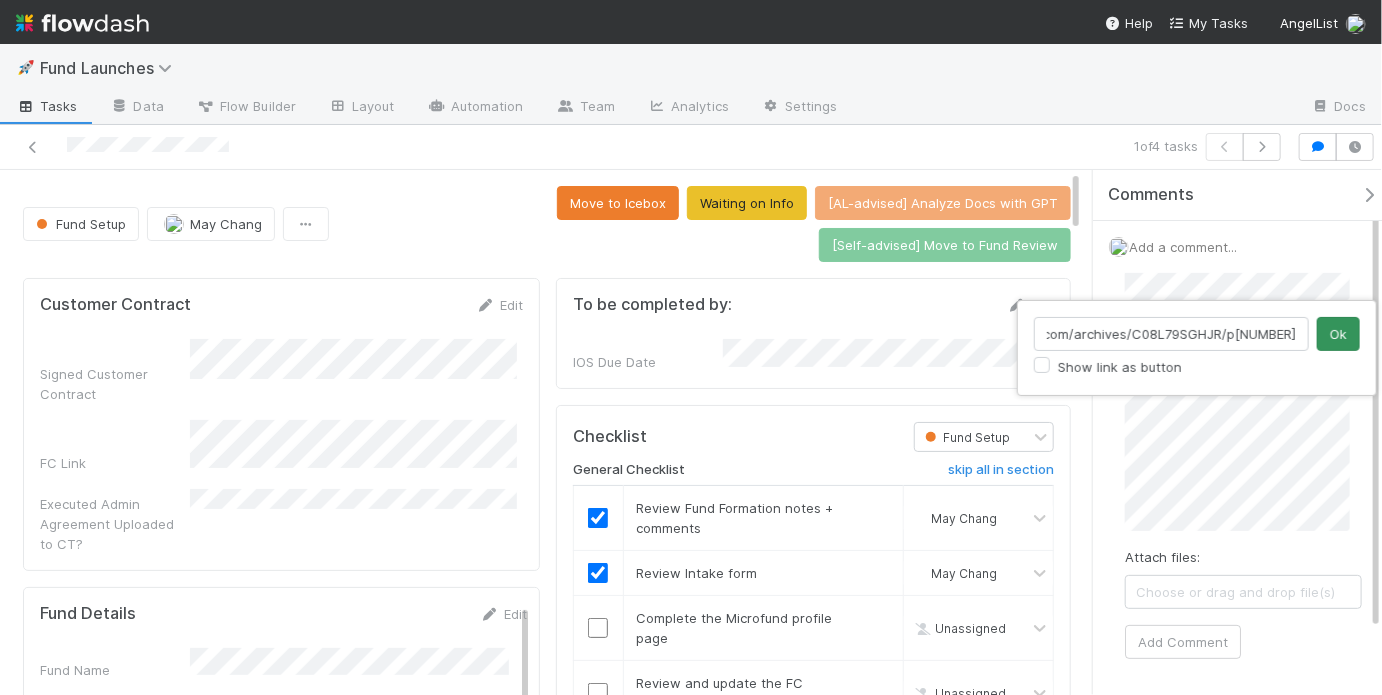 type on "https://angellist.slack.com/archives/C08L79SGHJR/p1749848563172929" 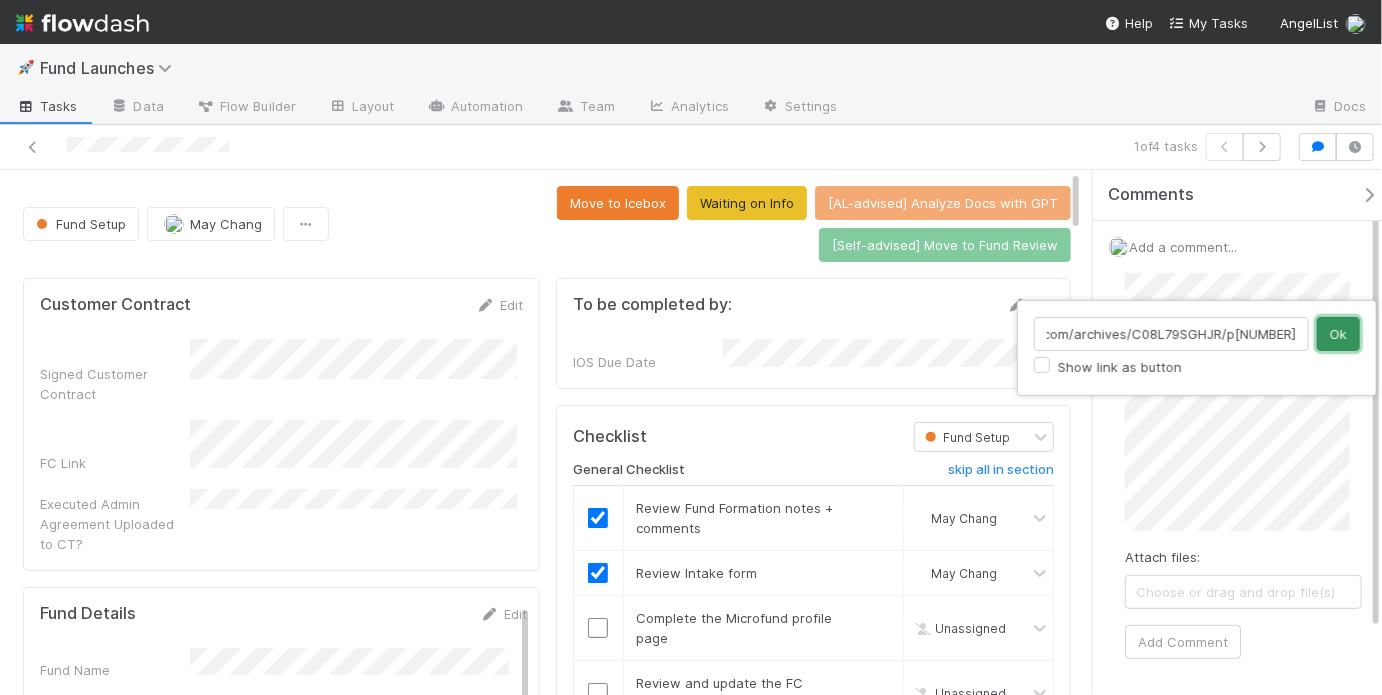 click on "Ok" at bounding box center [1338, 334] 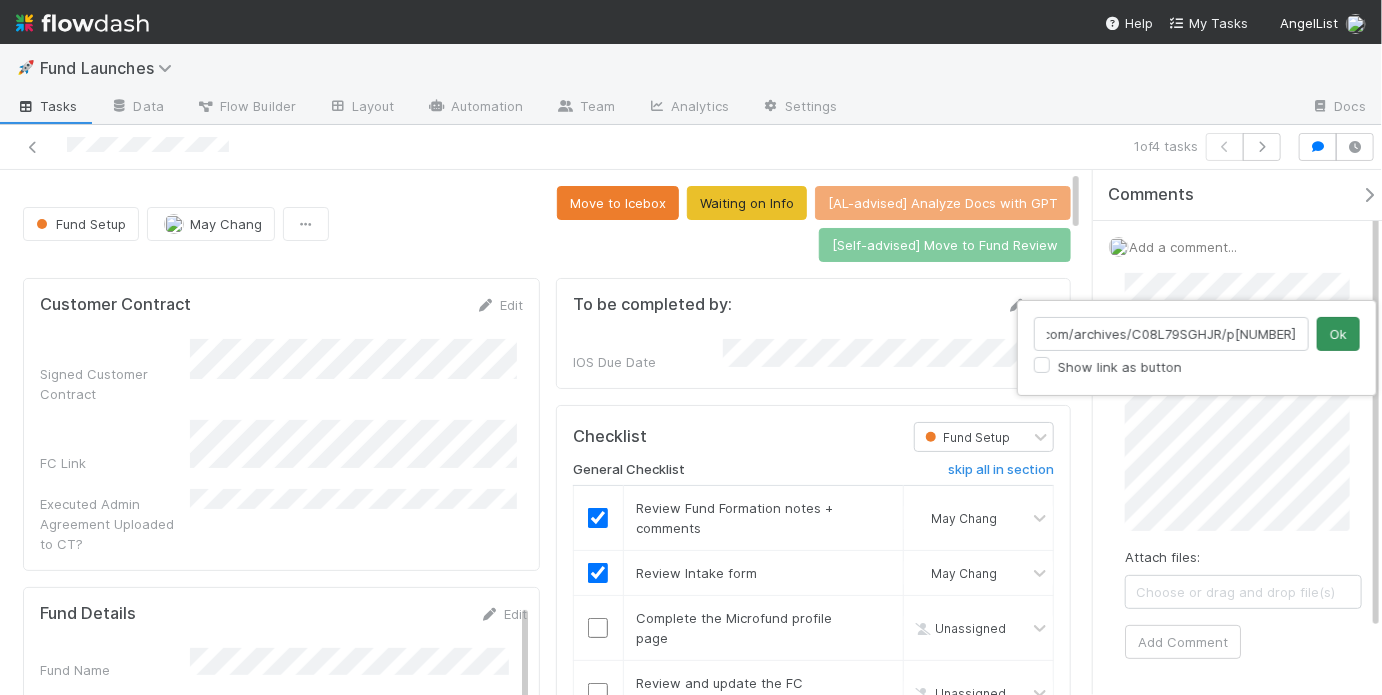 scroll, scrollTop: 0, scrollLeft: 0, axis: both 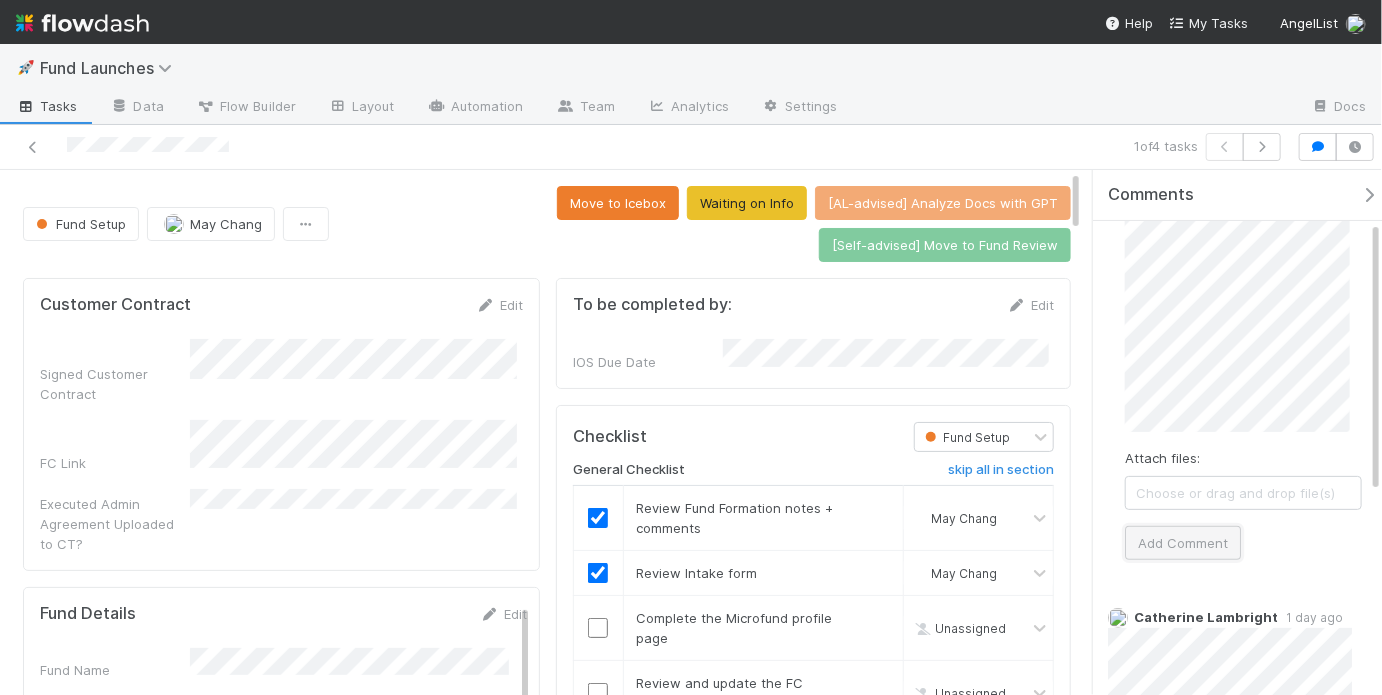 click on "Add Comment" at bounding box center [1183, 543] 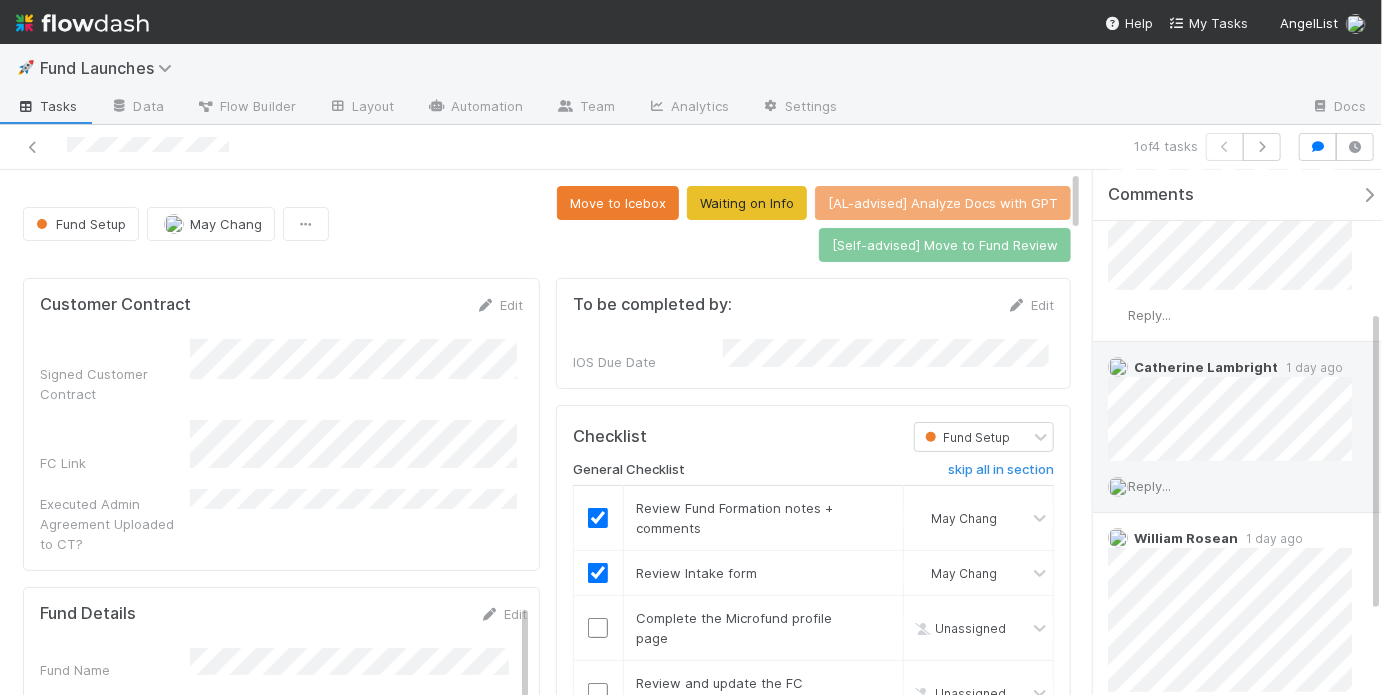 scroll, scrollTop: 0, scrollLeft: 0, axis: both 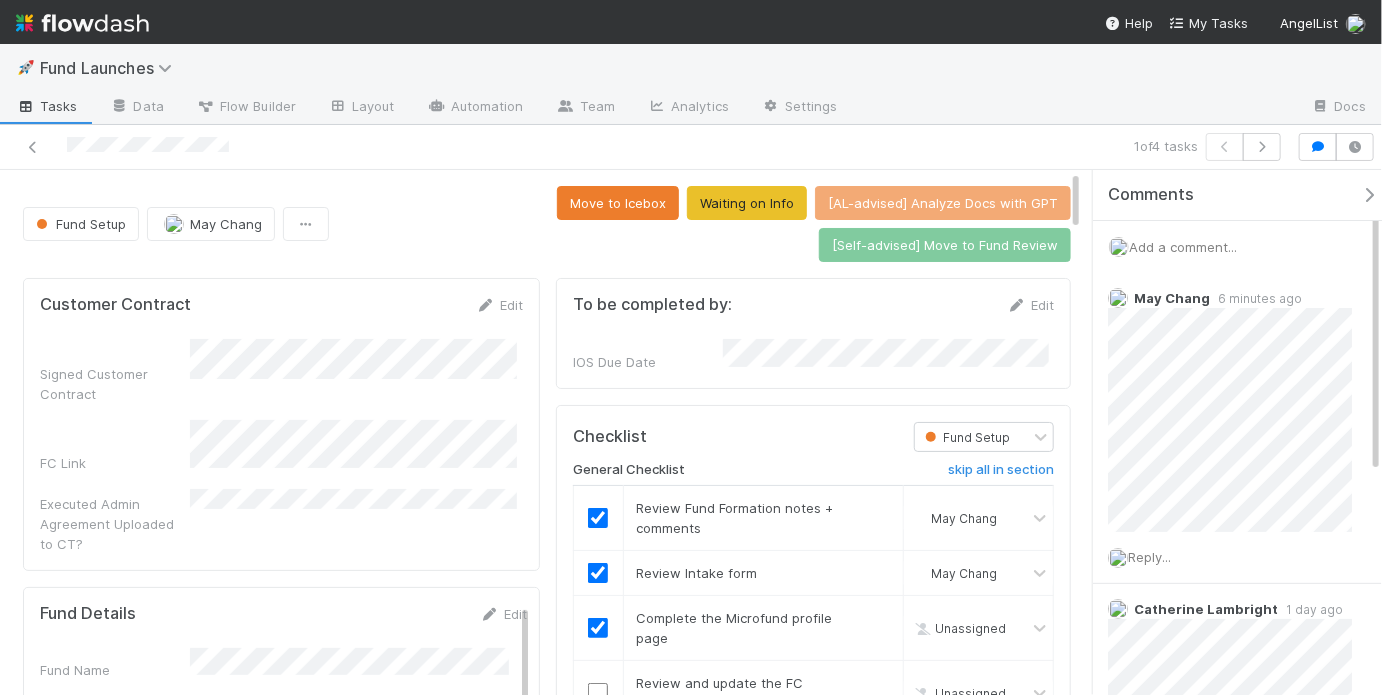 checkbox on "true" 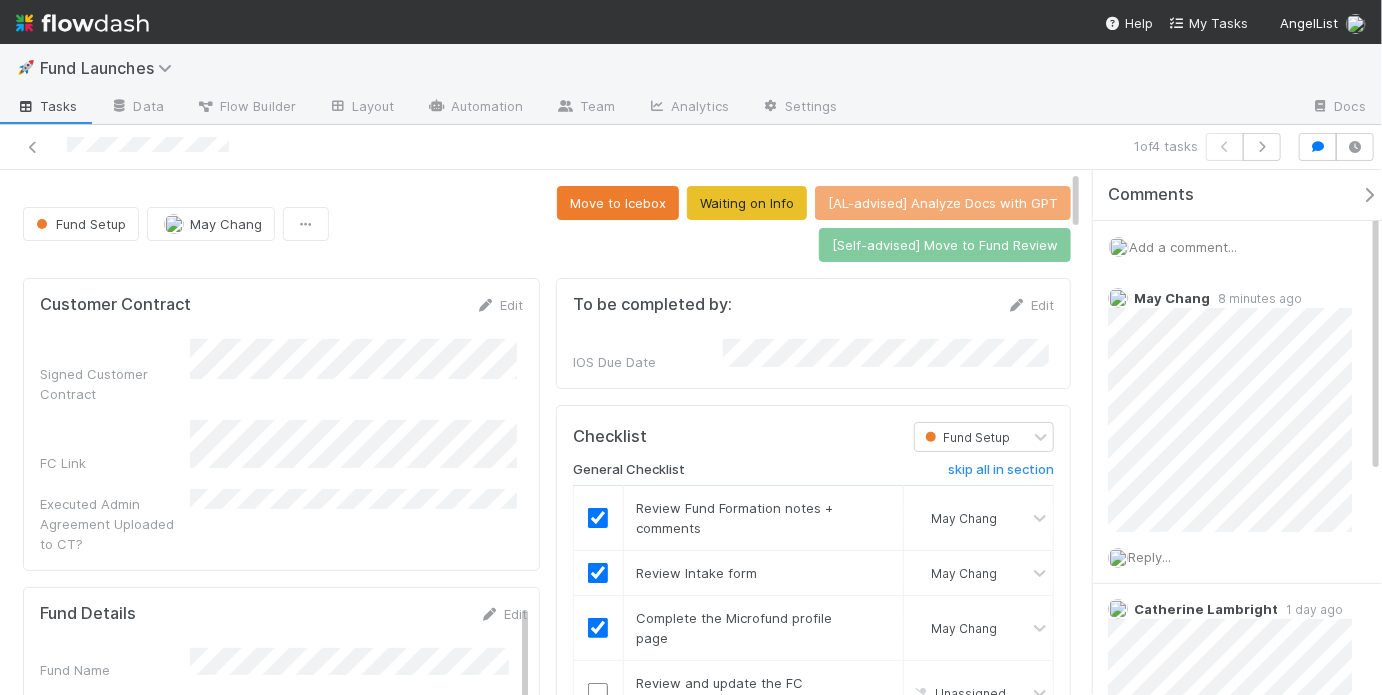 scroll, scrollTop: 6158, scrollLeft: 0, axis: vertical 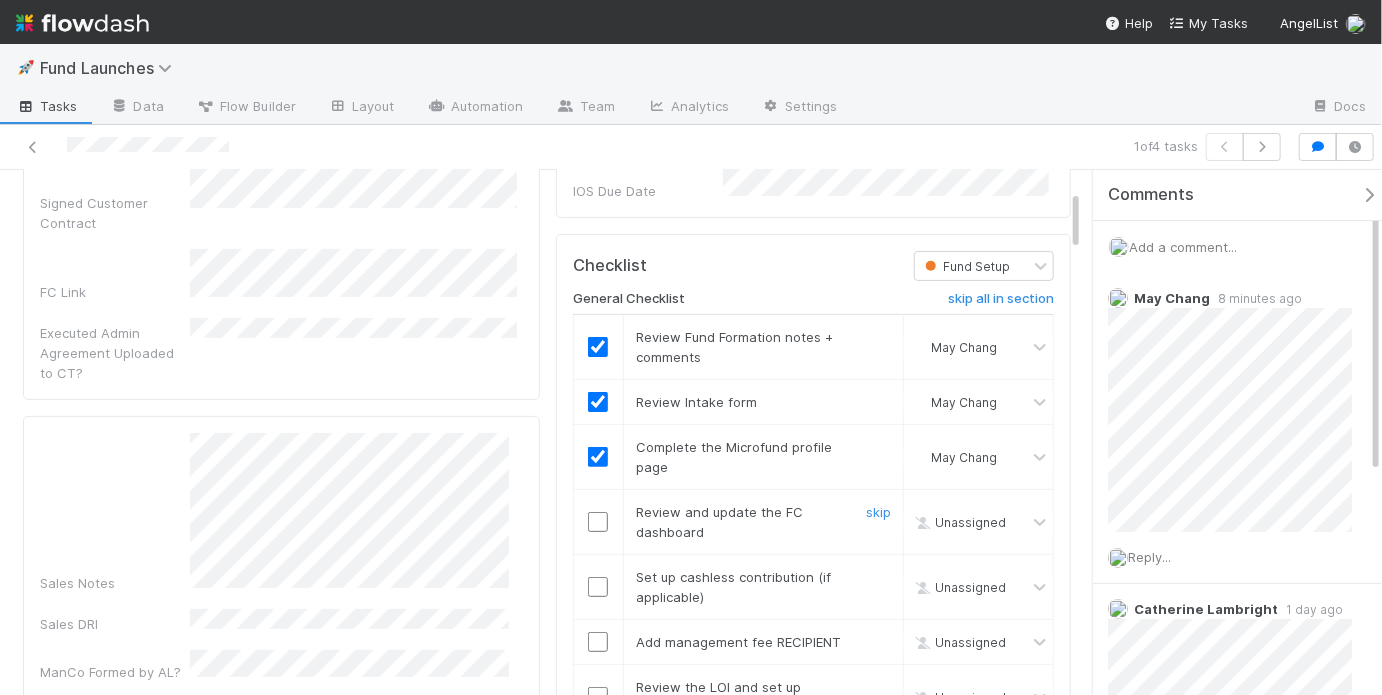 click at bounding box center [598, 522] 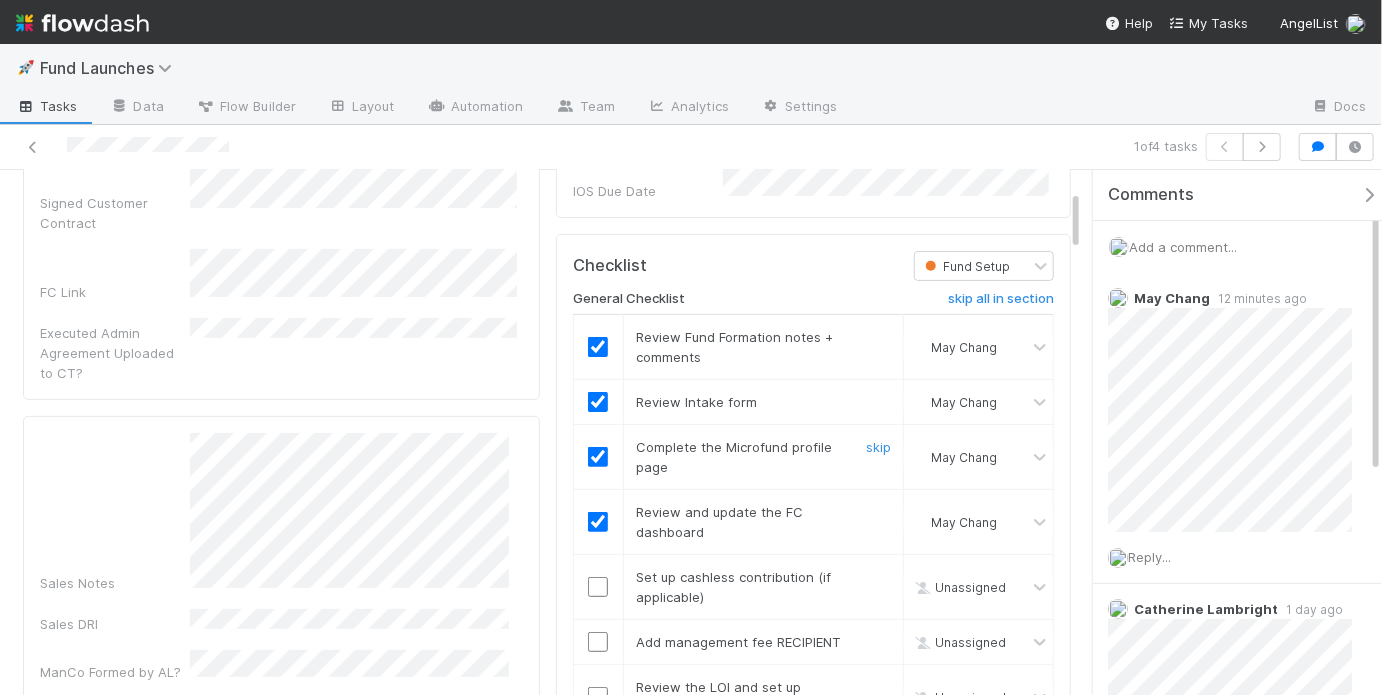 scroll, scrollTop: 6126, scrollLeft: 0, axis: vertical 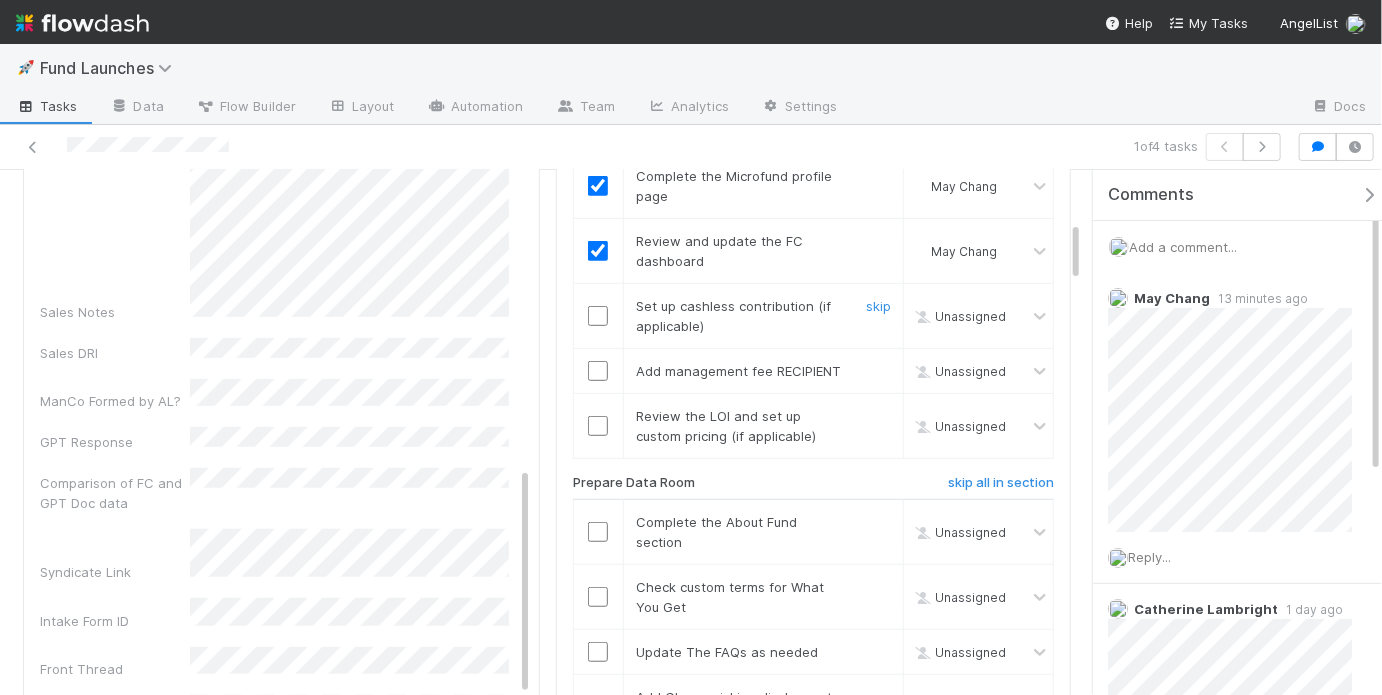 click at bounding box center [598, 316] 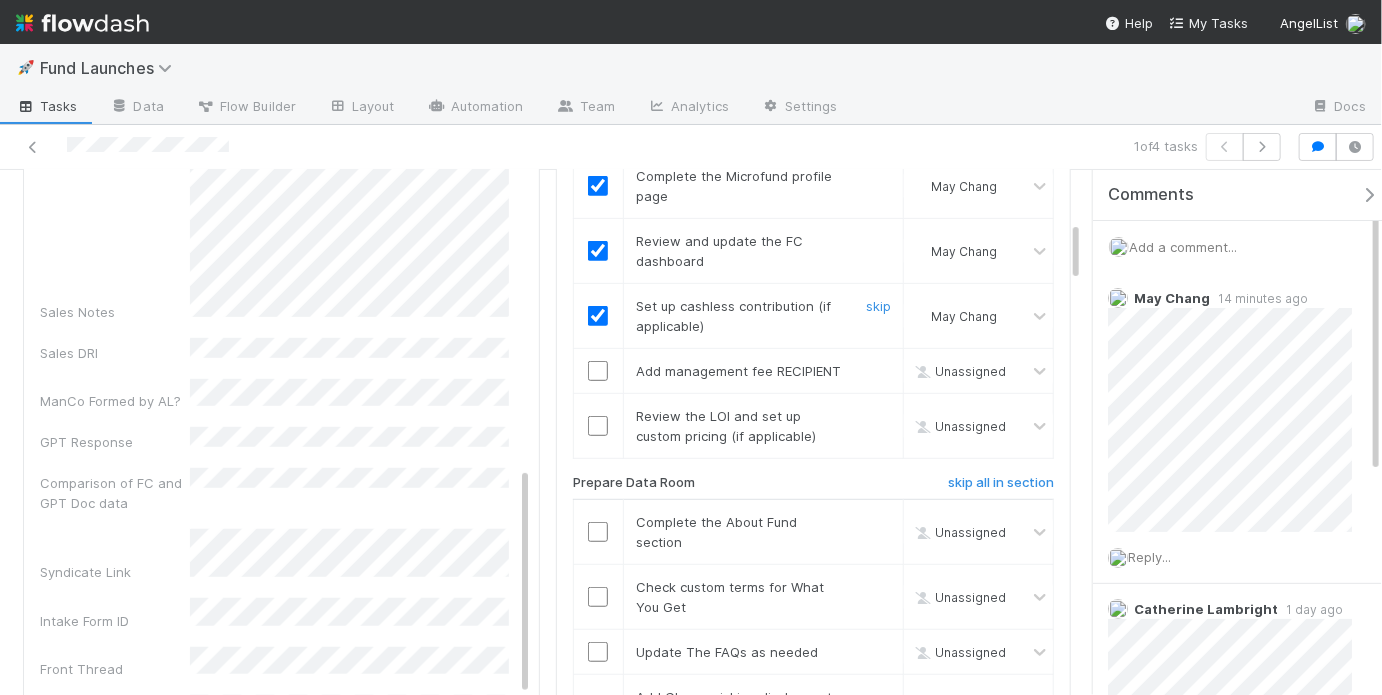 scroll, scrollTop: 6132, scrollLeft: 0, axis: vertical 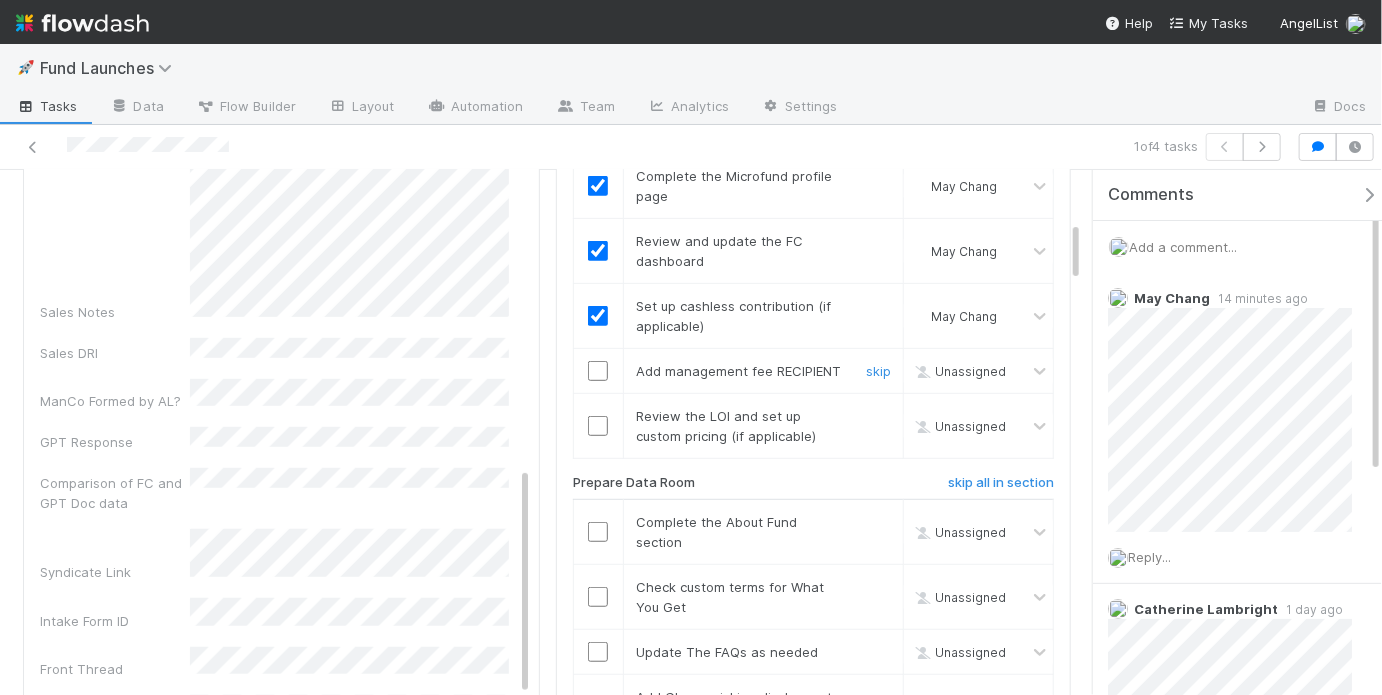 click at bounding box center (598, 371) 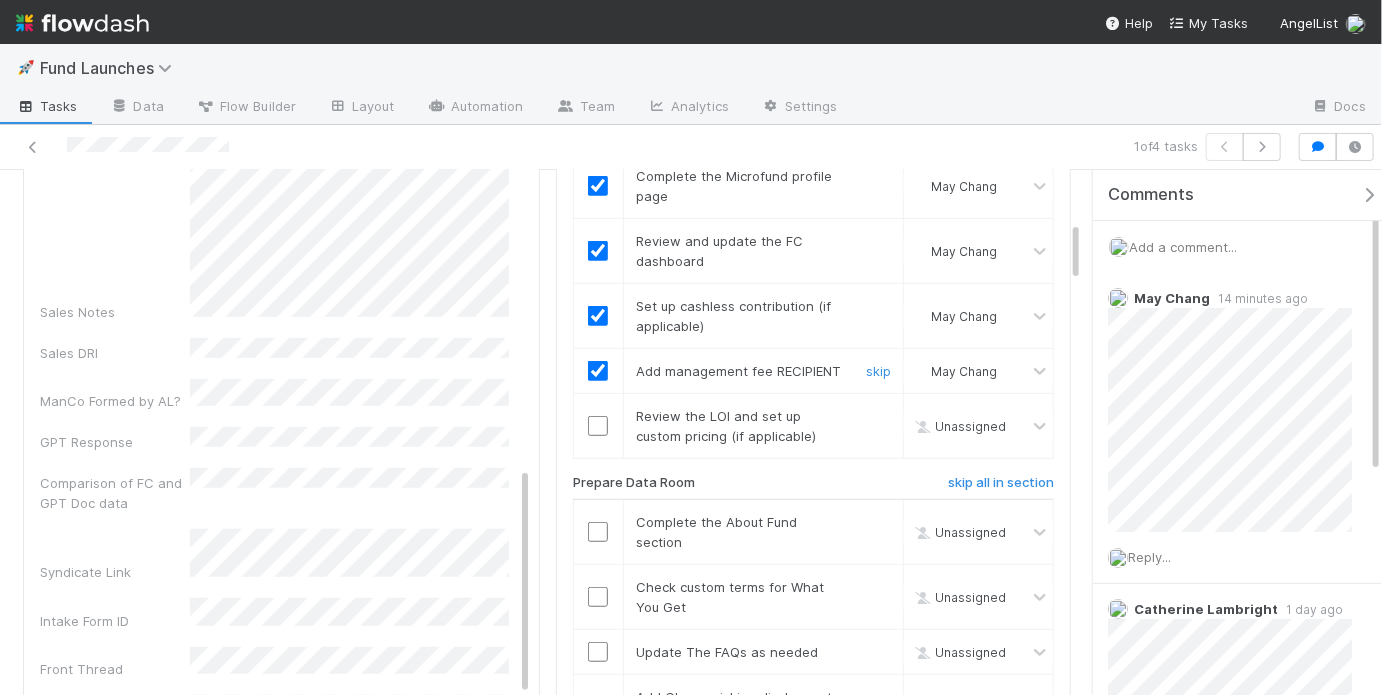 scroll, scrollTop: 6138, scrollLeft: 0, axis: vertical 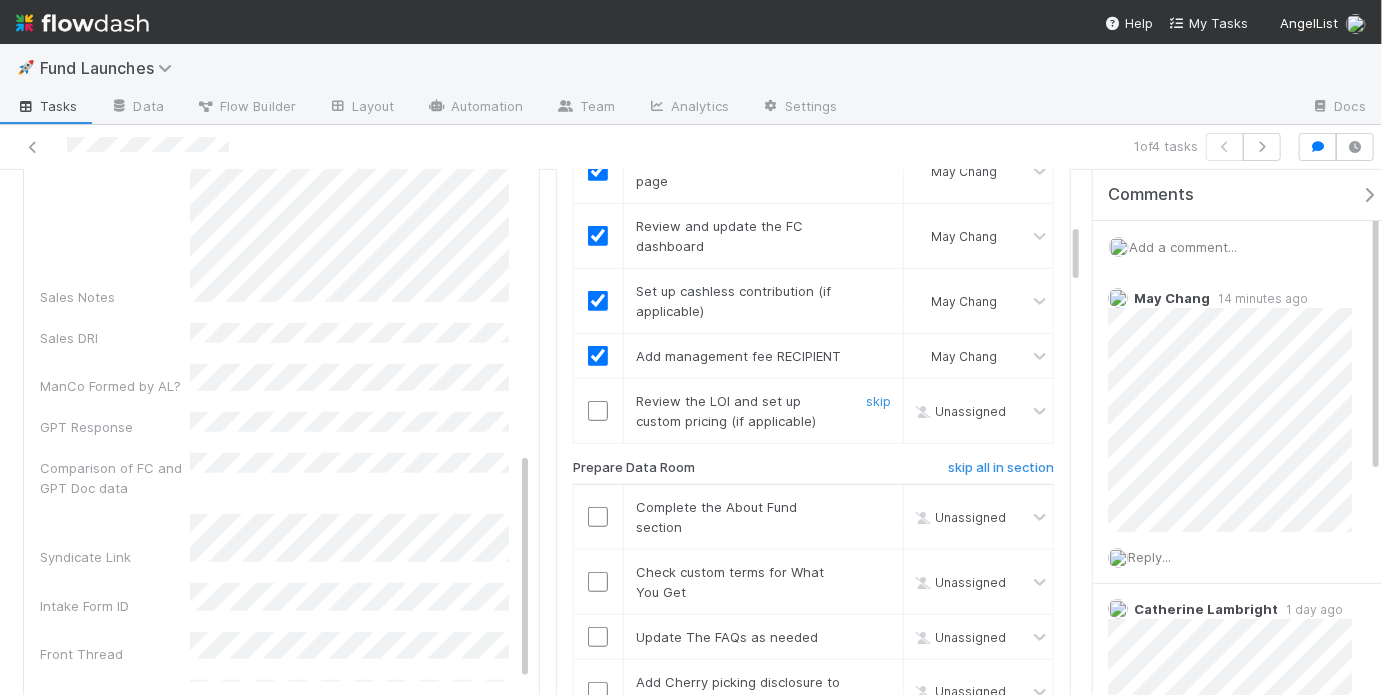 click at bounding box center [598, 411] 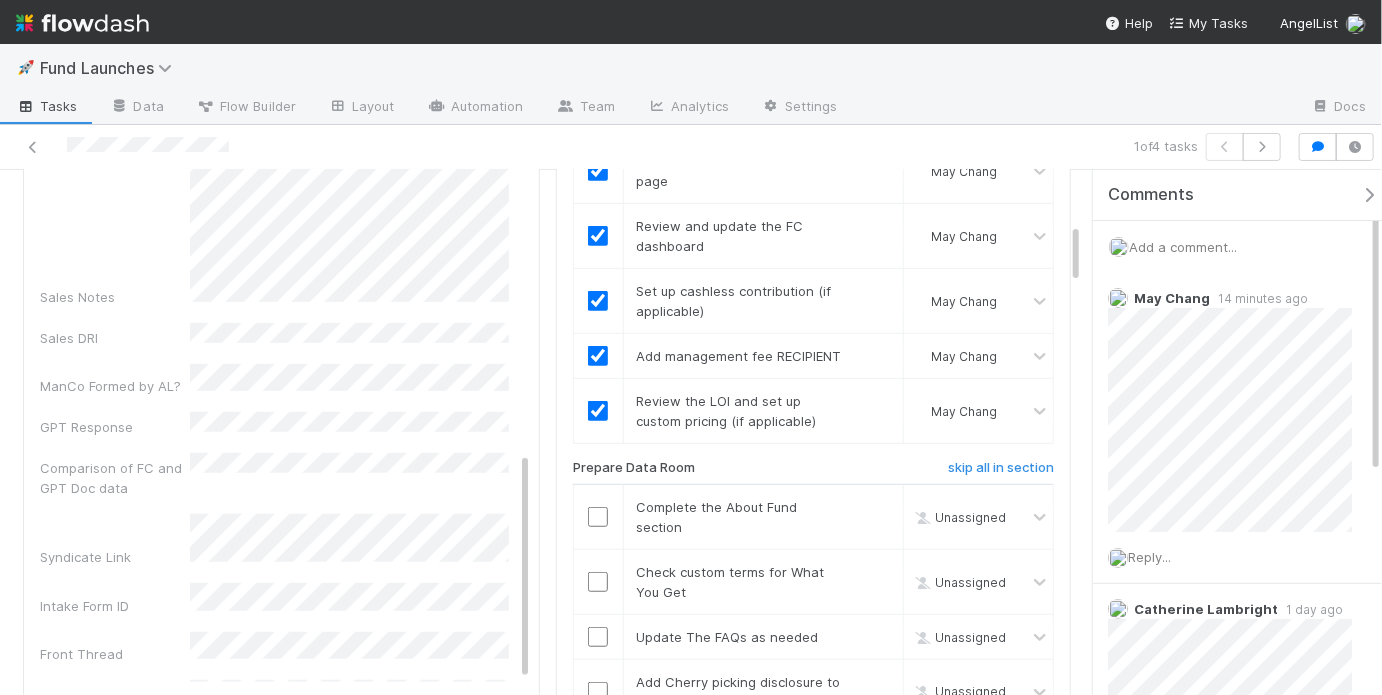 scroll, scrollTop: 6144, scrollLeft: 0, axis: vertical 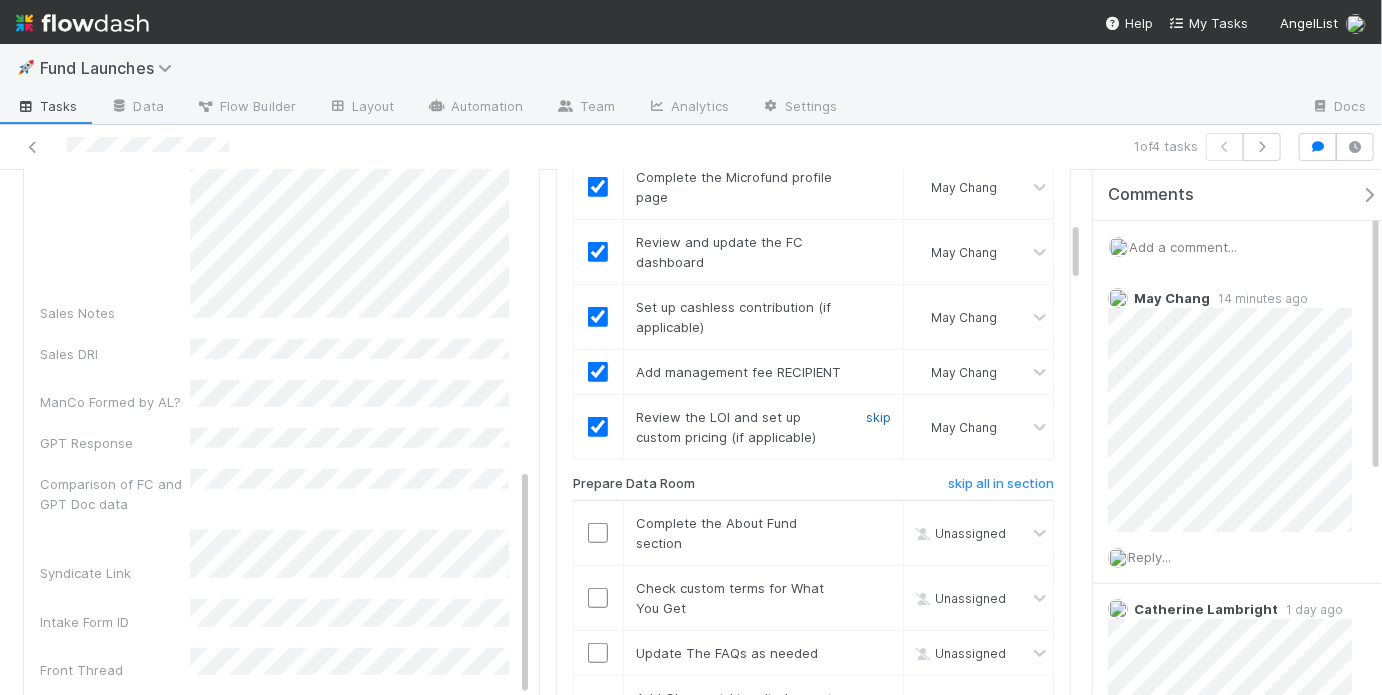 click on "skip" at bounding box center (878, 417) 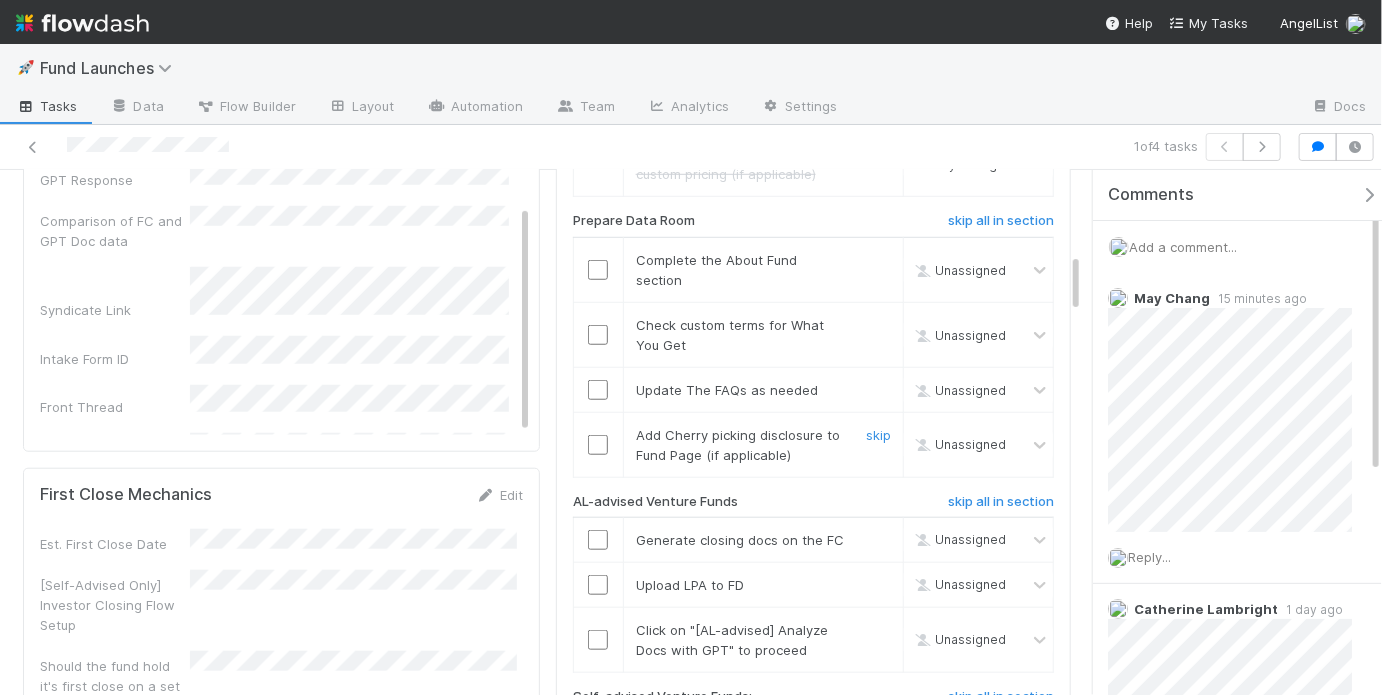 scroll, scrollTop: 834, scrollLeft: 0, axis: vertical 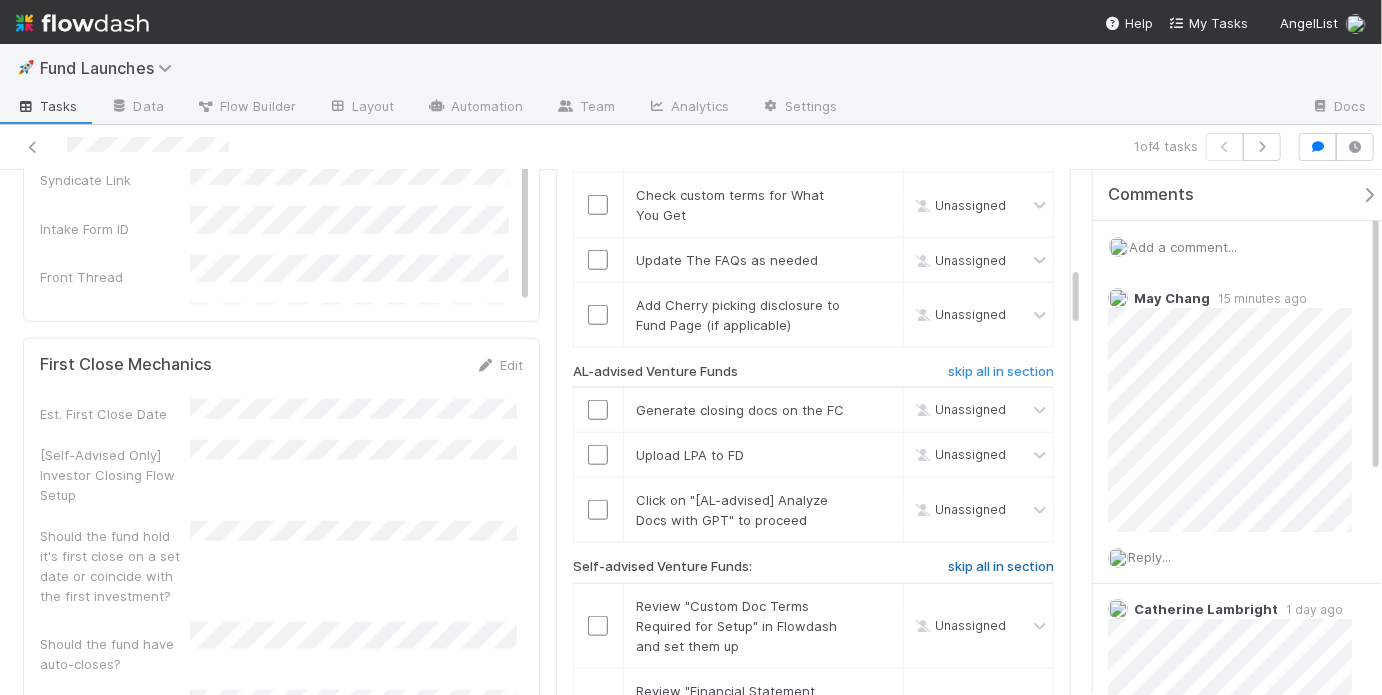 click on "skip all in section" at bounding box center (1001, 567) 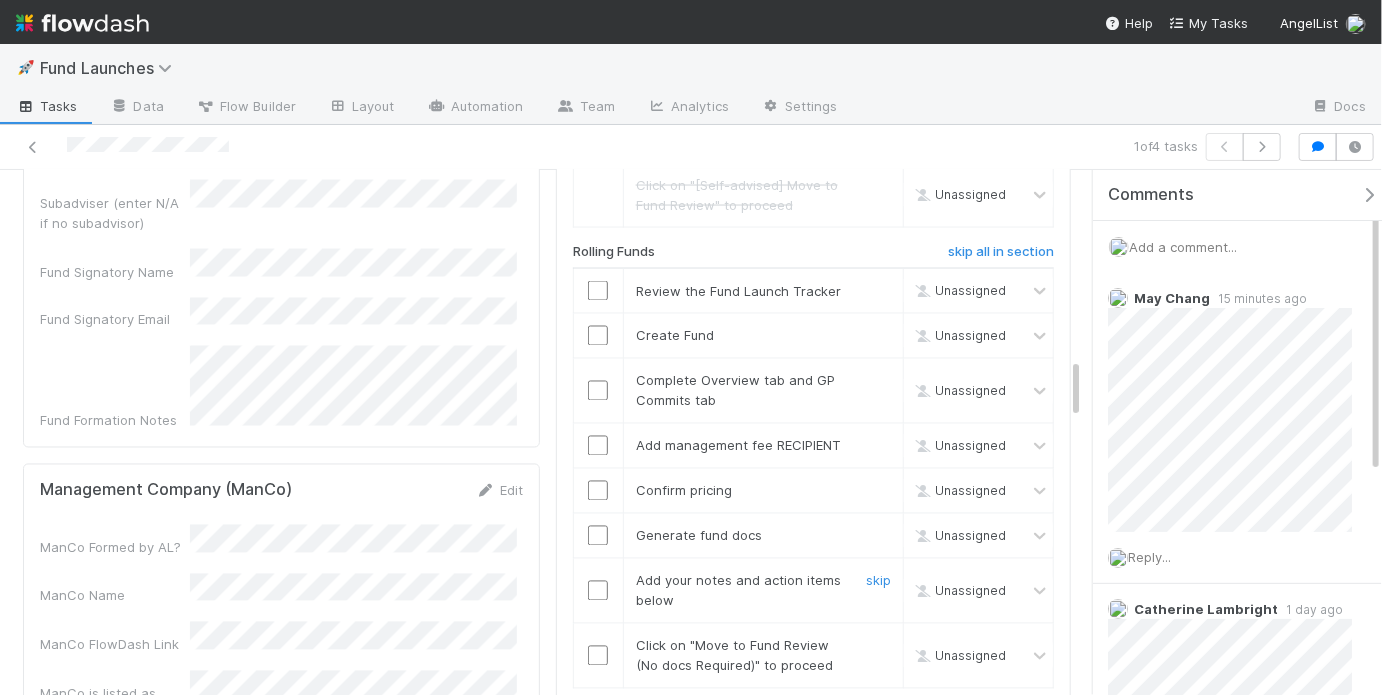 scroll, scrollTop: 1624, scrollLeft: 0, axis: vertical 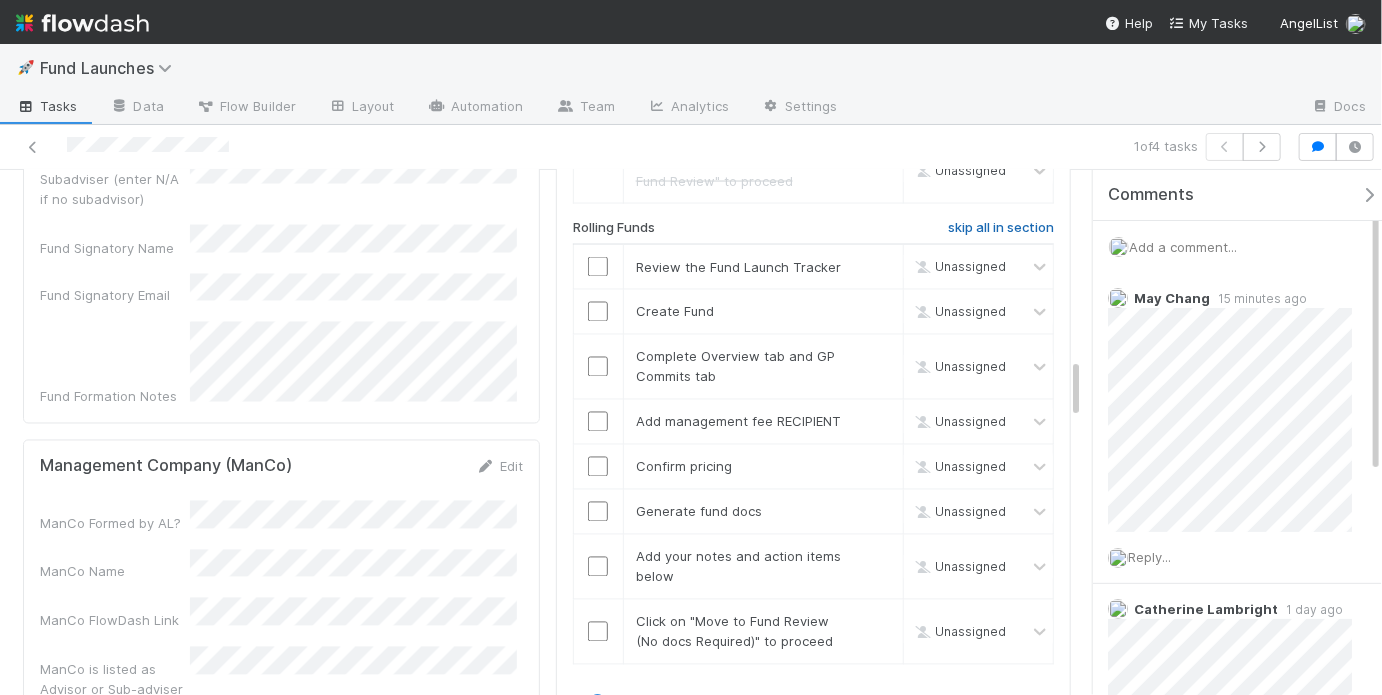 click on "skip all in section" at bounding box center (1001, 228) 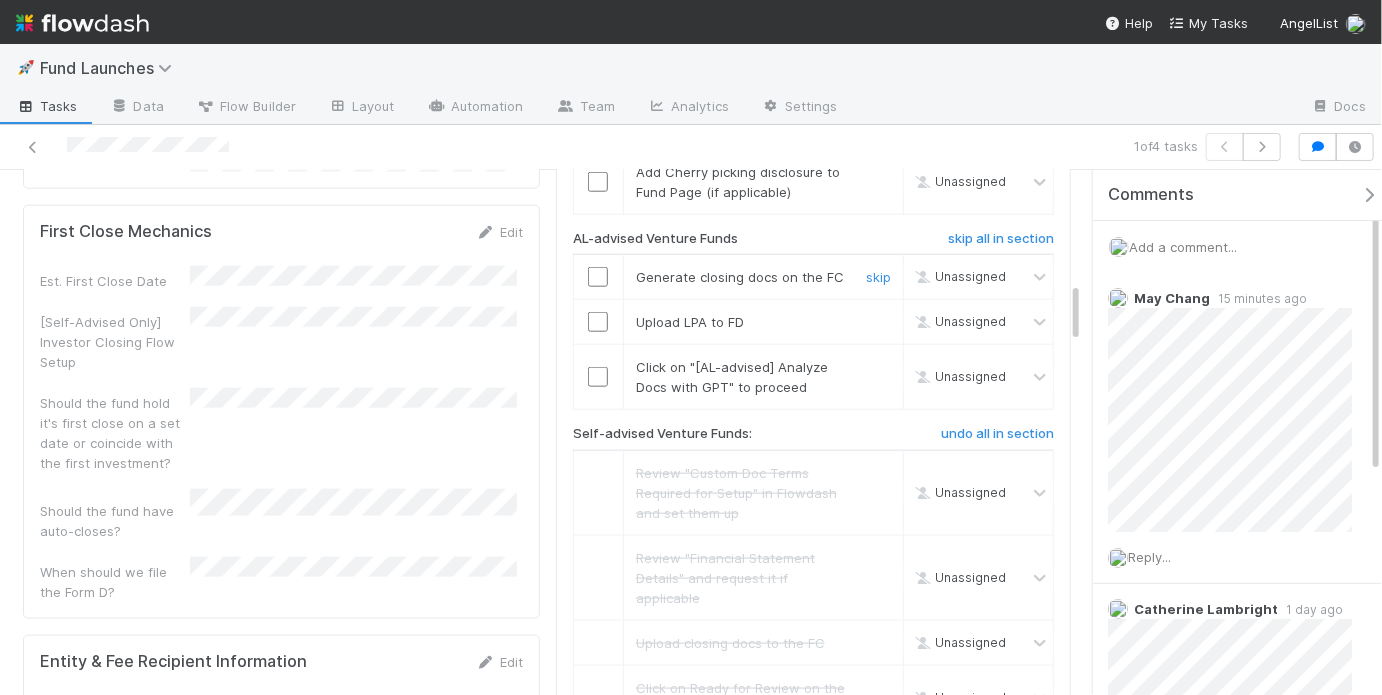 scroll, scrollTop: 800, scrollLeft: 0, axis: vertical 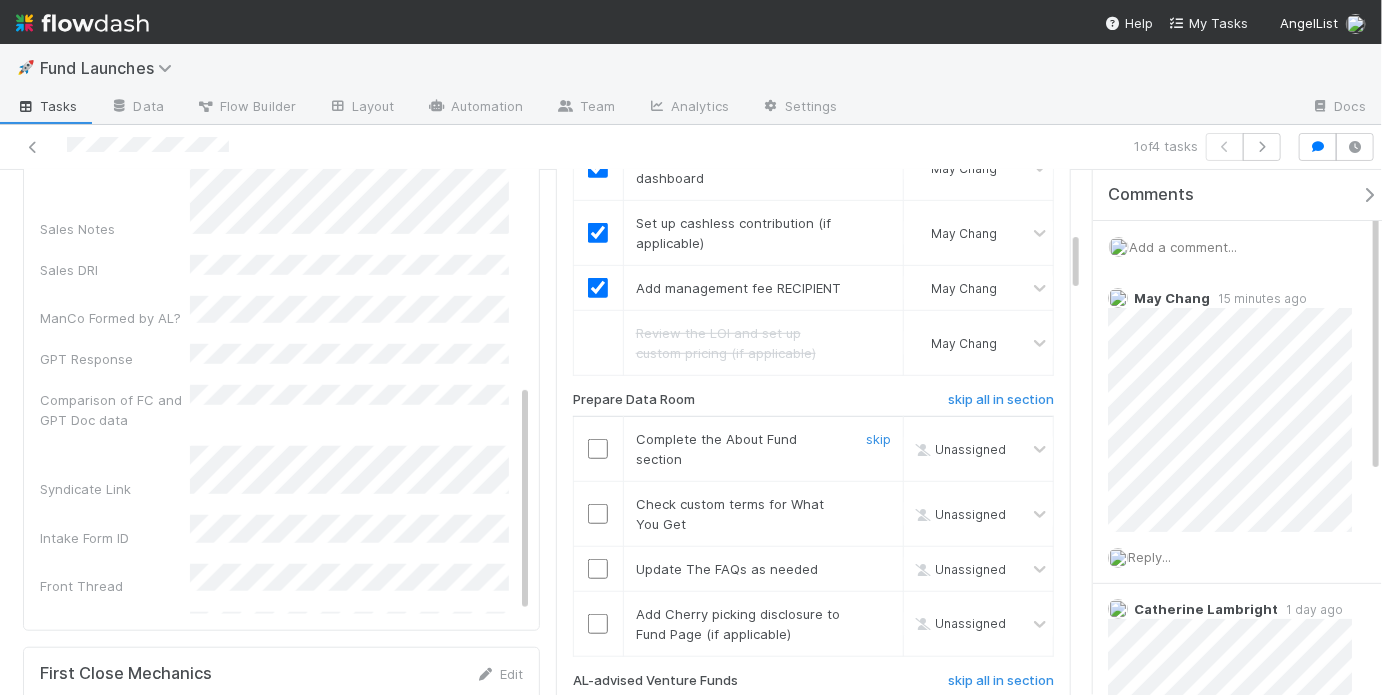 click at bounding box center (598, 449) 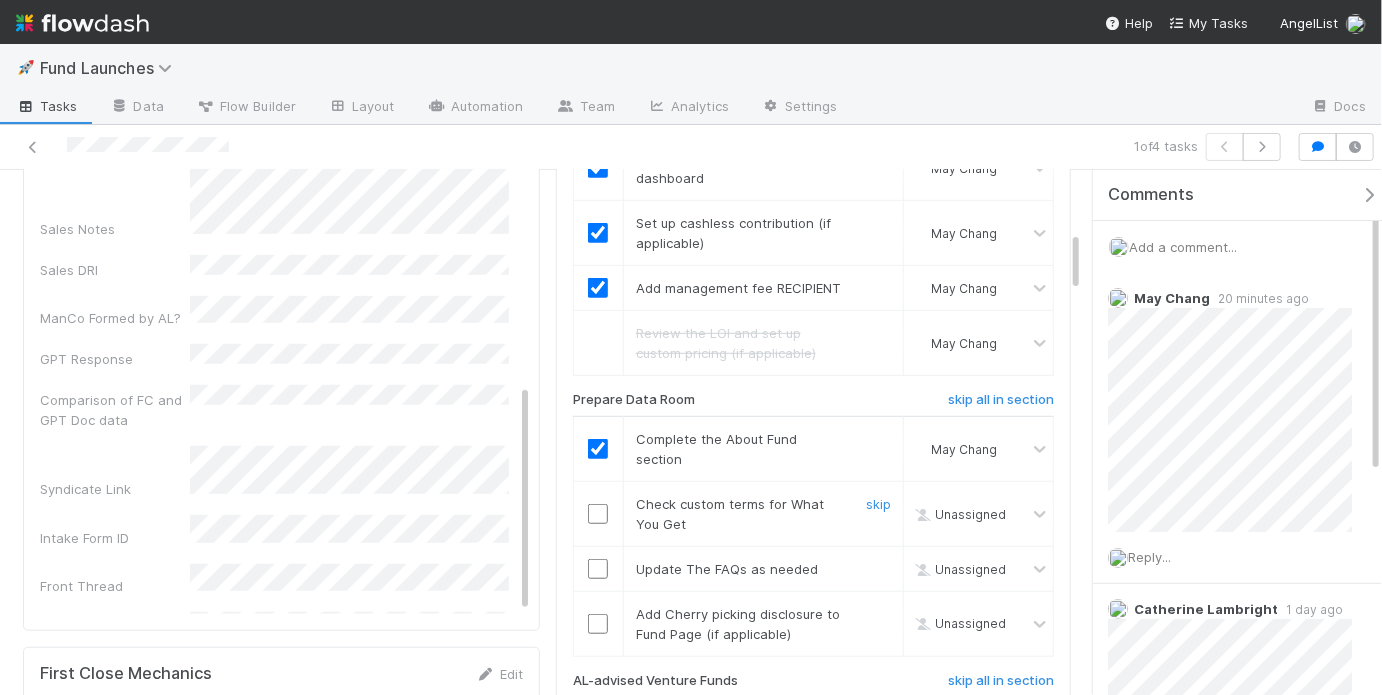 click at bounding box center [598, 514] 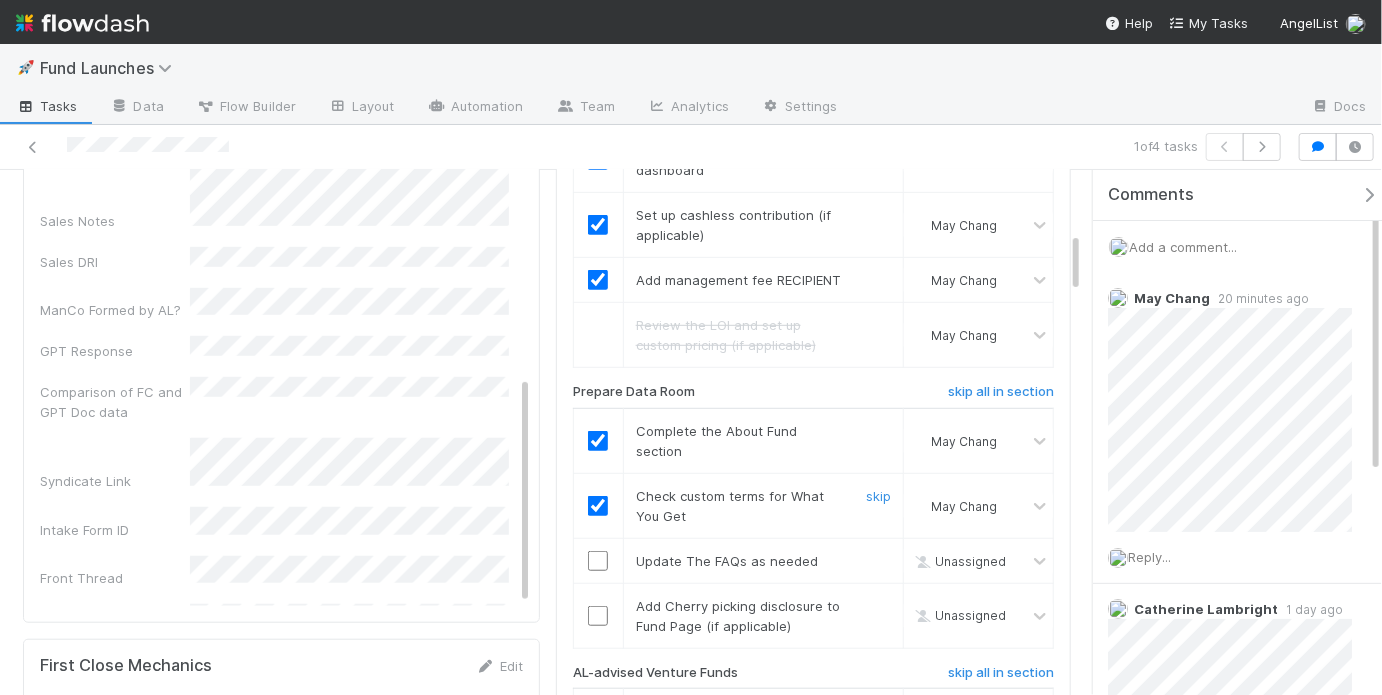 scroll, scrollTop: 551, scrollLeft: 0, axis: vertical 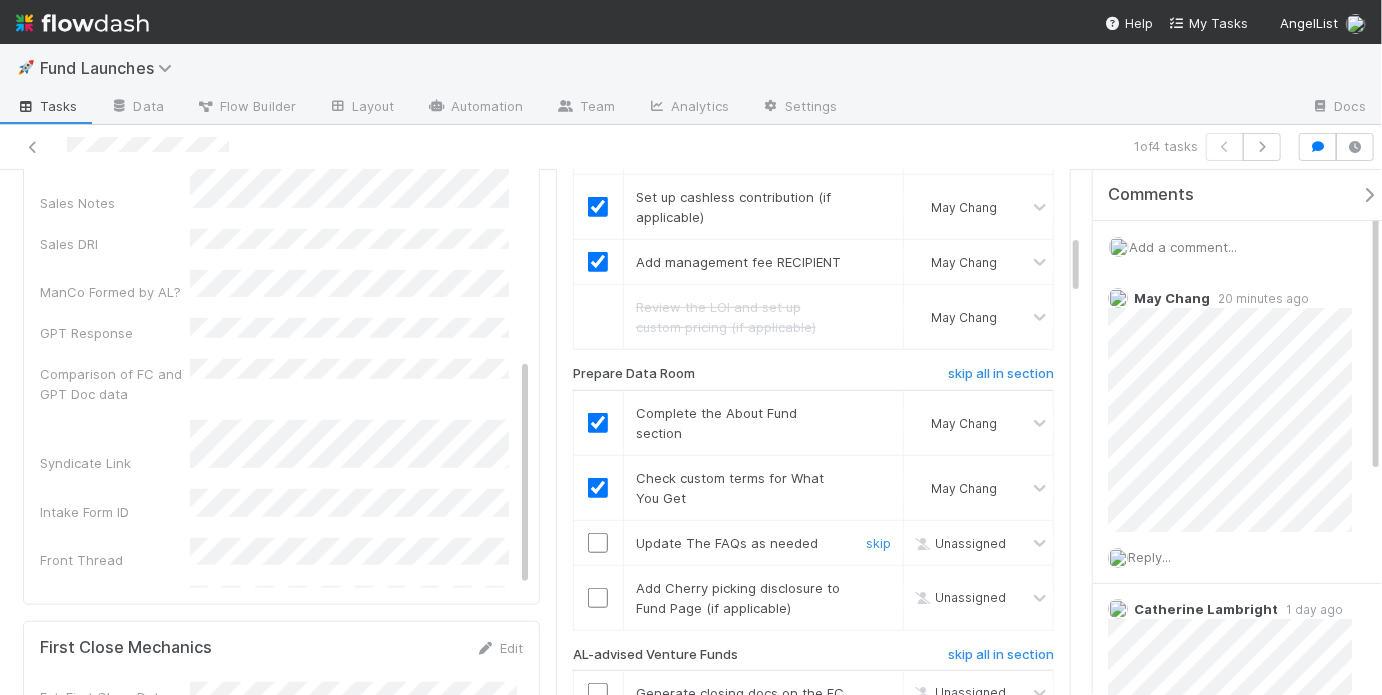 click at bounding box center [598, 543] 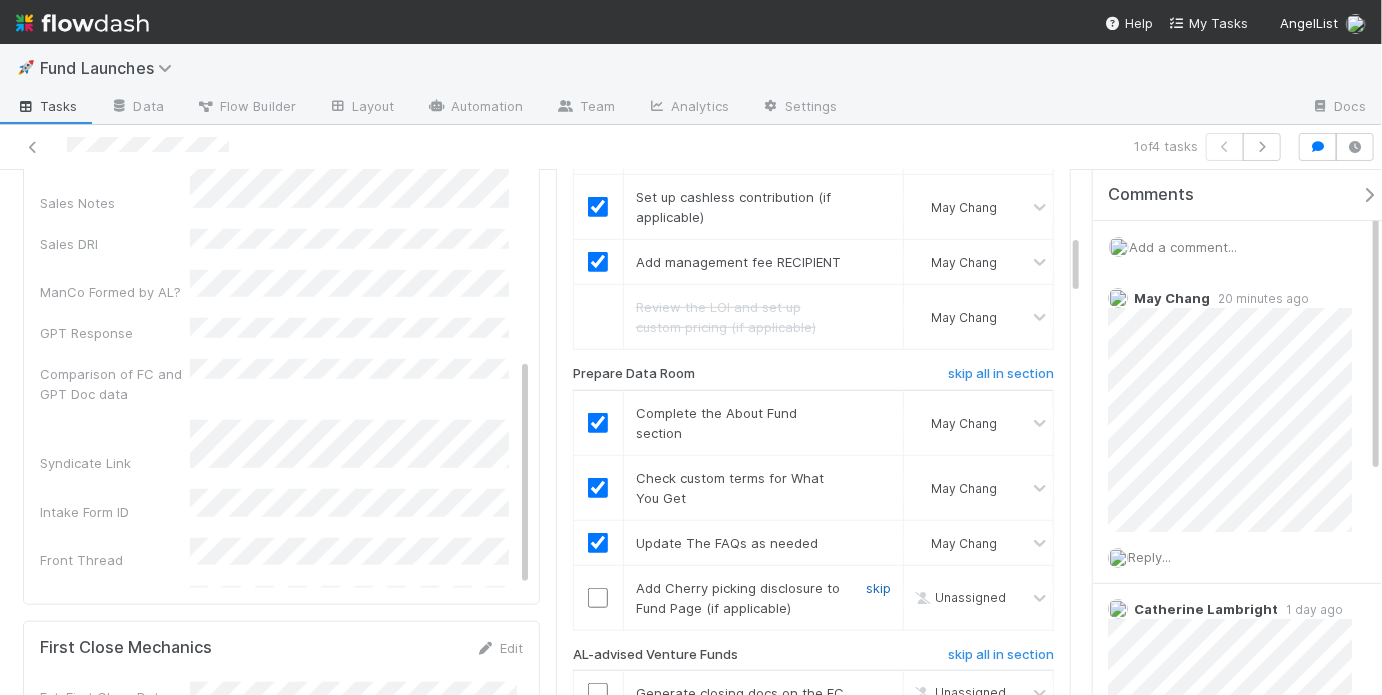 click on "skip" at bounding box center (878, 588) 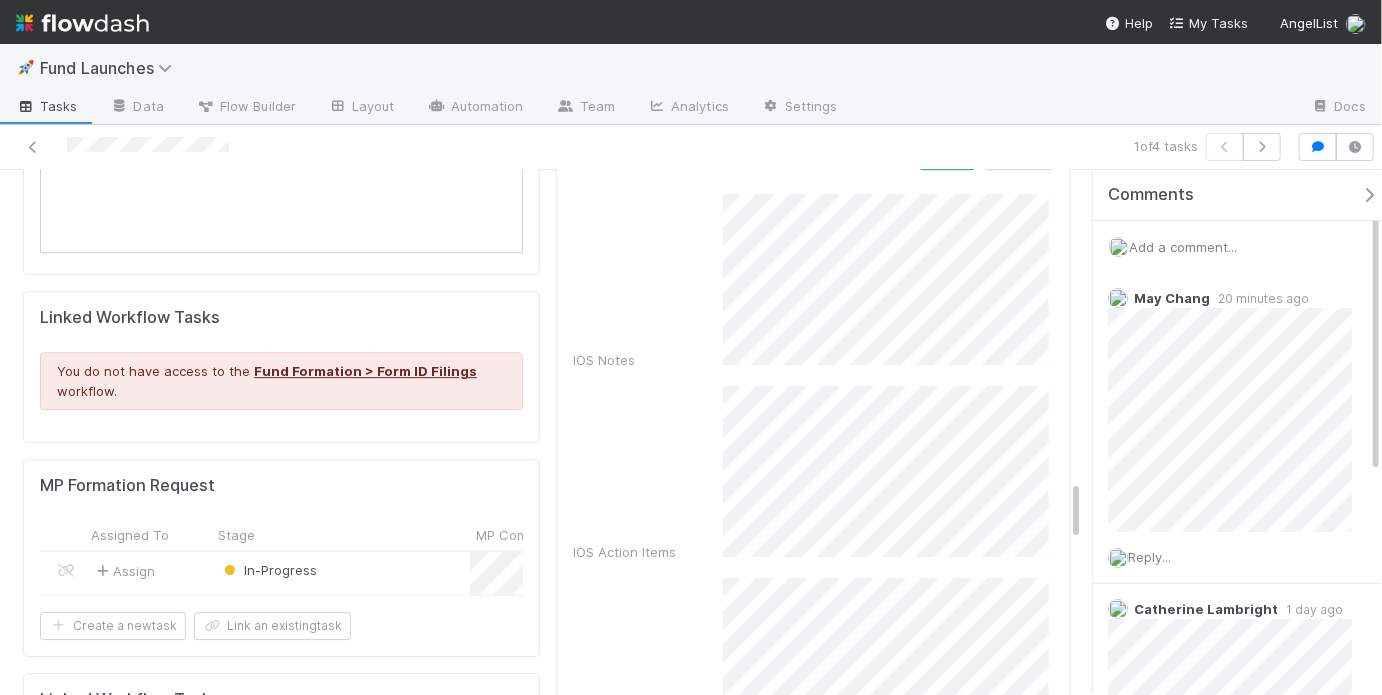 scroll, scrollTop: 2616, scrollLeft: 0, axis: vertical 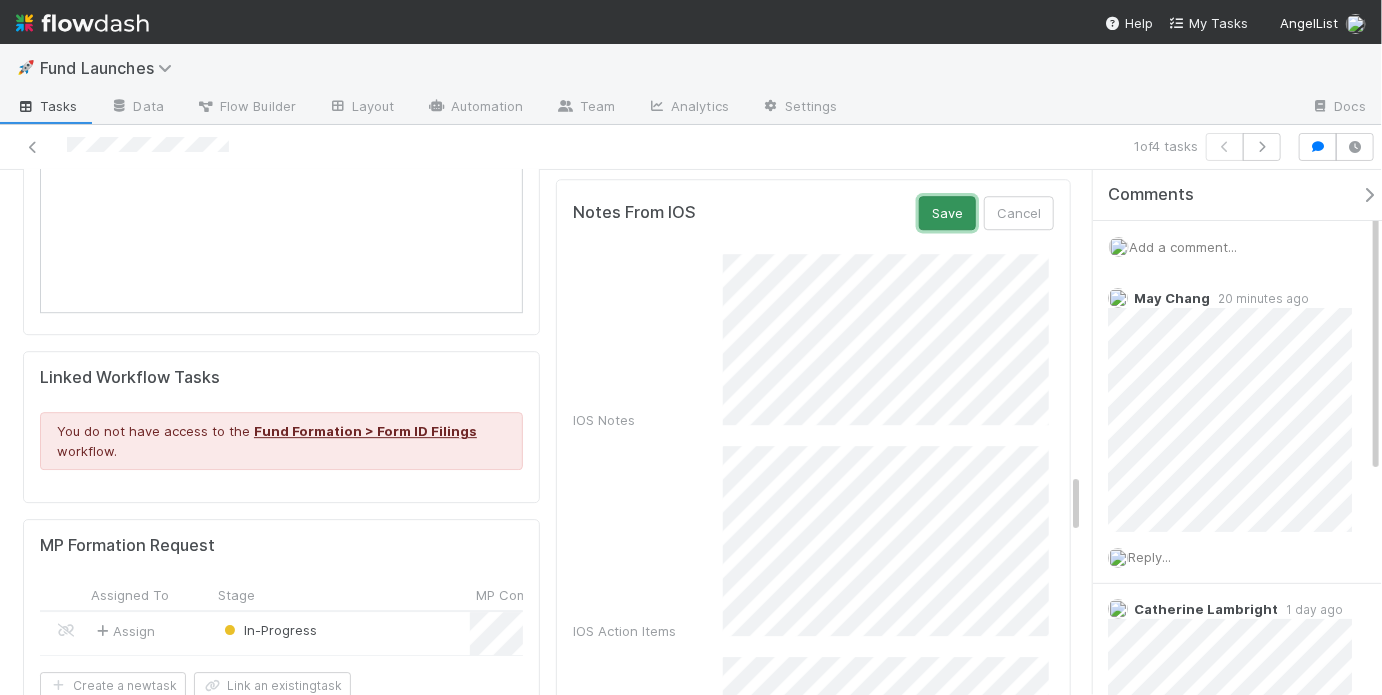 click on "Save" at bounding box center (947, 213) 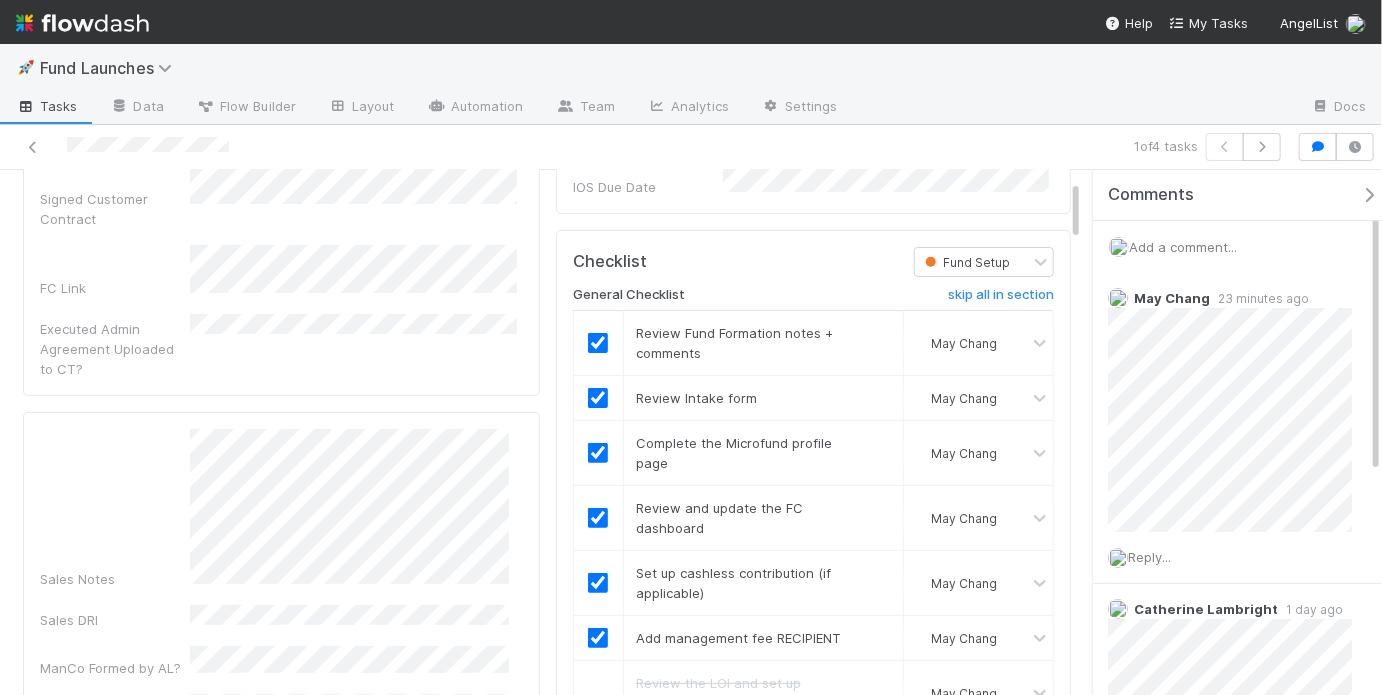 scroll, scrollTop: 0, scrollLeft: 0, axis: both 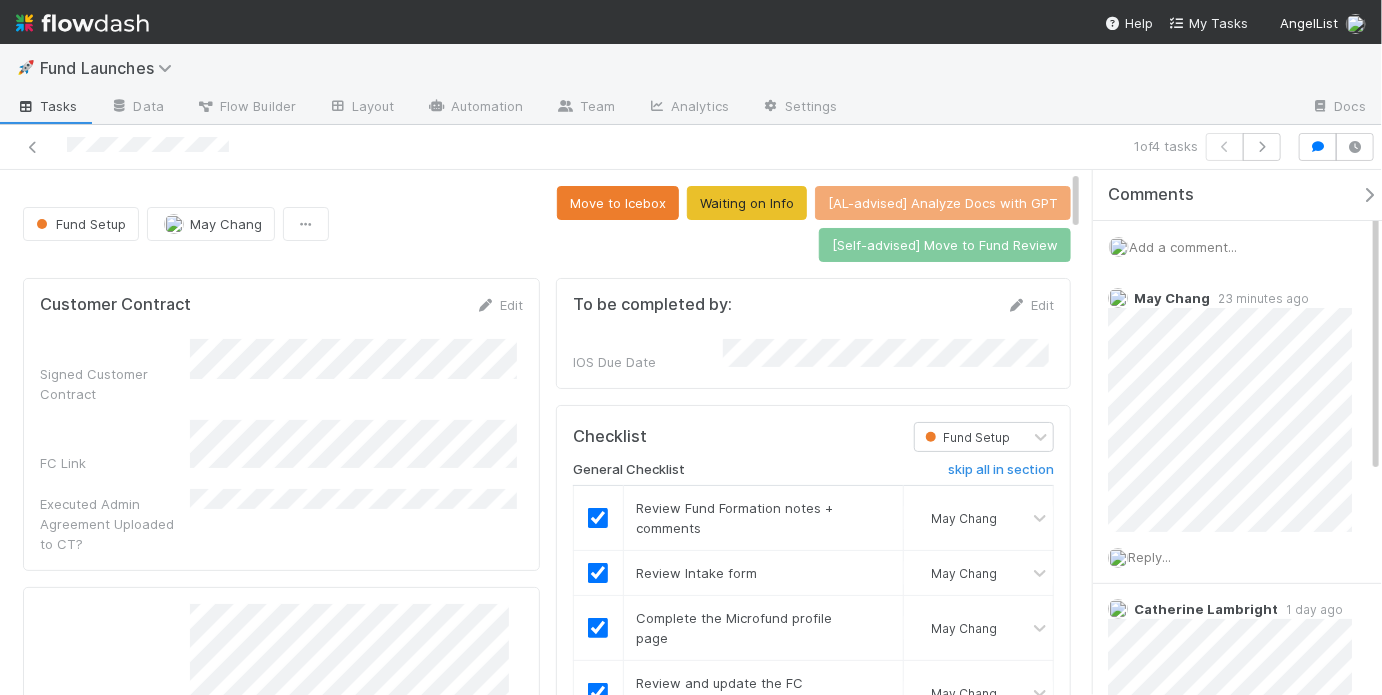 click on "Move to Icebox Waiting on Info [AL-advised] Analyze Docs with GPT  [Self-advised] Move to Fund Review" at bounding box center (704, 224) 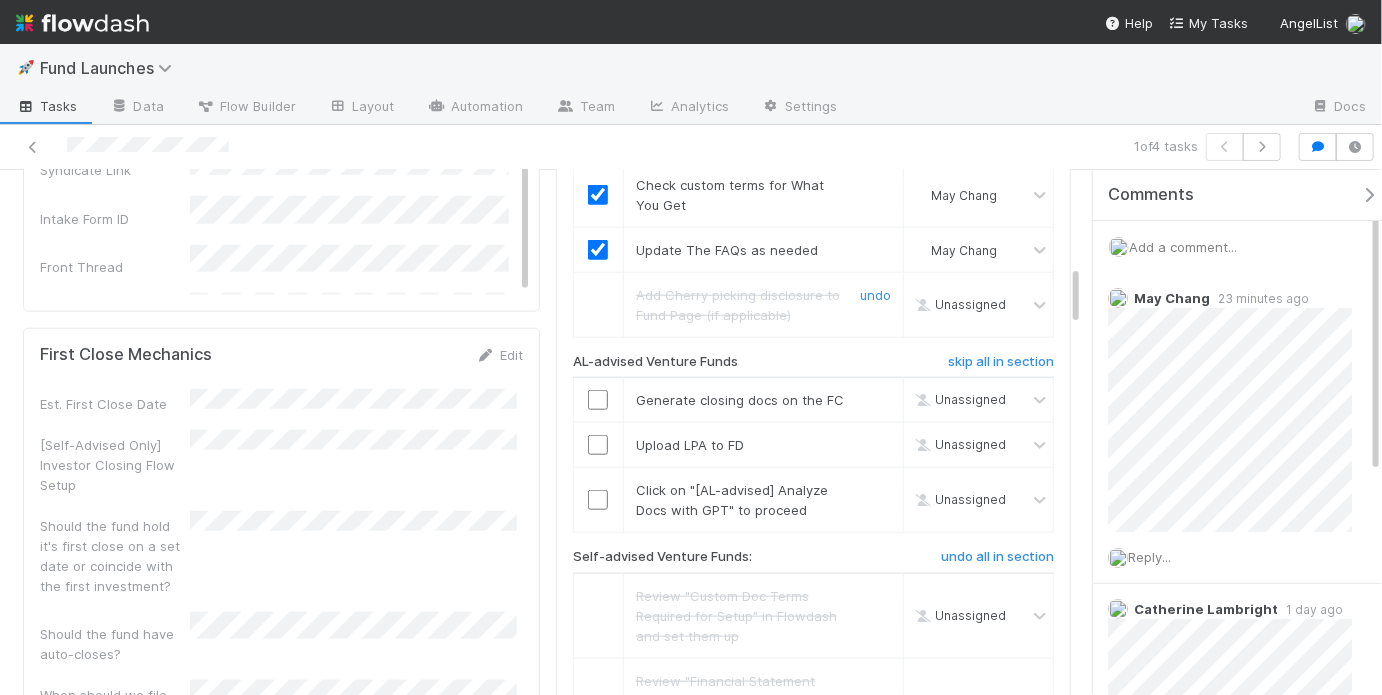 scroll, scrollTop: 851, scrollLeft: 0, axis: vertical 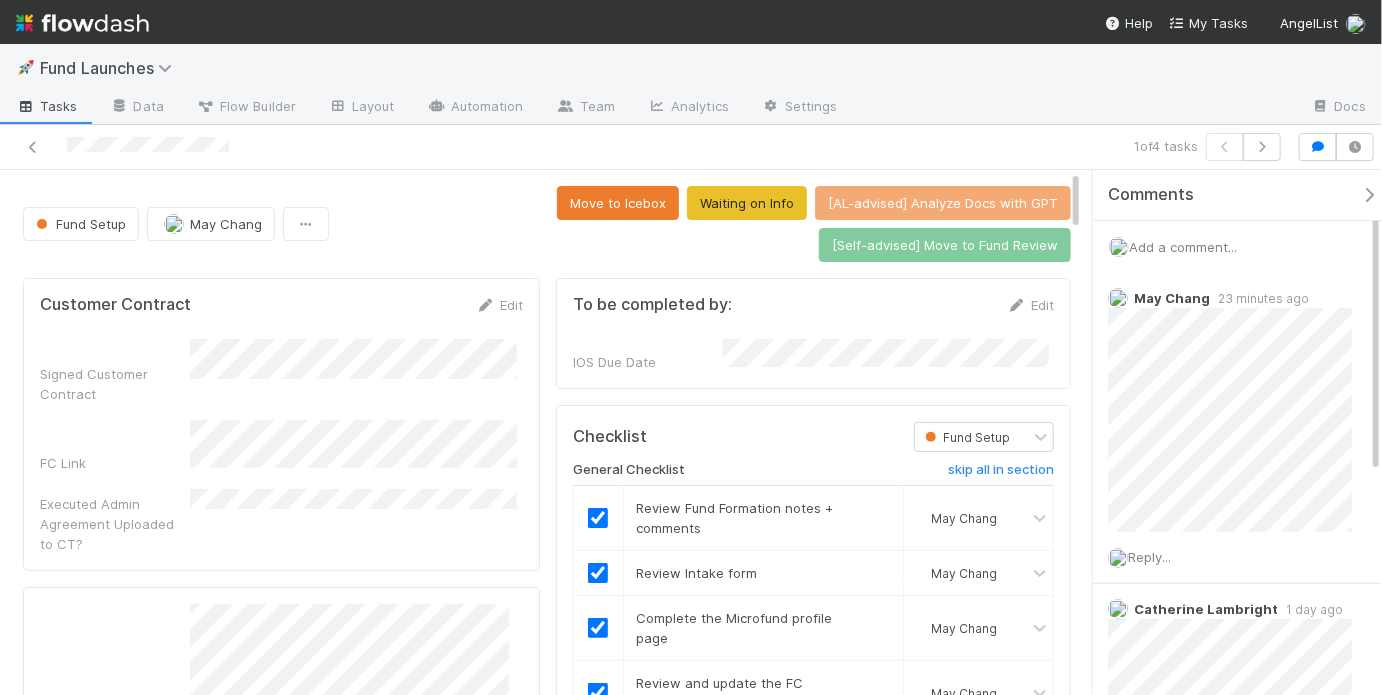 click on "Fund Setup May Chang Move to Icebox Waiting on Info [AL-advised] Analyze Docs with GPT  [Self-advised] Move to Fund Review Customer Contract Edit Signed Customer Contract  FC Link  Executed Admin Agreement Uploaded to CT?  Fund Details  Edit Fund Name  Fund Structure  VCA DRI  Signed Customer Contract  FC Link  Intake Form Link  Pricing  Target Launch Date  [IOS] LPA  Sales Notes  Sales DRI  ManCo Formed by AL?   GPT Response  Comparison of FC and GPT Doc data  Syndicate Link  Intake Form ID  Front Thread  IOS DRI  IOS DRI Slack ID  IOS DRI Front ID  First Close Mechanics Edit Est. First Close Date  [Self-Advised Only] Investor Closing Flow Setup  Should the fund hold it's first close on a set date or coincide with the first investment?   Should the fund have auto-closes?   When should we file the Form D?   Entity & Fee Recipient Information  Edit General Partner (GP) Entity  Adviser  Subadviser (enter N/A if no subadvisor)  Fund Signatory Name  Fund Signatory Email  Fund Formation Notes  Edit ManCo Name" at bounding box center (547, 2518) 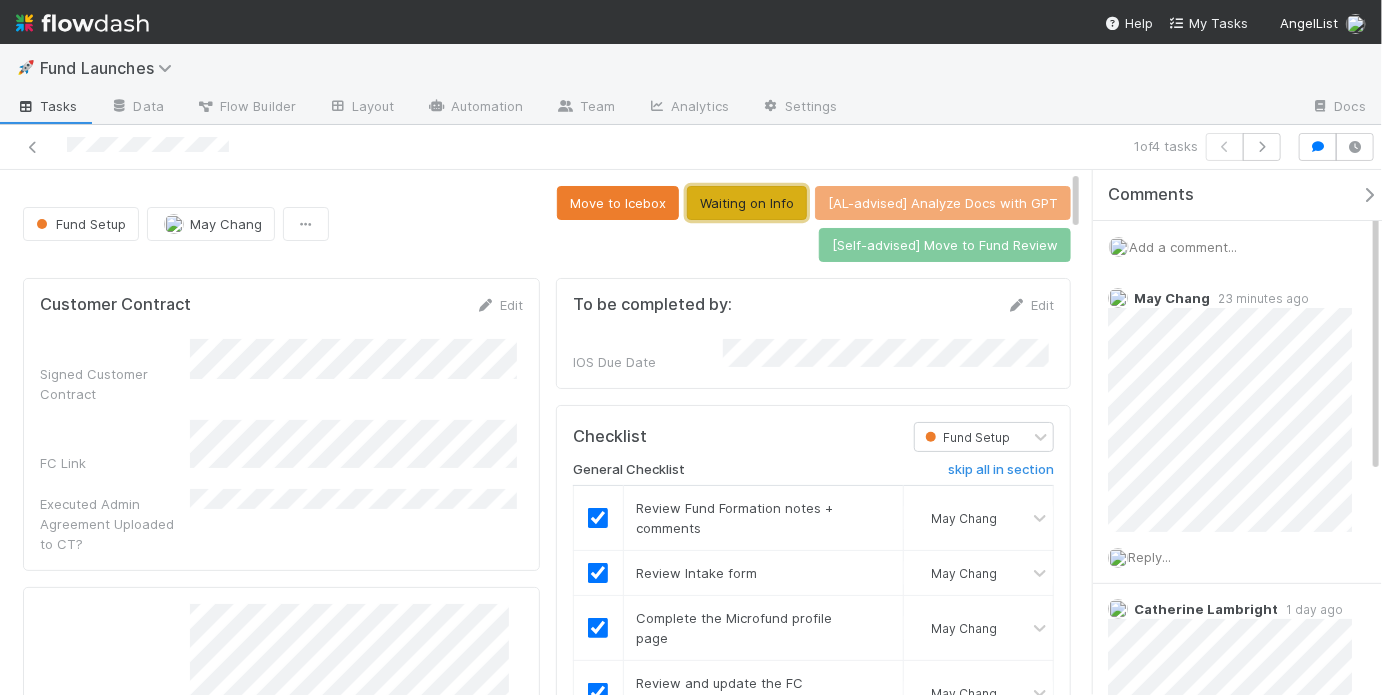 click on "Waiting on Info" at bounding box center [747, 203] 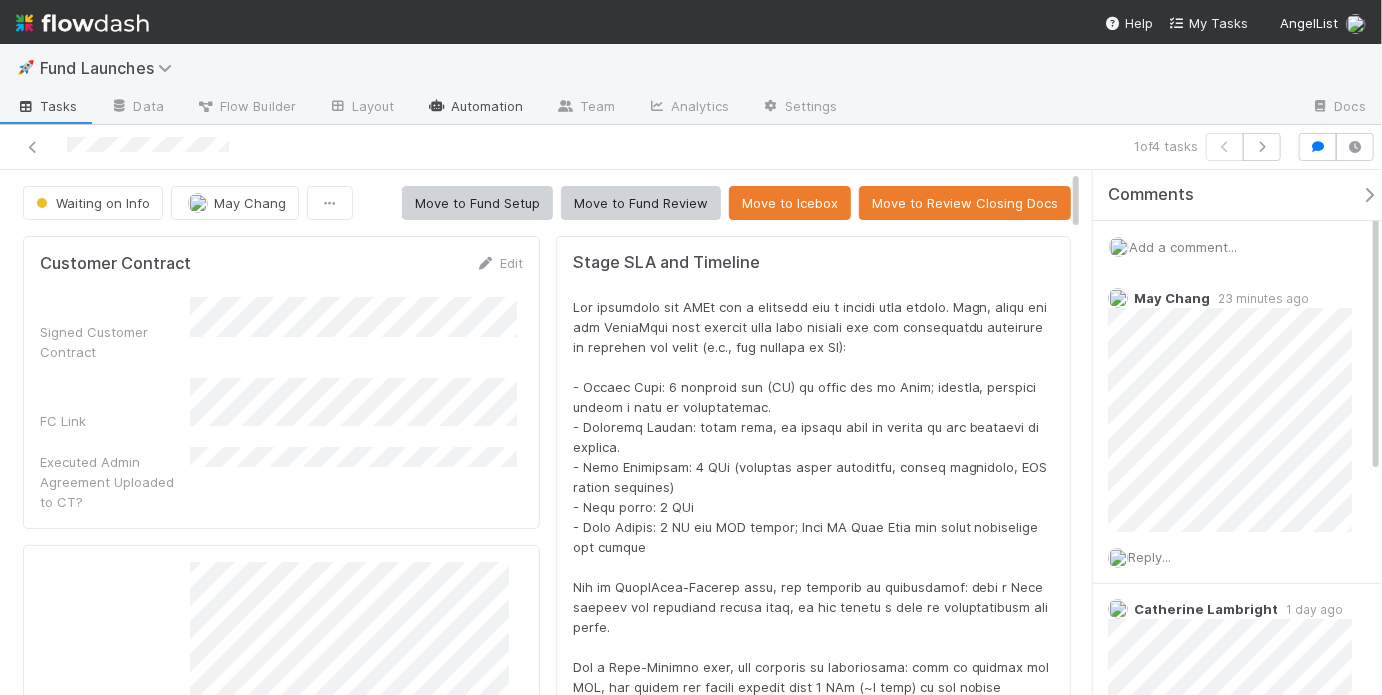 scroll, scrollTop: 6211, scrollLeft: 0, axis: vertical 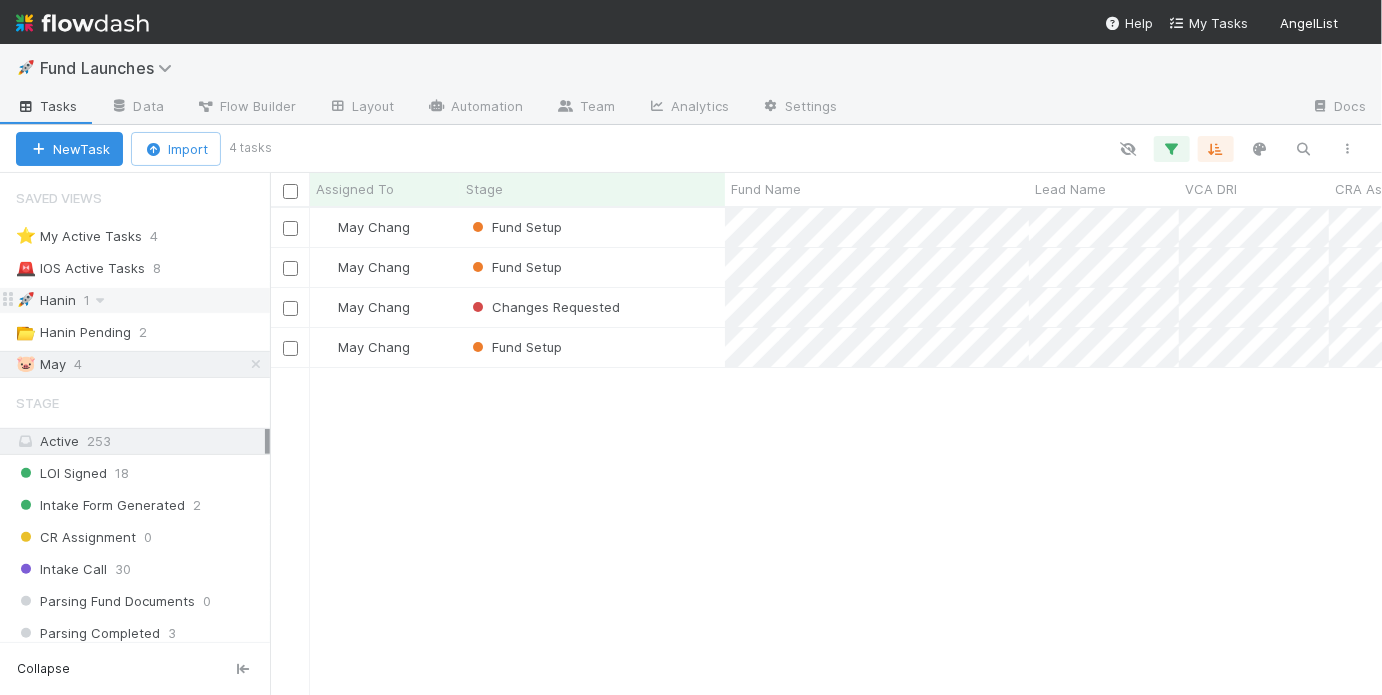 click on "🚀 Hanin 1" at bounding box center (143, 300) 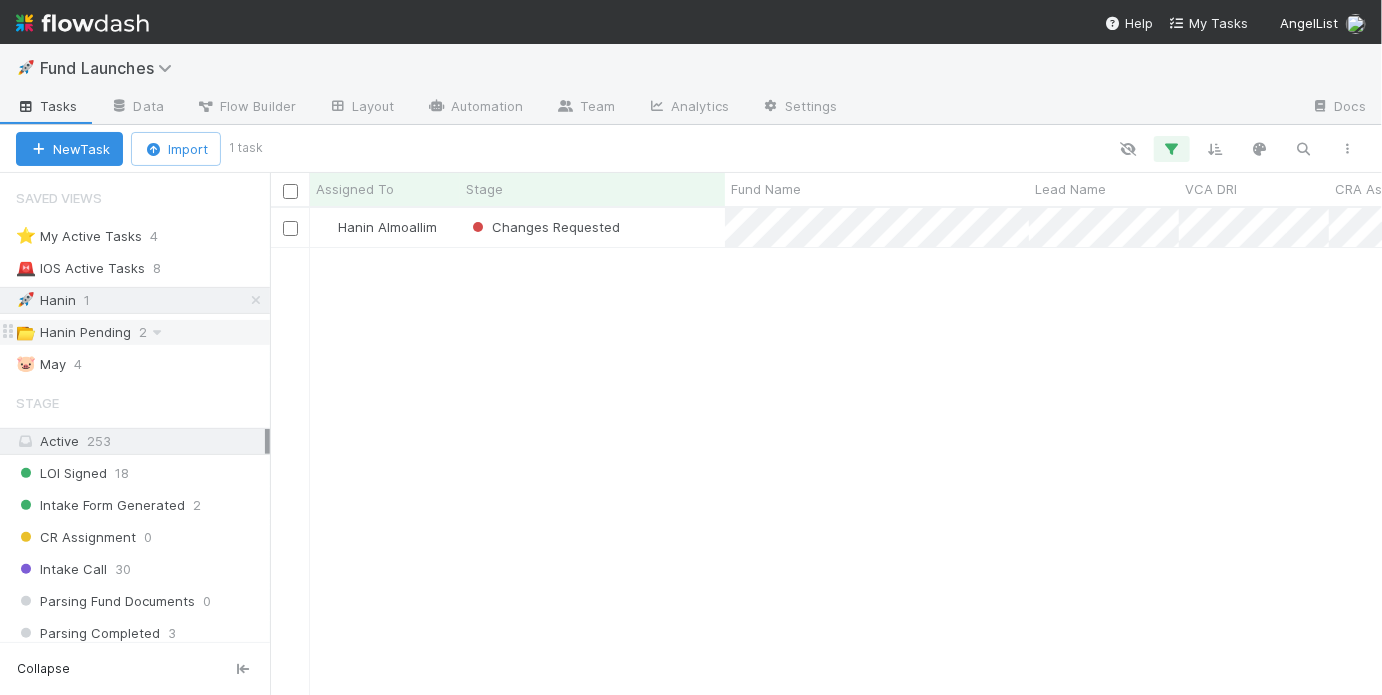 scroll, scrollTop: 13, scrollLeft: 12, axis: both 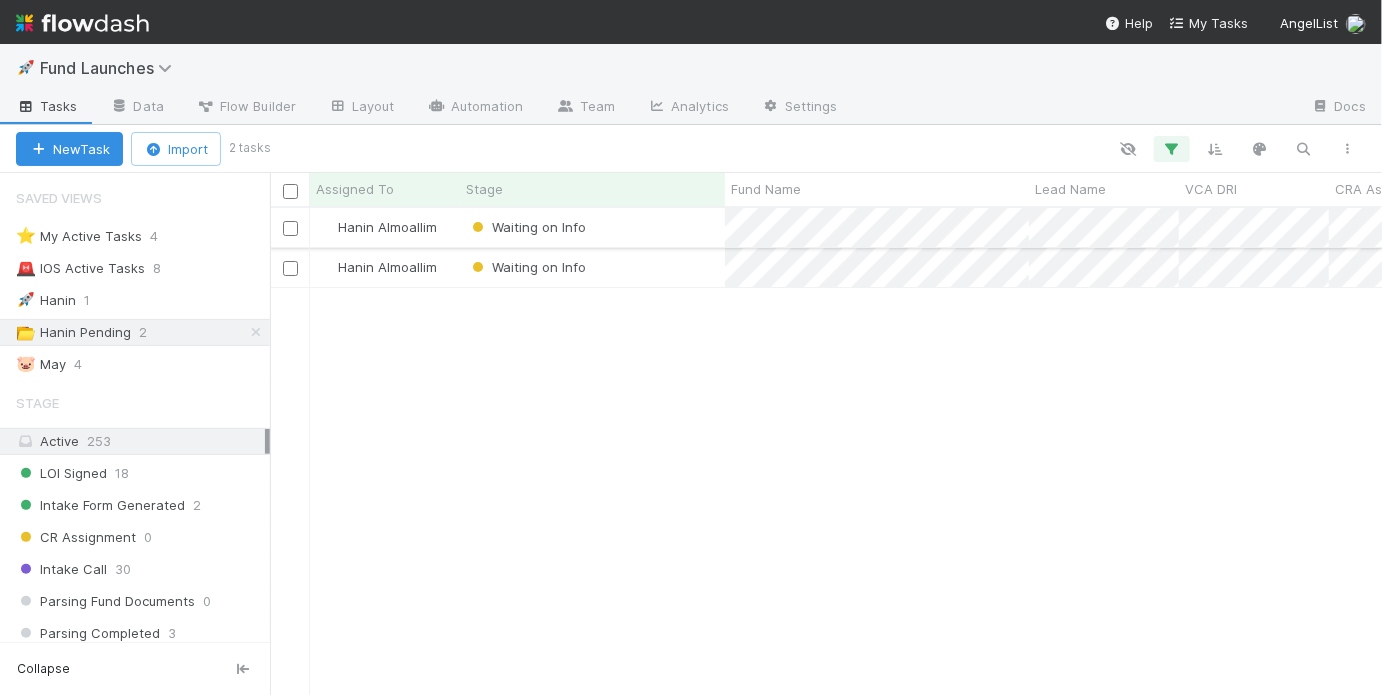 click on "Waiting on Info" at bounding box center [592, 227] 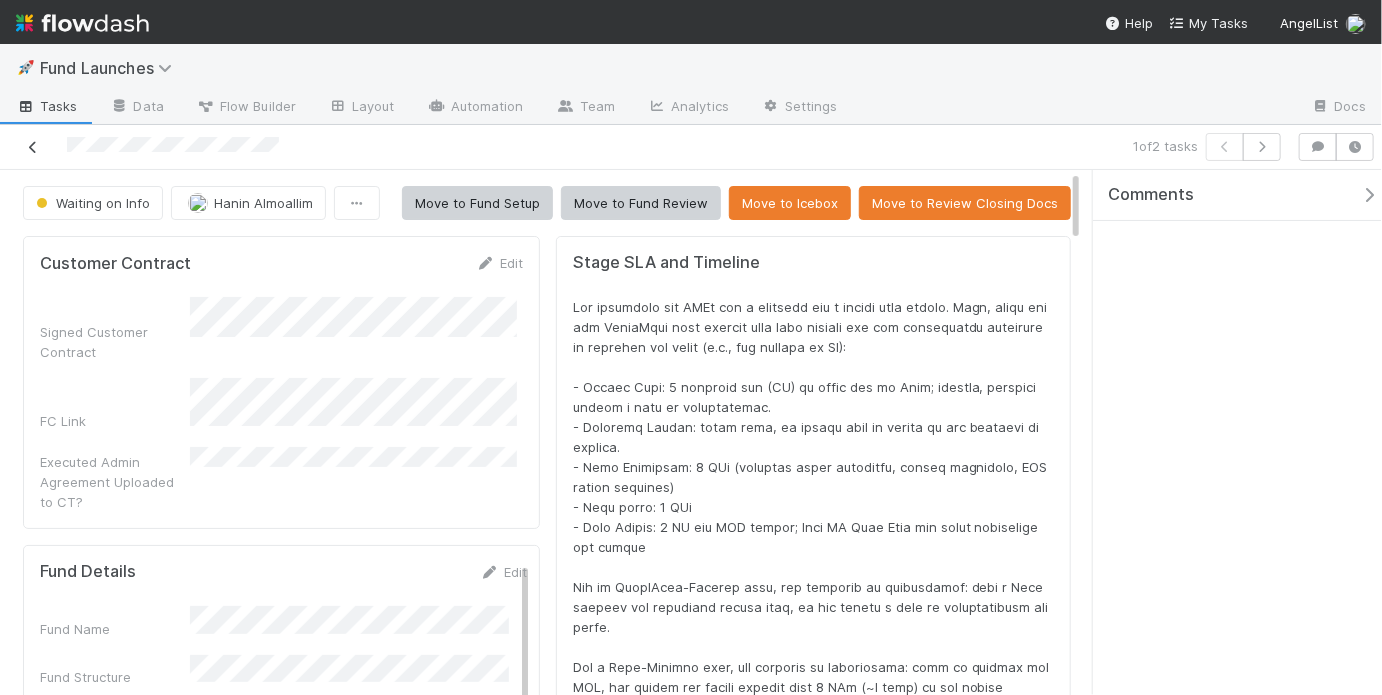 click at bounding box center [33, 147] 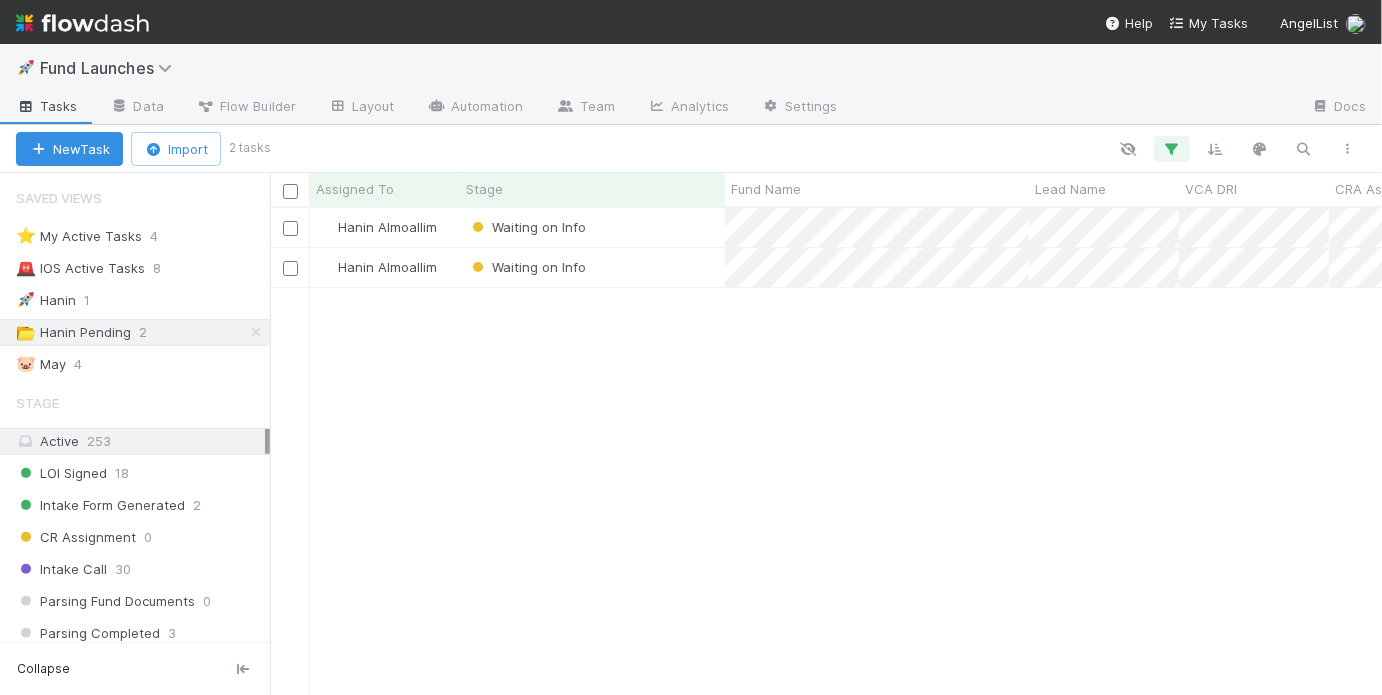 scroll, scrollTop: 13, scrollLeft: 12, axis: both 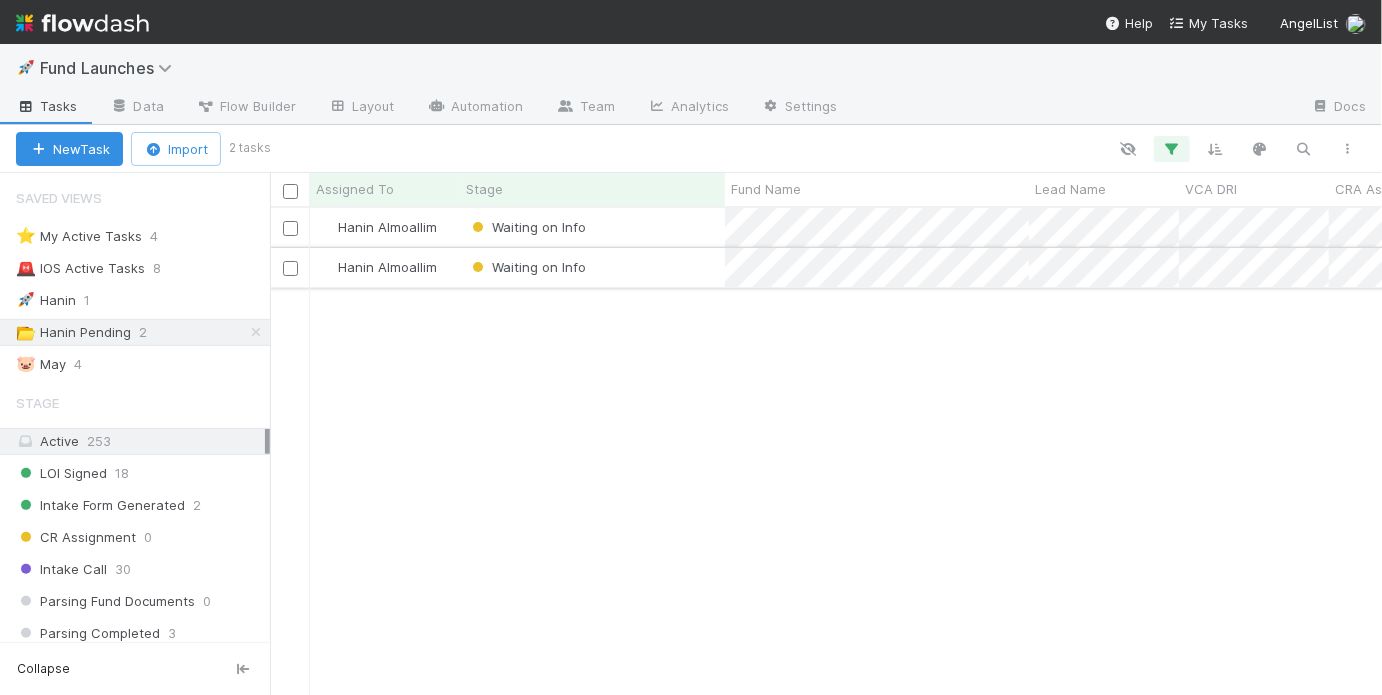 click on "Waiting on Info" at bounding box center (592, 267) 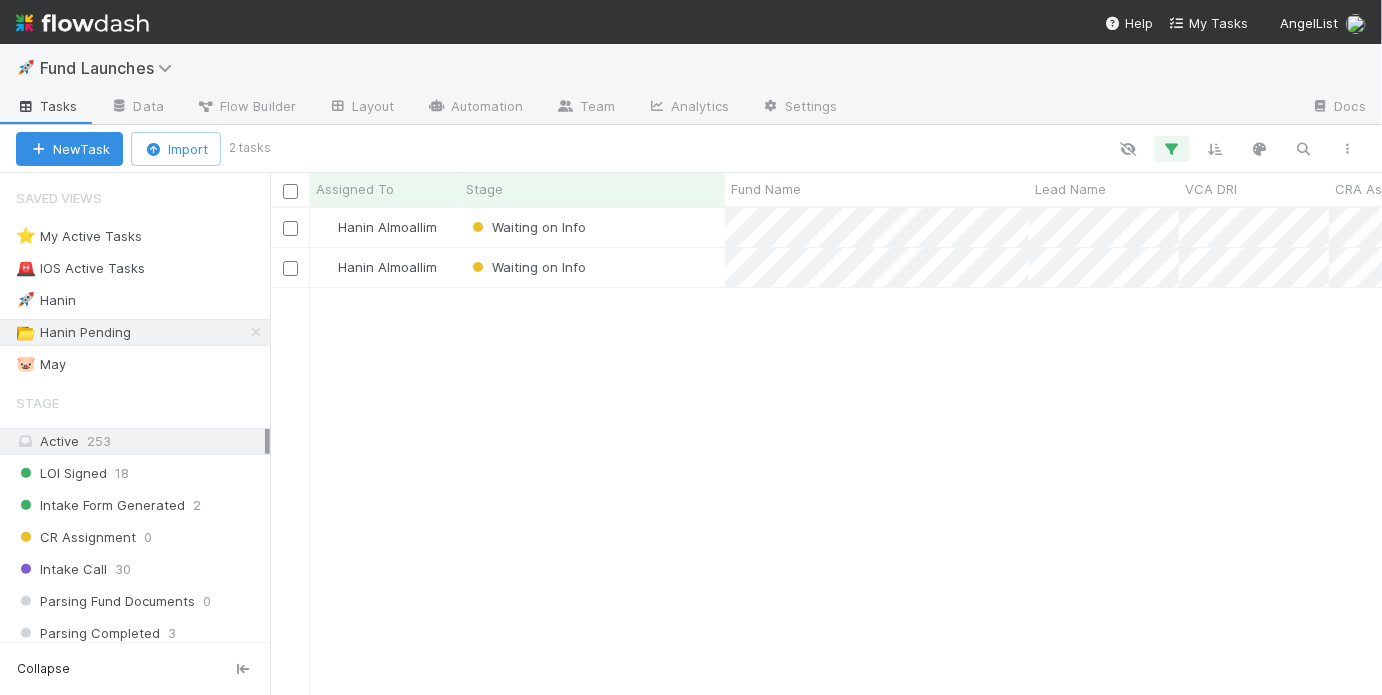 scroll, scrollTop: 13, scrollLeft: 12, axis: both 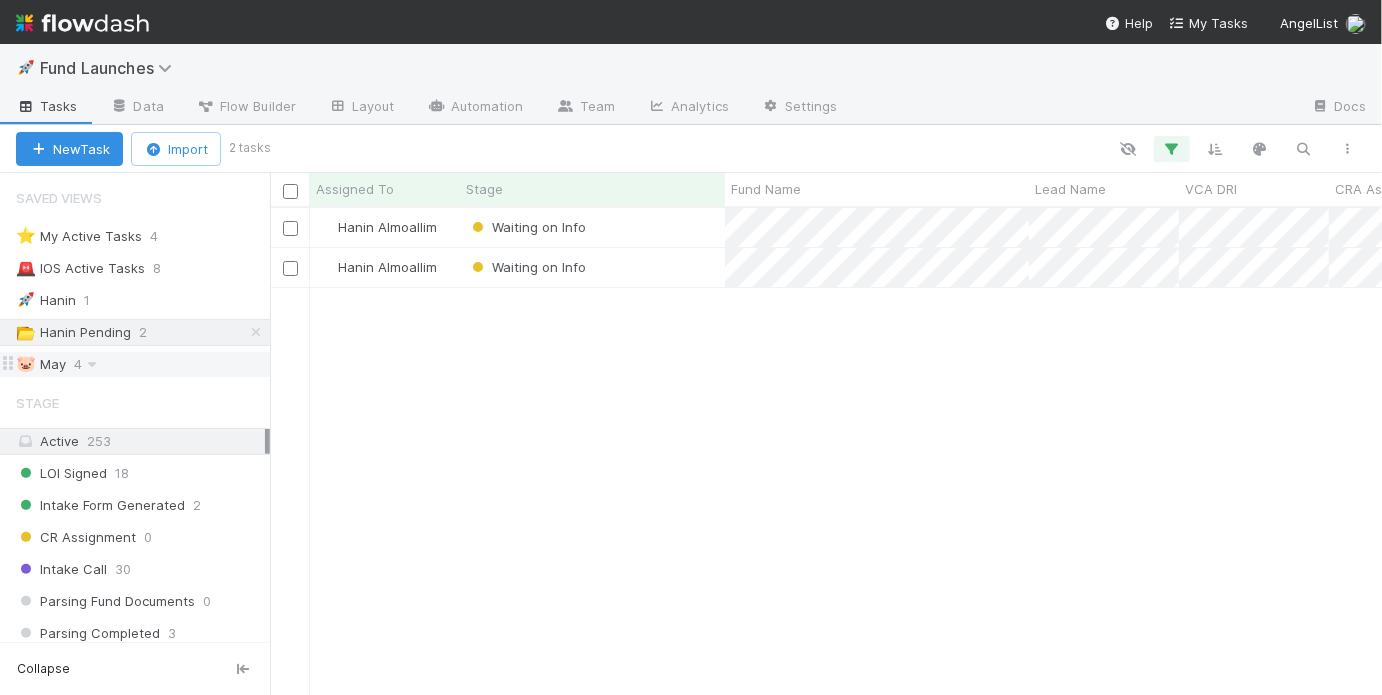 click on "🐷 May 4" at bounding box center (143, 364) 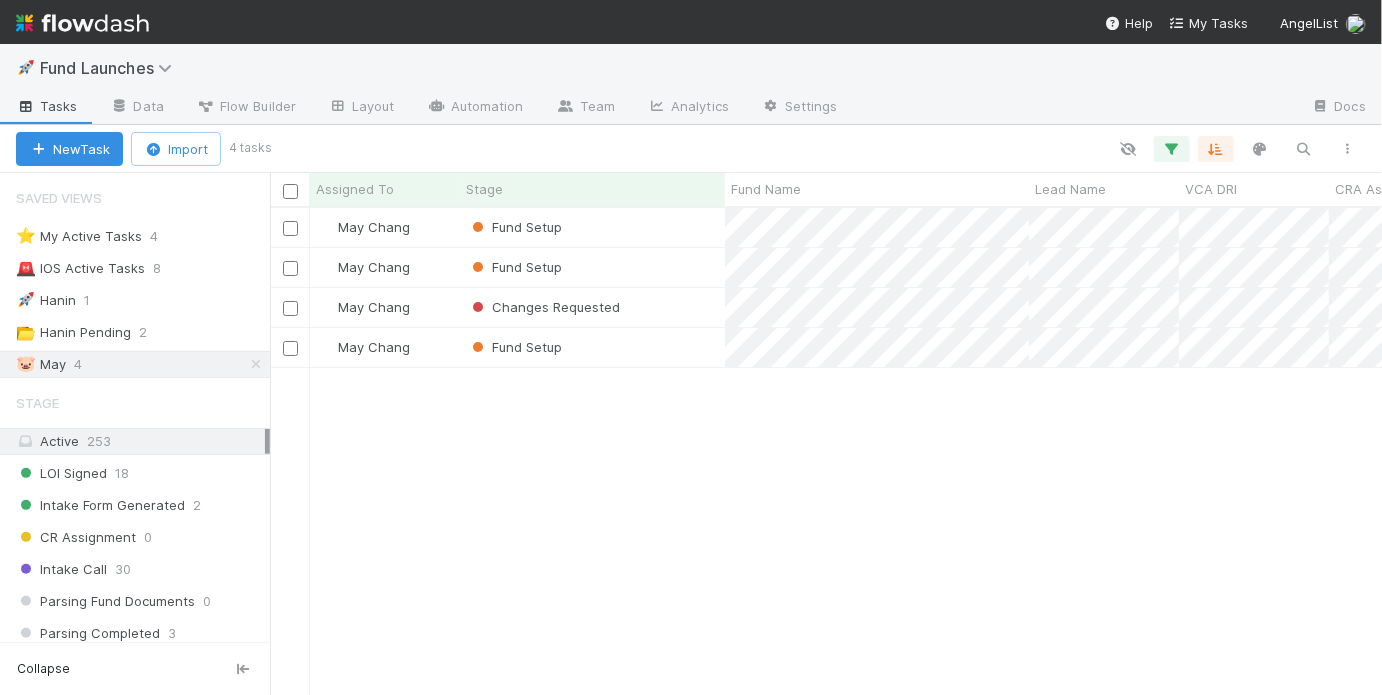 scroll, scrollTop: 13, scrollLeft: 12, axis: both 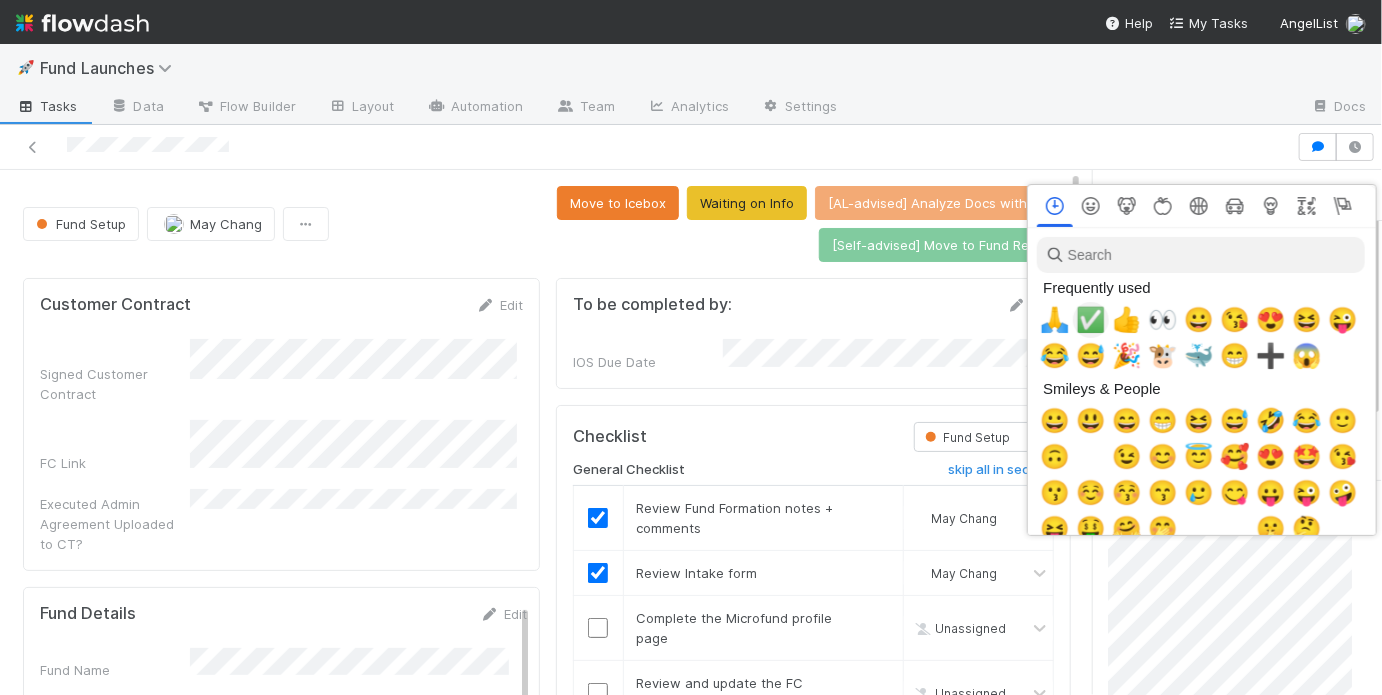 click on "✅" at bounding box center [1091, 320] 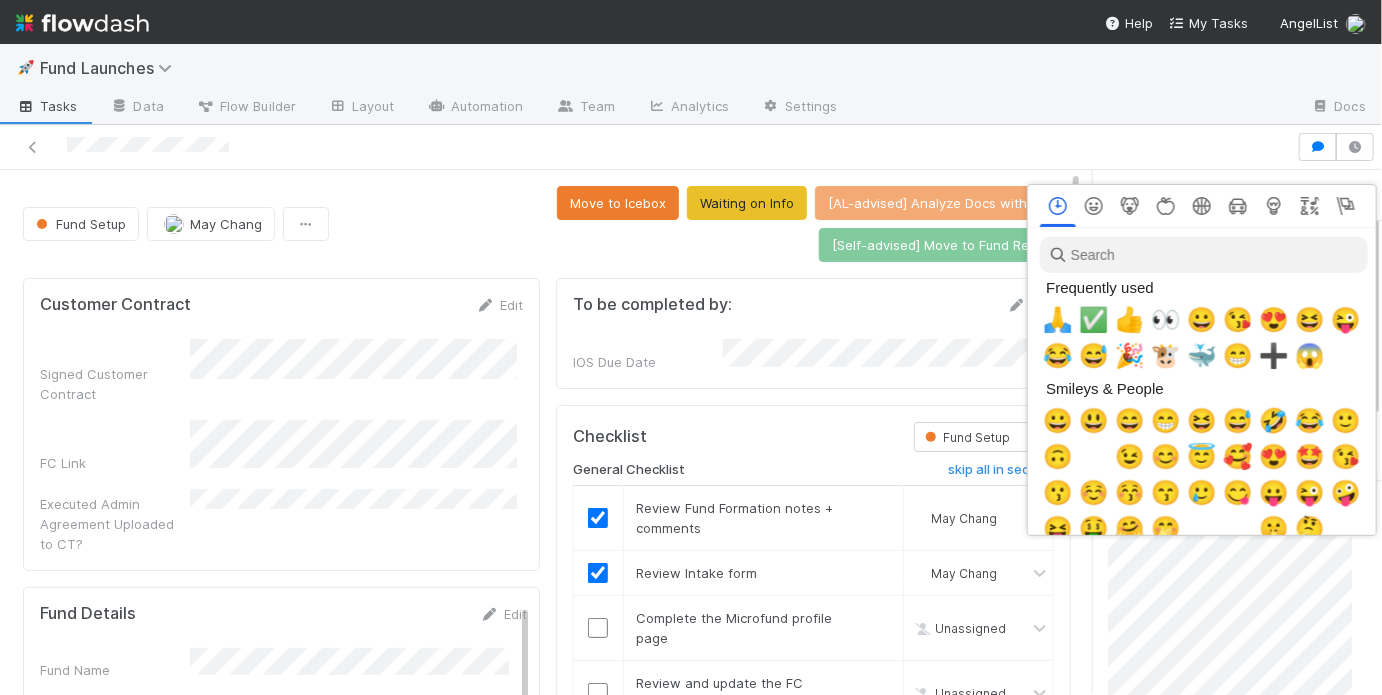 scroll, scrollTop: 0, scrollLeft: 3, axis: horizontal 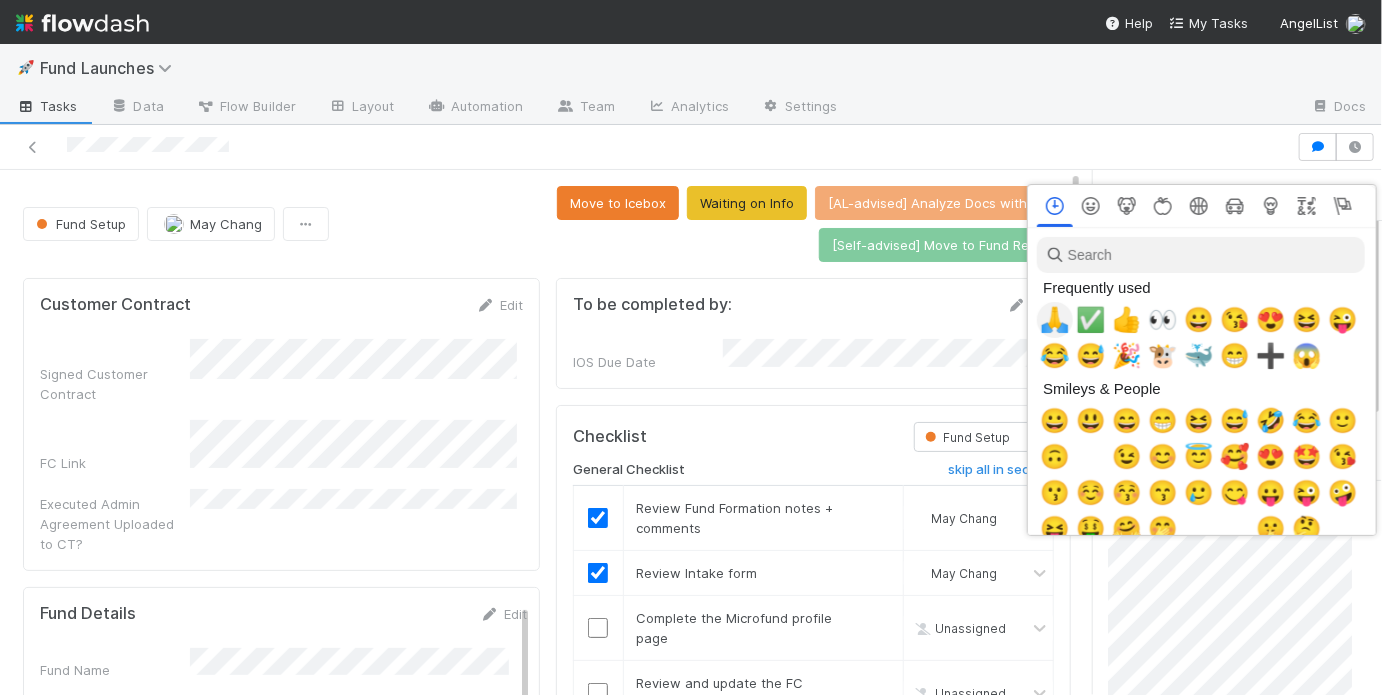 click on "🙏" at bounding box center (1055, 320) 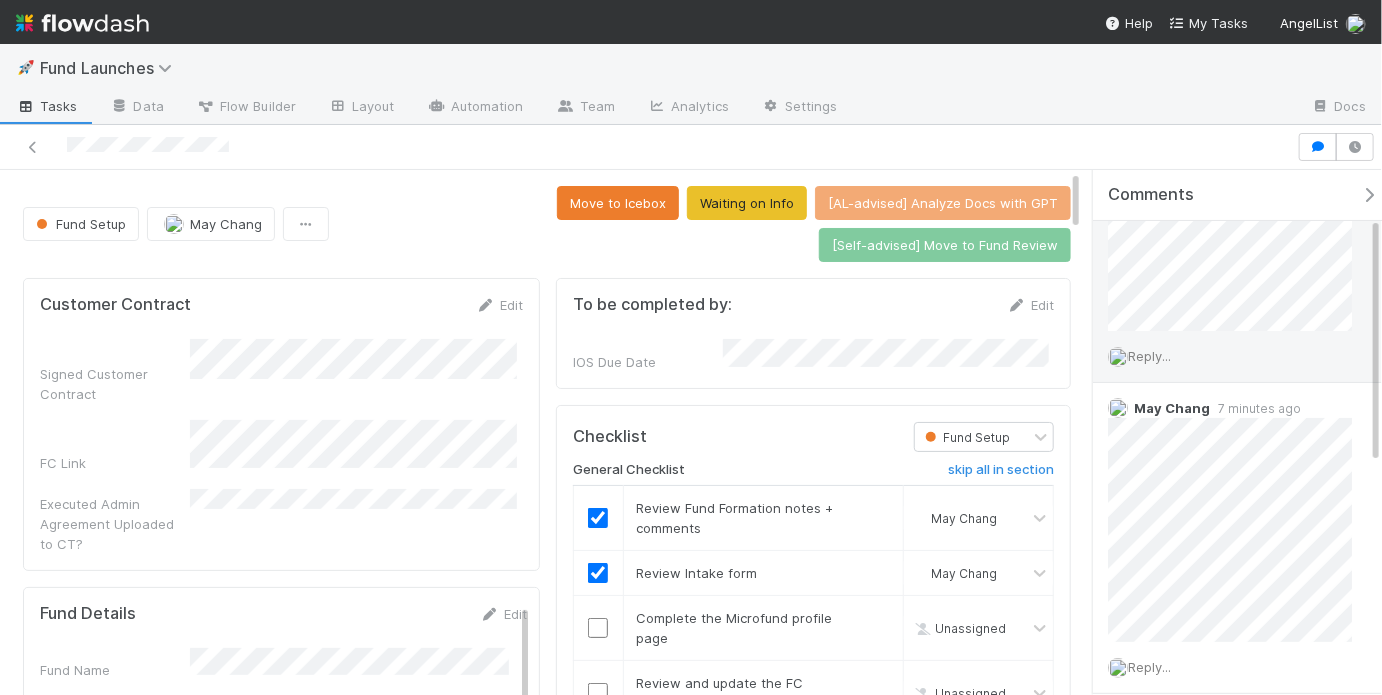 scroll, scrollTop: 114, scrollLeft: 0, axis: vertical 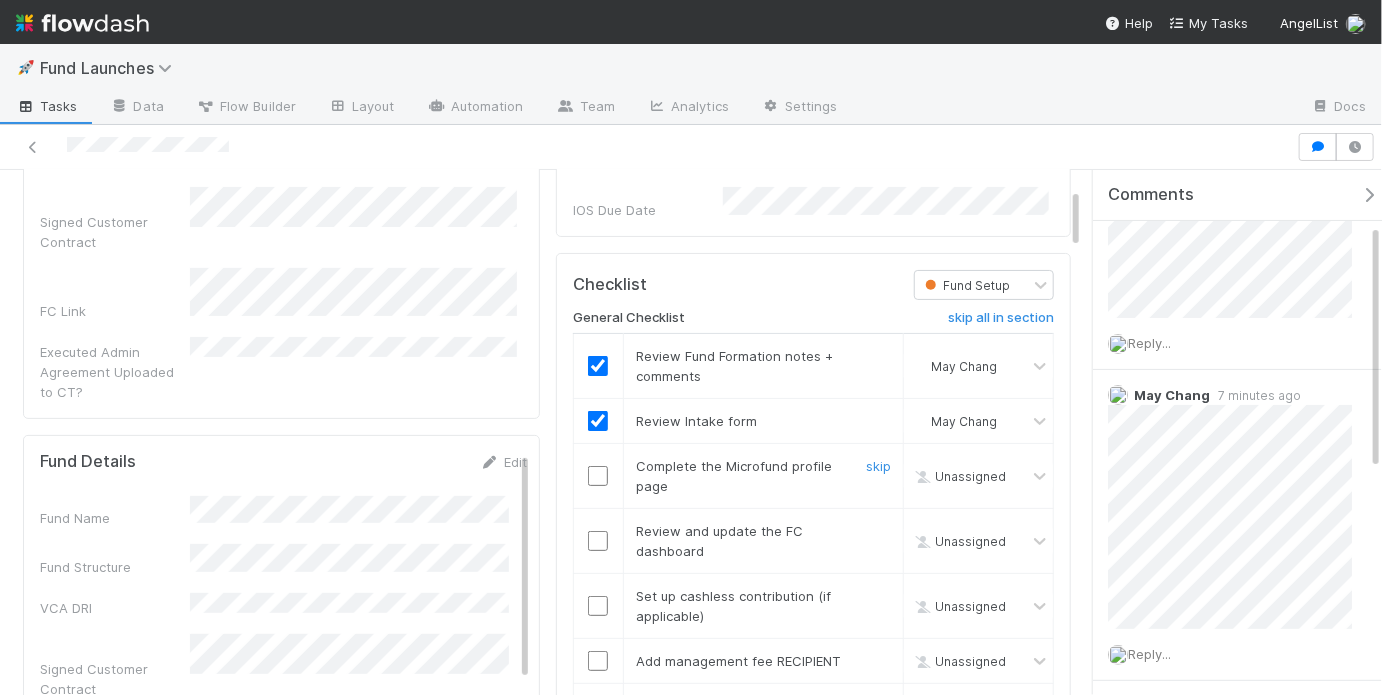 click at bounding box center (598, 476) 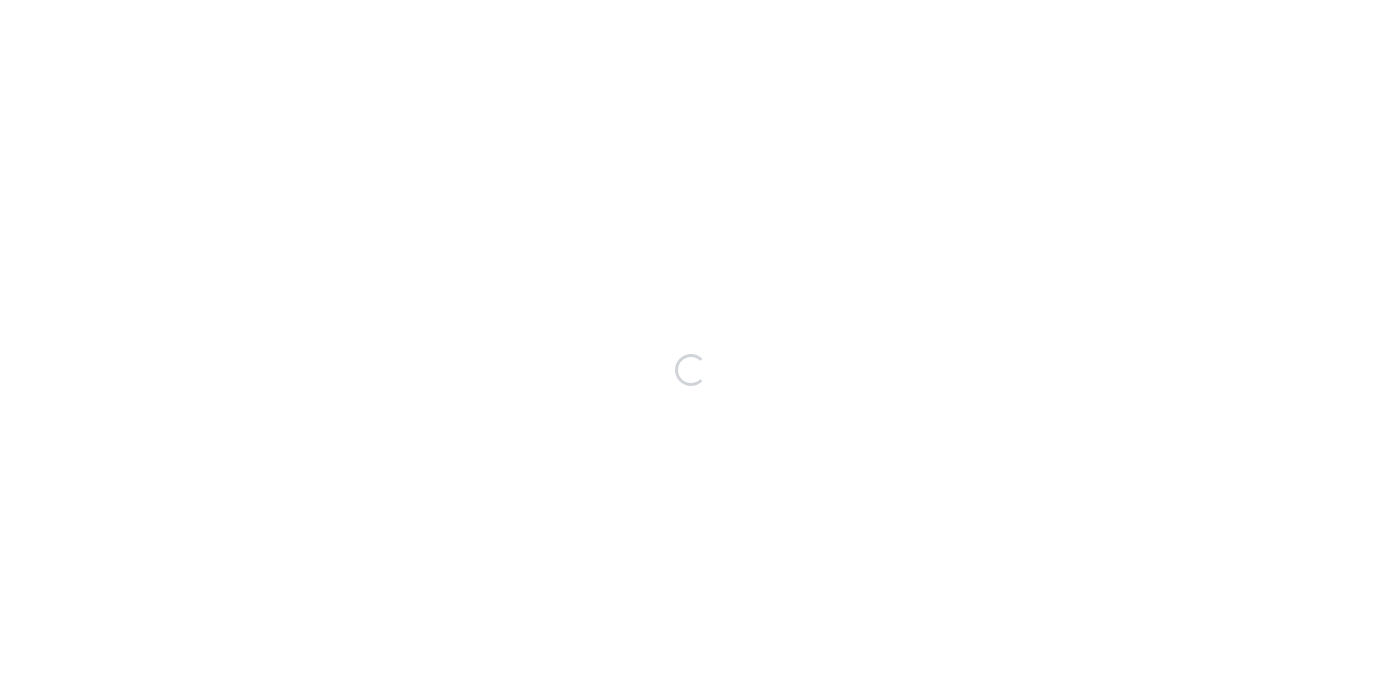 scroll, scrollTop: 0, scrollLeft: 0, axis: both 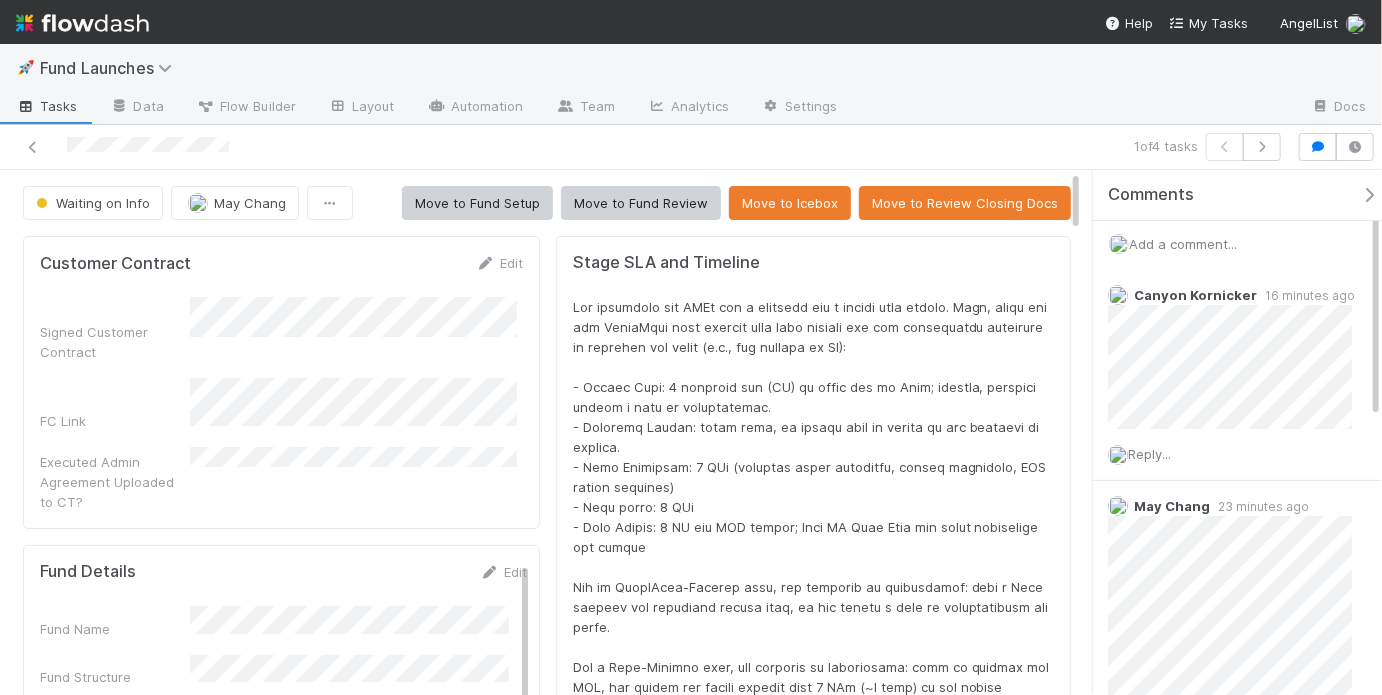 click on "Add a comment..." at bounding box center (1183, 244) 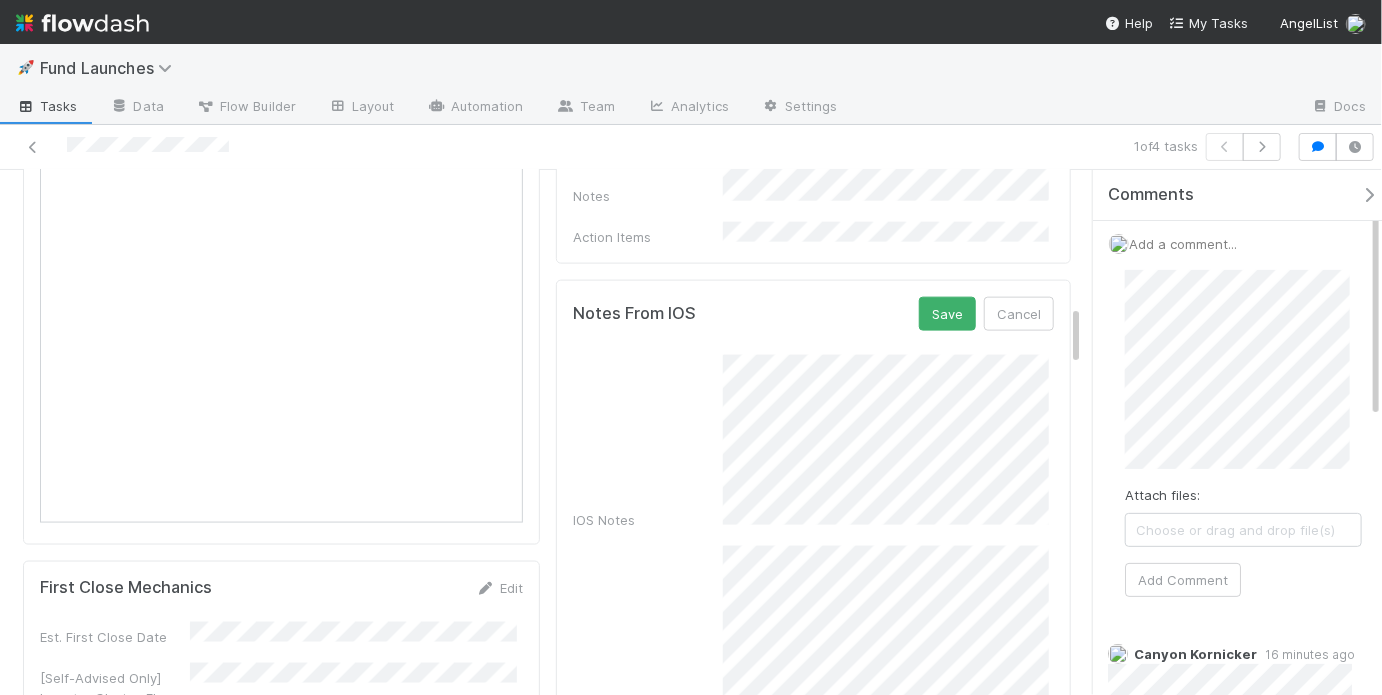 scroll, scrollTop: 1164, scrollLeft: 0, axis: vertical 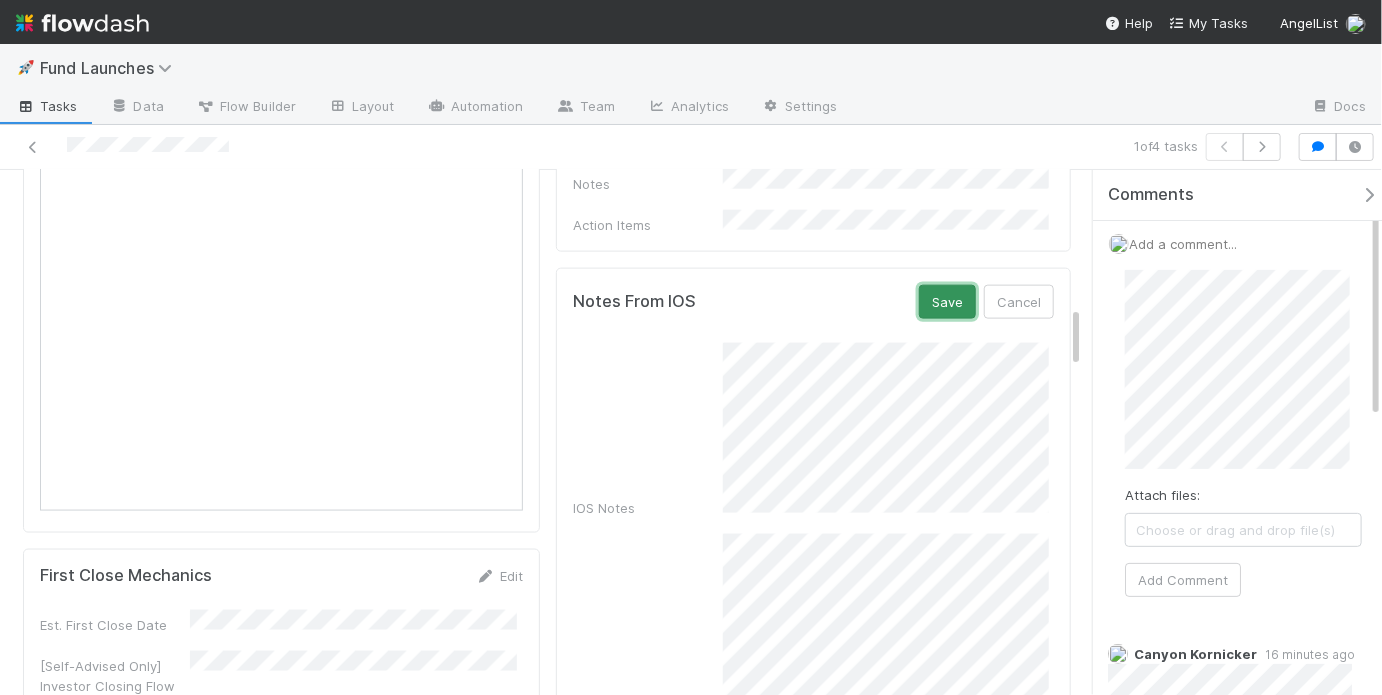 click on "Save" at bounding box center [947, 302] 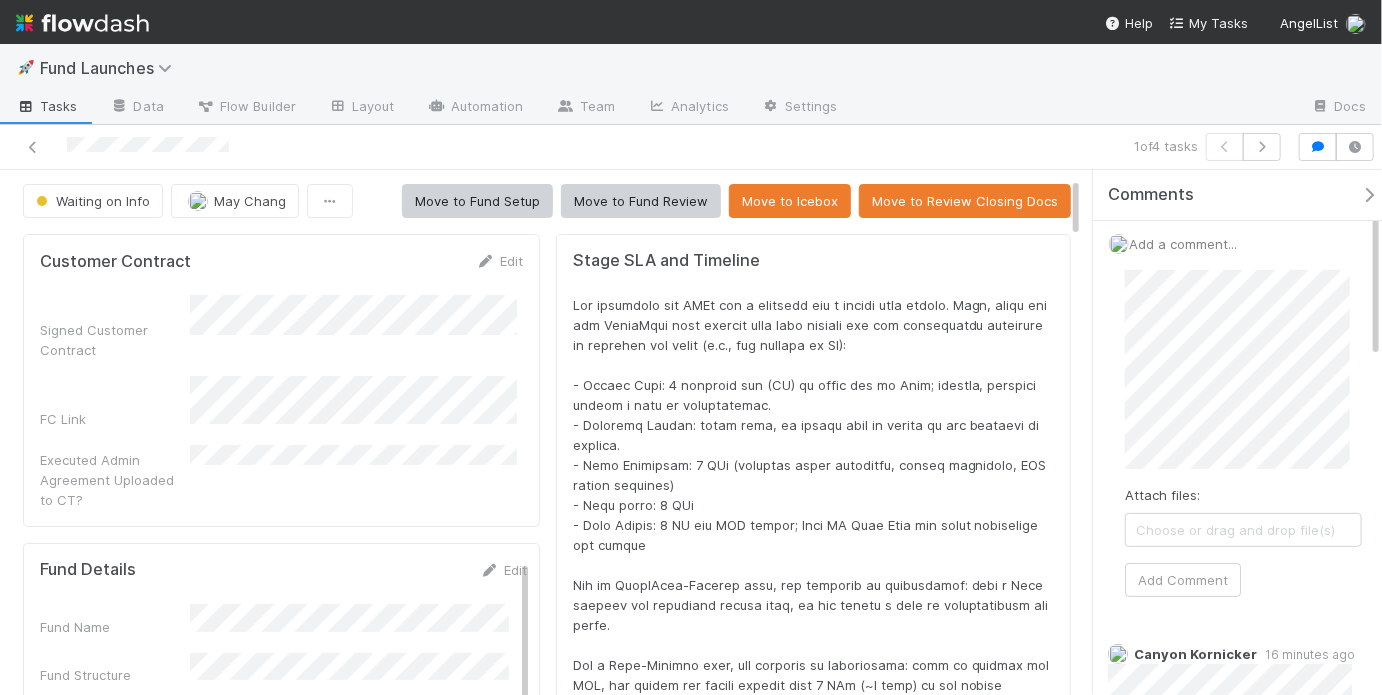 scroll, scrollTop: 0, scrollLeft: 0, axis: both 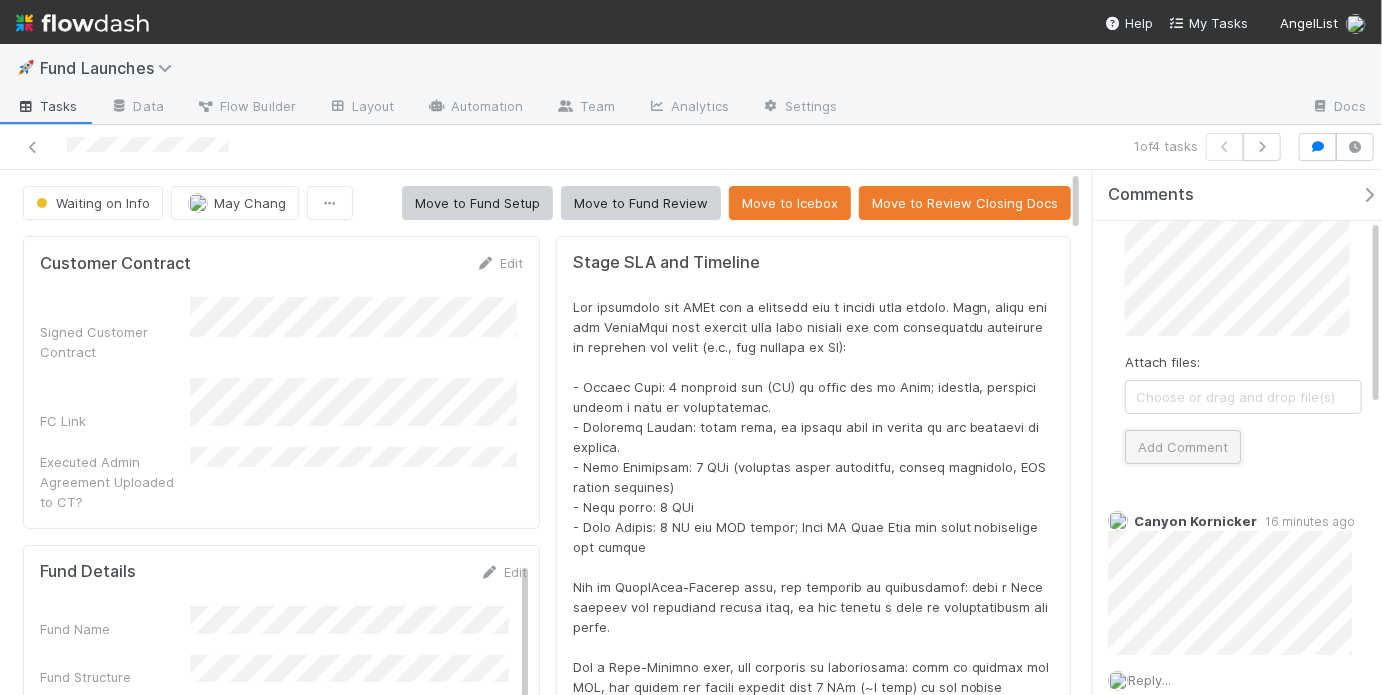 click on "Add Comment" at bounding box center [1183, 447] 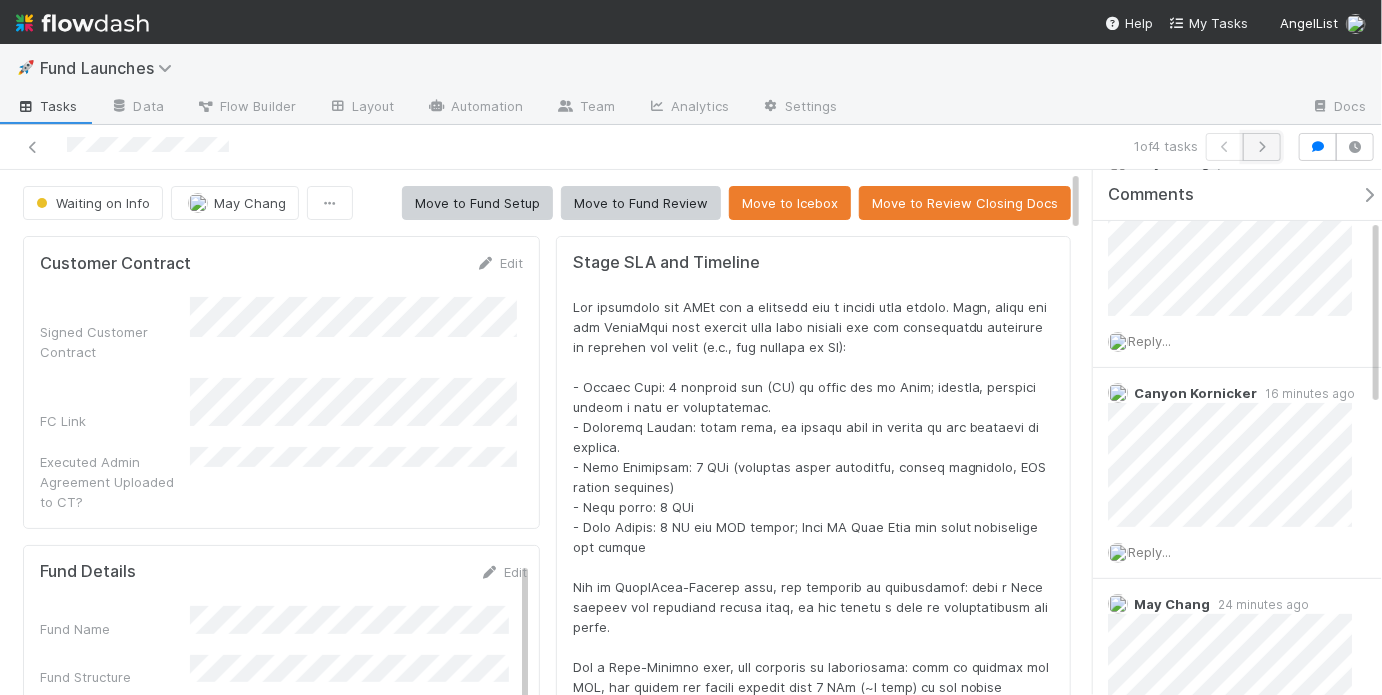 click at bounding box center (1262, 147) 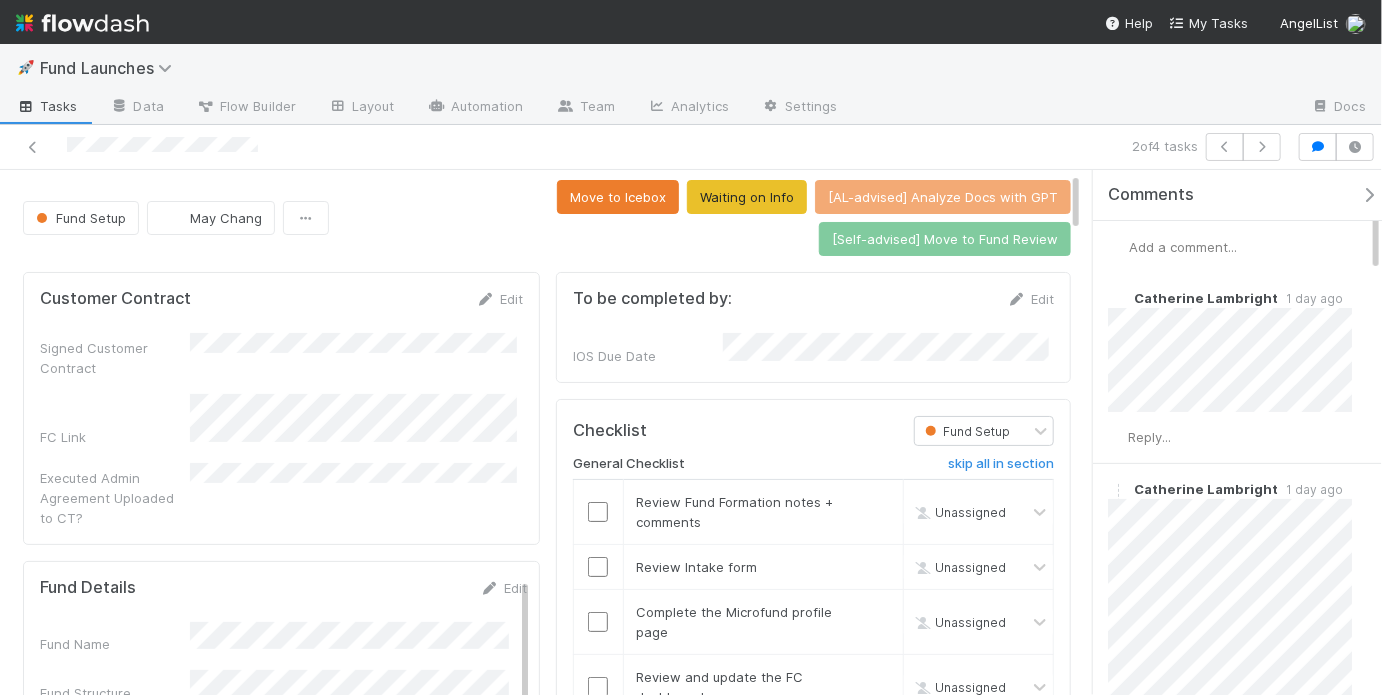 scroll, scrollTop: 24, scrollLeft: 0, axis: vertical 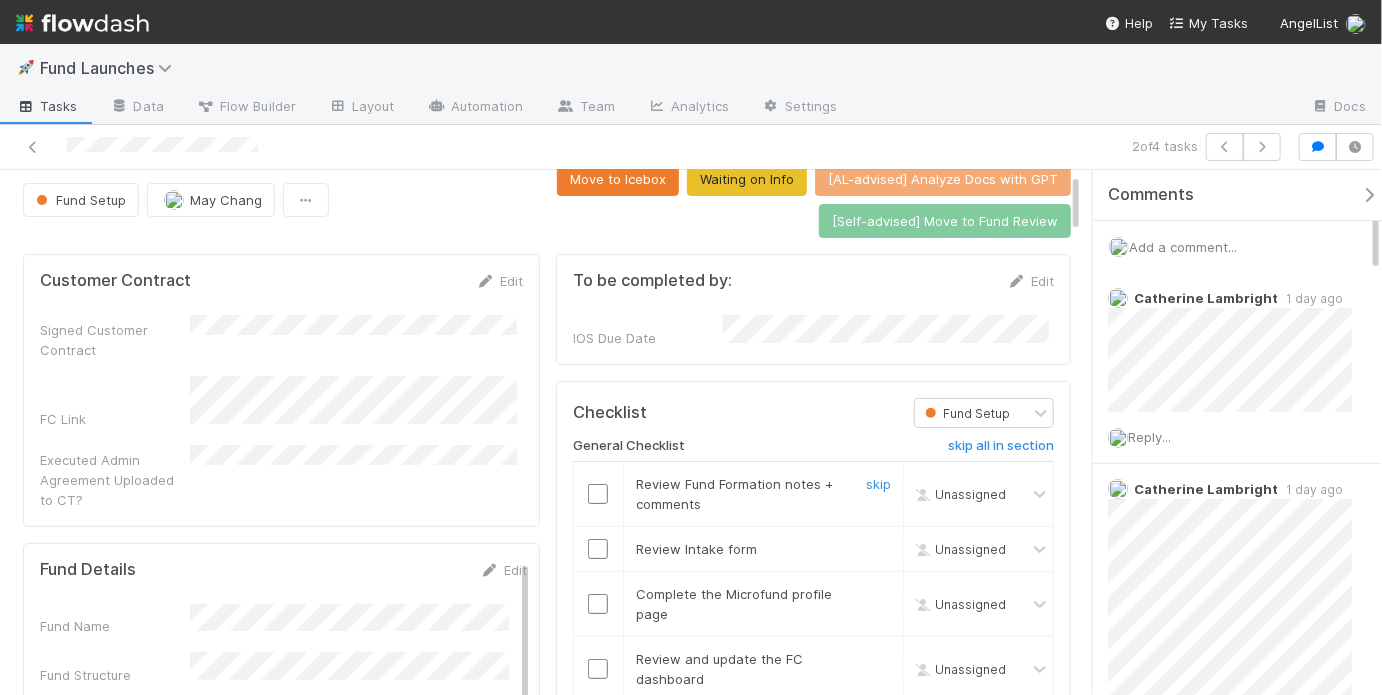 click at bounding box center (598, 494) 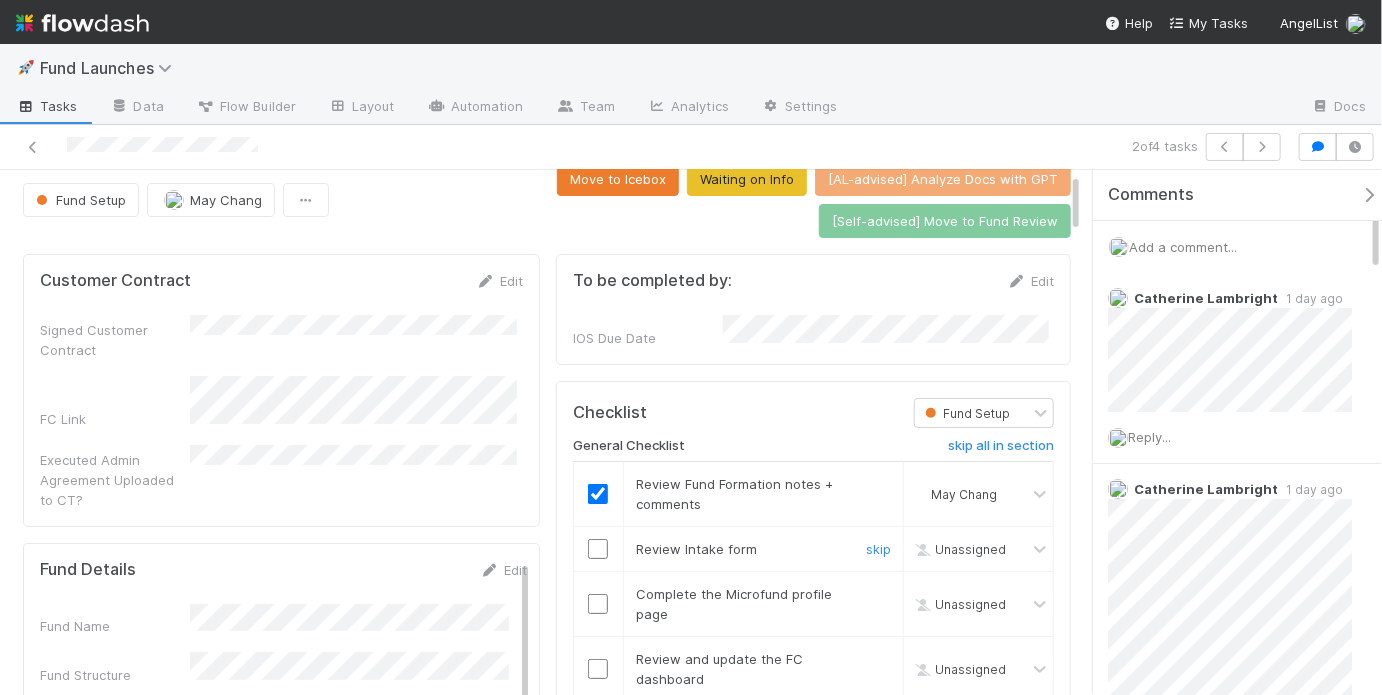 click at bounding box center (598, 549) 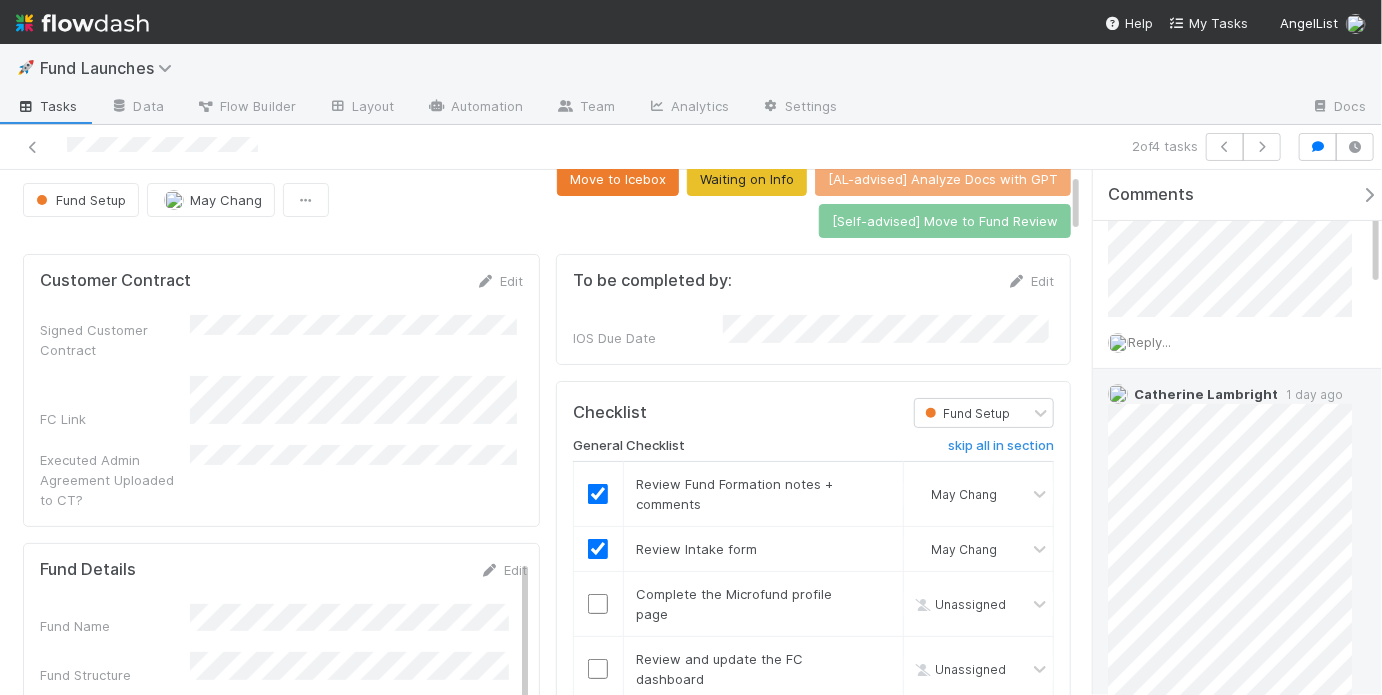 scroll, scrollTop: 108, scrollLeft: 0, axis: vertical 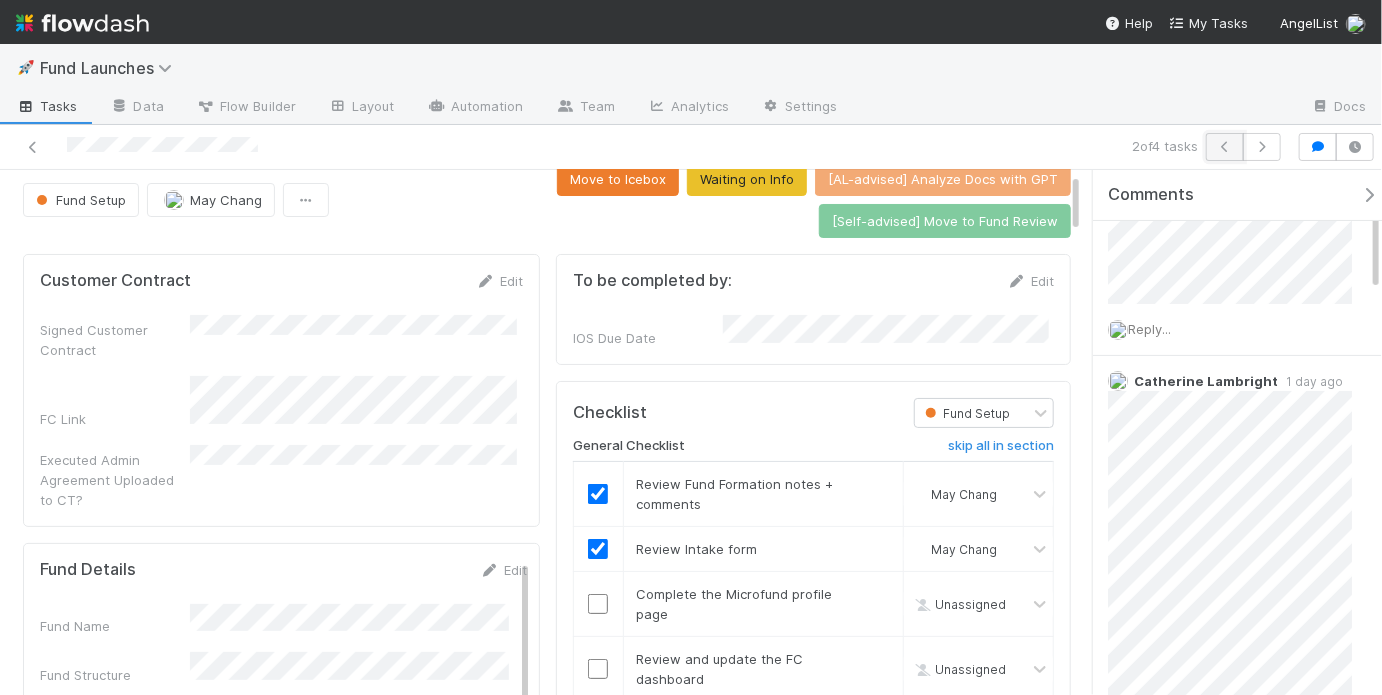 click at bounding box center (1225, 147) 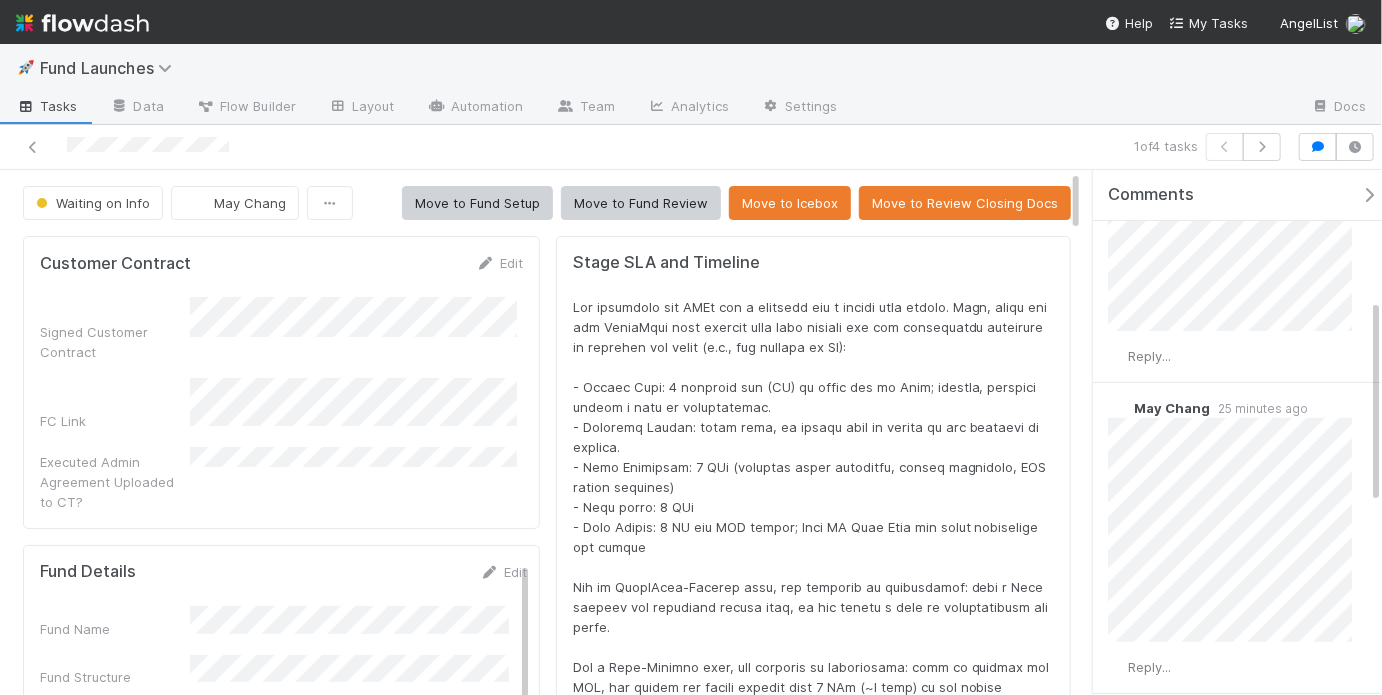 scroll, scrollTop: 0, scrollLeft: 0, axis: both 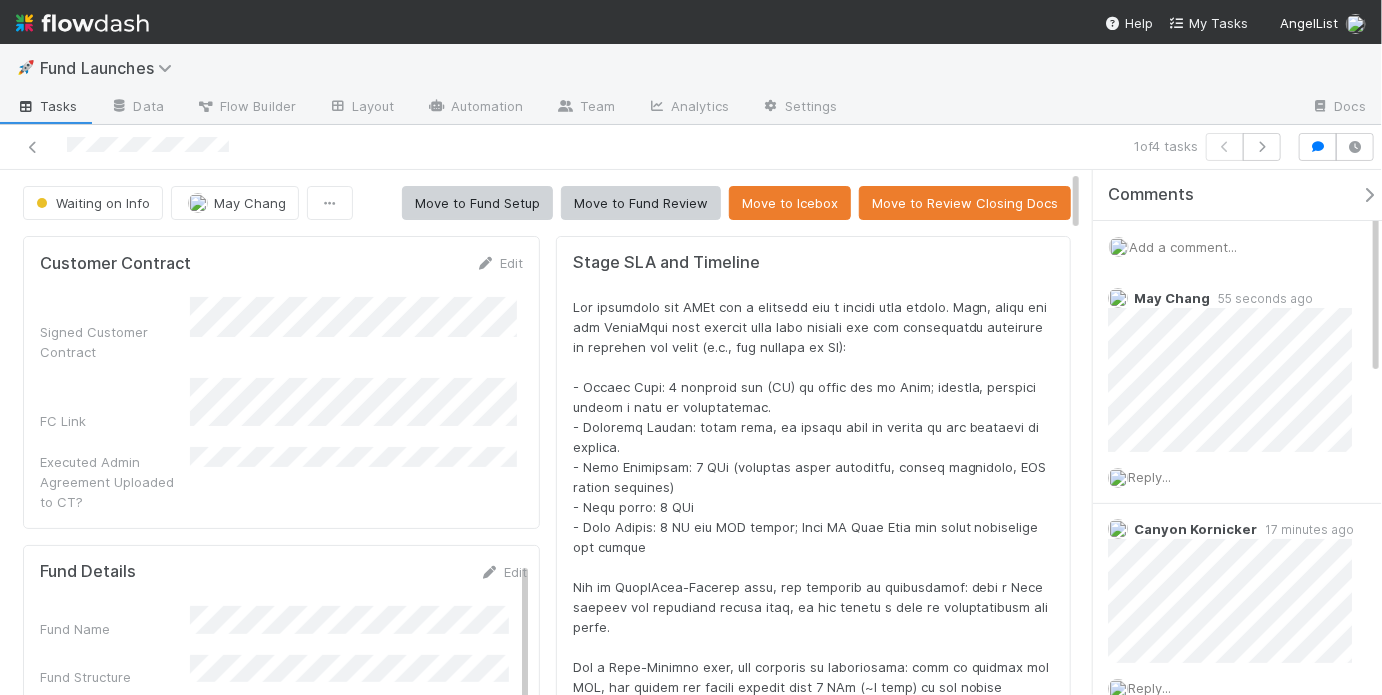 click on "1  of  4   tasks" at bounding box center [691, 147] 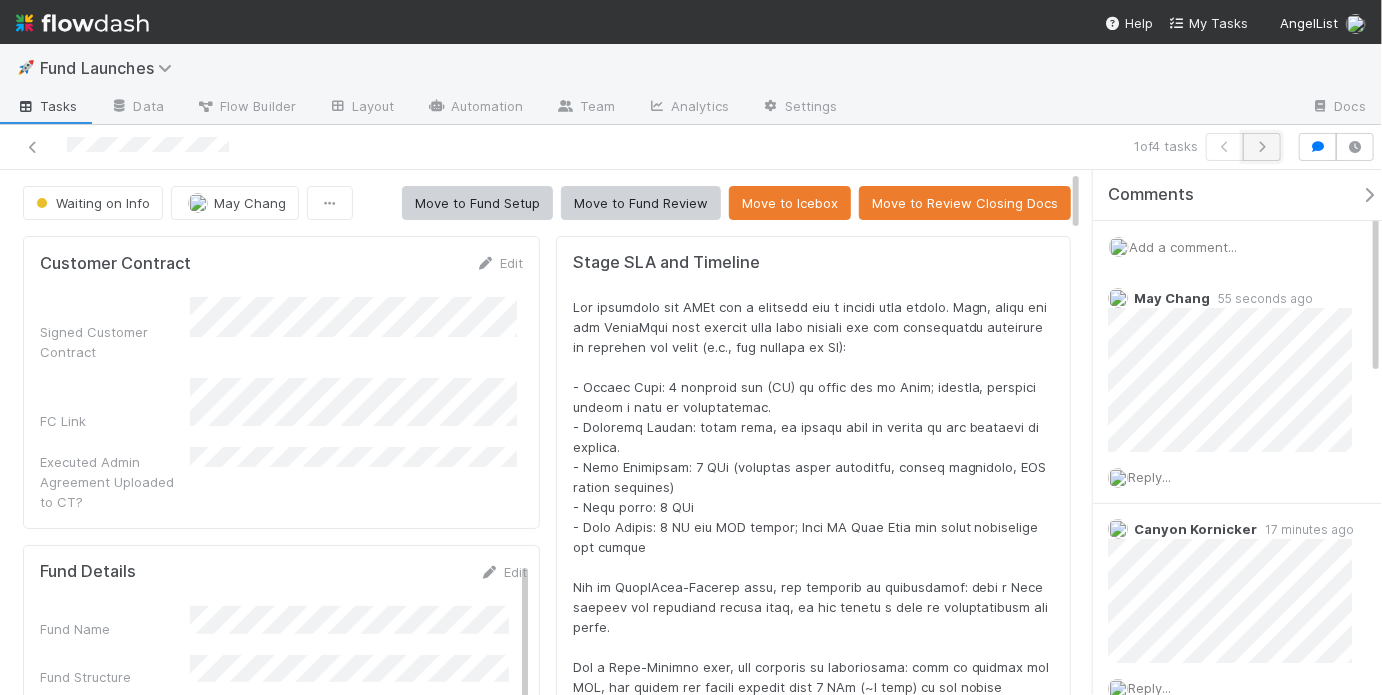 click at bounding box center (1262, 147) 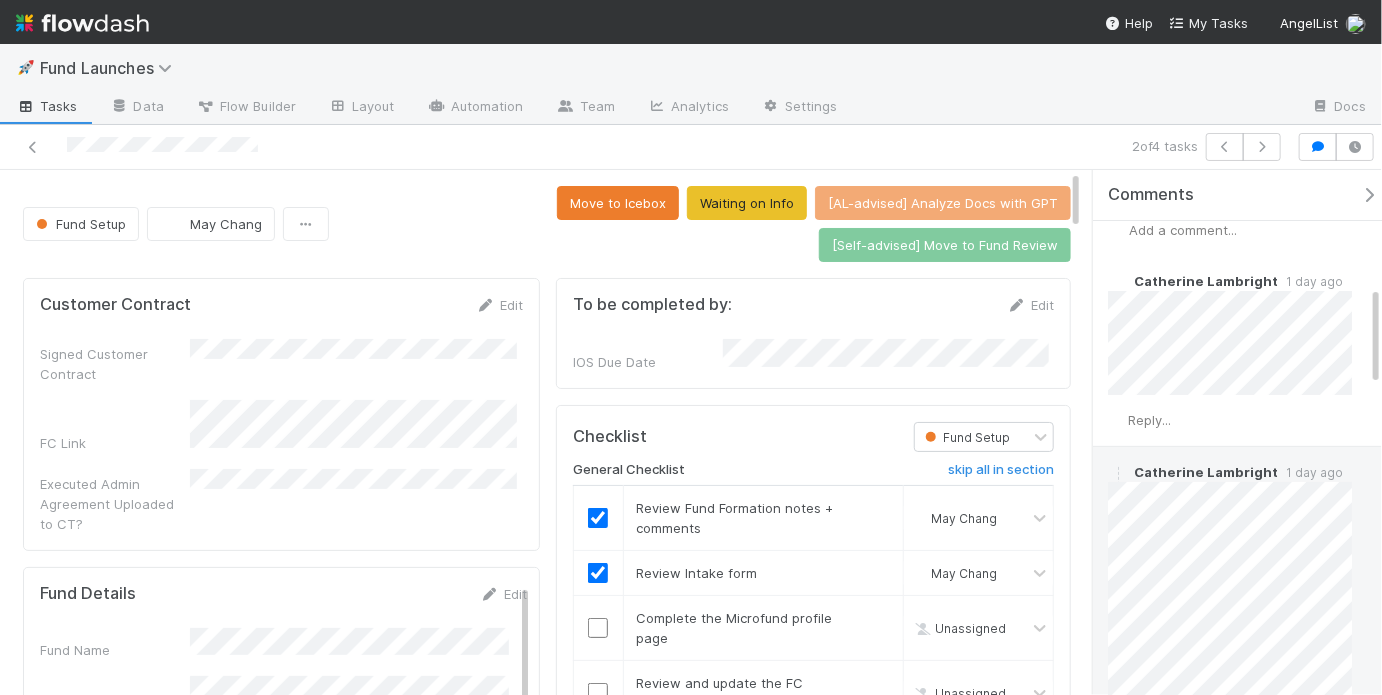 scroll, scrollTop: 0, scrollLeft: 0, axis: both 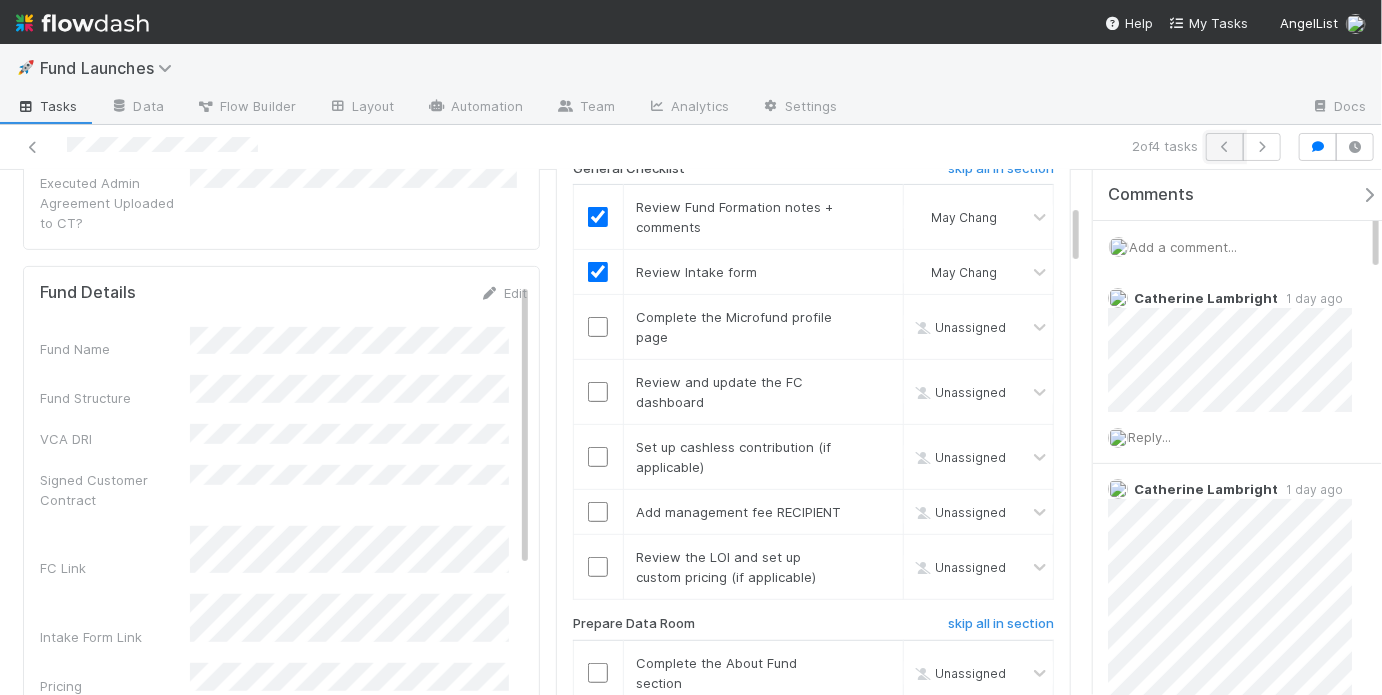 click at bounding box center [1225, 147] 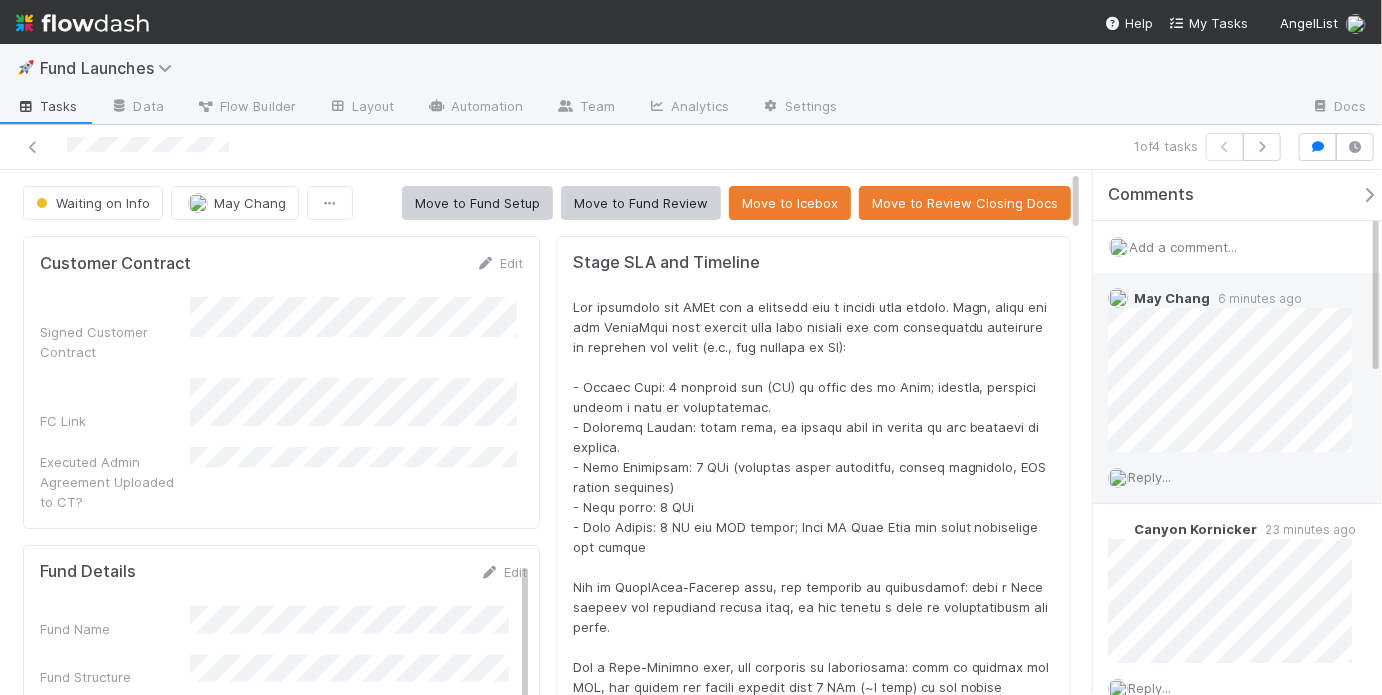 scroll, scrollTop: 331, scrollLeft: 0, axis: vertical 